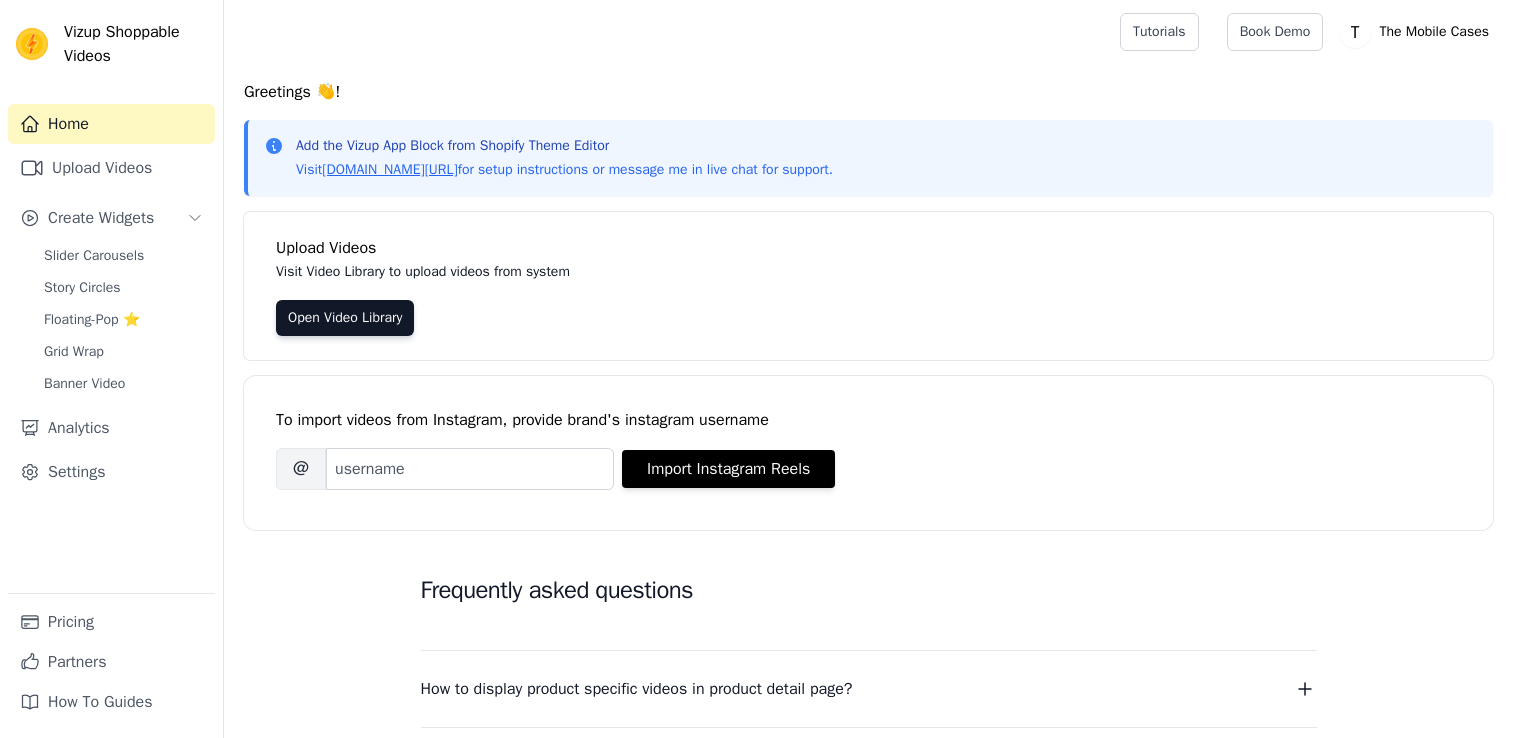 scroll, scrollTop: 0, scrollLeft: 0, axis: both 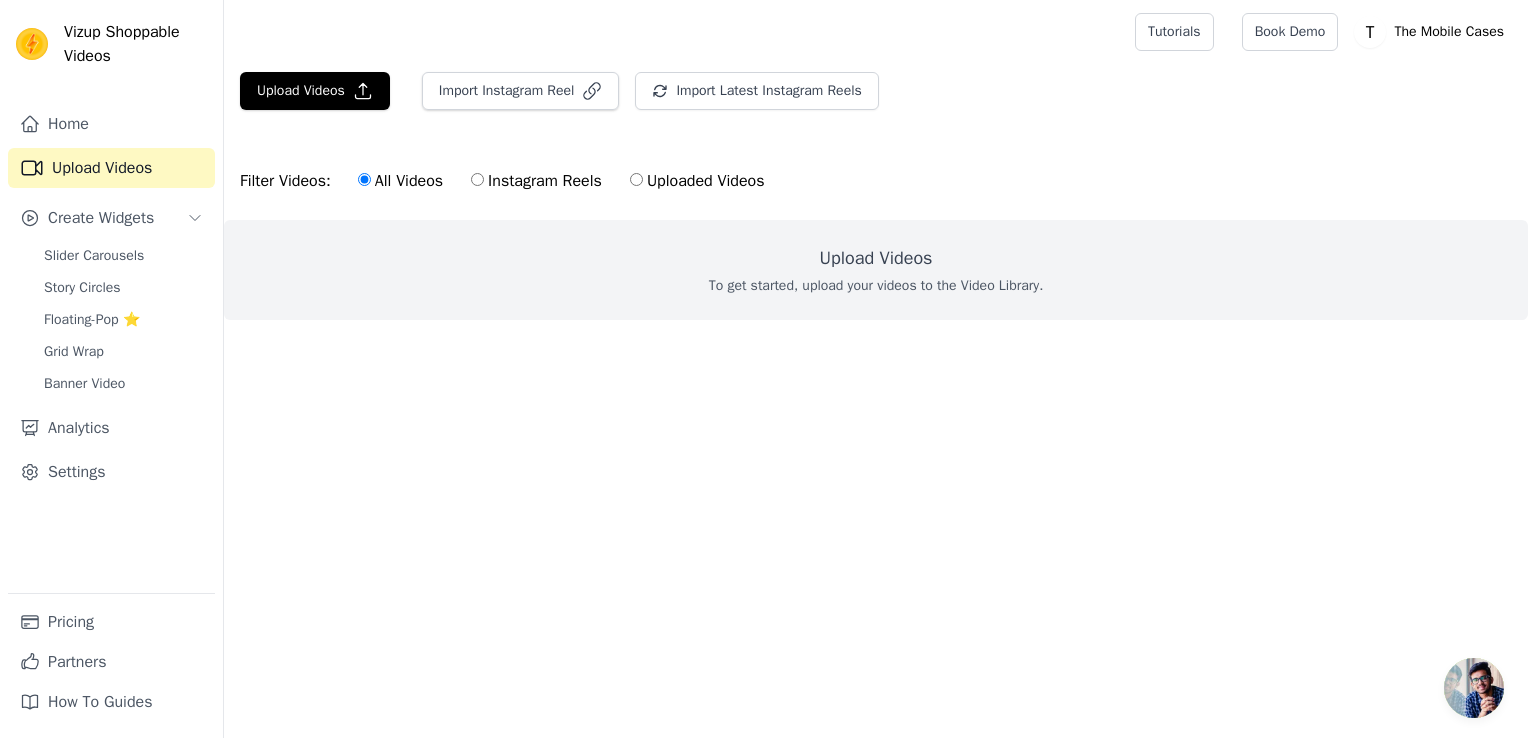 click on "Instagram Reels" at bounding box center [536, 181] 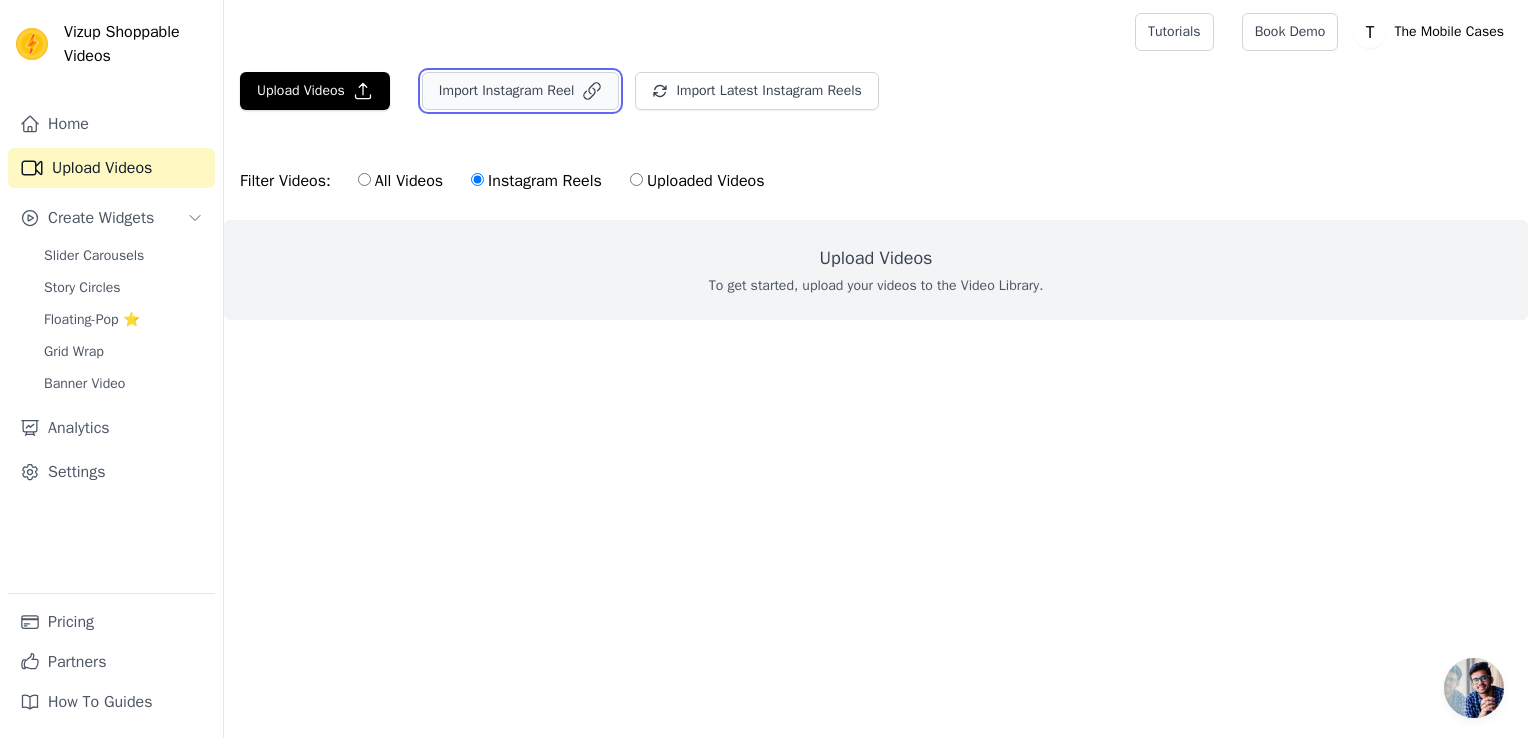 click on "Import Instagram Reel" at bounding box center [521, 91] 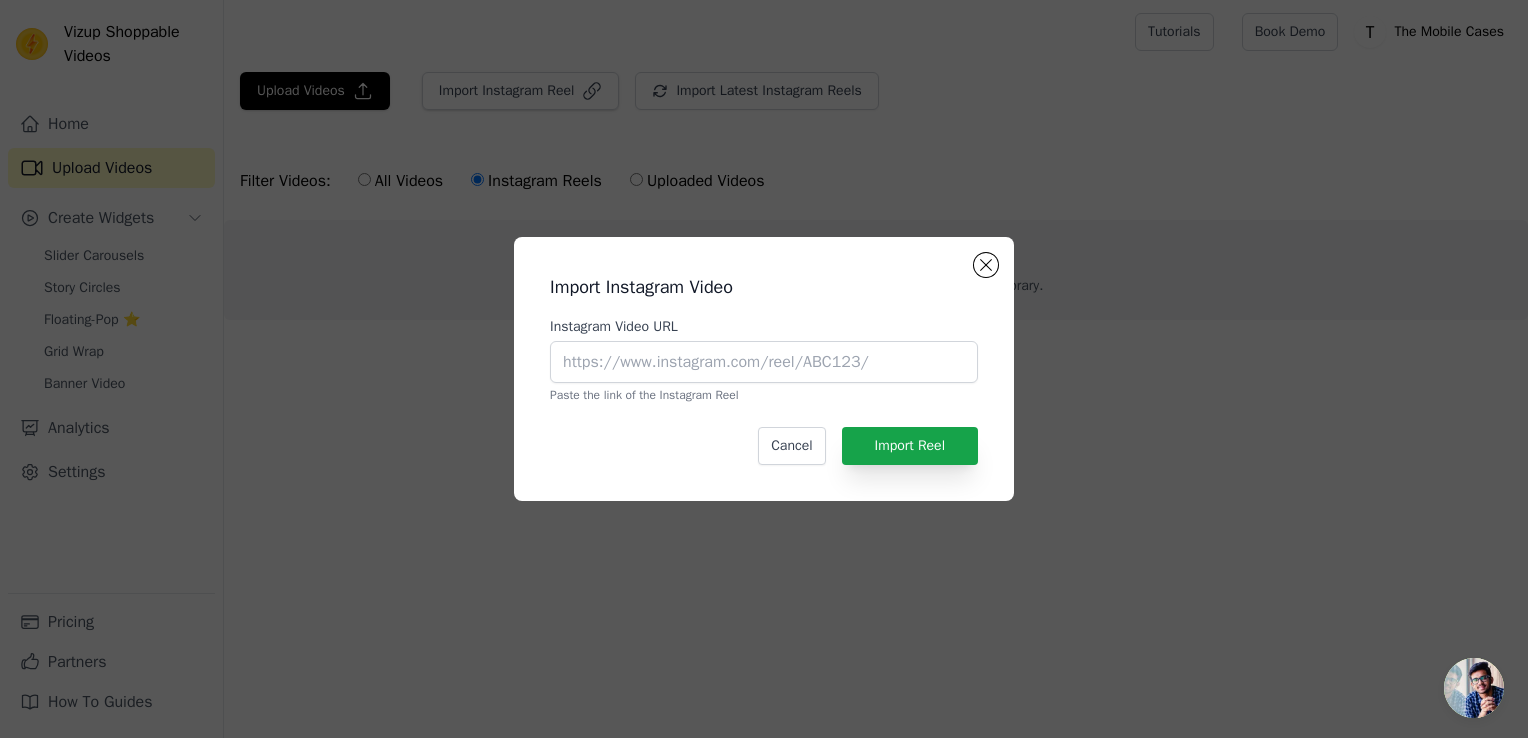 click on "Import Instagram Video   Instagram Video URL       Paste the link of the Instagram Reel   Cancel   Import Reel" at bounding box center [764, 369] 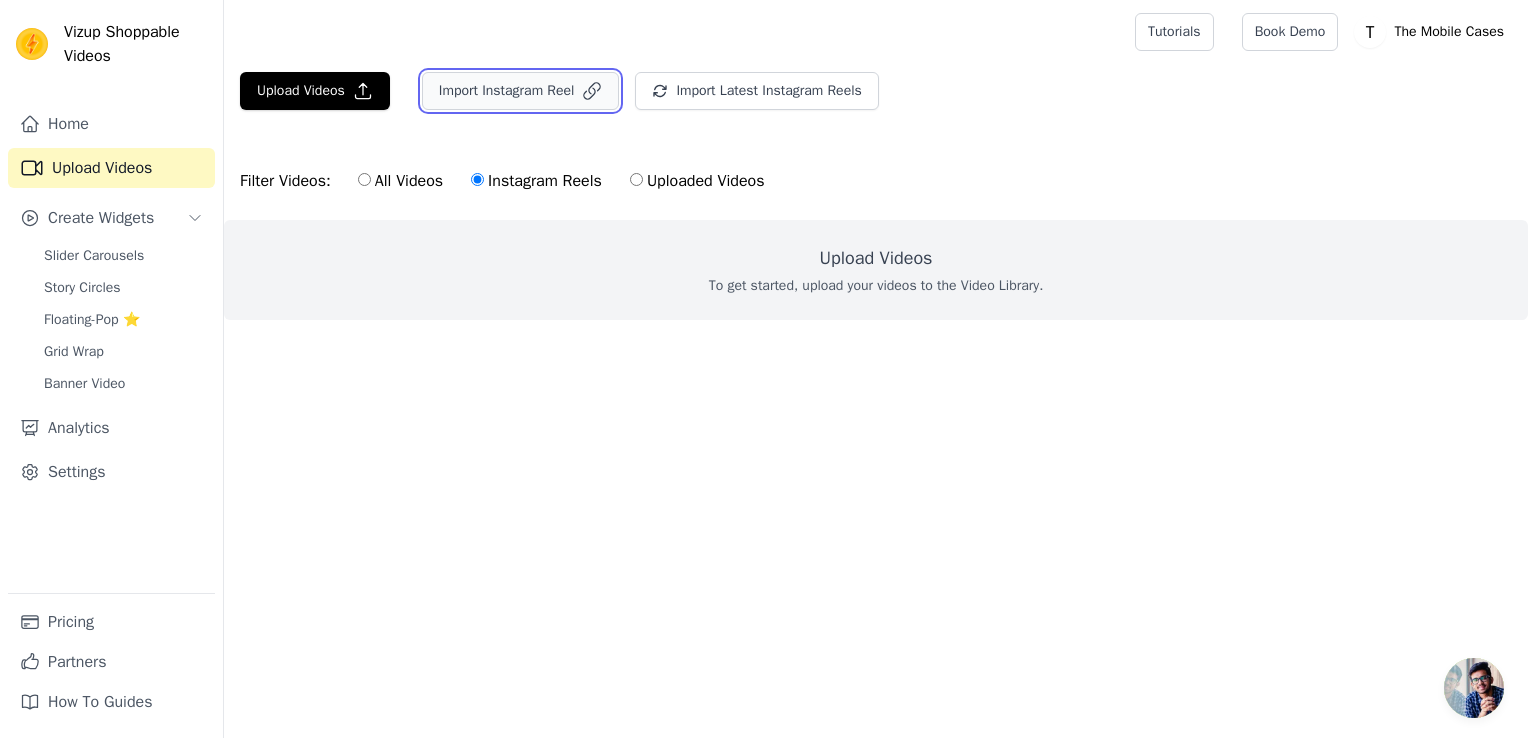 click on "Import Instagram Reel" at bounding box center (521, 91) 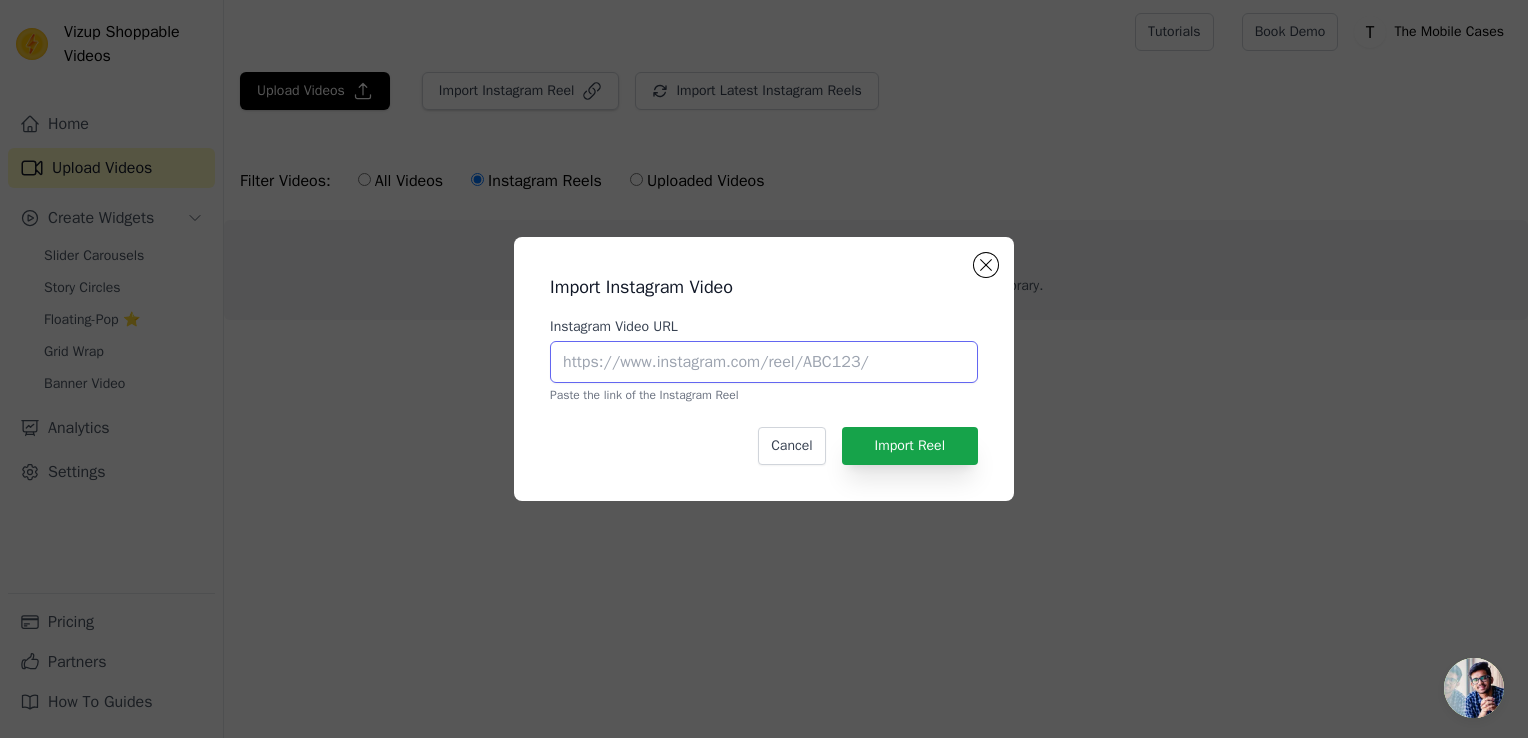 drag, startPoint x: 800, startPoint y: 359, endPoint x: 607, endPoint y: 373, distance: 193.50711 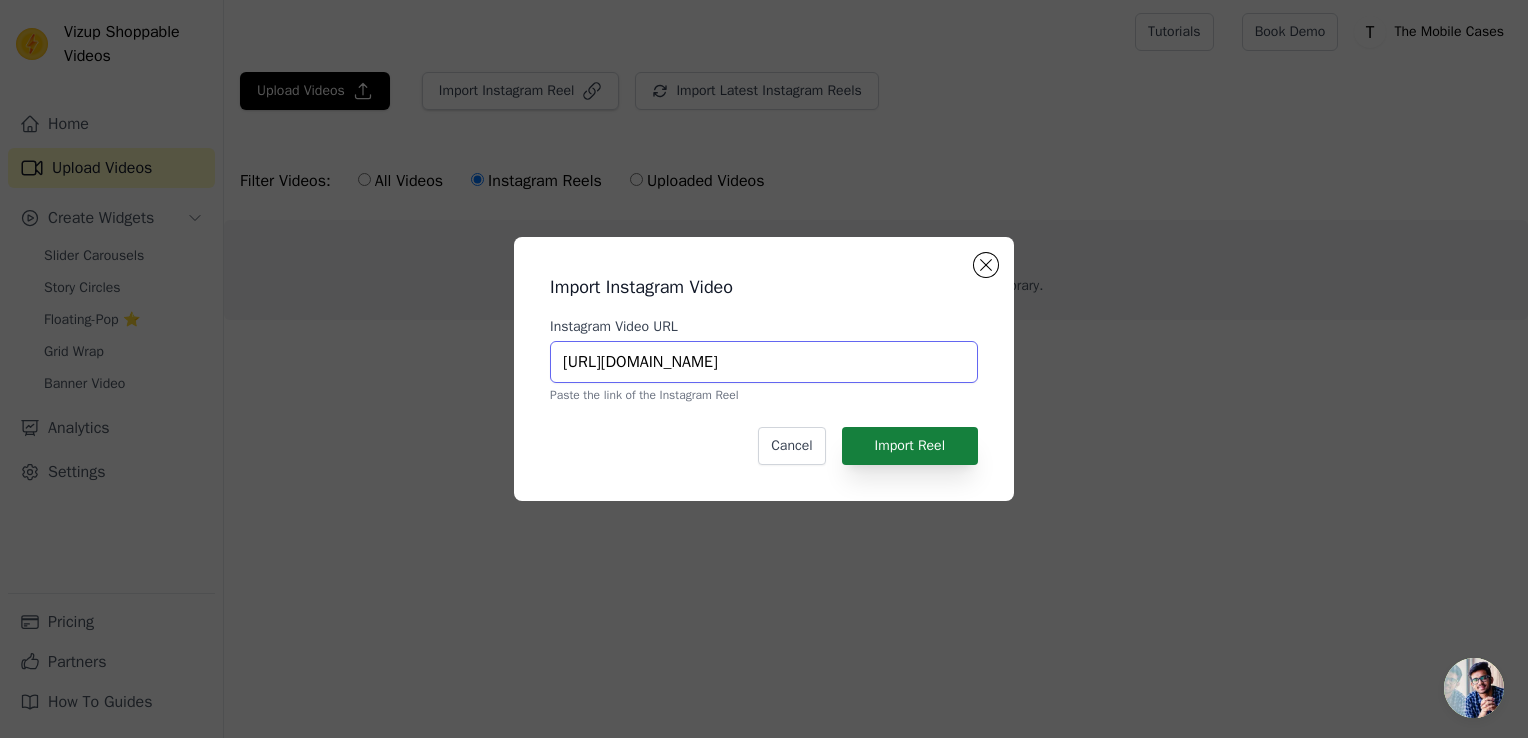 type on "https://www.instagram.com/reel/DKMh2wmz2fy/" 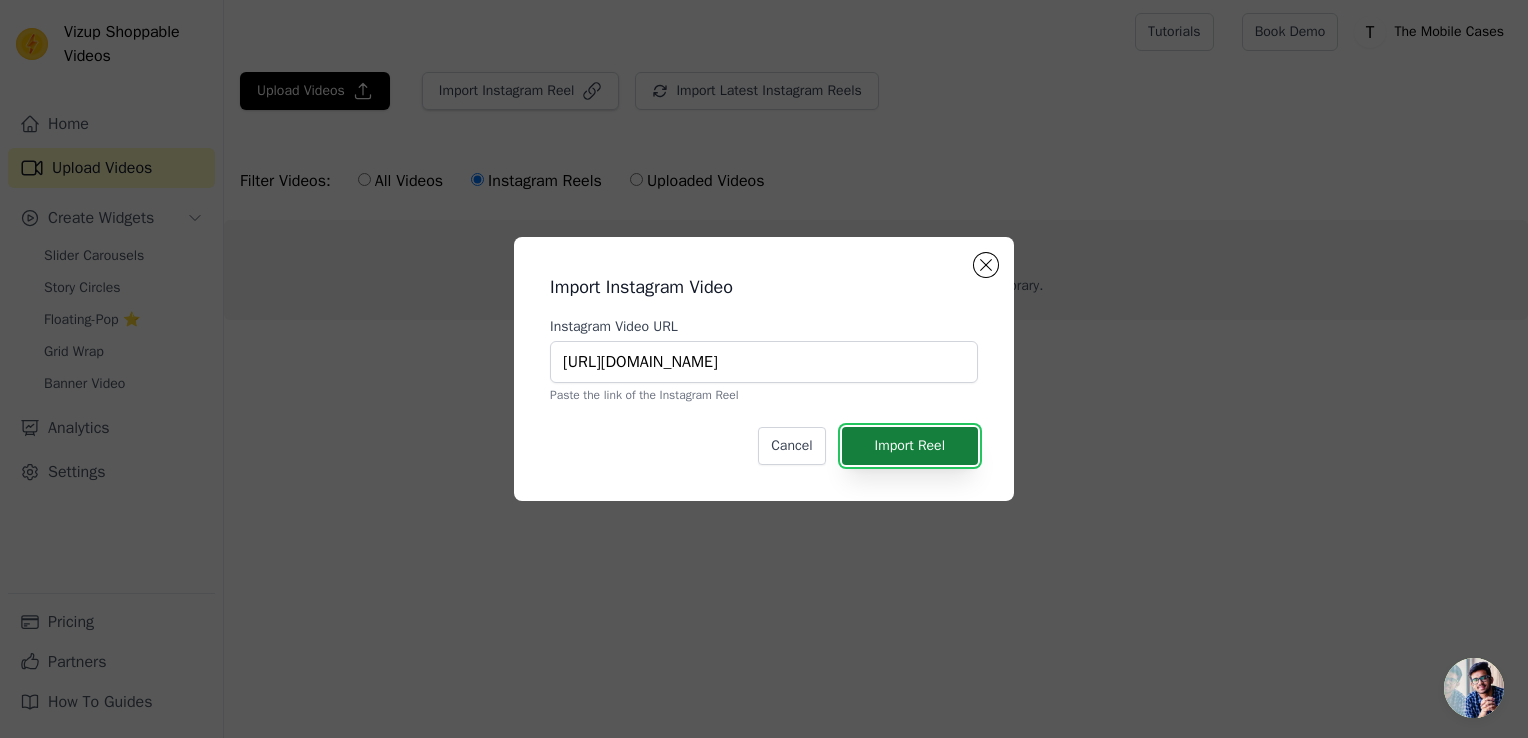 click on "Import Reel" at bounding box center [910, 446] 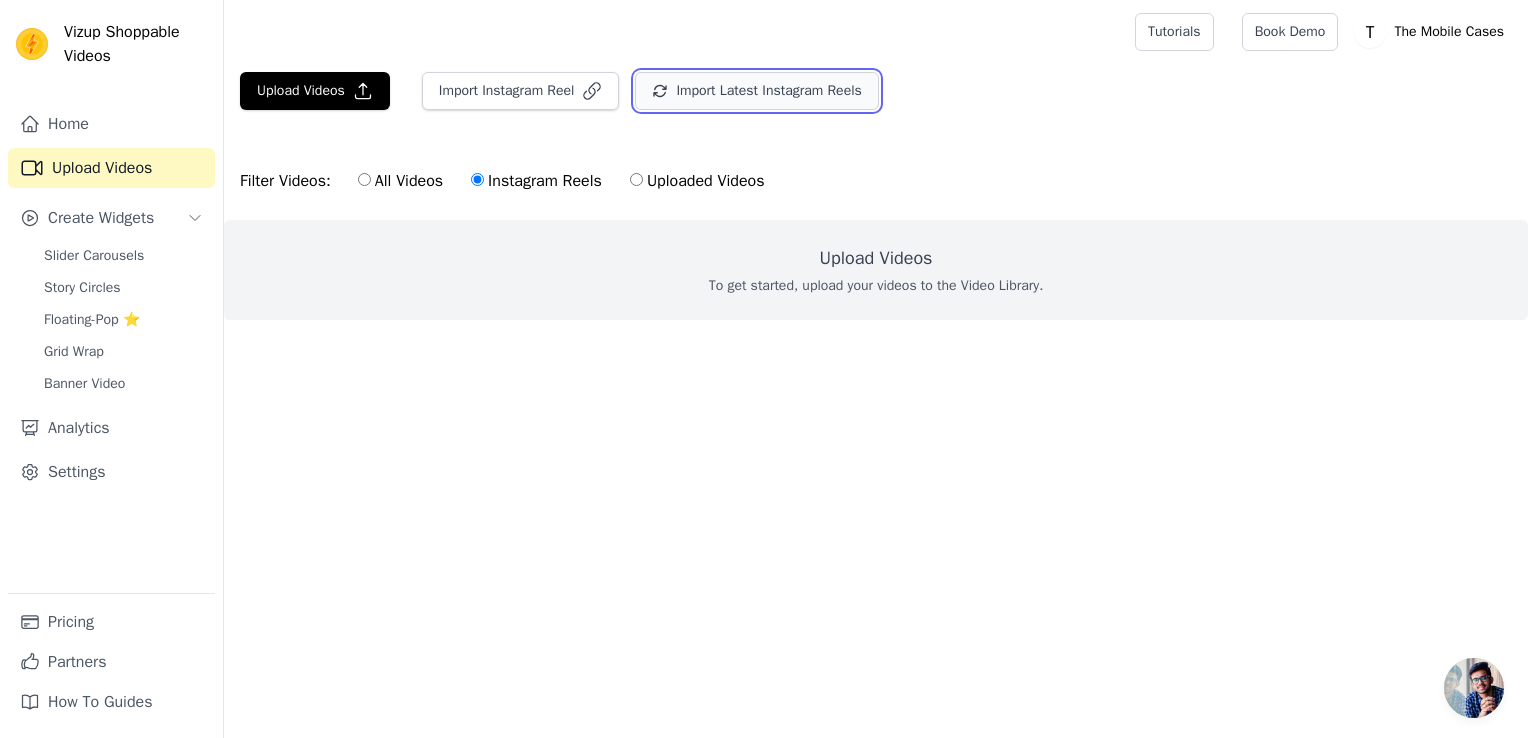 click on "Import Latest Instagram Reels" at bounding box center [756, 91] 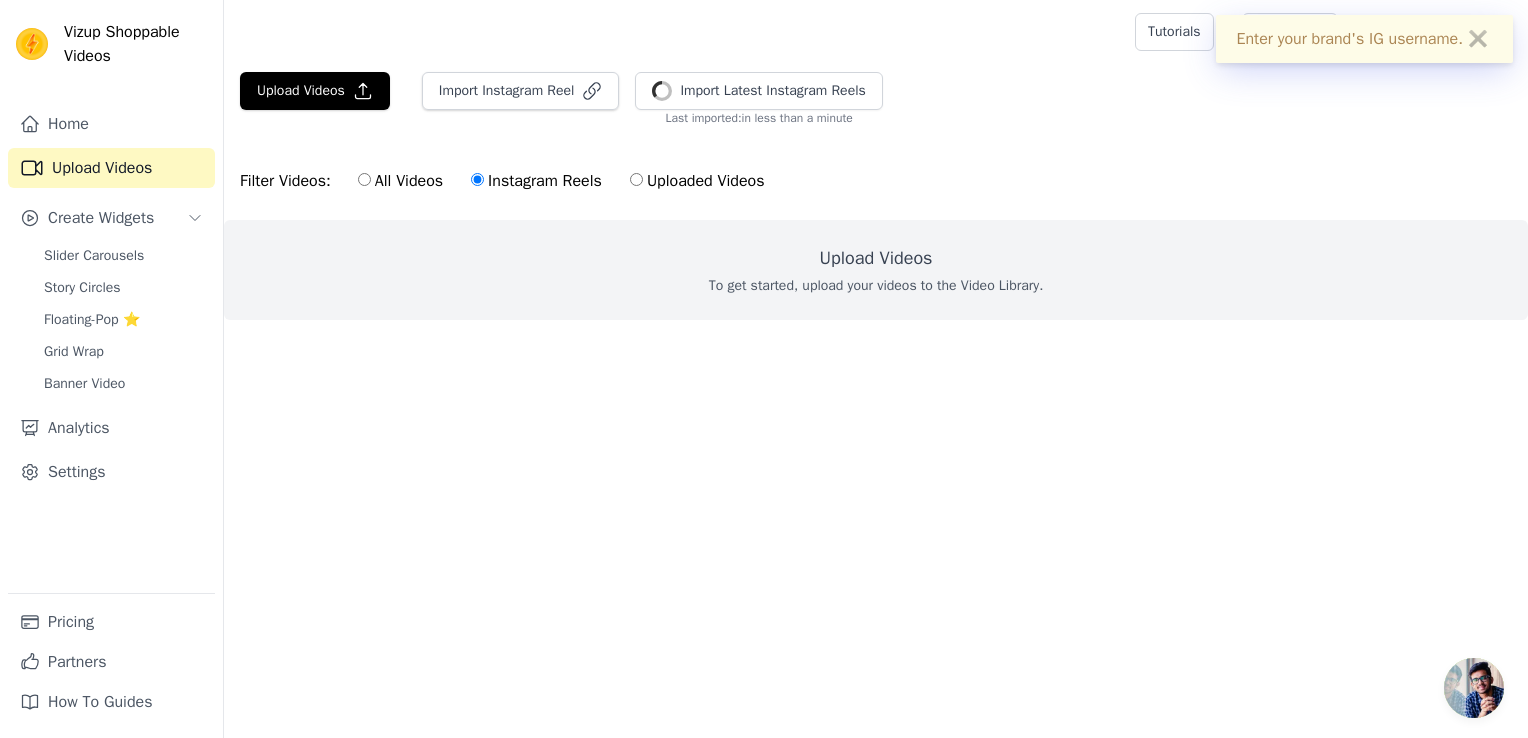 click on "✖" at bounding box center [1478, 39] 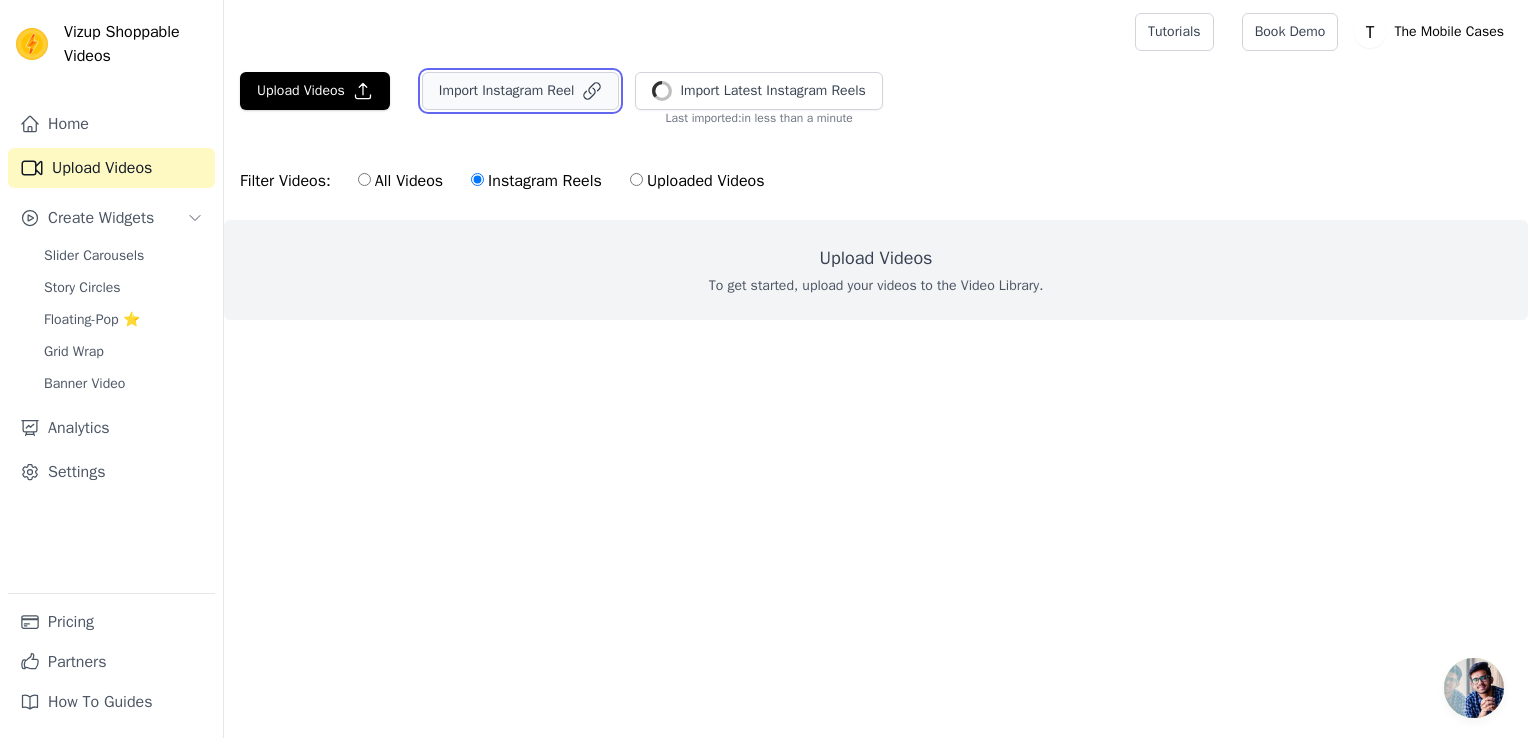 click on "Import Instagram Reel" at bounding box center [521, 91] 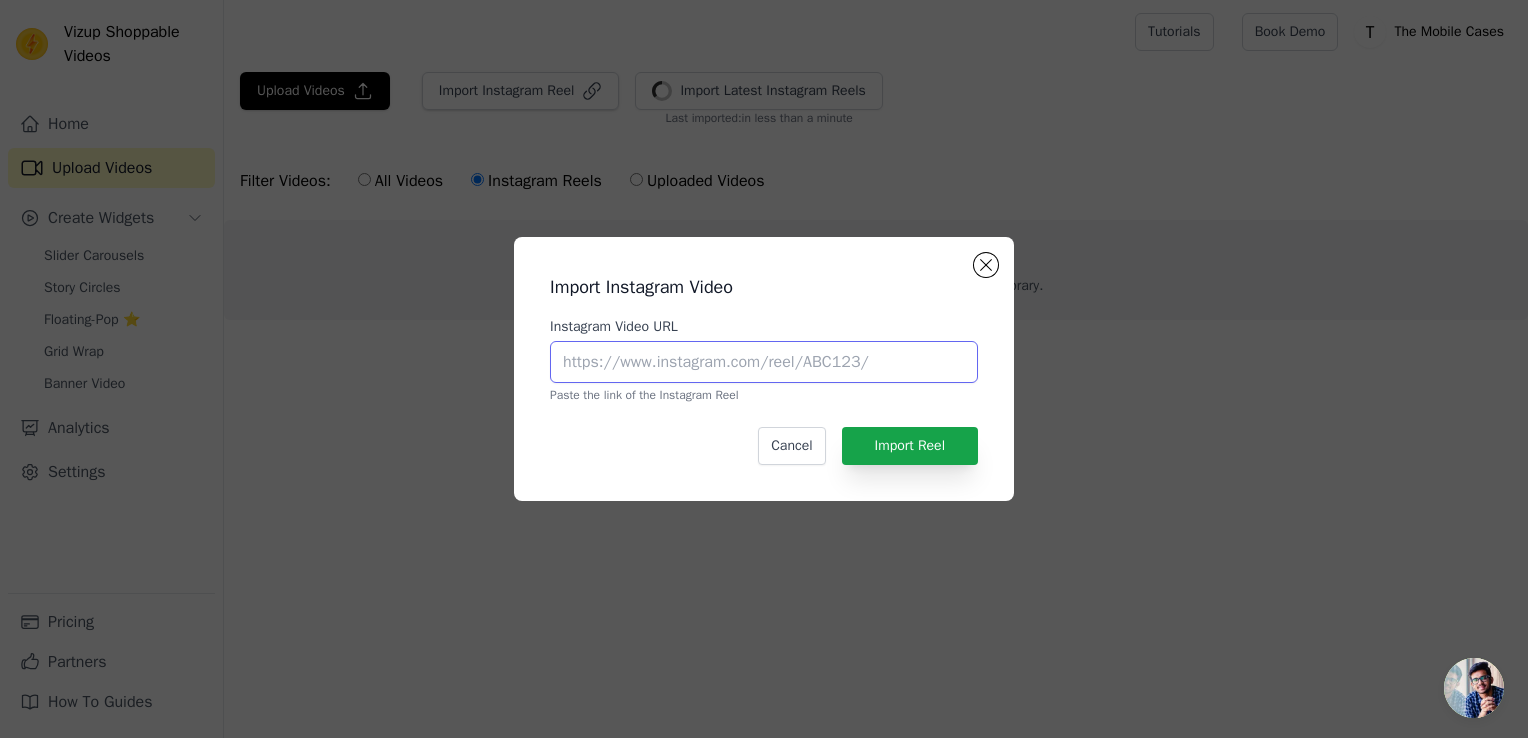 paste on "https://www.instagram.com/reel/DKMh2wmz2fy/" 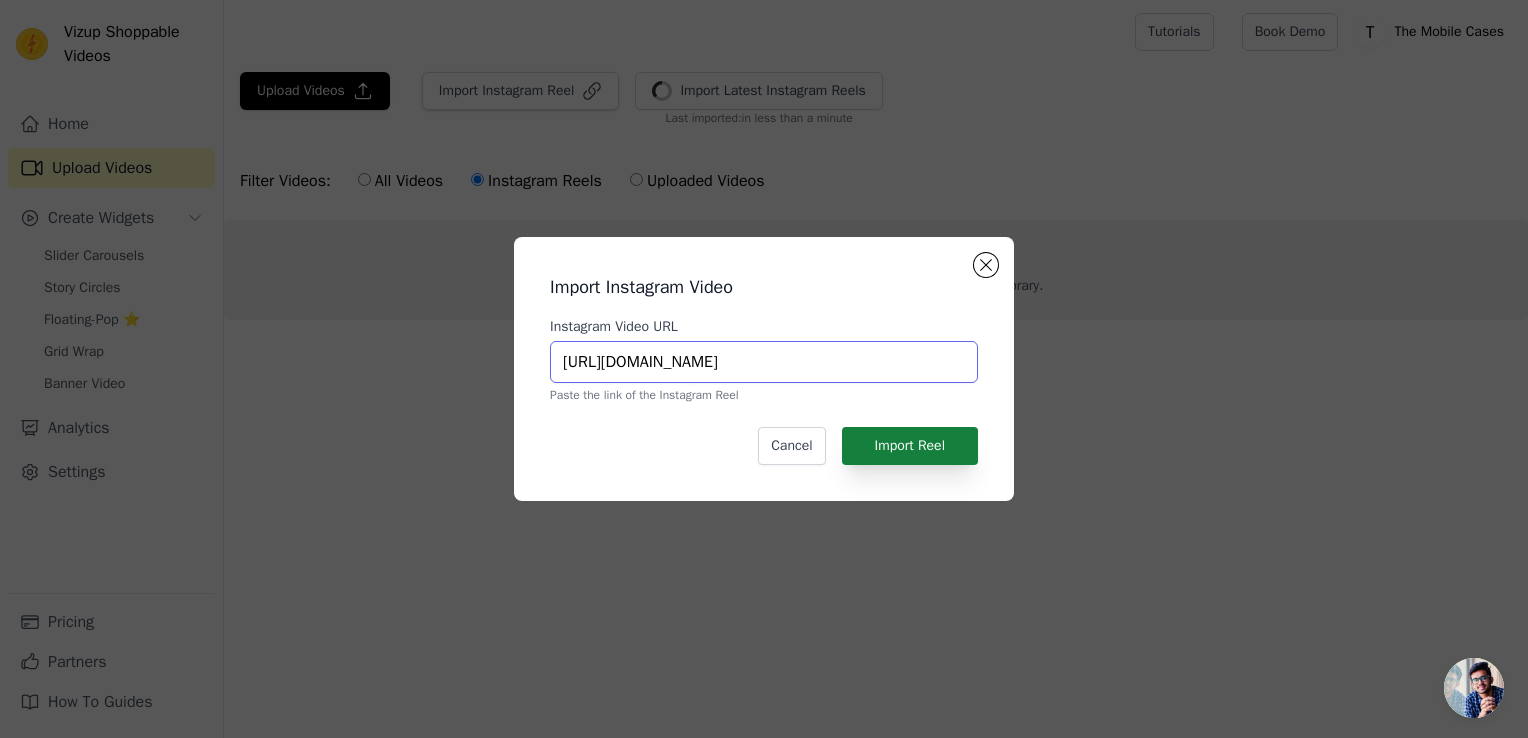 type on "https://www.instagram.com/reel/DKMh2wmz2fy/" 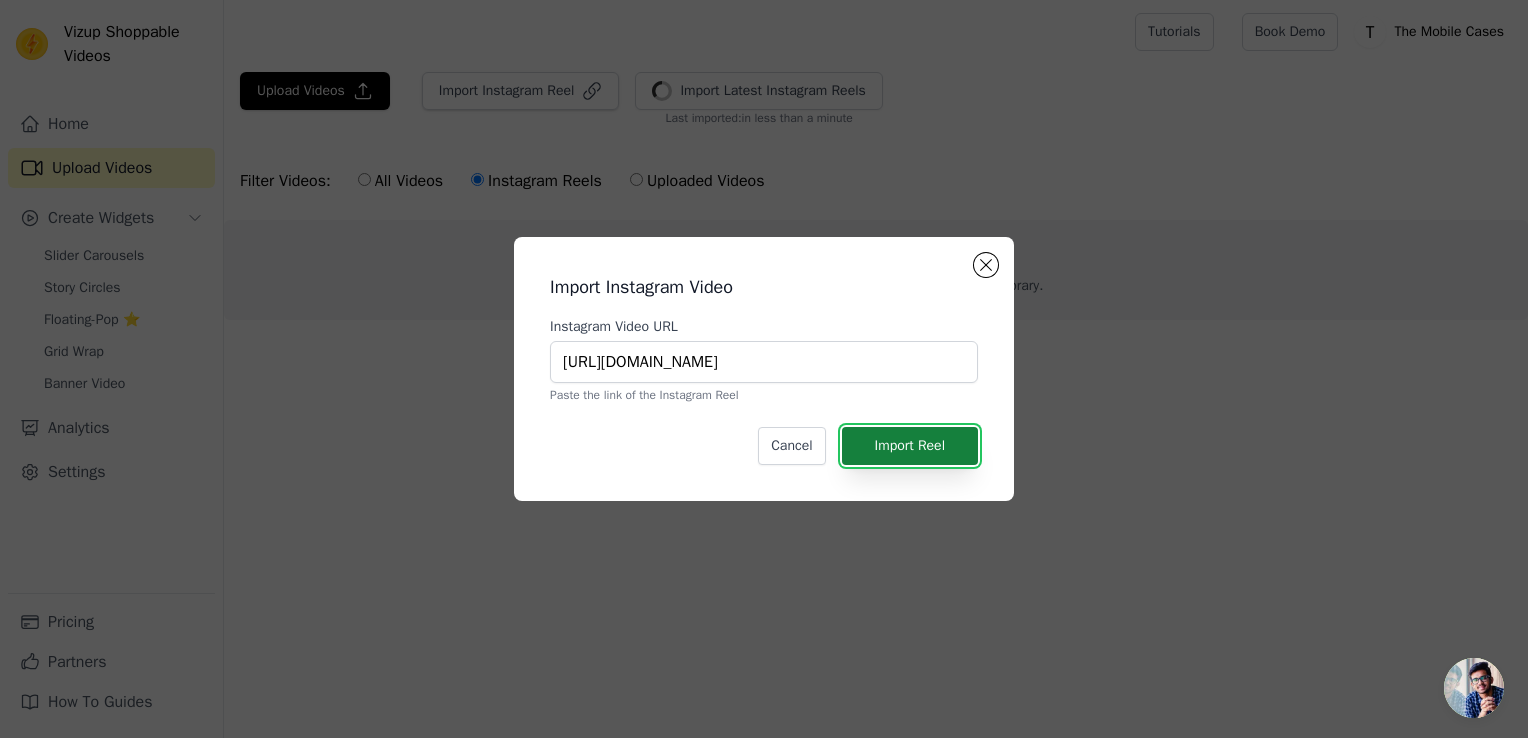 click on "Import Reel" at bounding box center [910, 446] 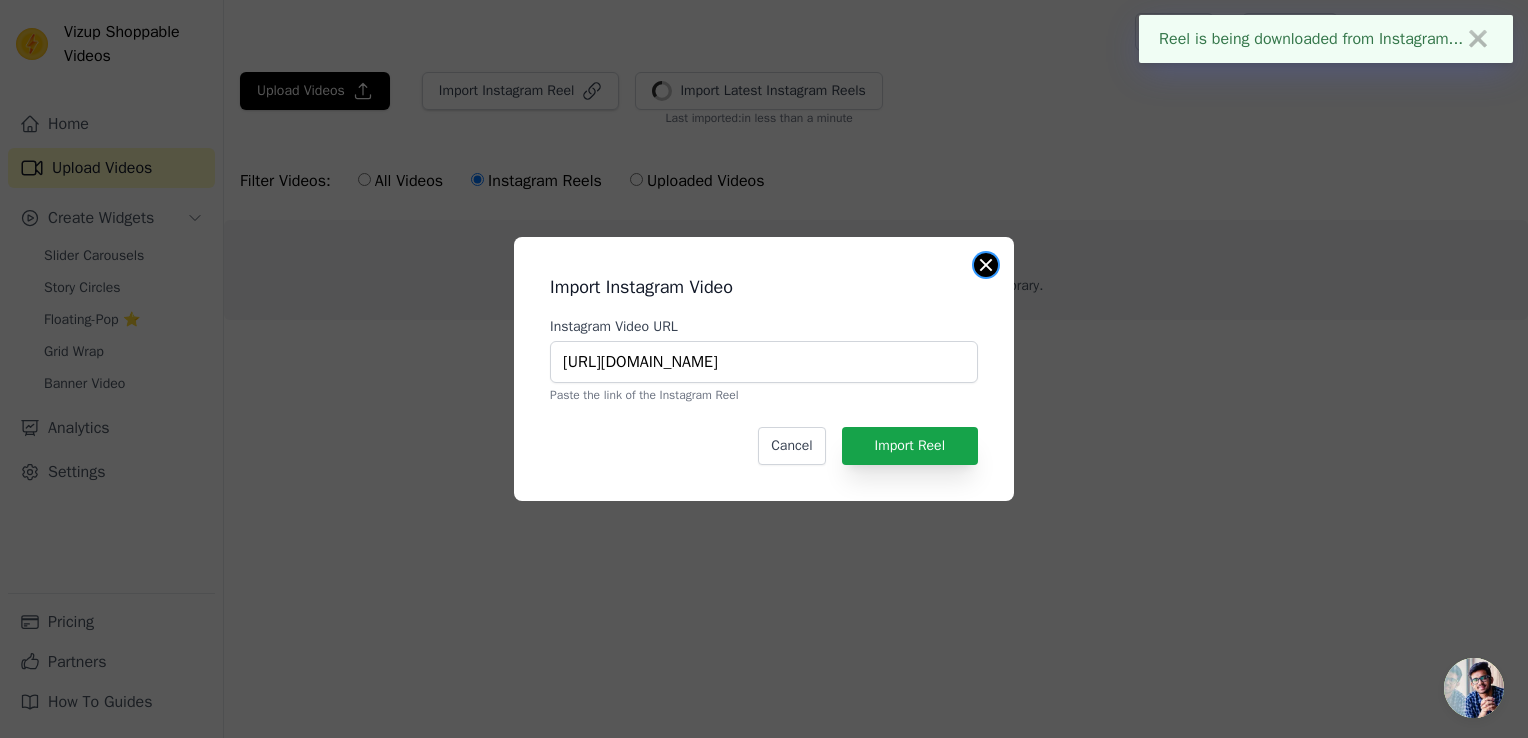 click at bounding box center [986, 265] 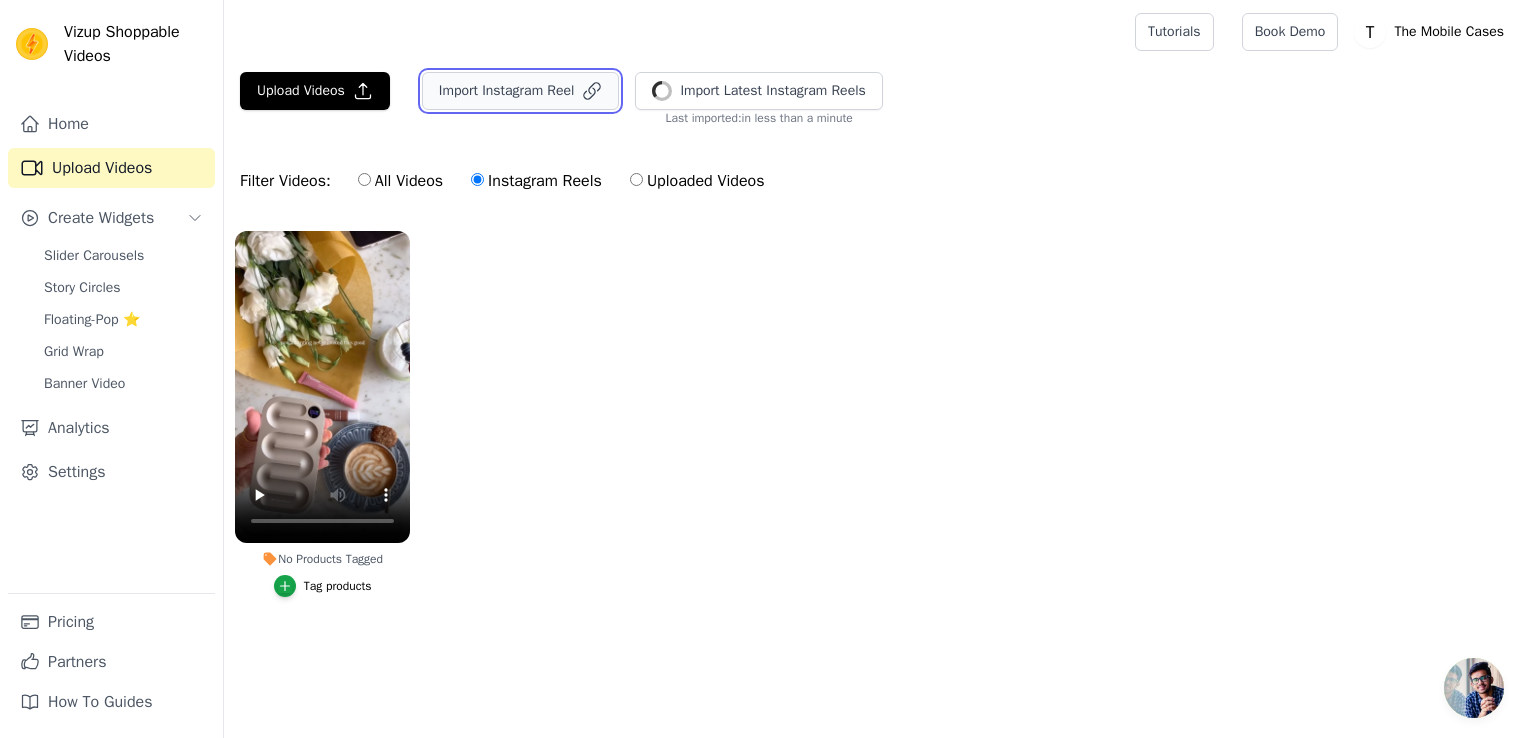 click on "Import Instagram Reel" at bounding box center [521, 91] 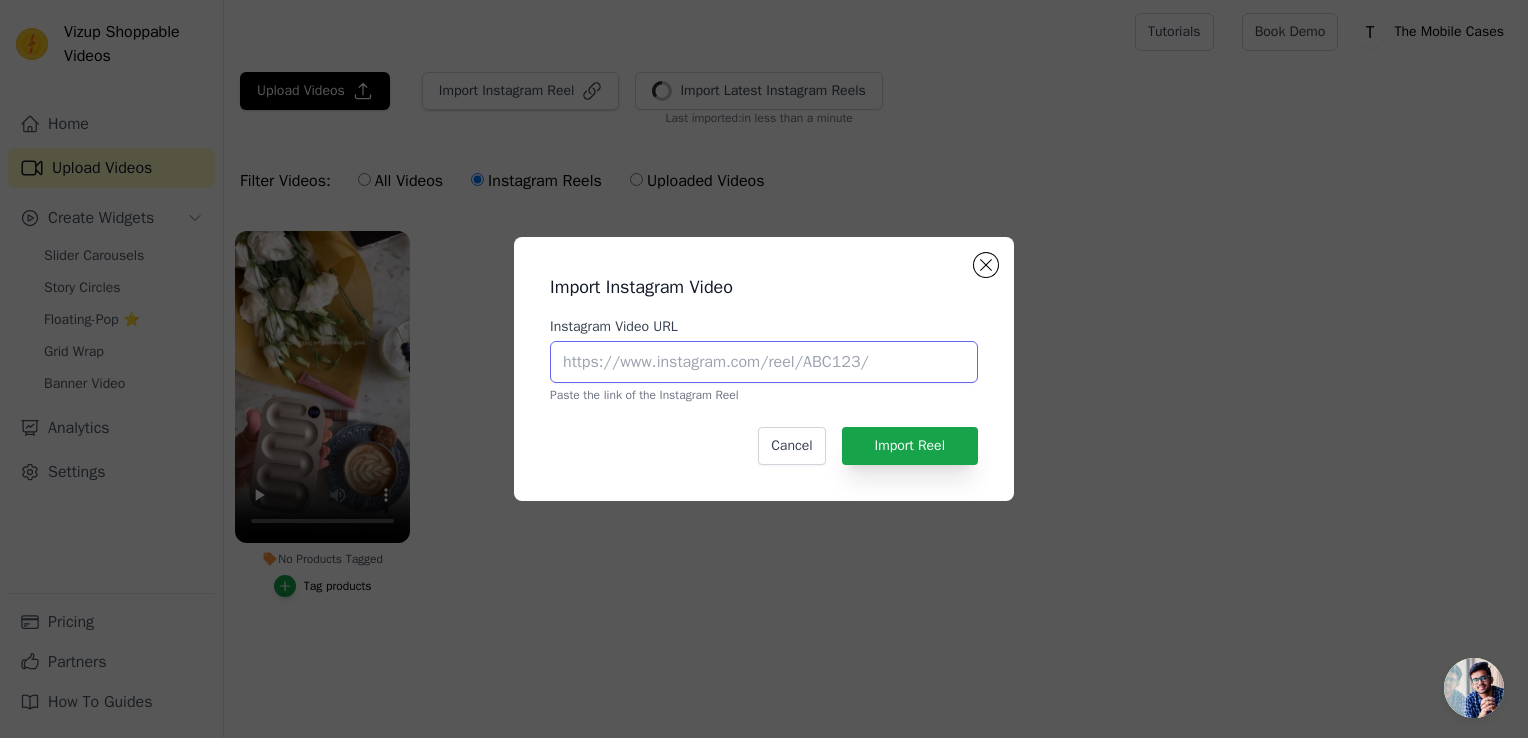 paste on "https://www.instagram.com/reel/DKKHr-jycQu/" 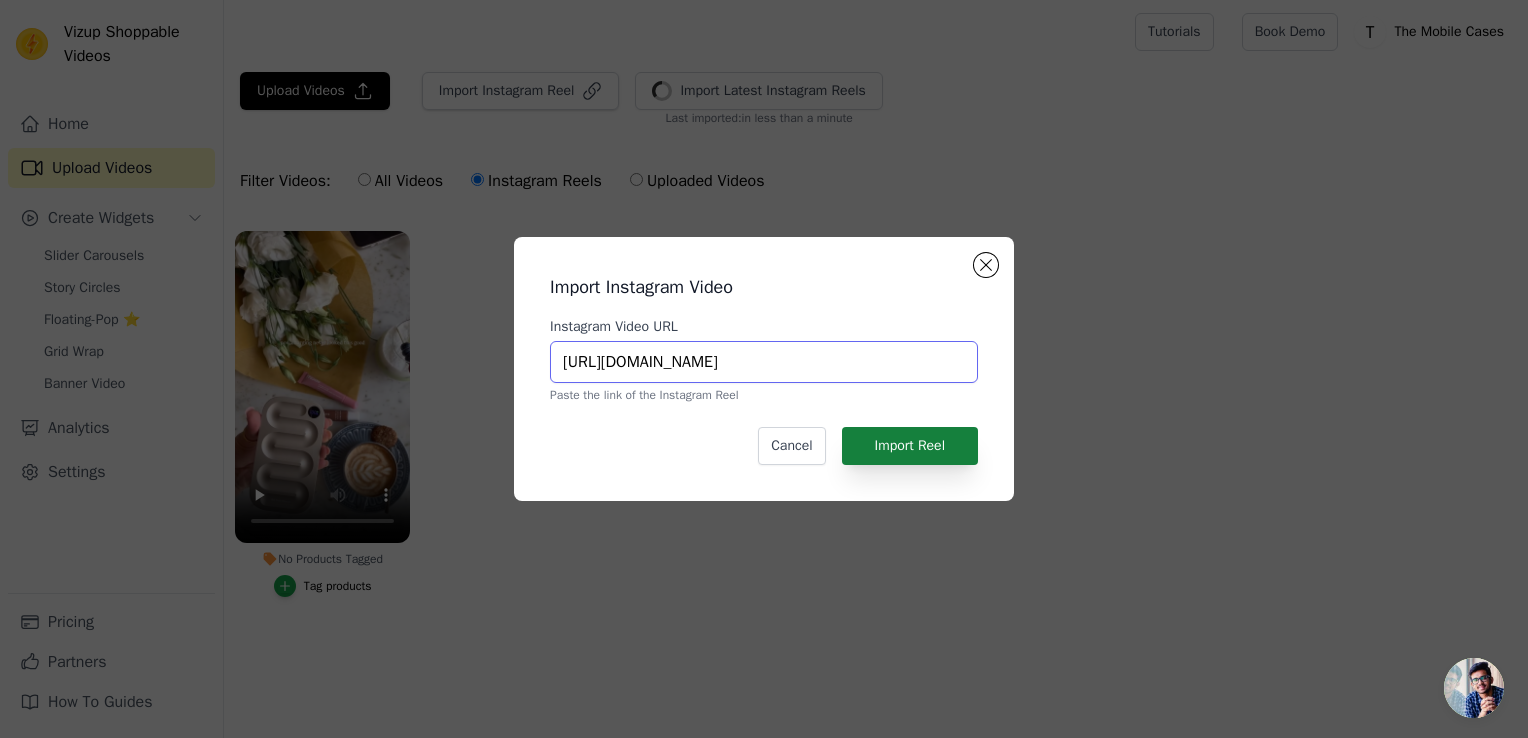 type on "https://www.instagram.com/reel/DKKHr-jycQu/" 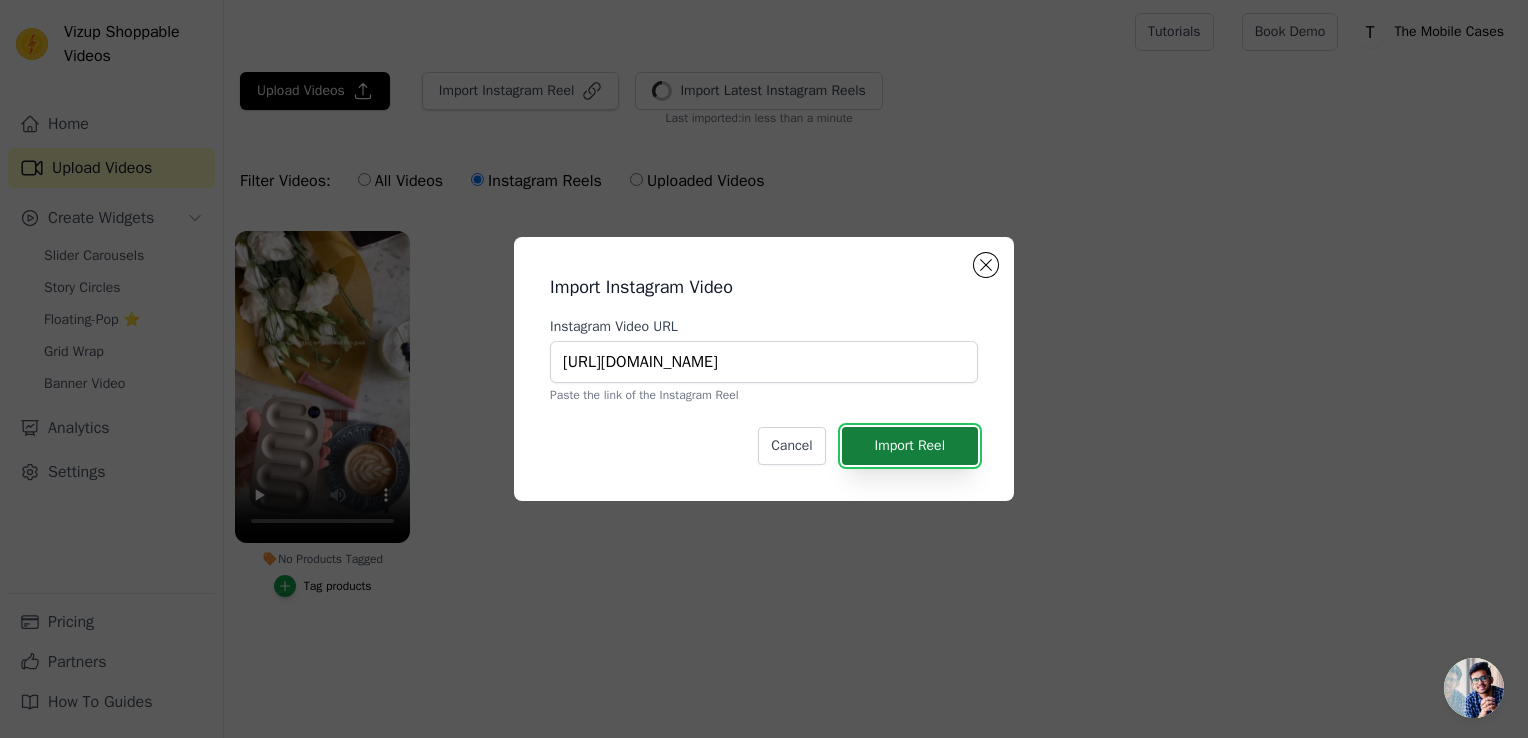 click on "Import Reel" at bounding box center (910, 446) 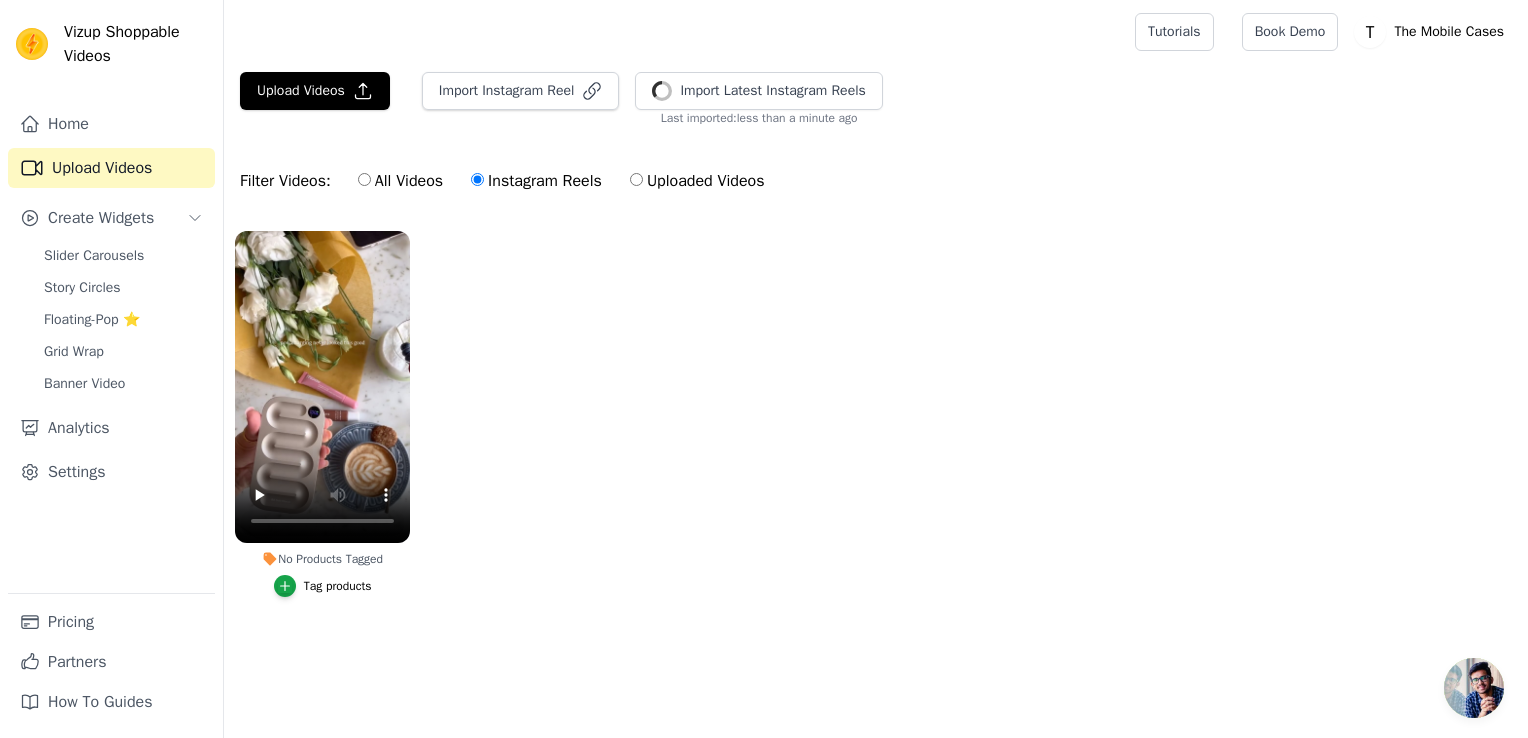 click on "All Videos" at bounding box center [400, 181] 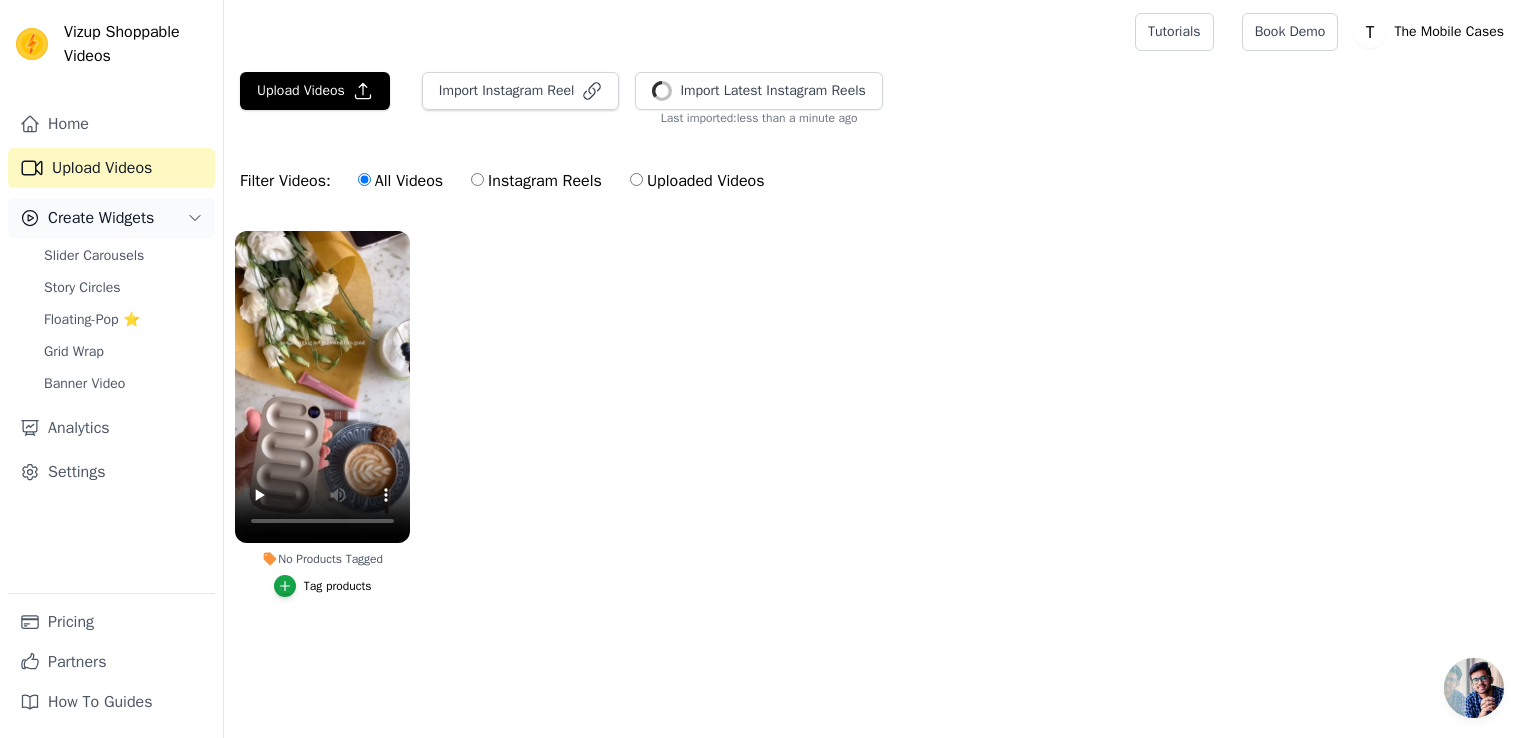 click on "Create Widgets" at bounding box center [101, 218] 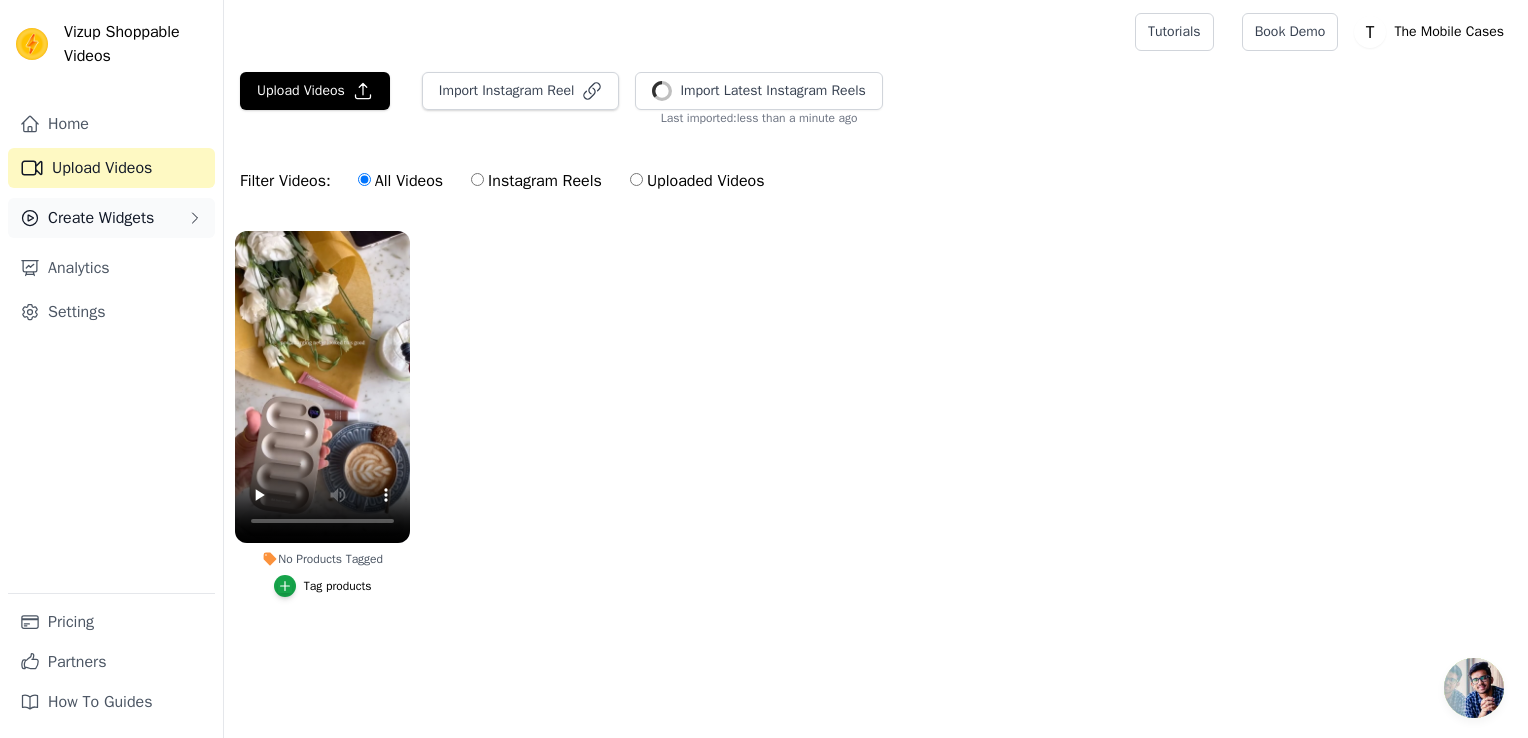 click on "Create Widgets" at bounding box center [101, 218] 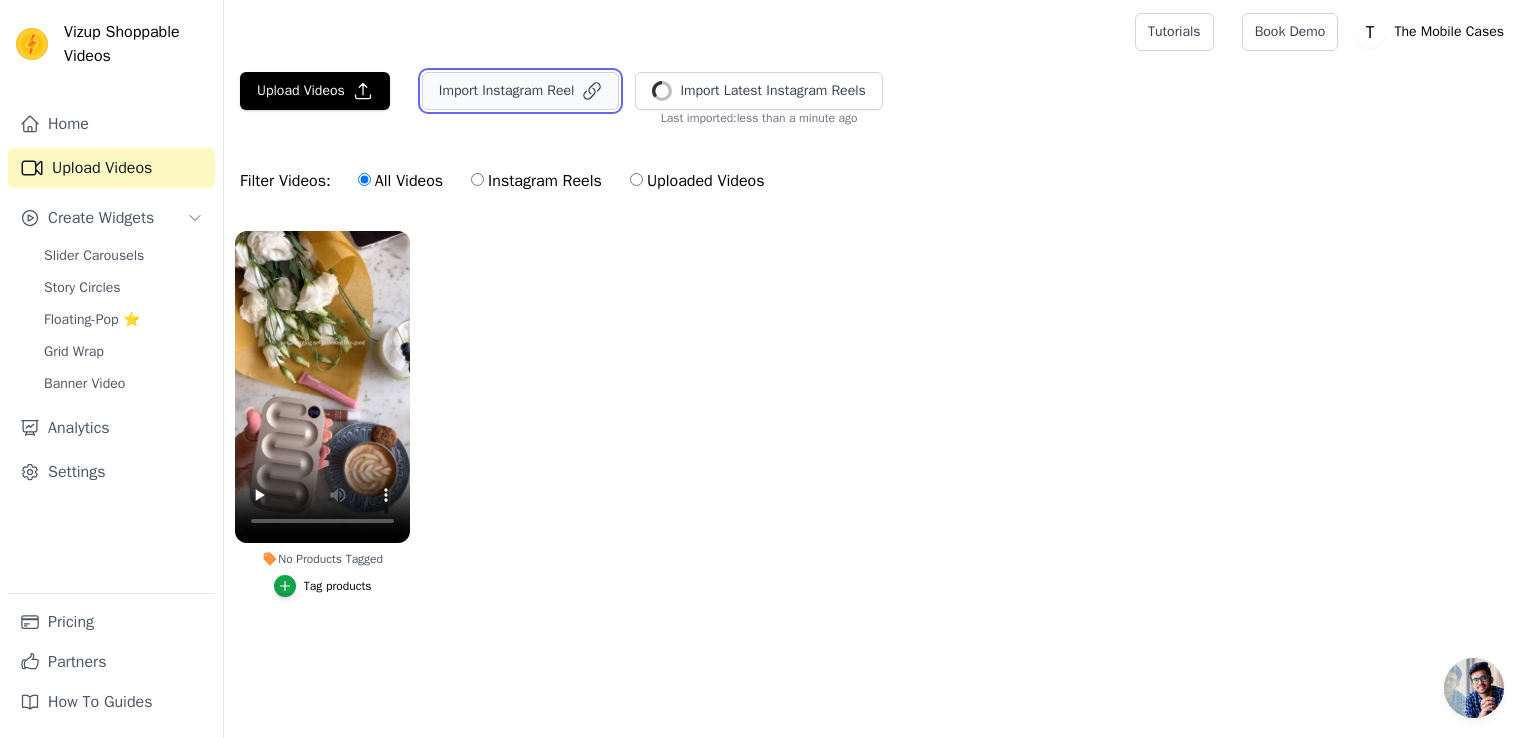 click on "Import Instagram Reel" at bounding box center [521, 91] 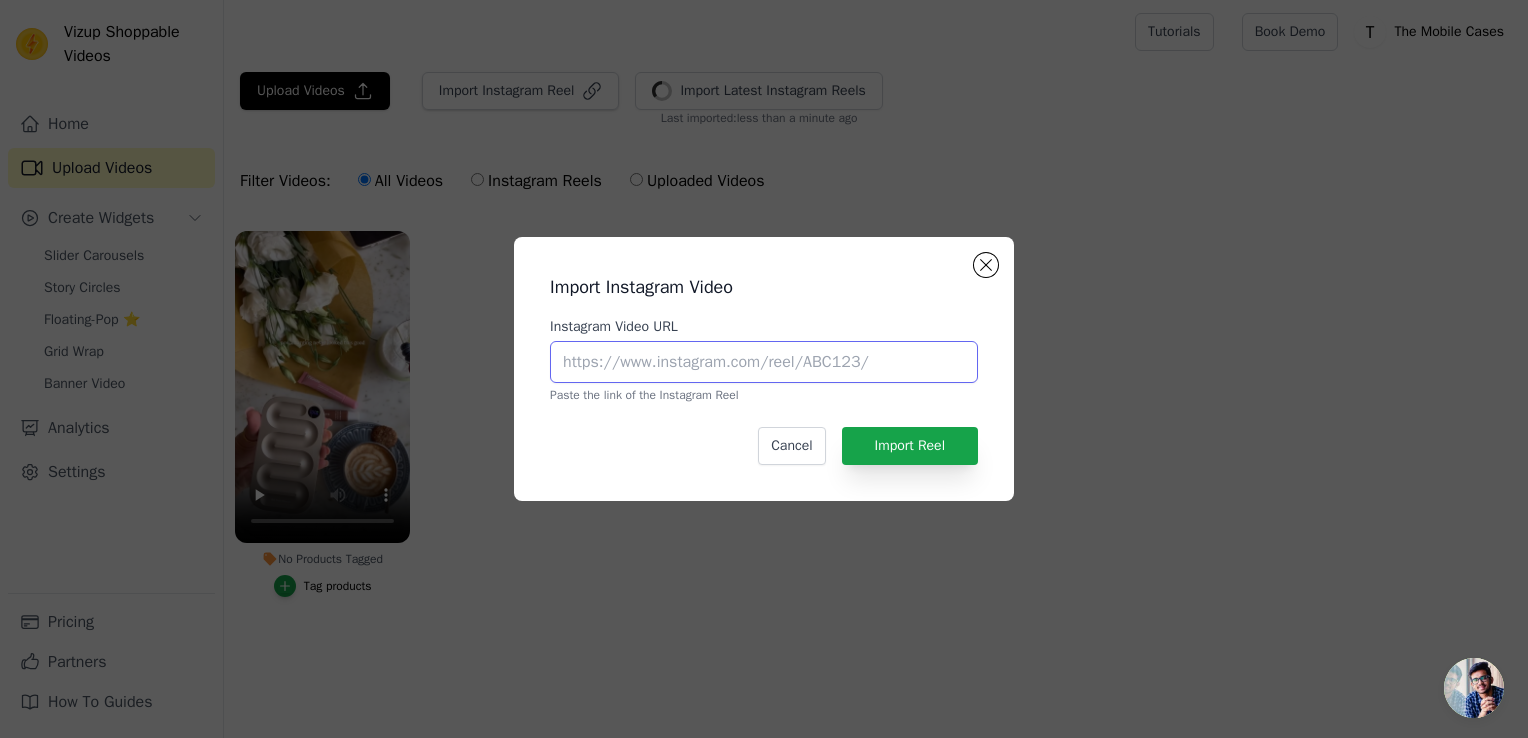 paste on "https://www.instagram.com/reel/DKKHr-jycQu/" 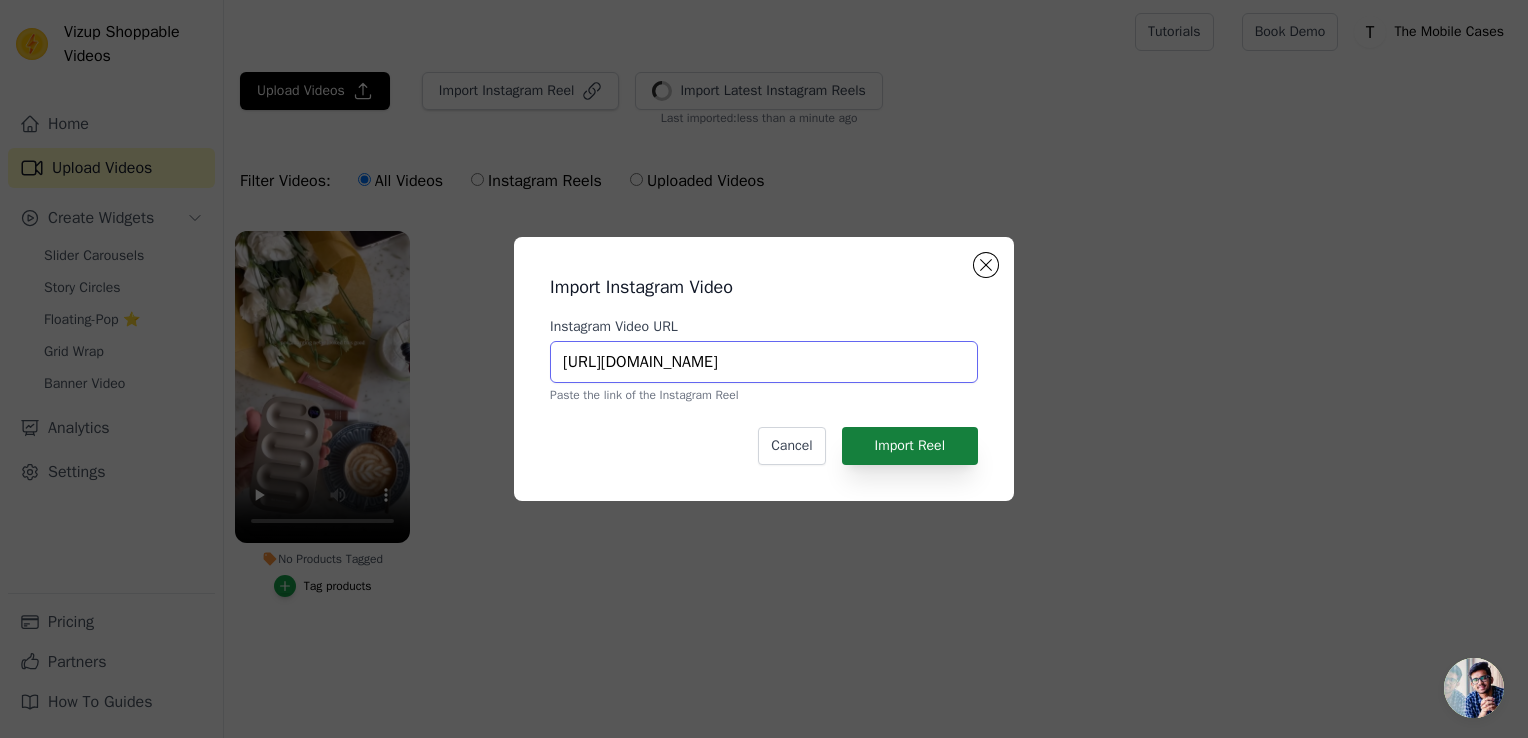 type on "https://www.instagram.com/reel/DKKHr-jycQu/" 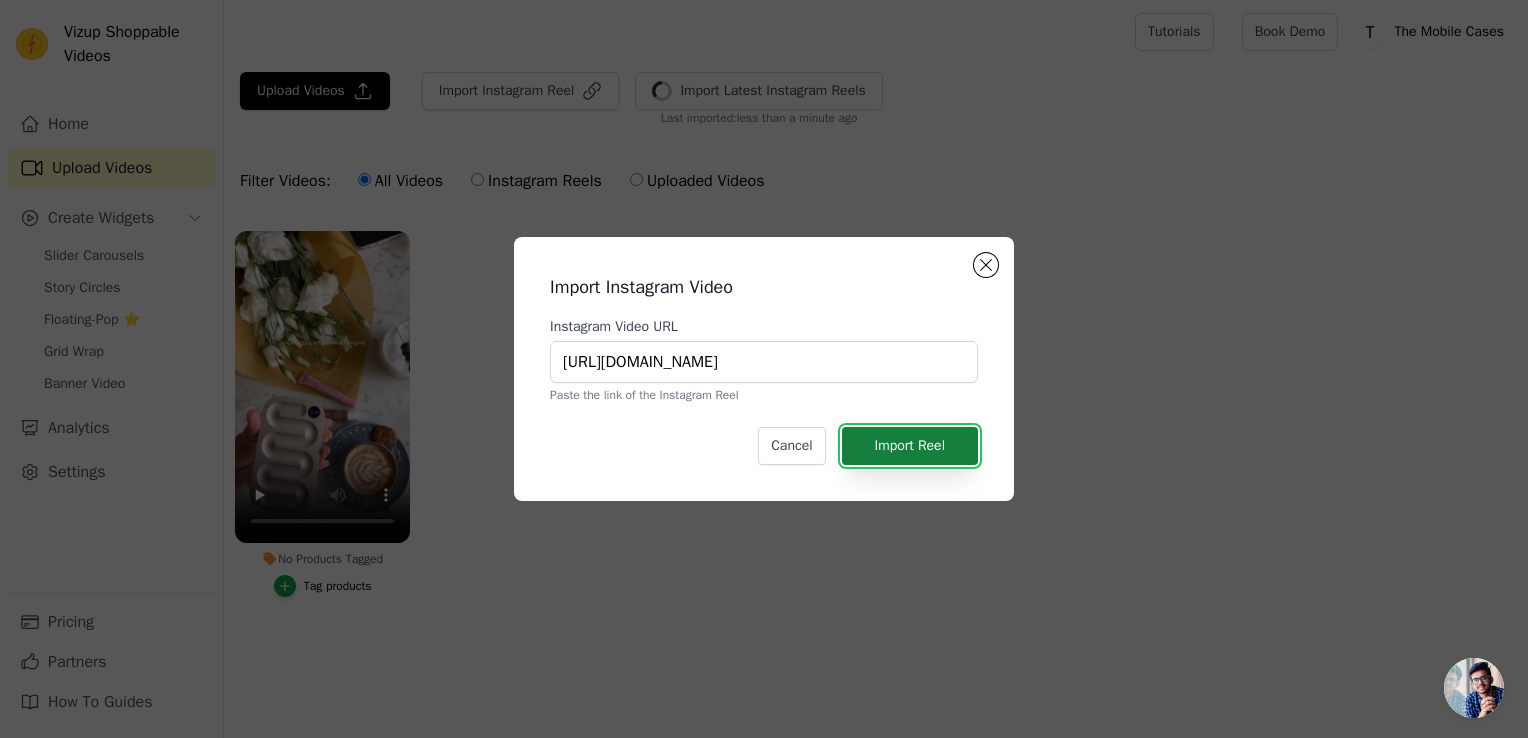 click on "Import Reel" at bounding box center (910, 446) 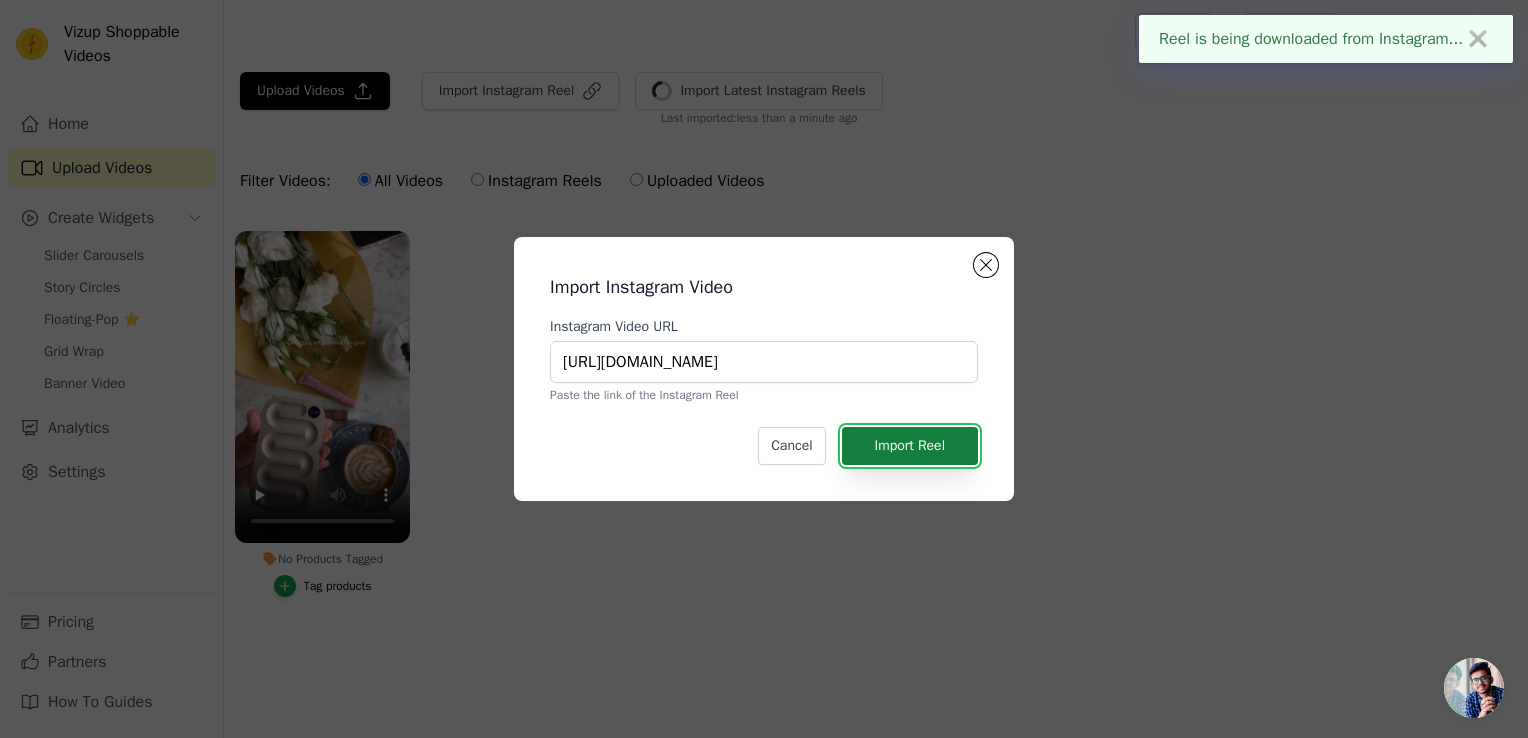 click on "Import Reel" at bounding box center (910, 446) 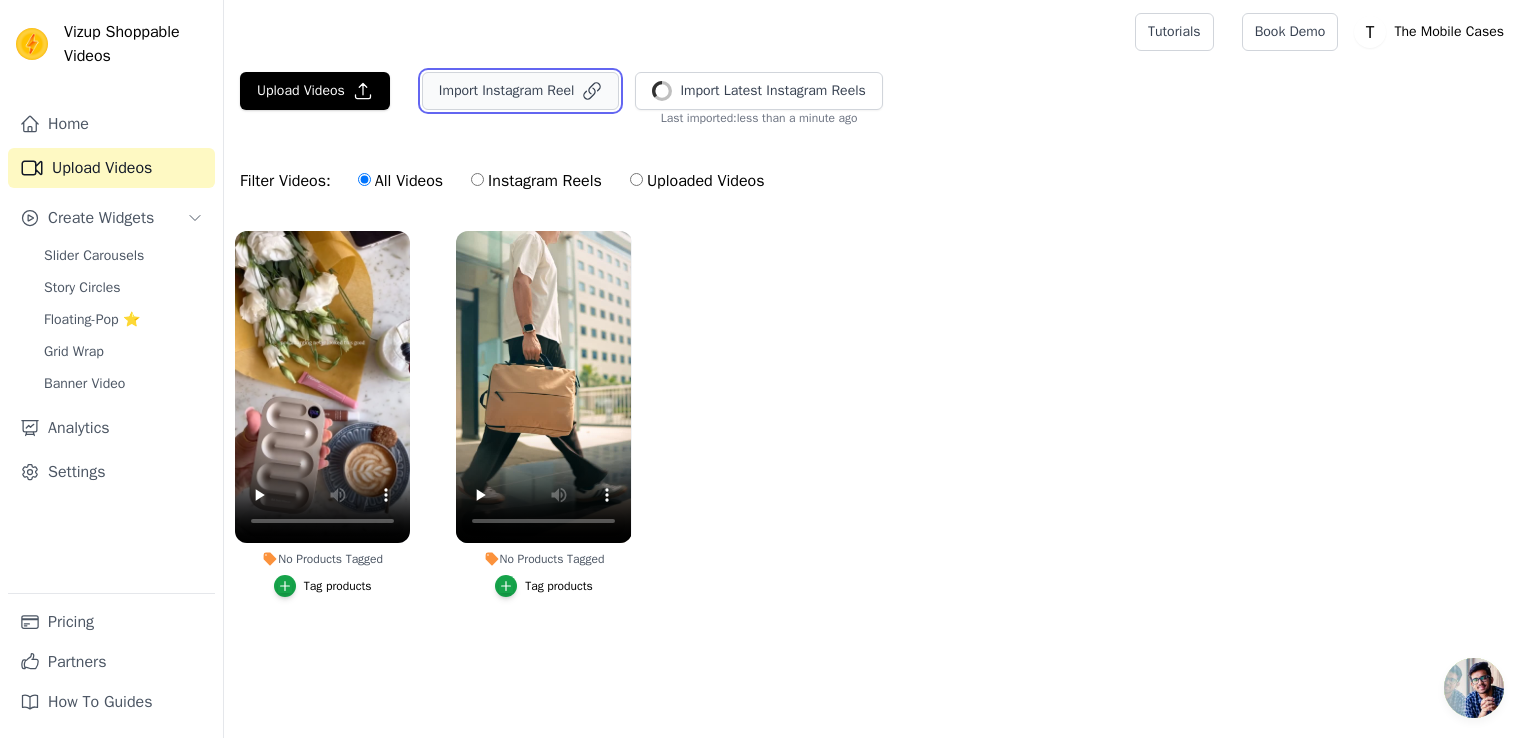 click on "Import Instagram Reel" at bounding box center [521, 91] 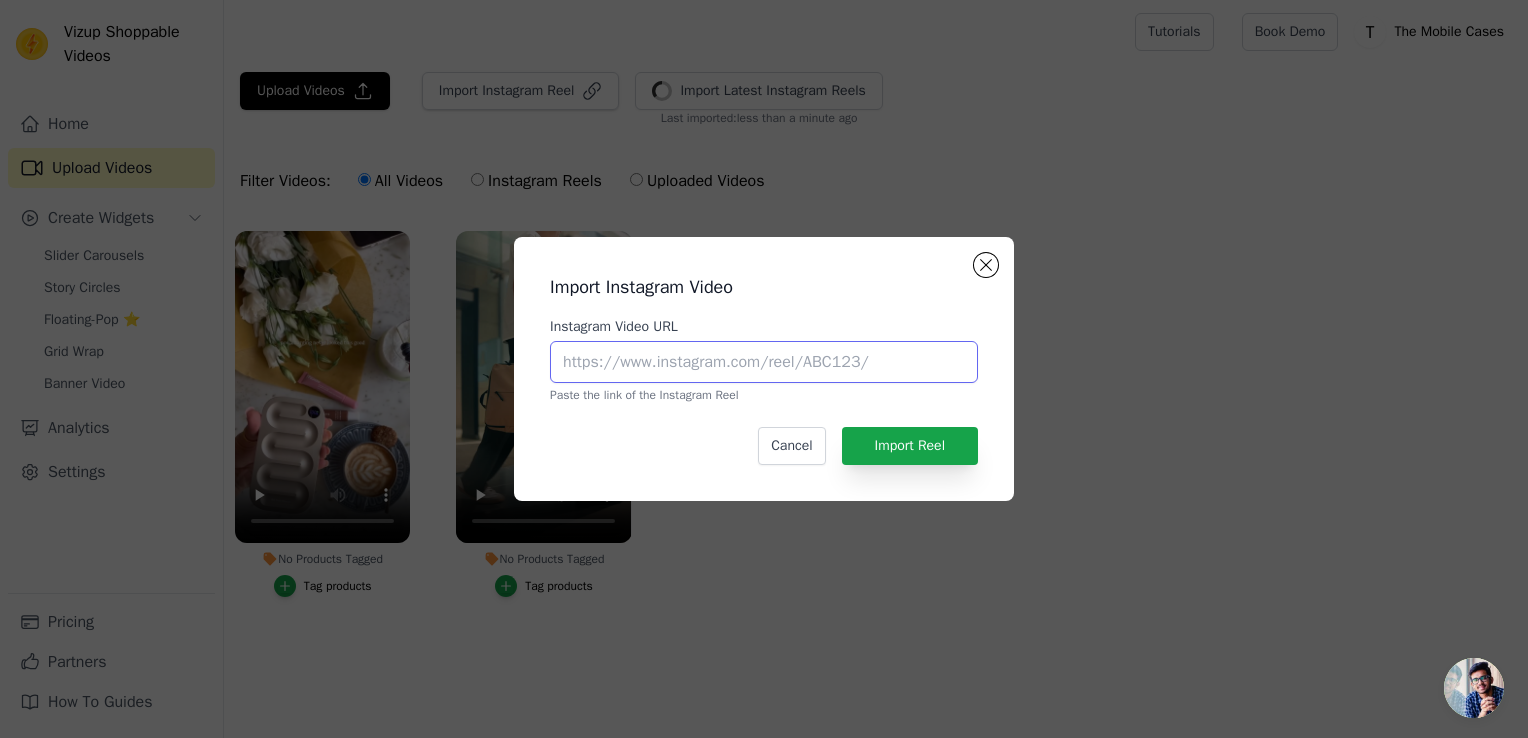 paste on "https://www.instagram.com/reel/DI0QnoMqJaF/" 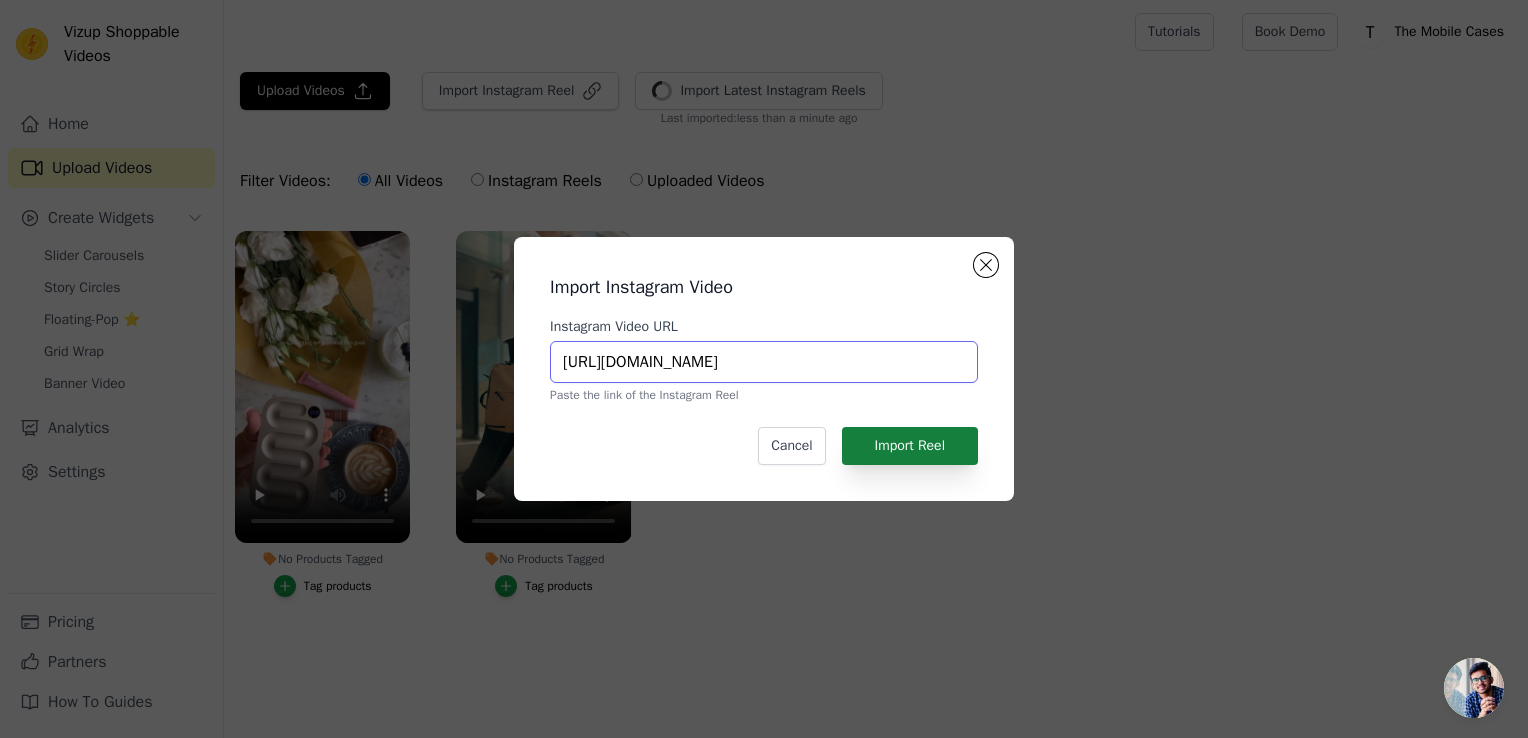 type on "https://www.instagram.com/reel/DI0QnoMqJaF/" 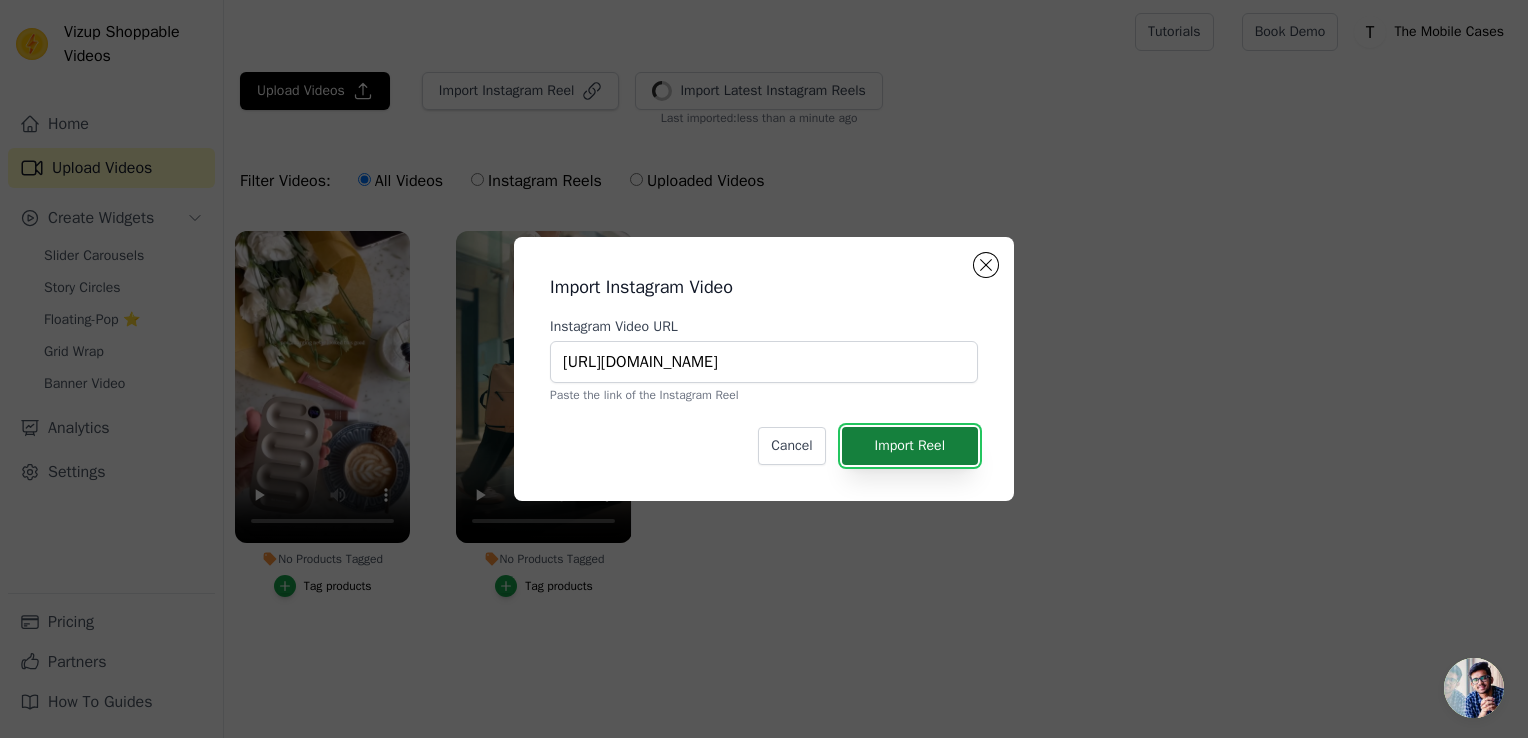 click on "Import Reel" at bounding box center [910, 446] 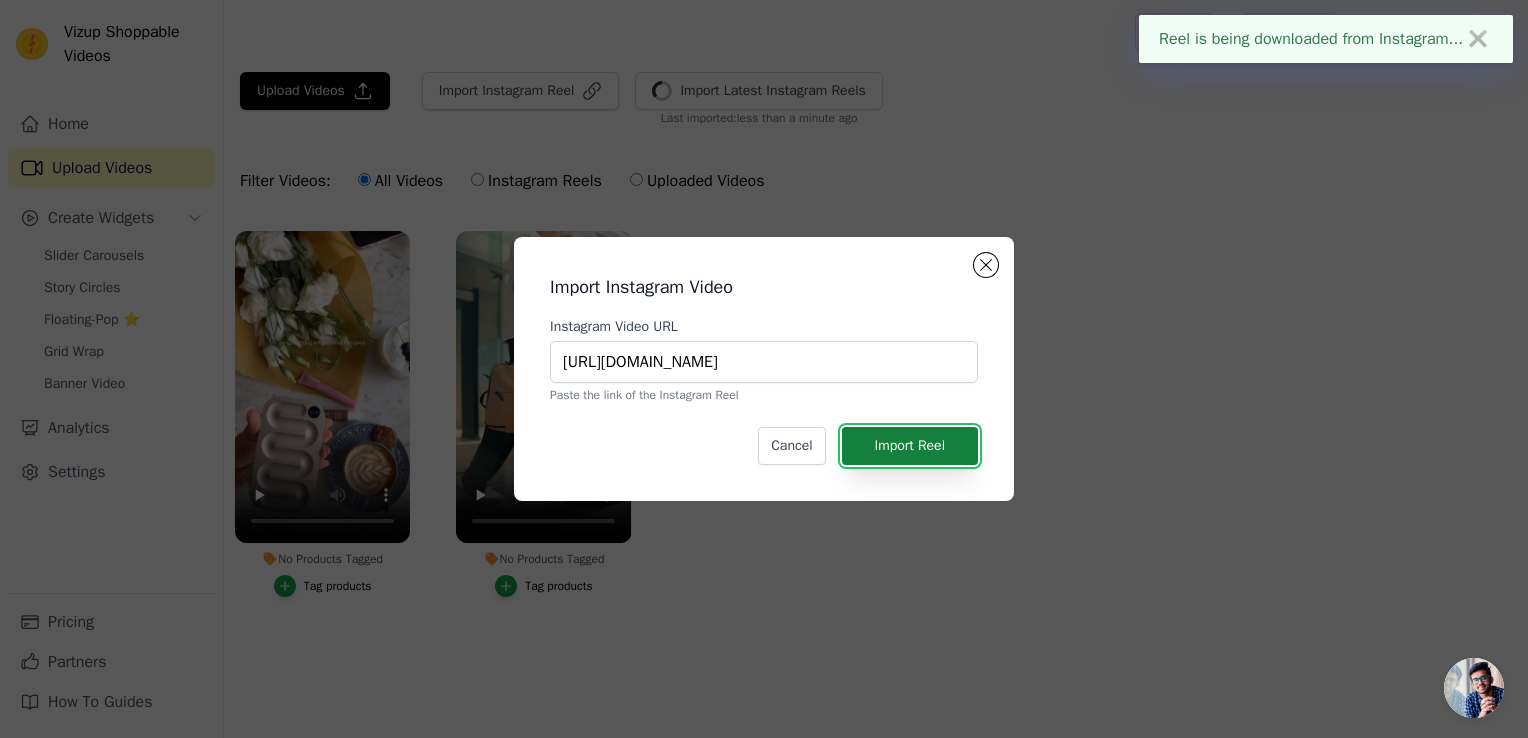 click on "Import Reel" at bounding box center [910, 446] 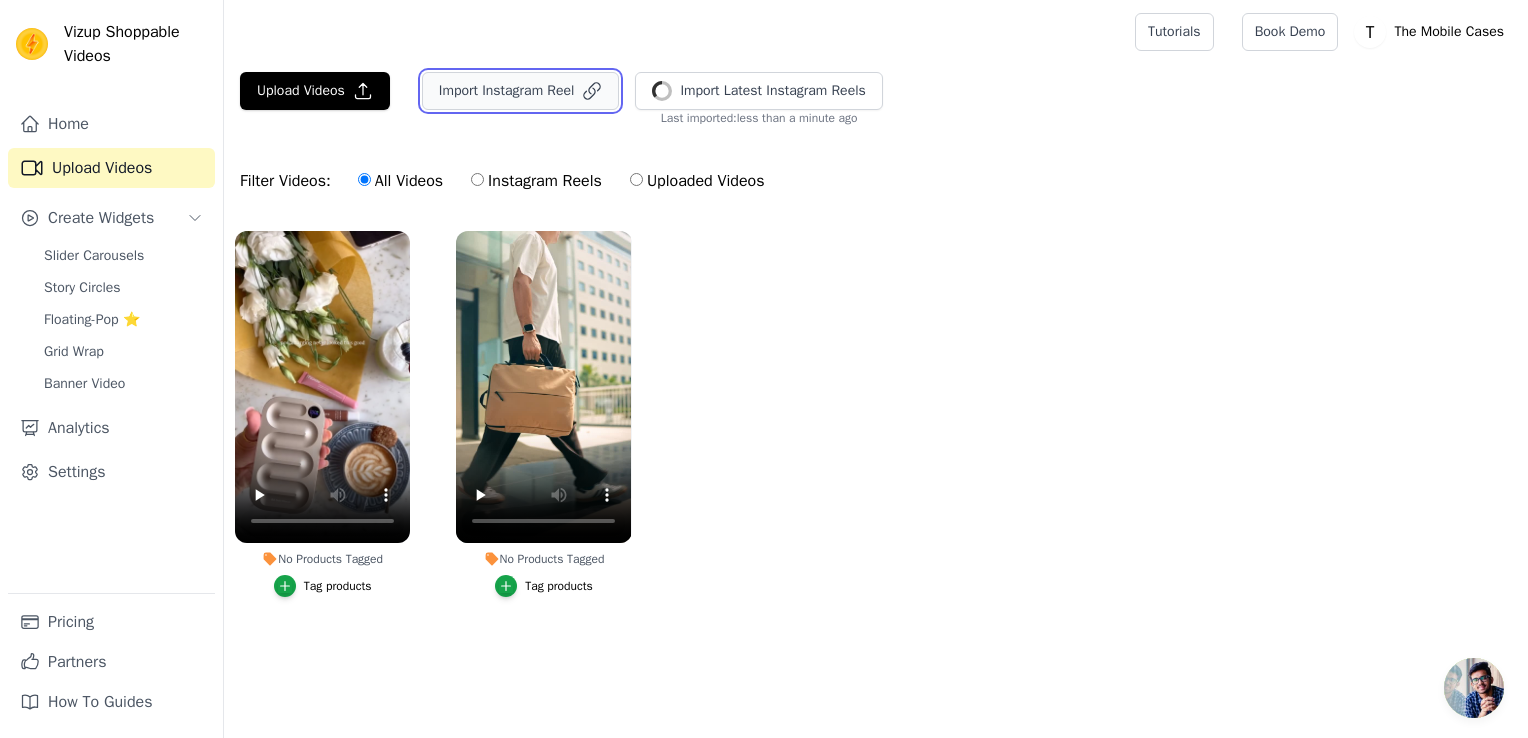 click on "Import Instagram Reel" at bounding box center (521, 91) 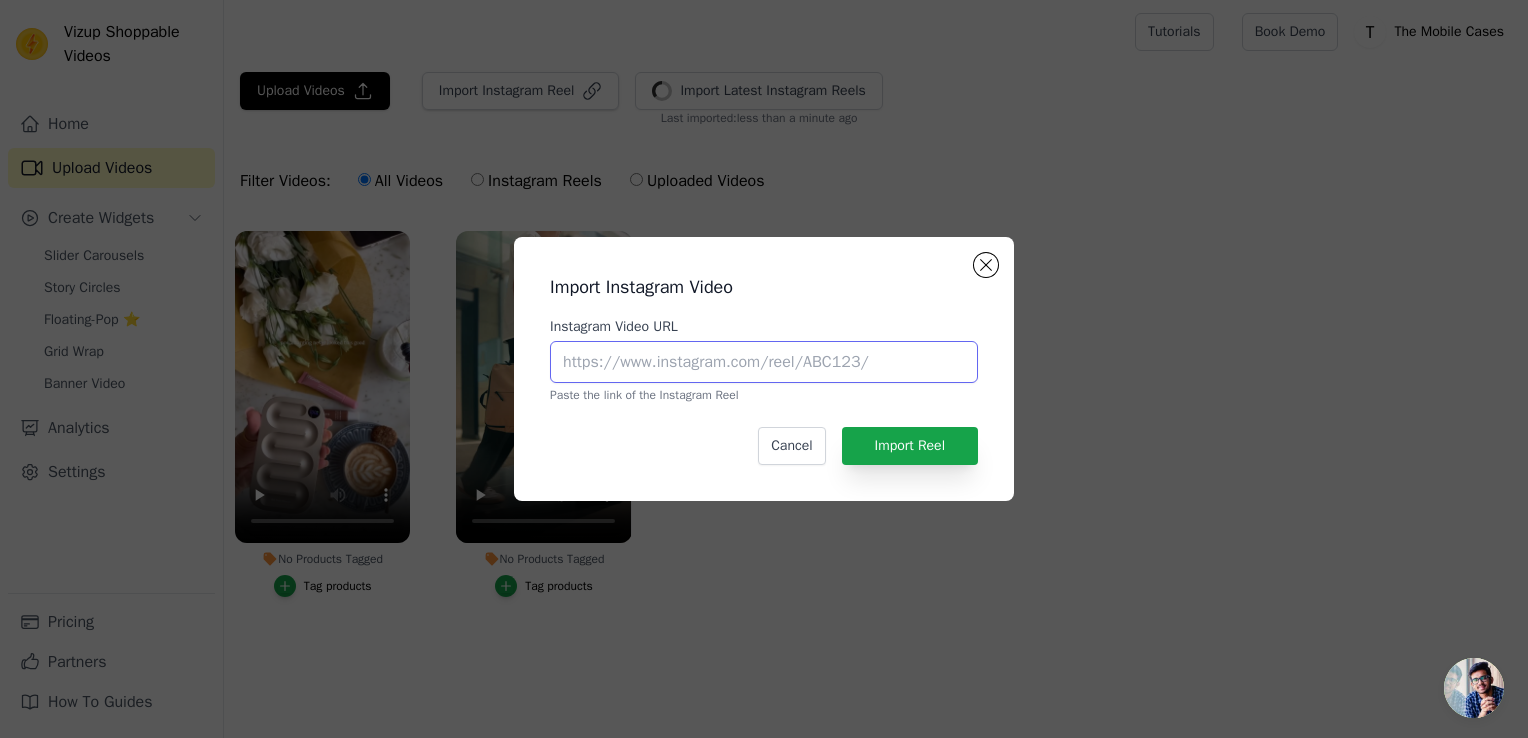 paste on "https://www.instagram.com/reel/DI0QnoMqJaF/" 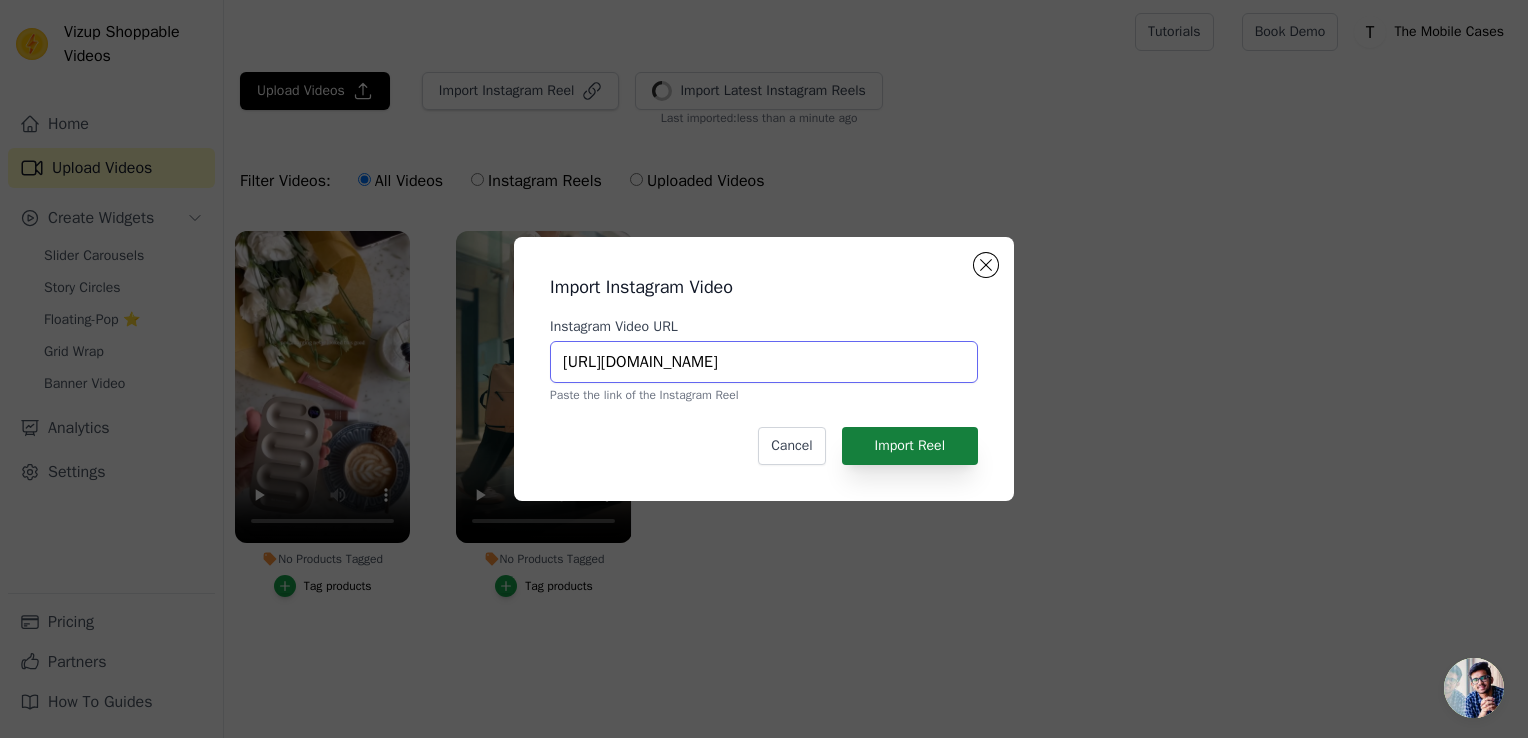 type on "https://www.instagram.com/reel/DI0QnoMqJaF/" 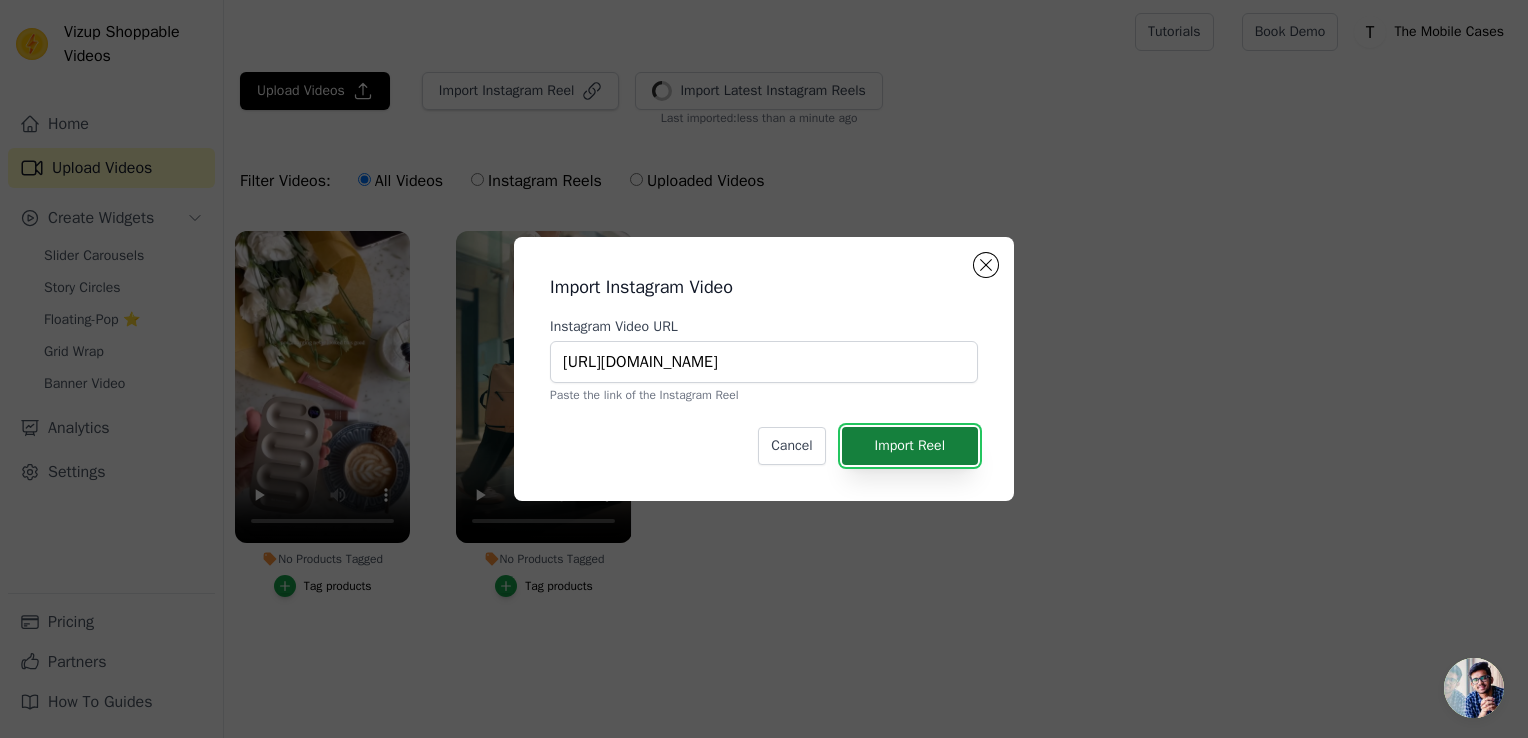 click on "Import Reel" at bounding box center [910, 446] 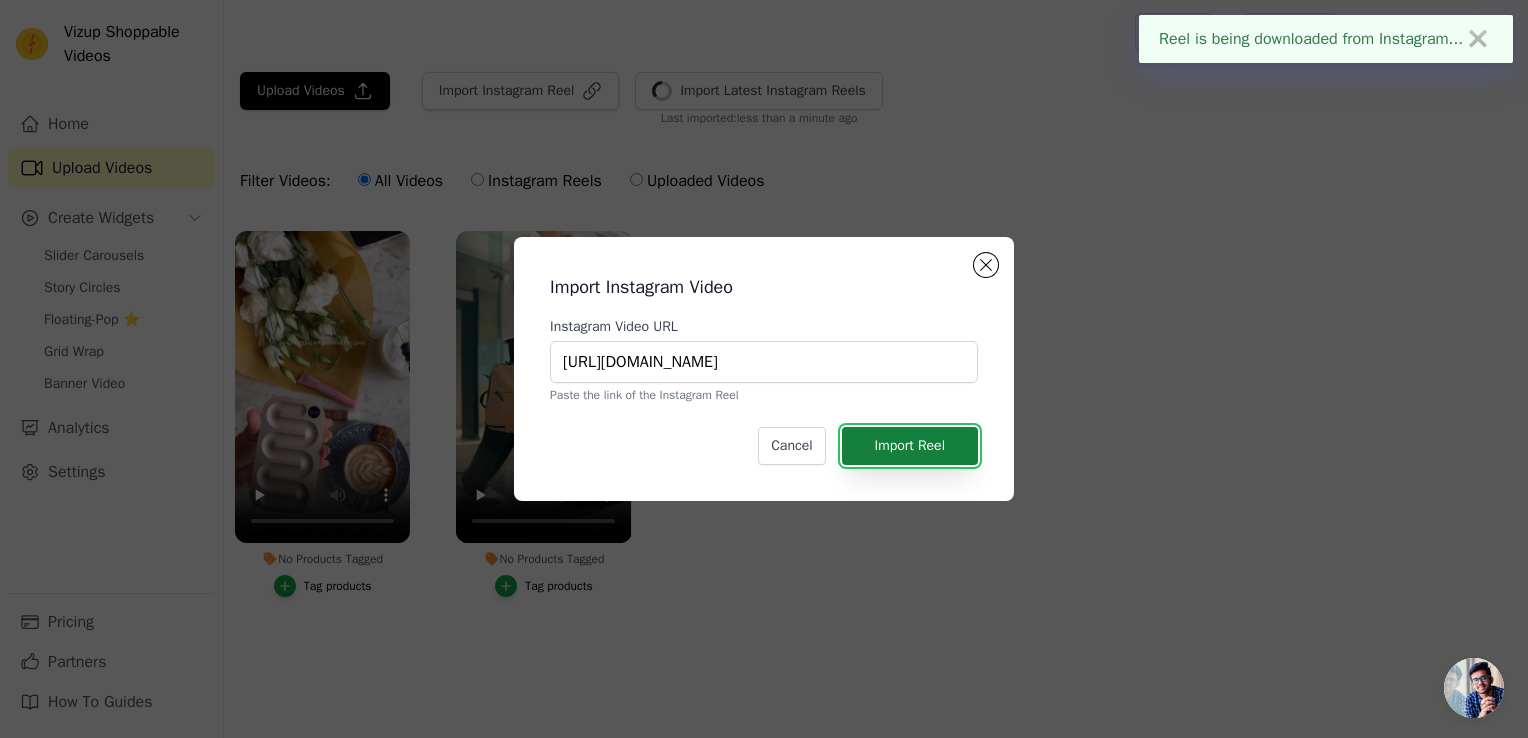click on "Import Reel" at bounding box center [910, 446] 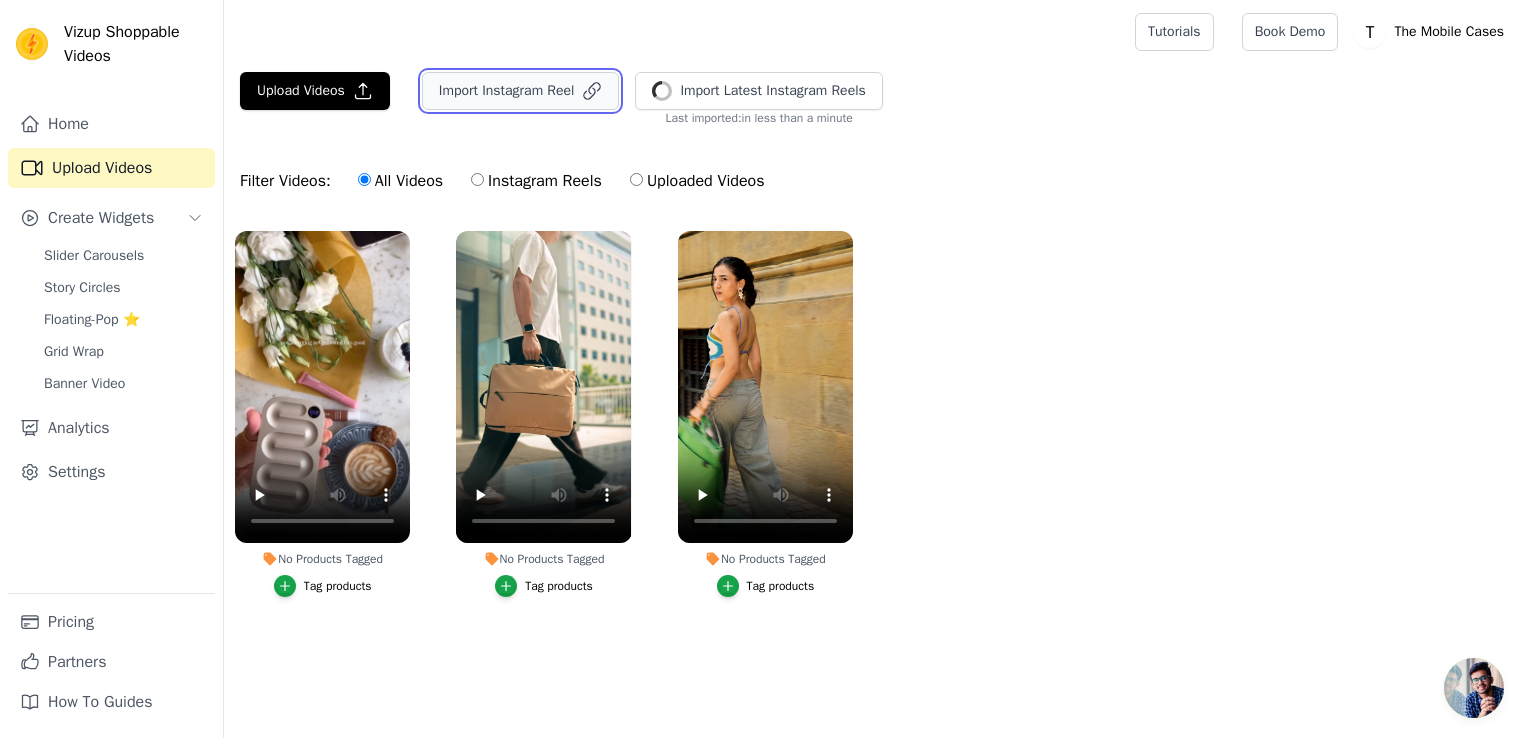 click on "Import Instagram Reel" at bounding box center [521, 91] 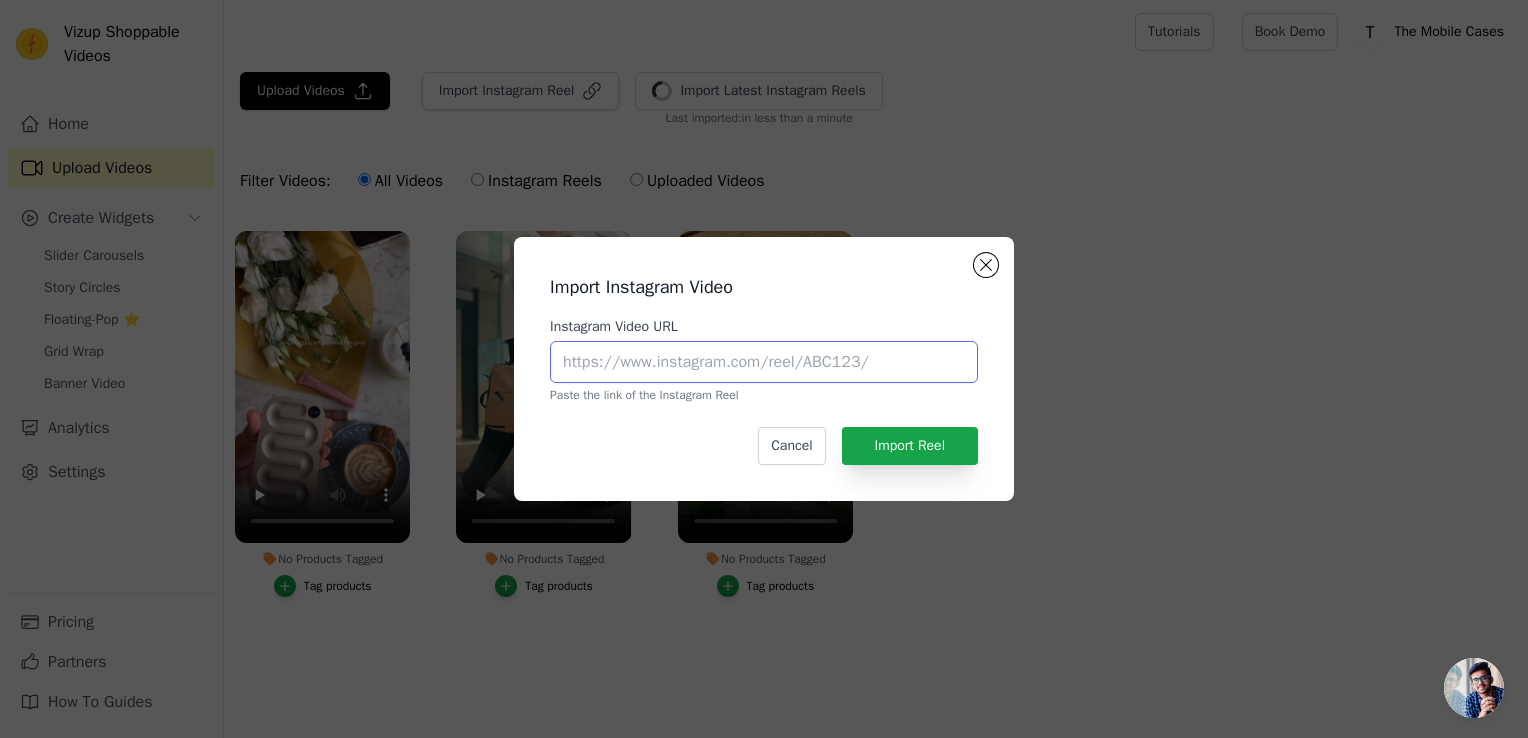 paste on "https://www.instagram.com/reel/DIL31i3oC8a/" 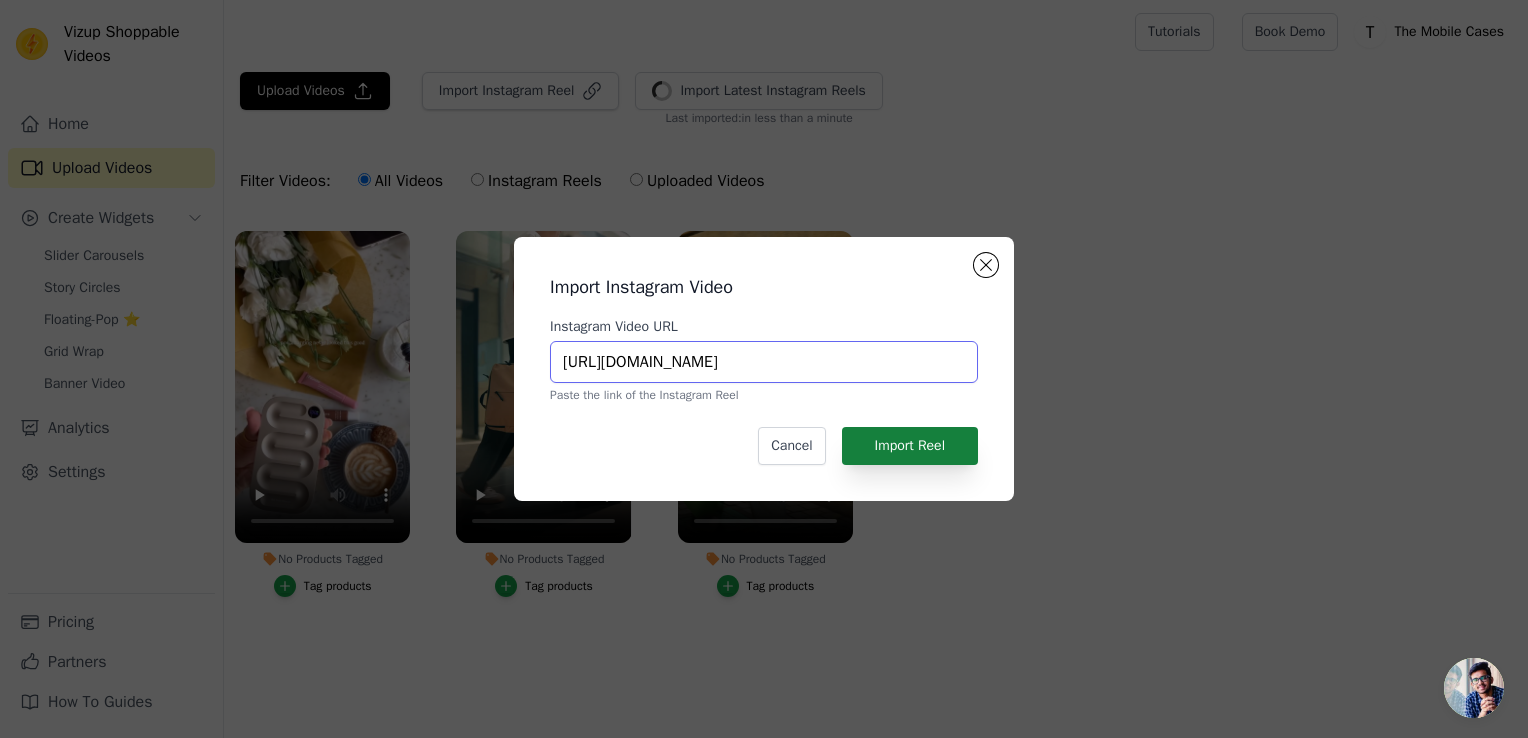 type on "https://www.instagram.com/reel/DIL31i3oC8a/" 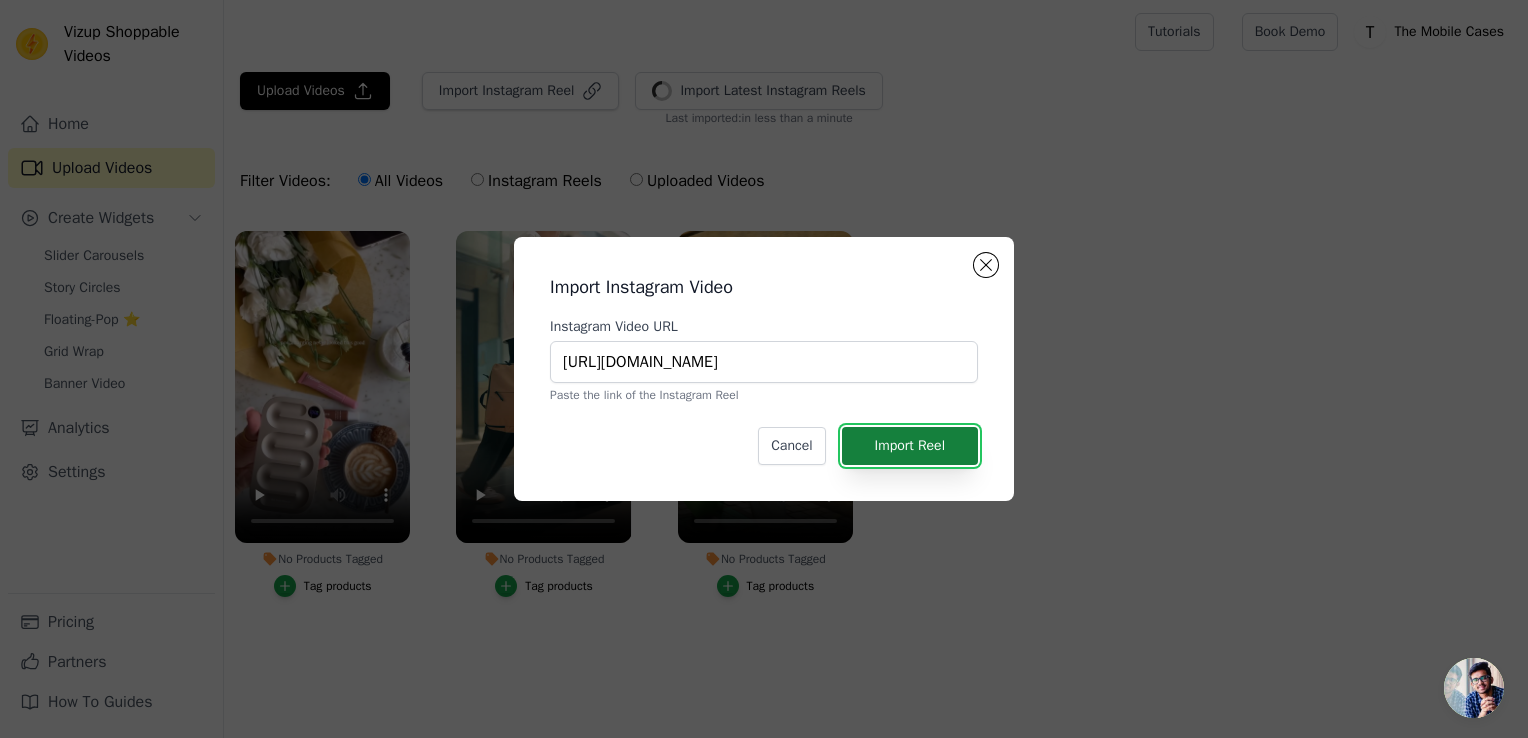 click on "Import Reel" at bounding box center [910, 446] 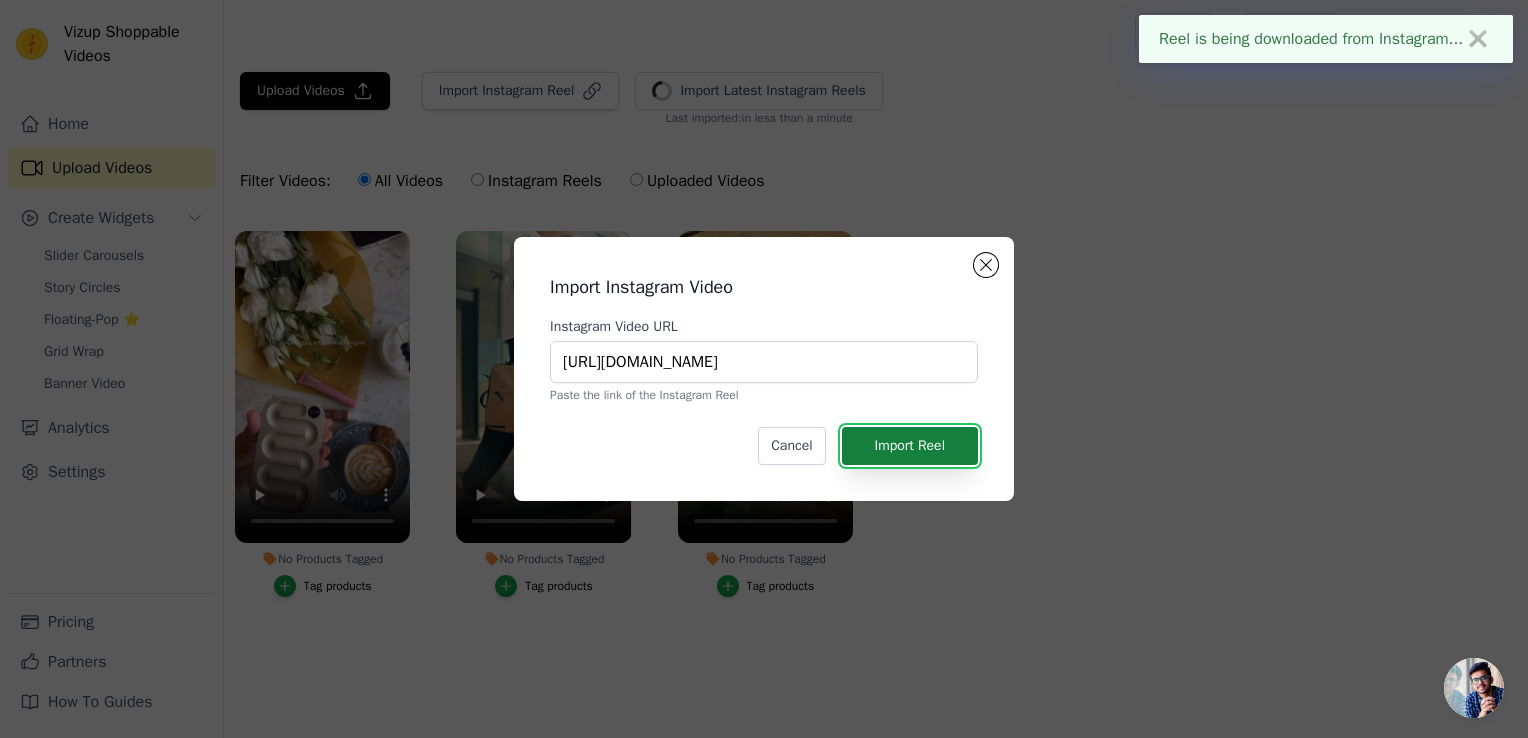 click on "Import Reel" at bounding box center (910, 446) 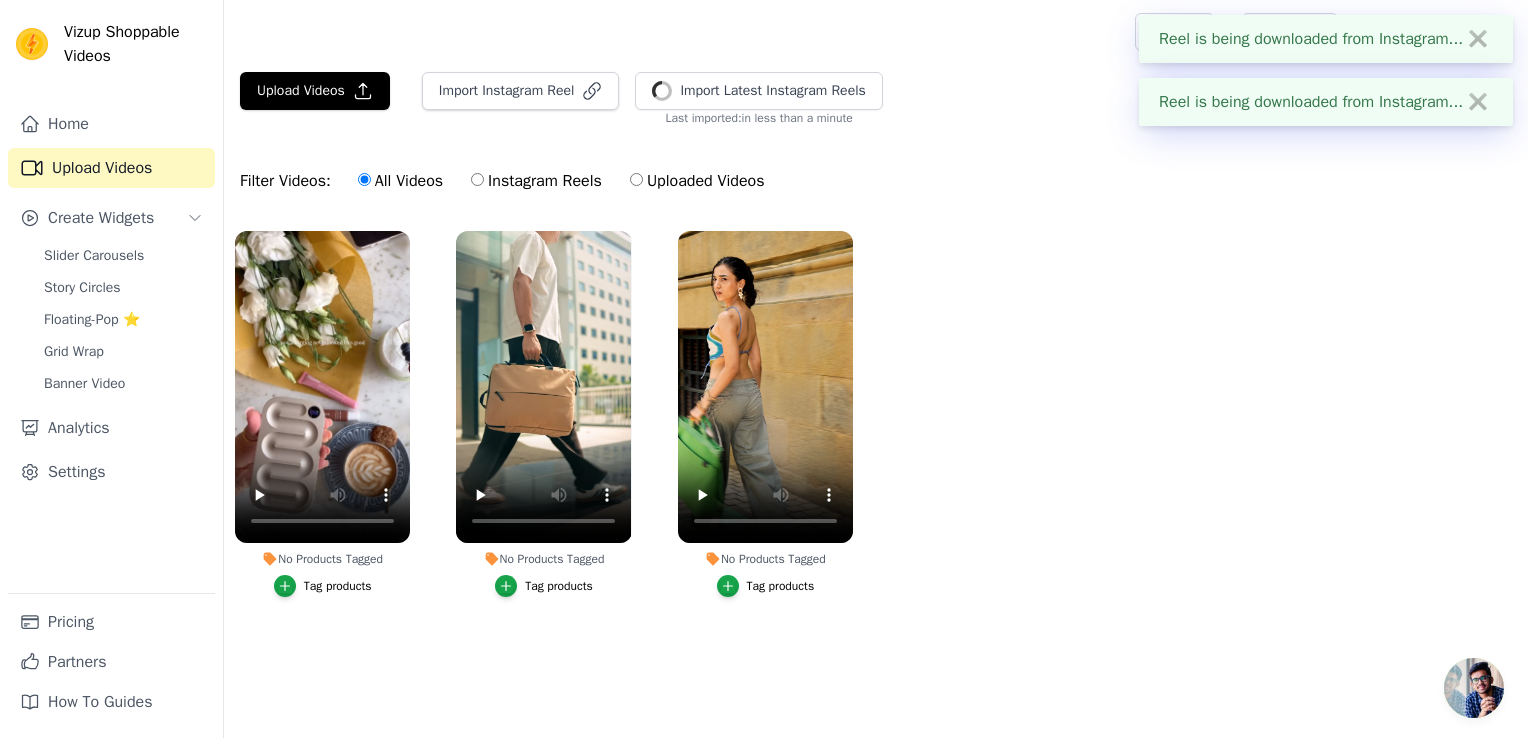 click on "No Products Tagged       Tag products
No Products Tagged       Tag products
No Products Tagged       Tag products" at bounding box center (876, 434) 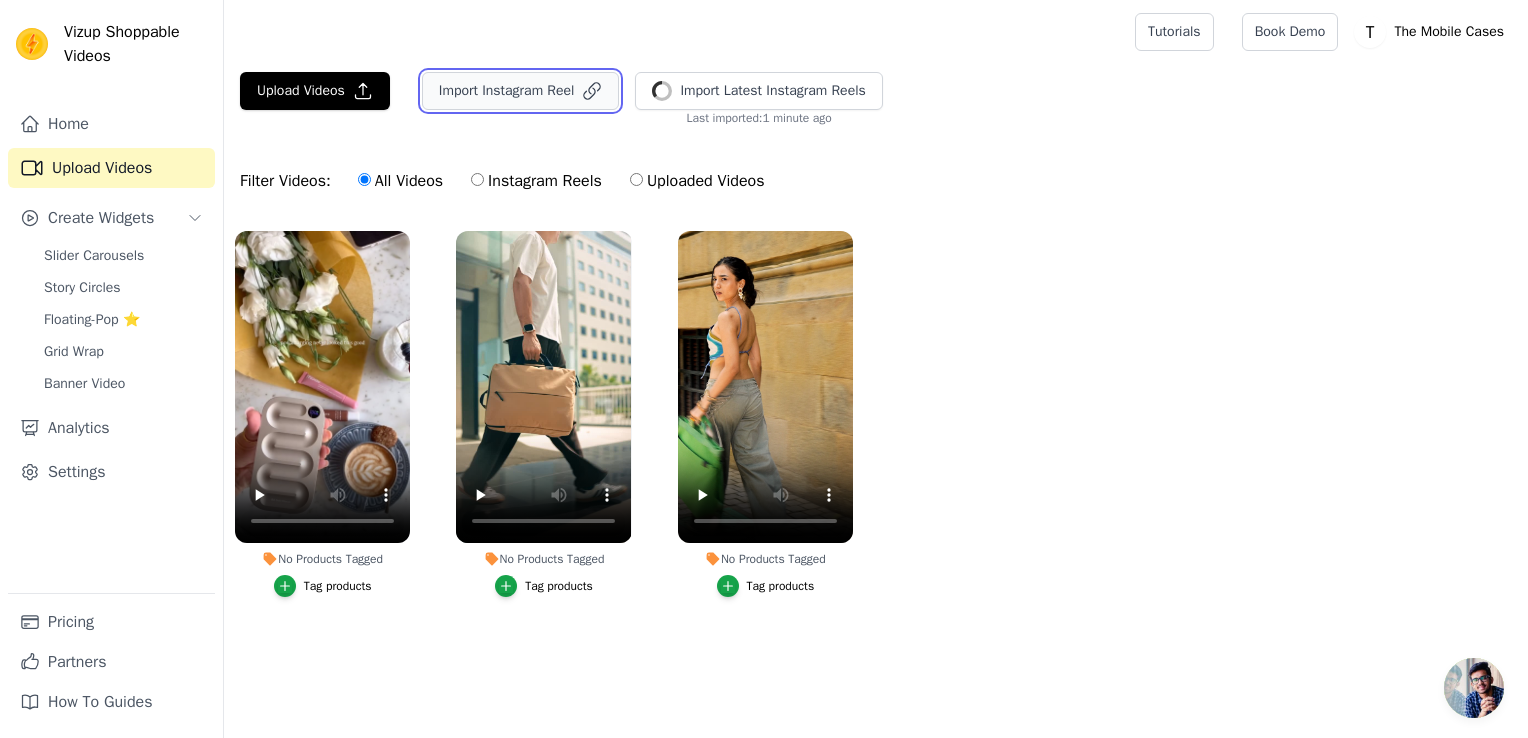 click on "Import Instagram Reel" at bounding box center (521, 91) 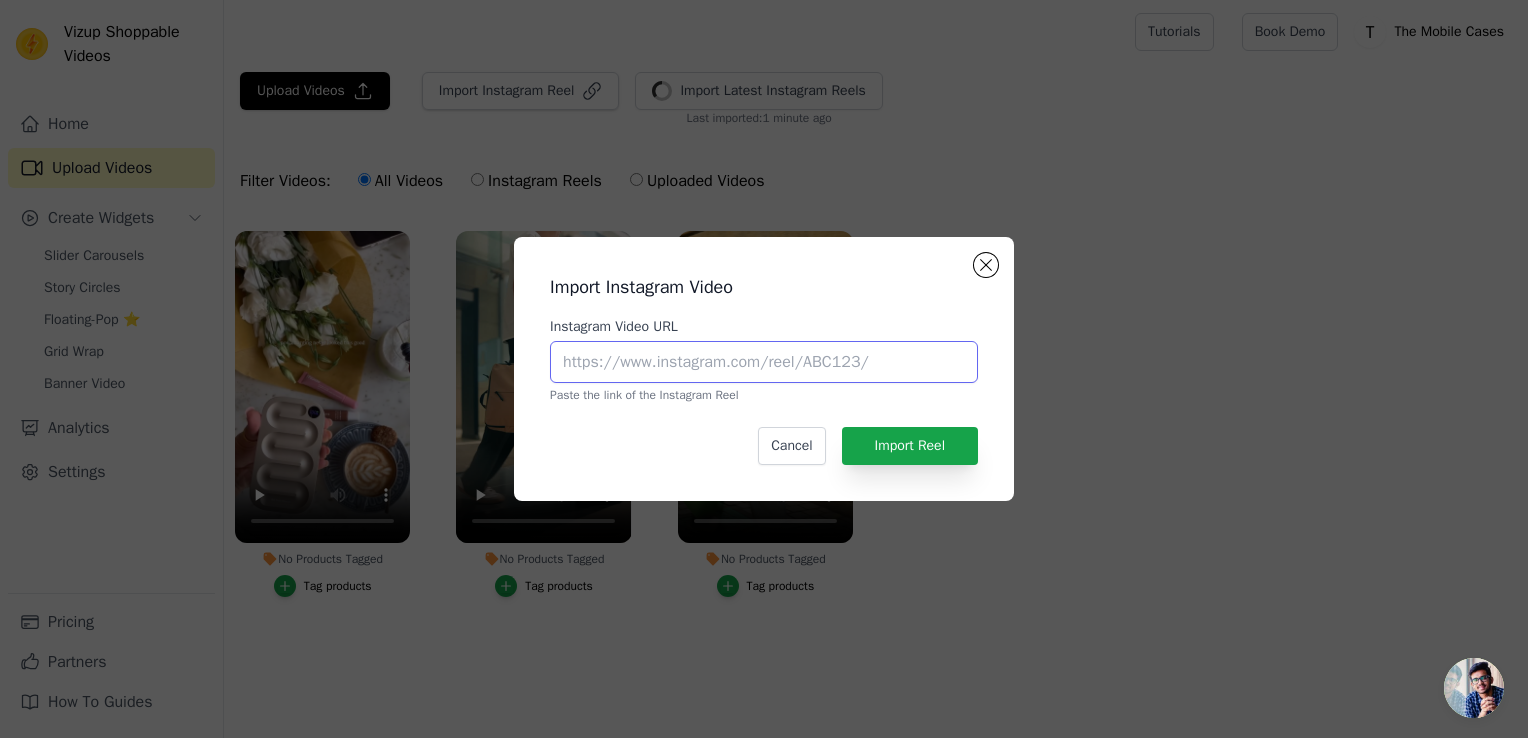 paste on "https://www.instagram.com/reel/DIL31i3oC8a/" 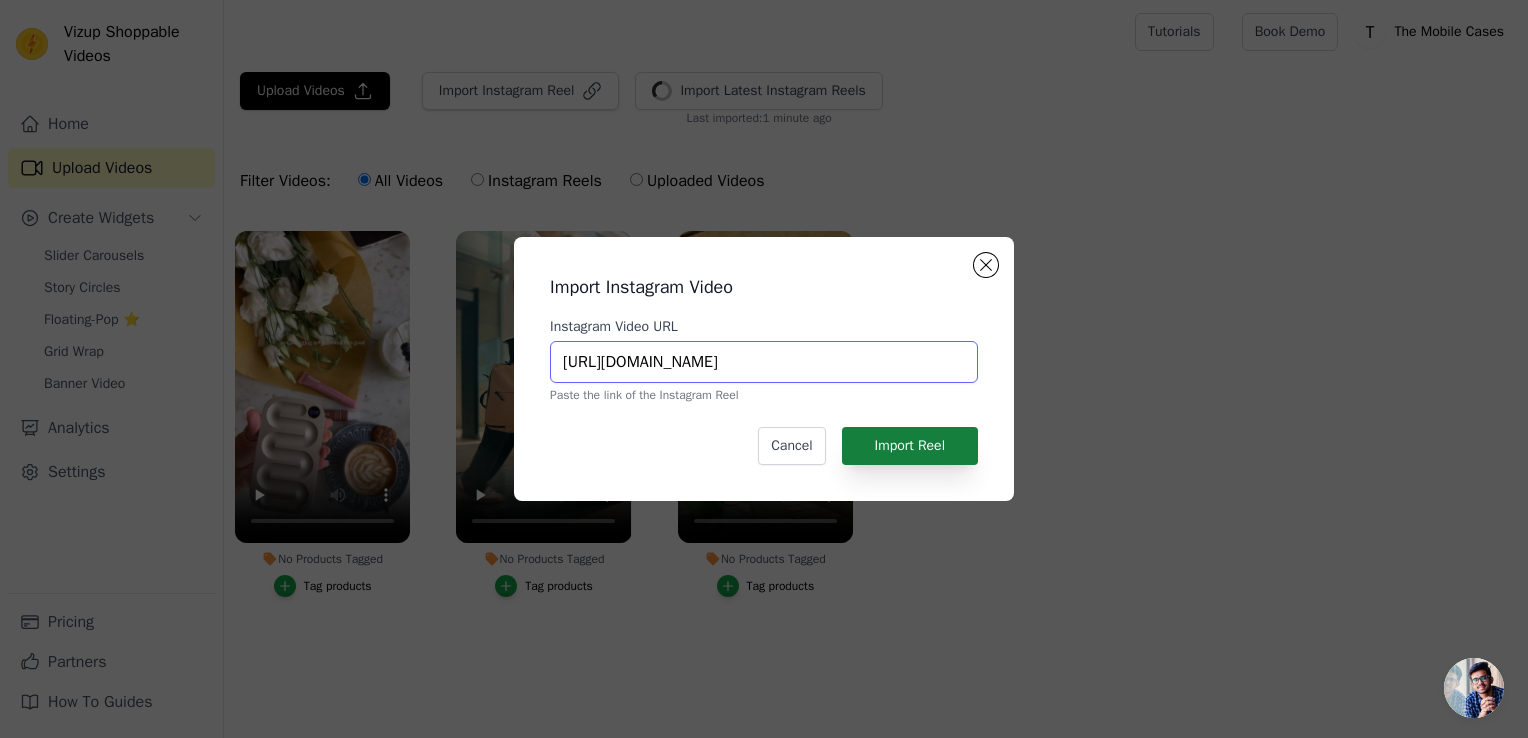 type on "https://www.instagram.com/reel/DIL31i3oC8a/" 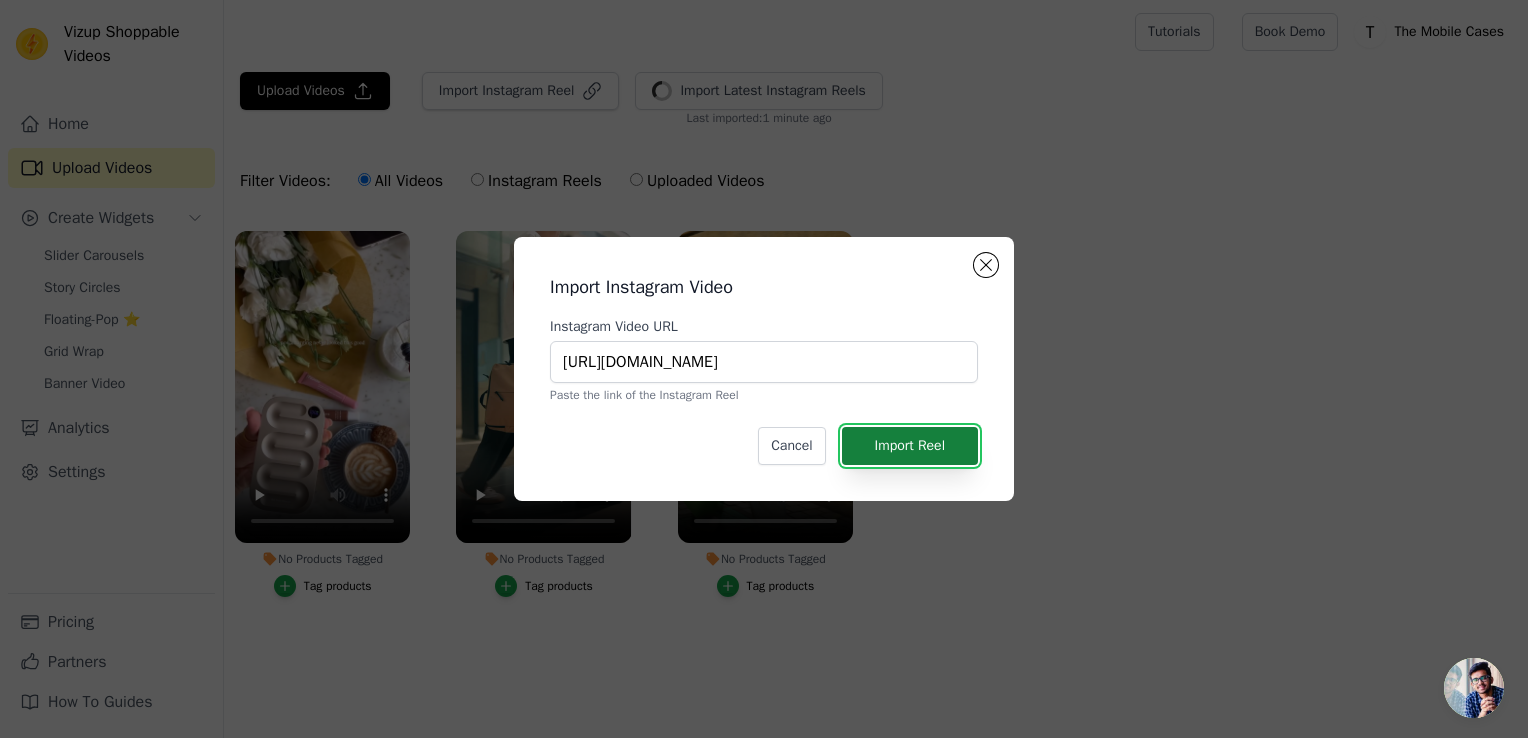 click on "Import Reel" at bounding box center (910, 446) 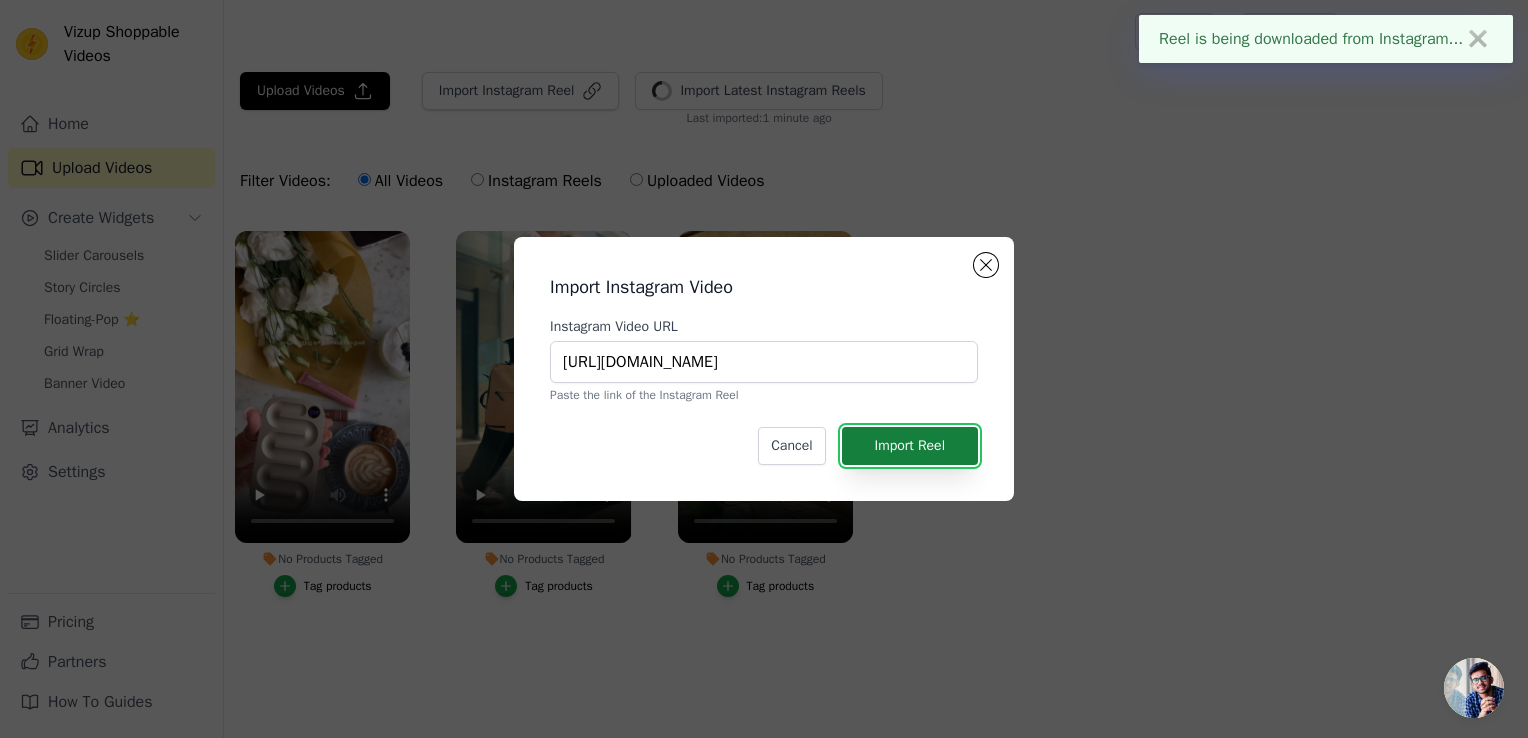 click on "Import Reel" at bounding box center (910, 446) 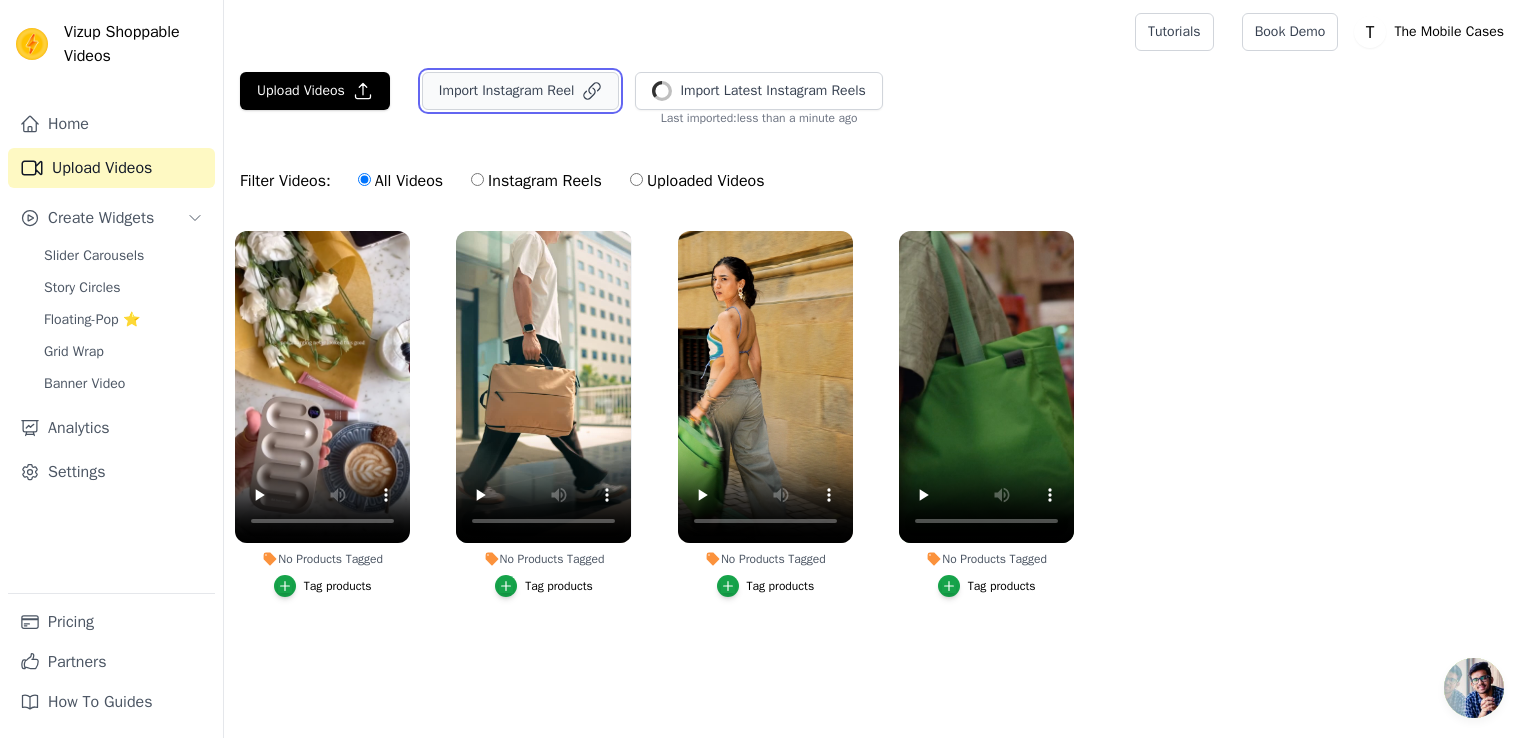 click on "Import Instagram Reel" at bounding box center (521, 91) 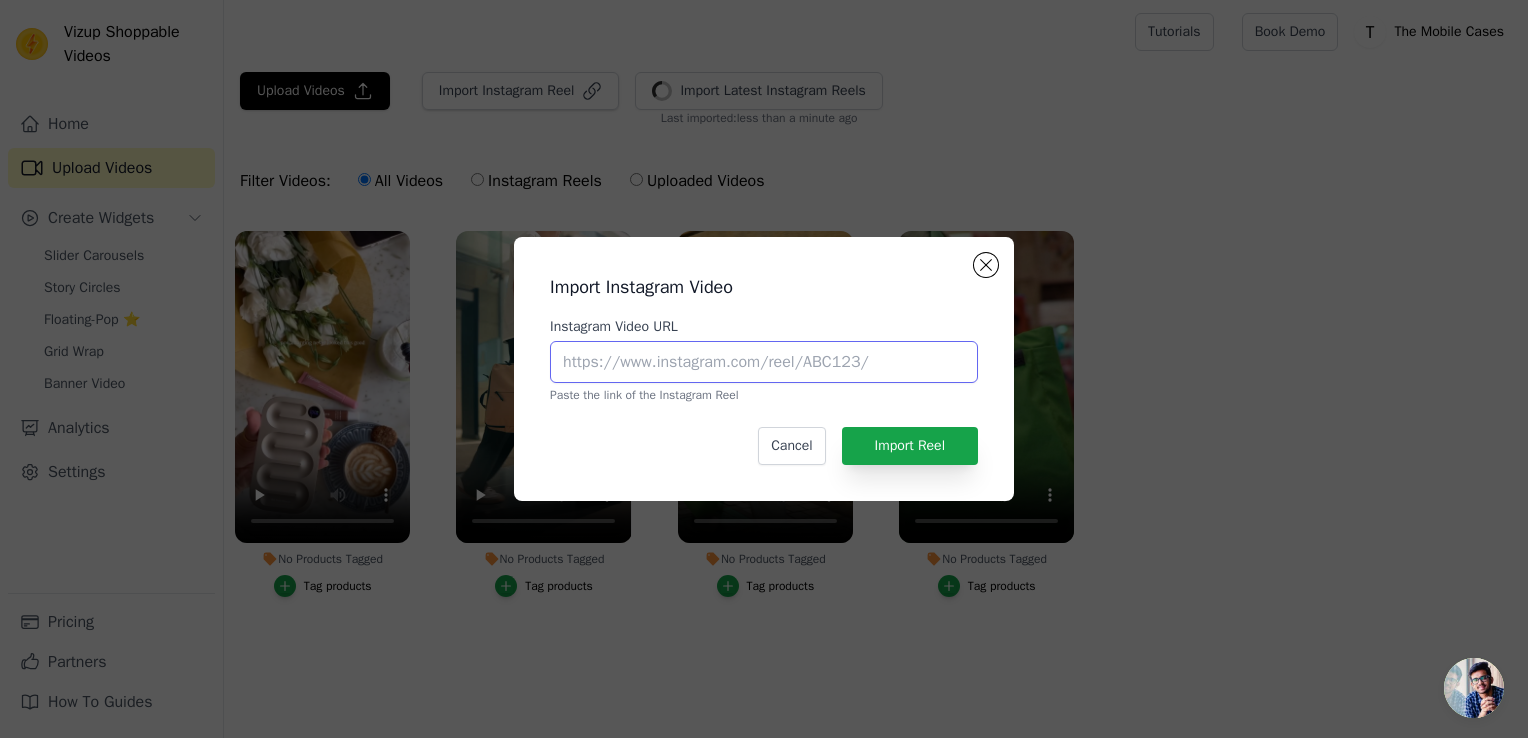 paste on "https://www.instagram.com/reel/DGSG8cxTEgh/" 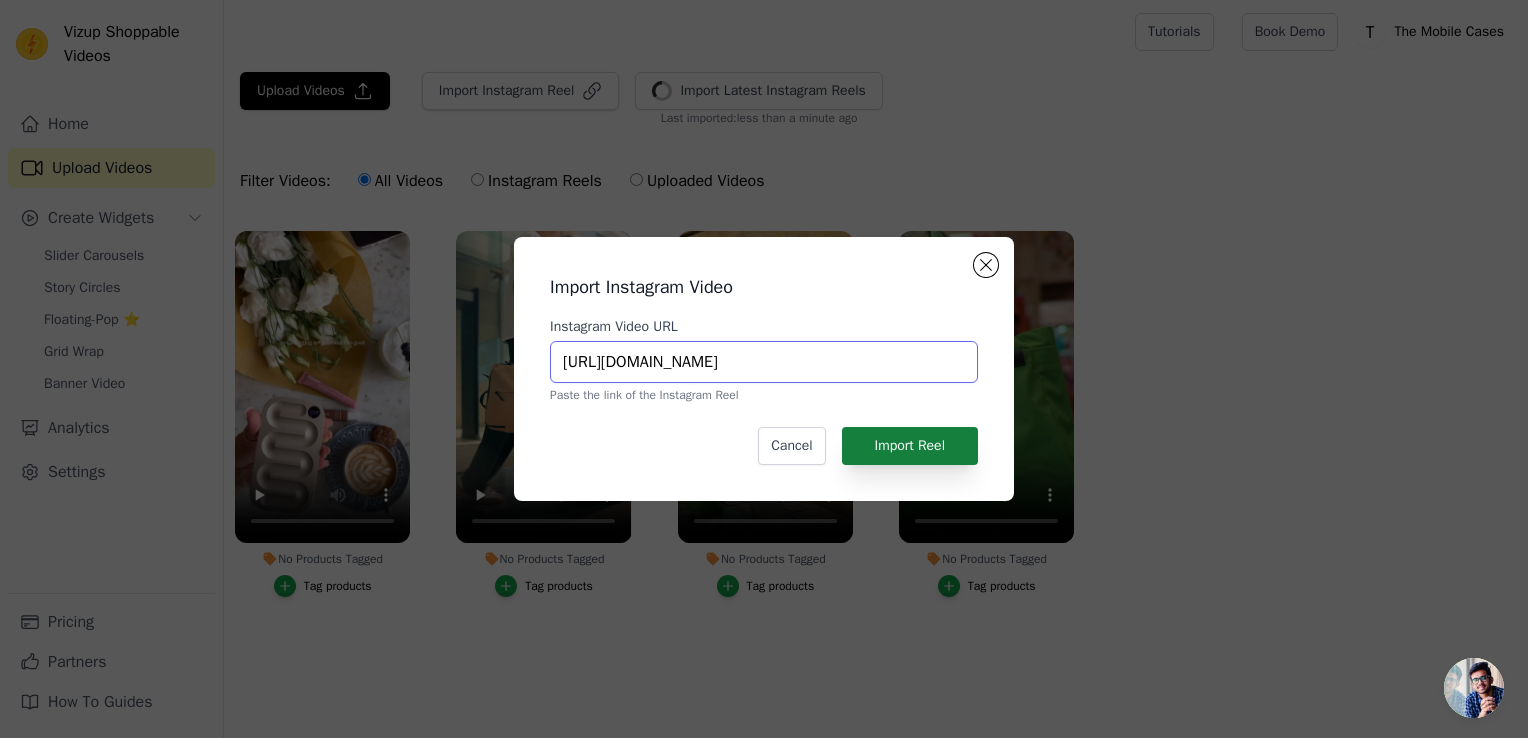type on "https://www.instagram.com/reel/DGSG8cxTEgh/" 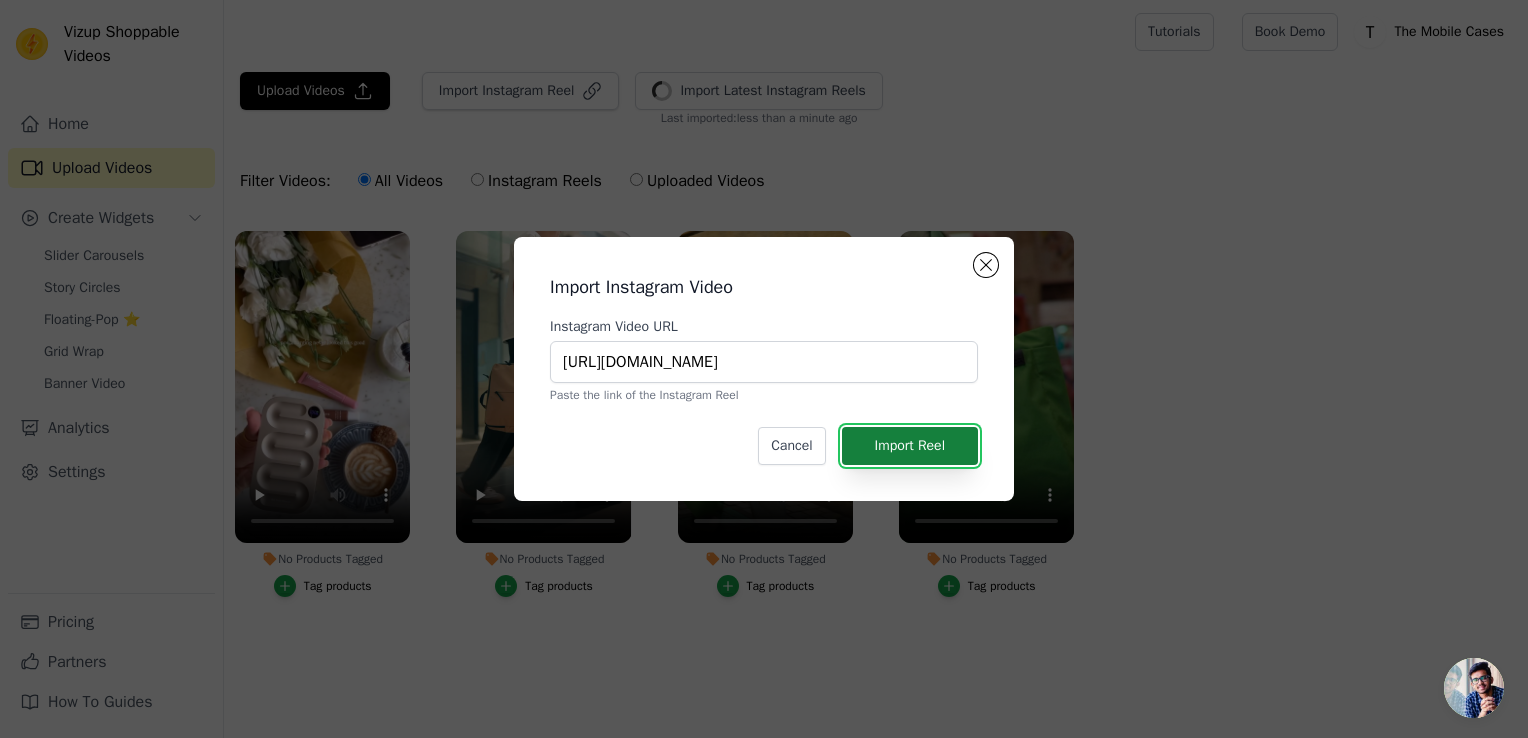 click on "Import Reel" at bounding box center [910, 446] 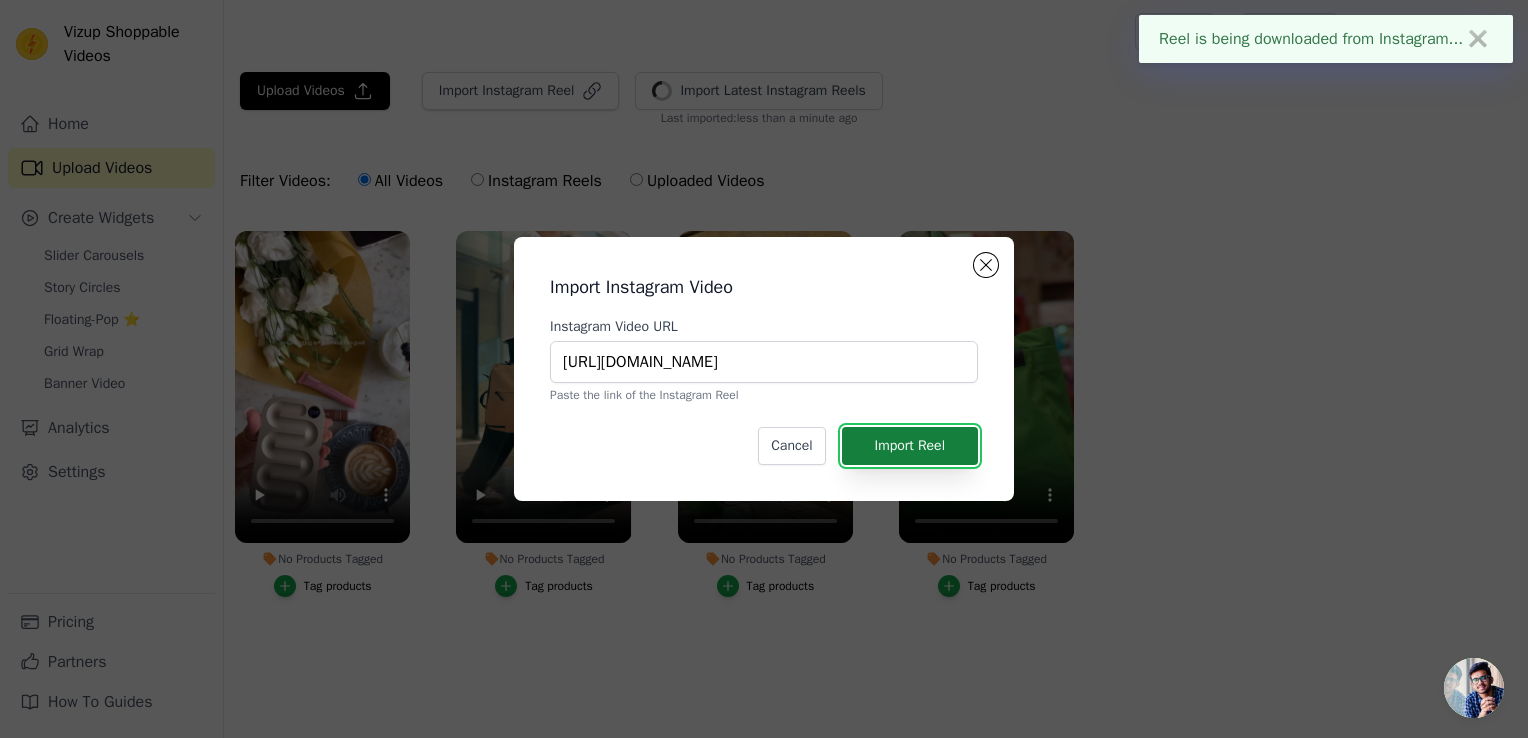 click on "Import Reel" at bounding box center (910, 446) 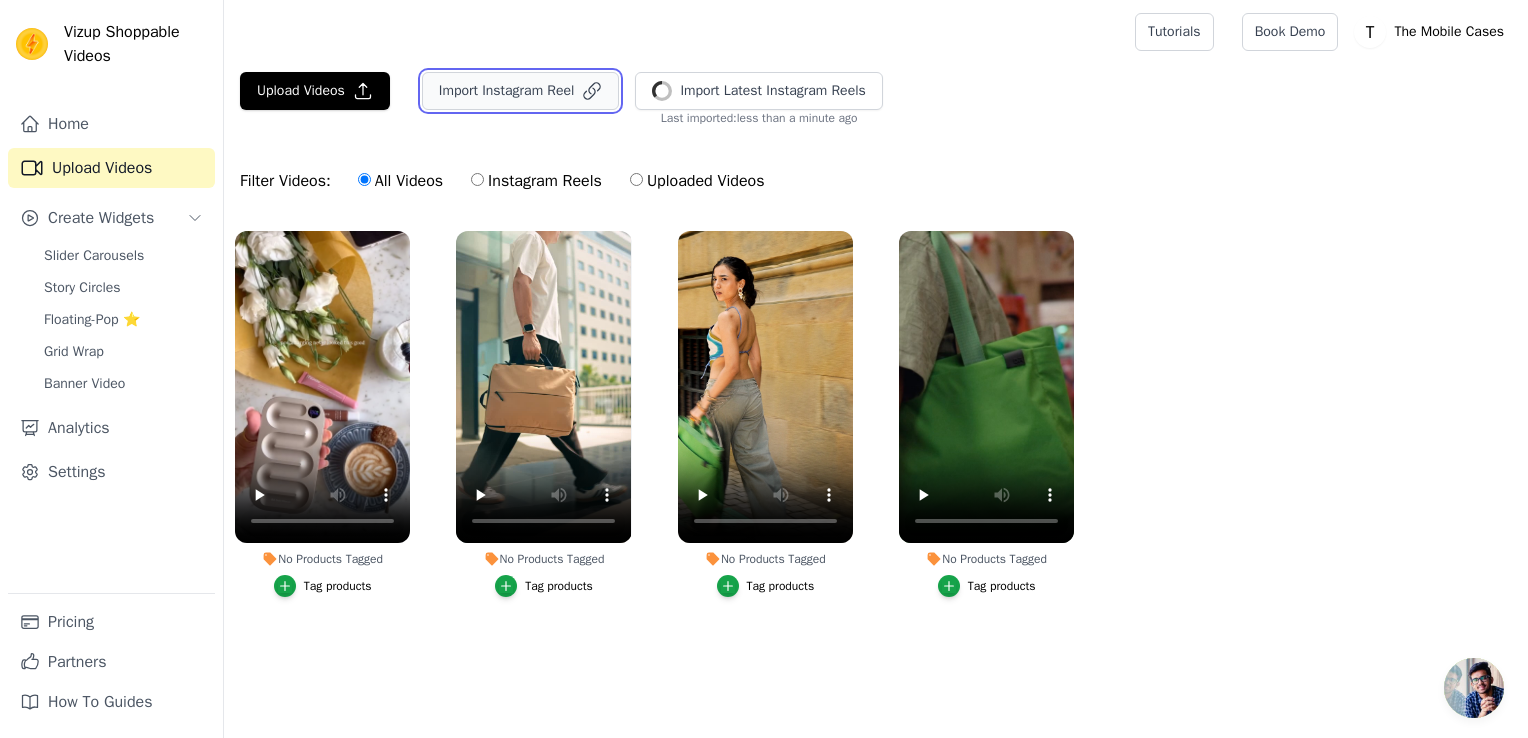 click on "Import Instagram Reel" at bounding box center [521, 91] 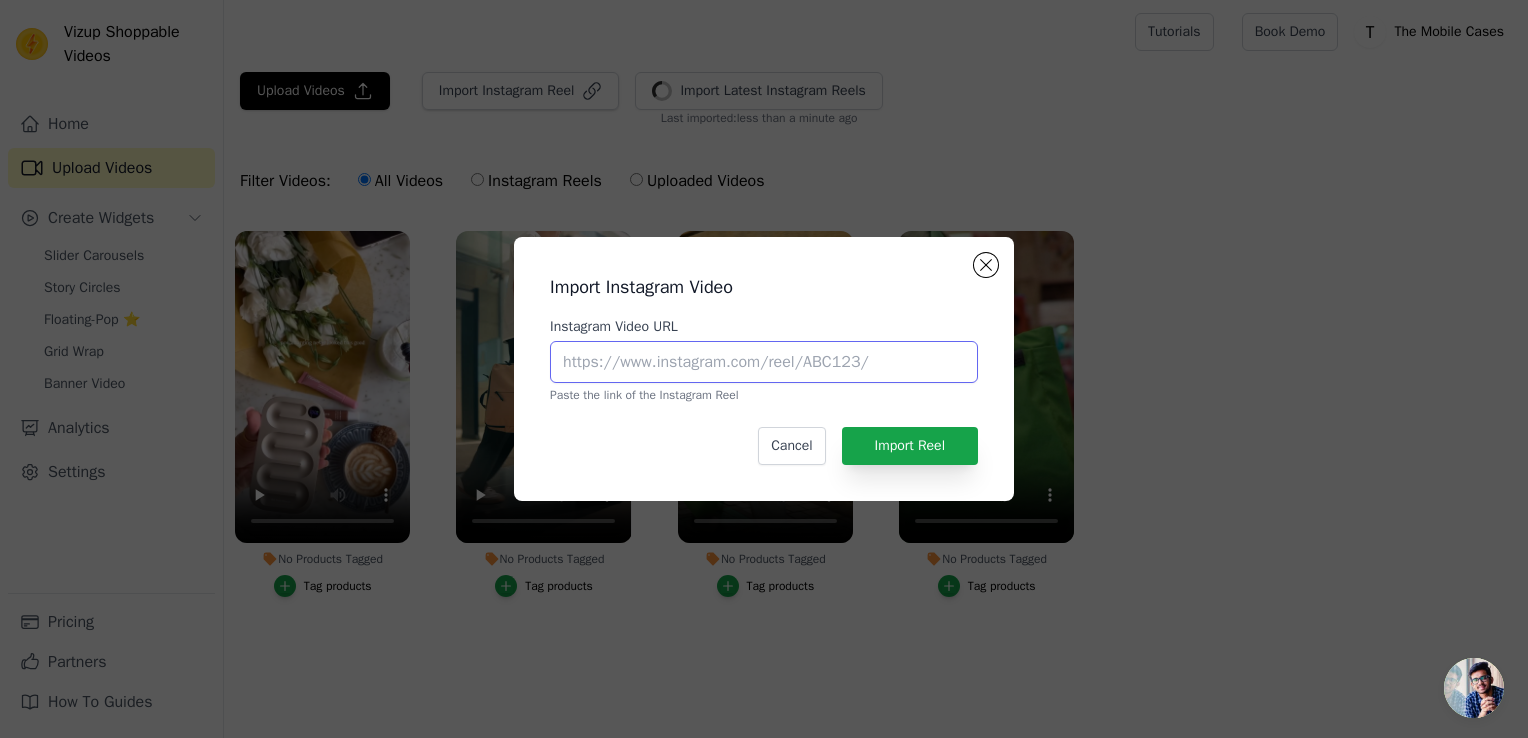 paste on "https://www.instagram.com/reel/DGSG8cxTEgh/" 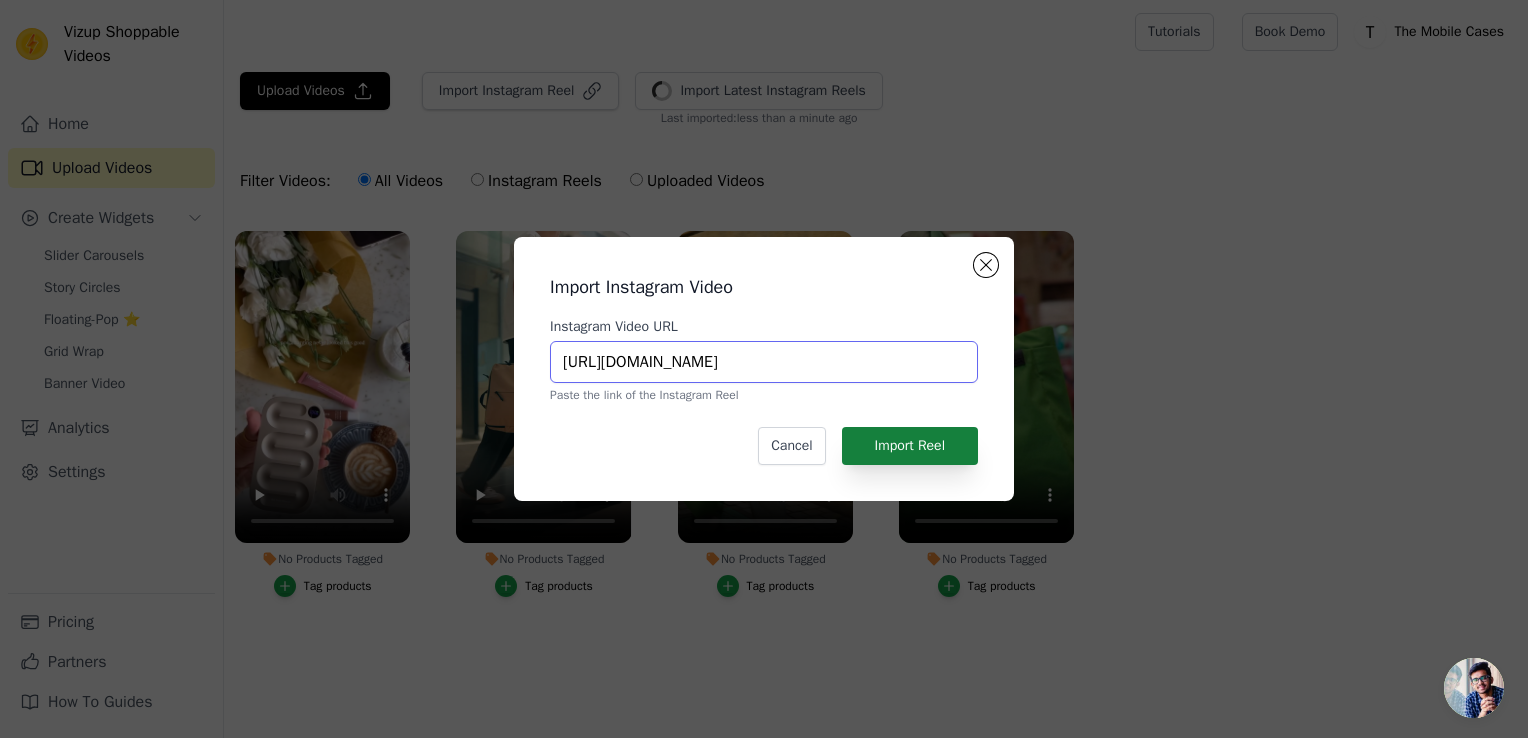type on "https://www.instagram.com/reel/DGSG8cxTEgh/" 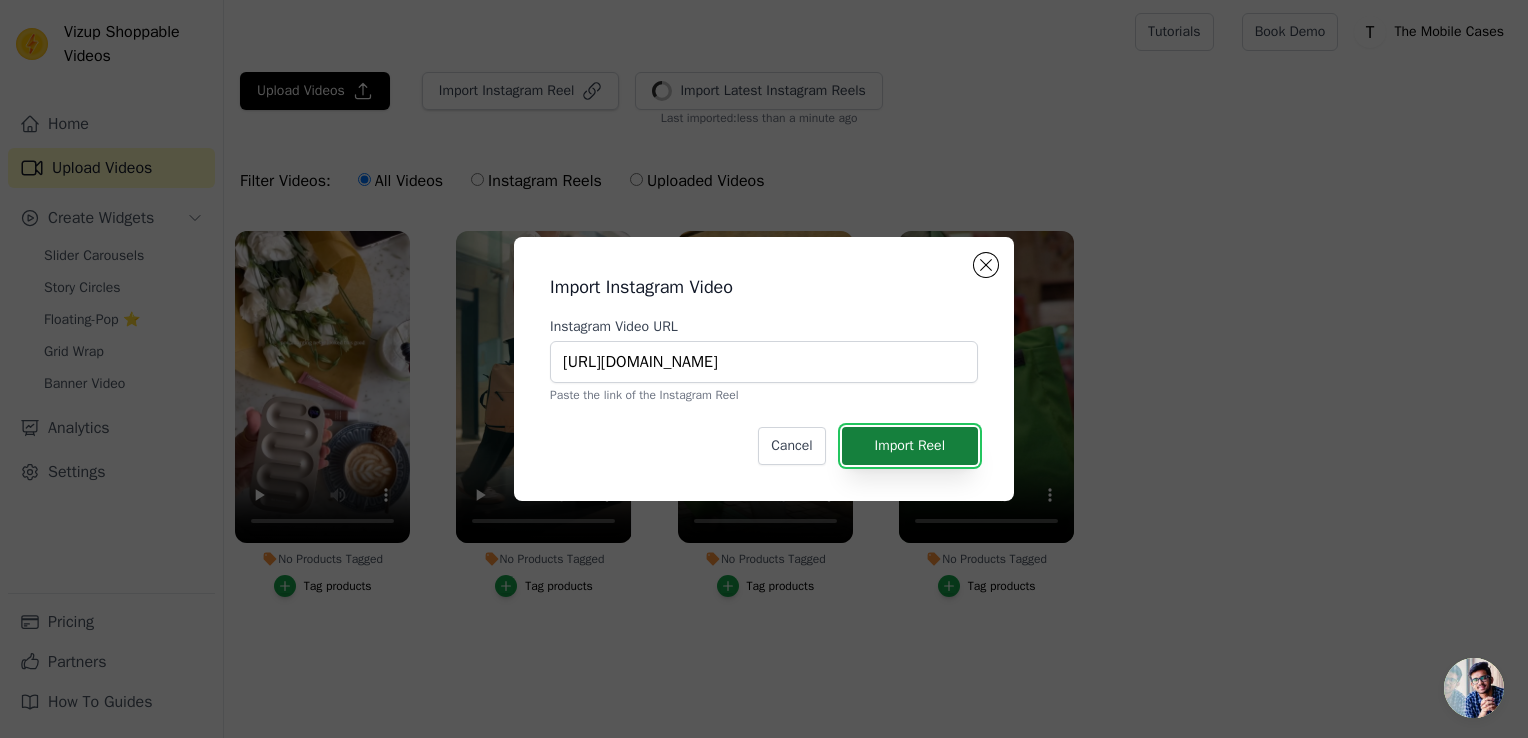 click on "Import Reel" at bounding box center (910, 446) 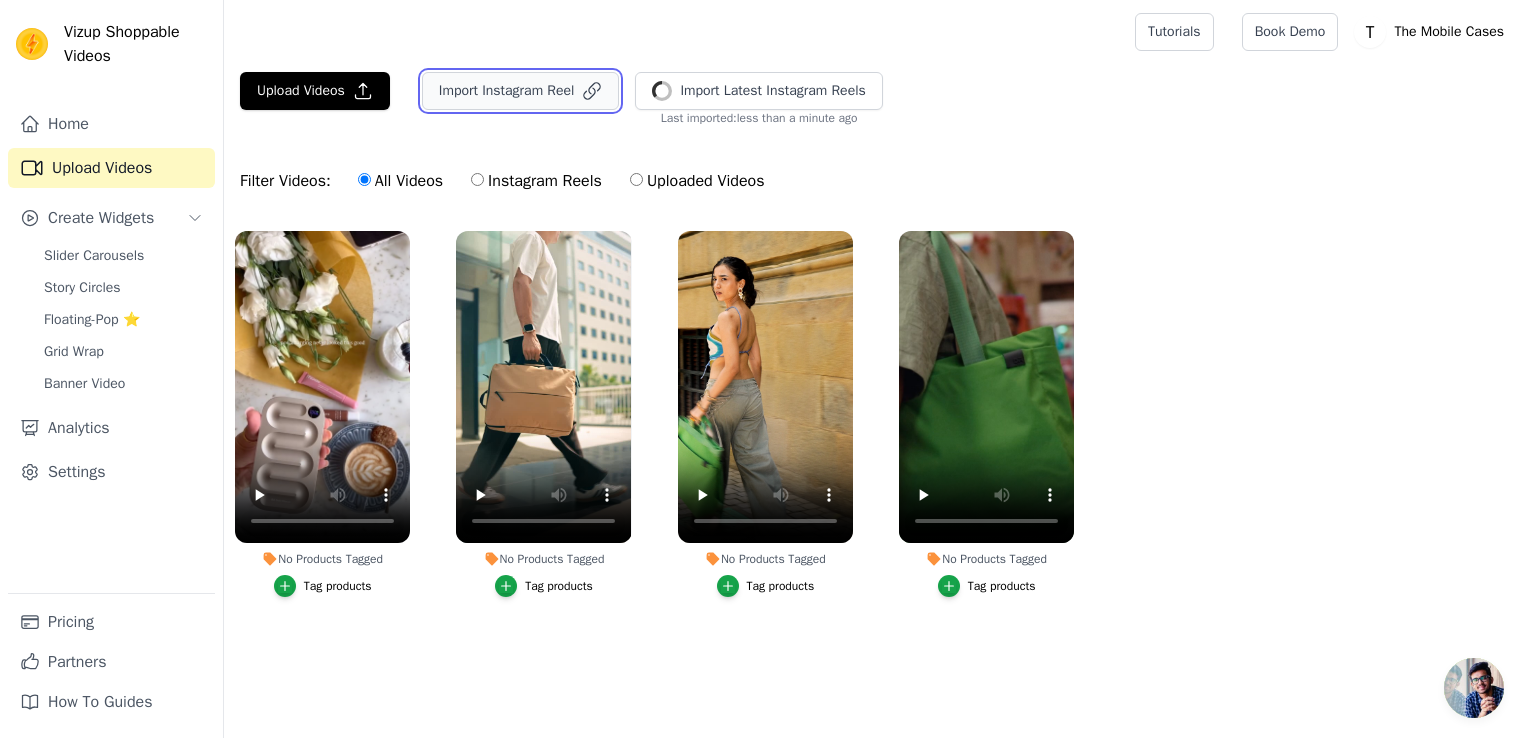 click on "Import Instagram Reel" at bounding box center [521, 91] 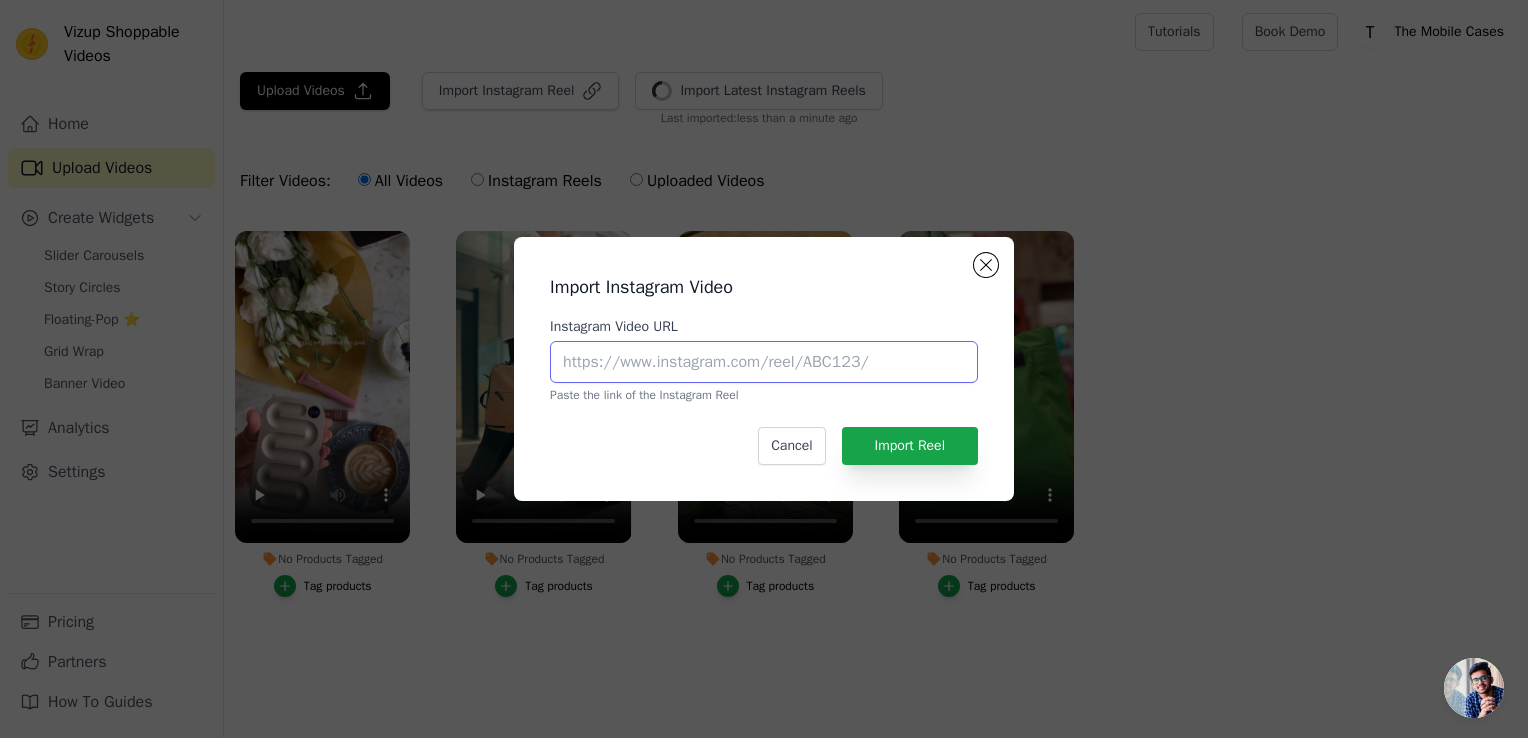 paste on "https://www.instagram.com/reel/DGSG8cxTEgh/" 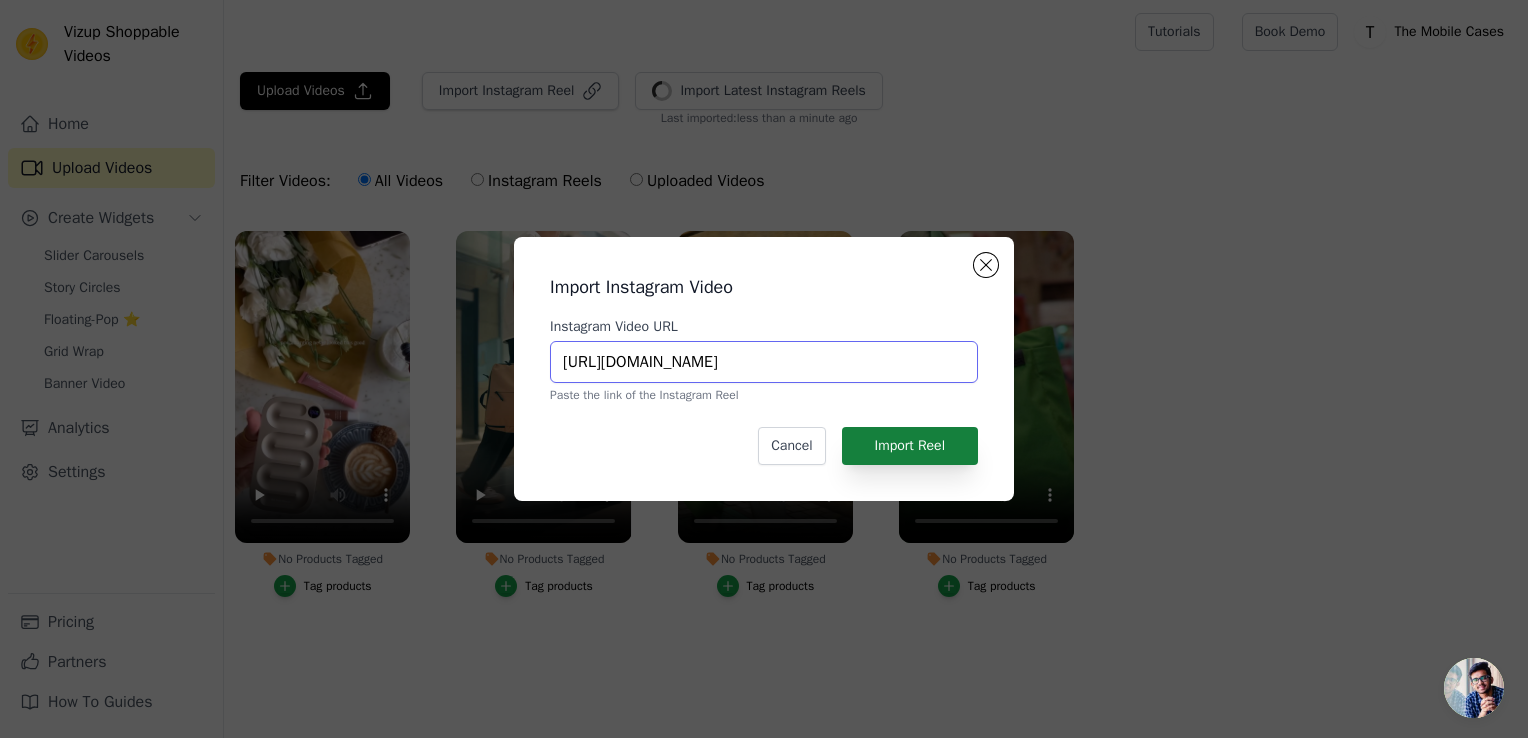 type on "https://www.instagram.com/reel/DGSG8cxTEgh/" 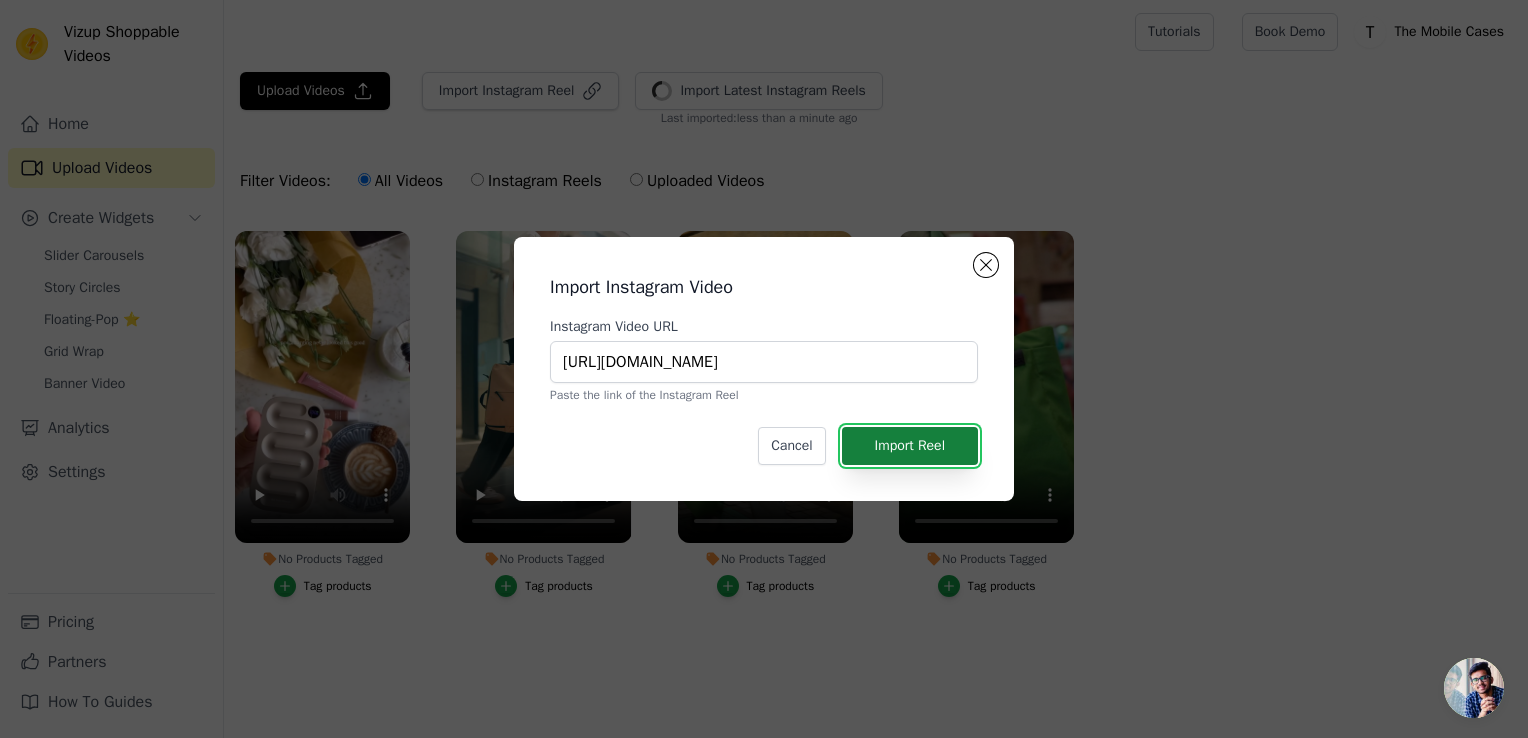 click on "Import Reel" at bounding box center [910, 446] 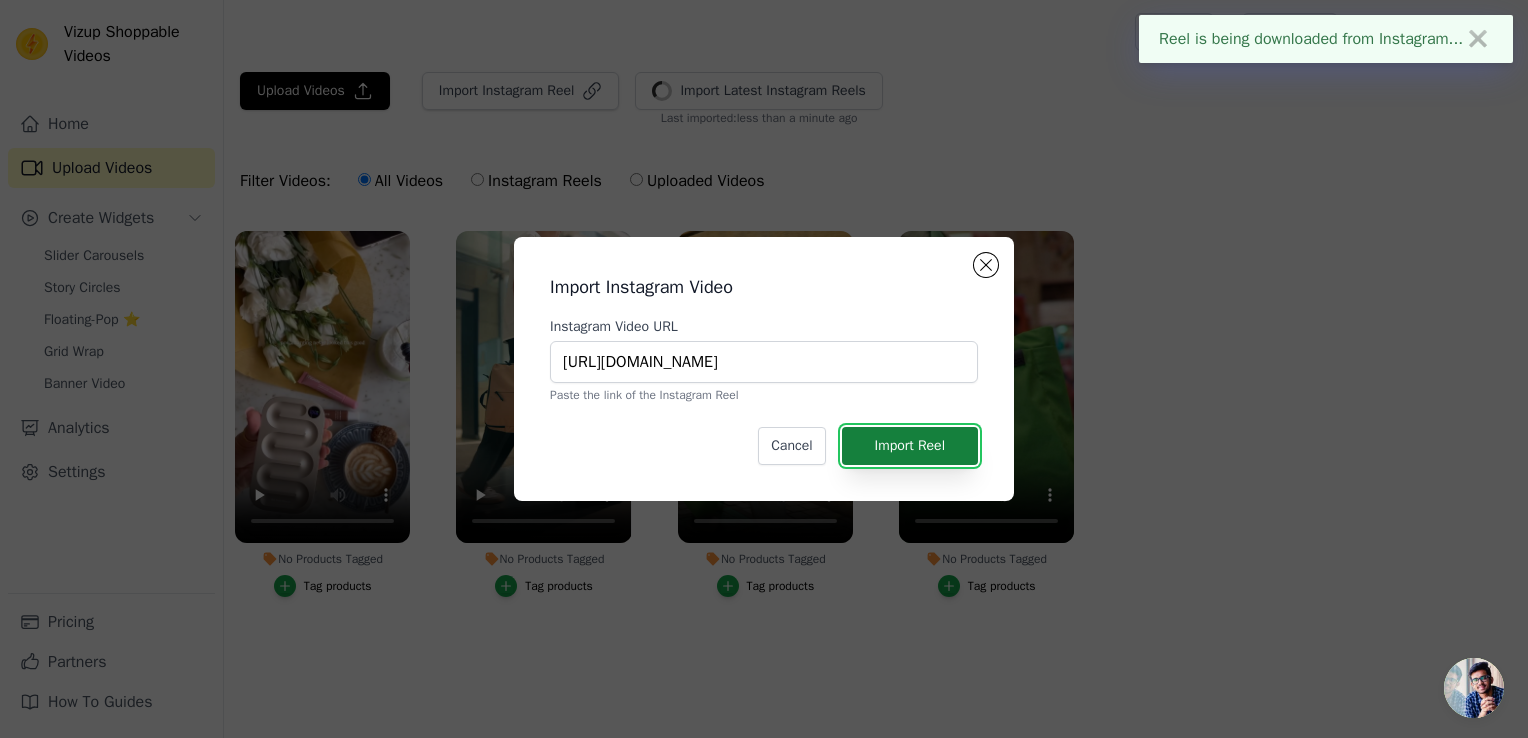 click on "Import Reel" at bounding box center (910, 446) 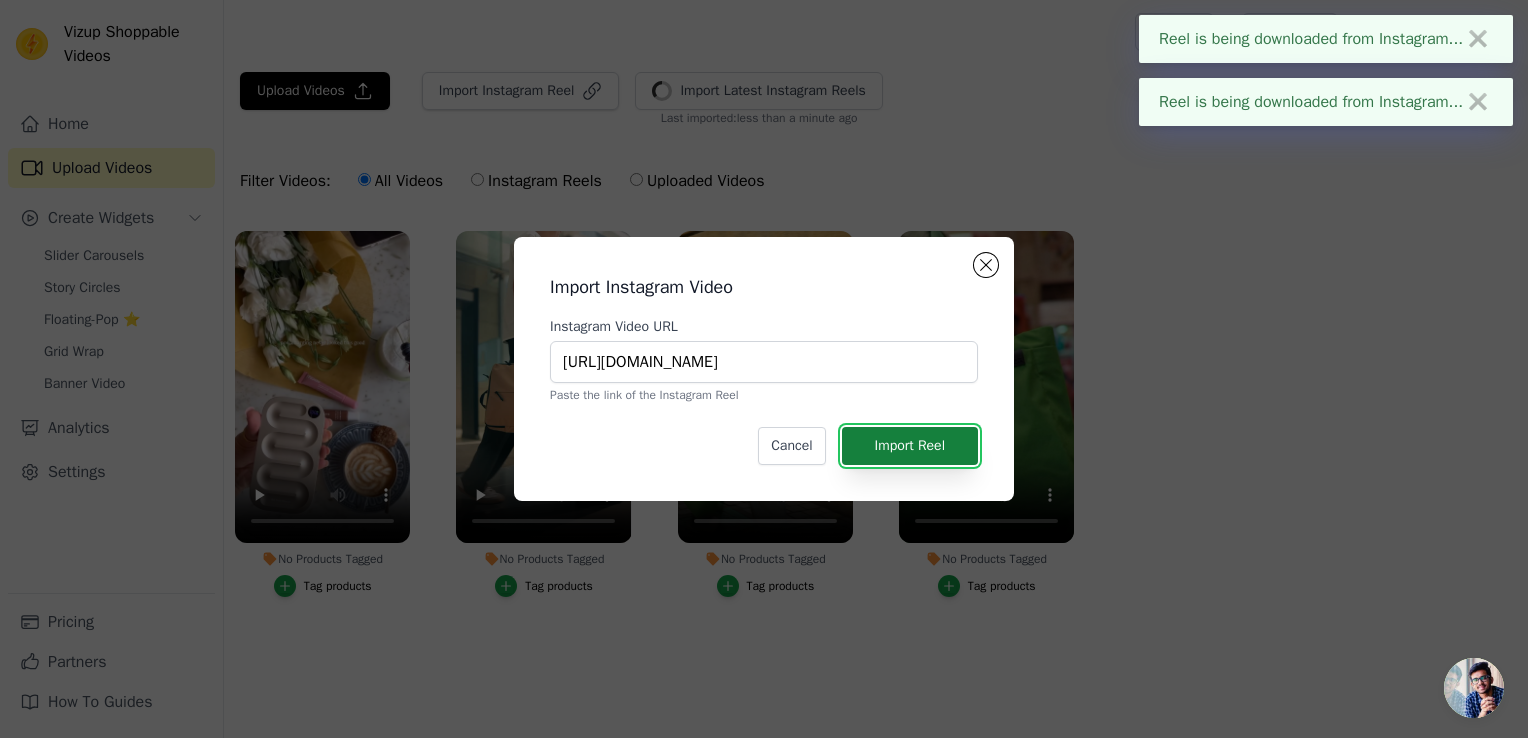 click on "Import Reel" at bounding box center [910, 446] 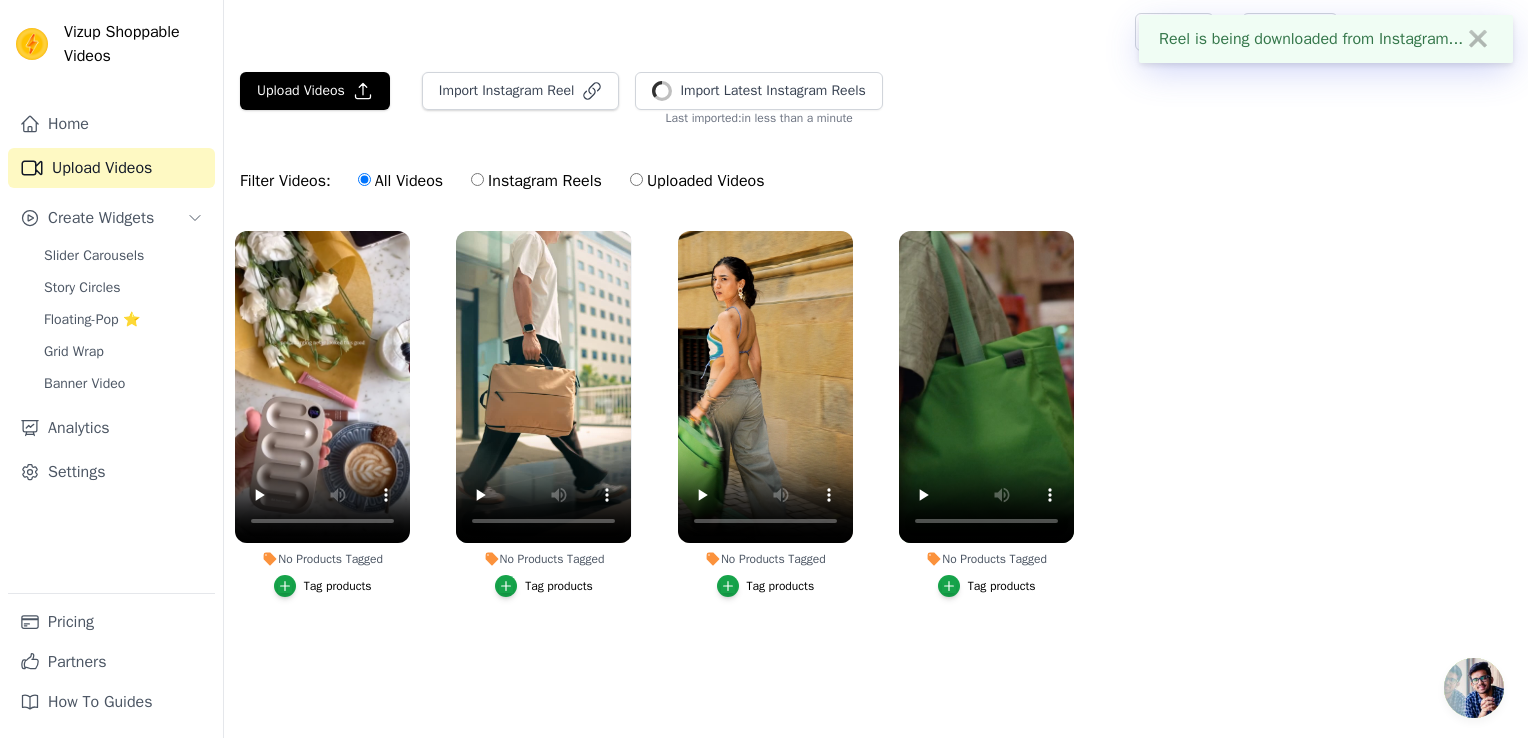 click on "✖" at bounding box center [1478, 39] 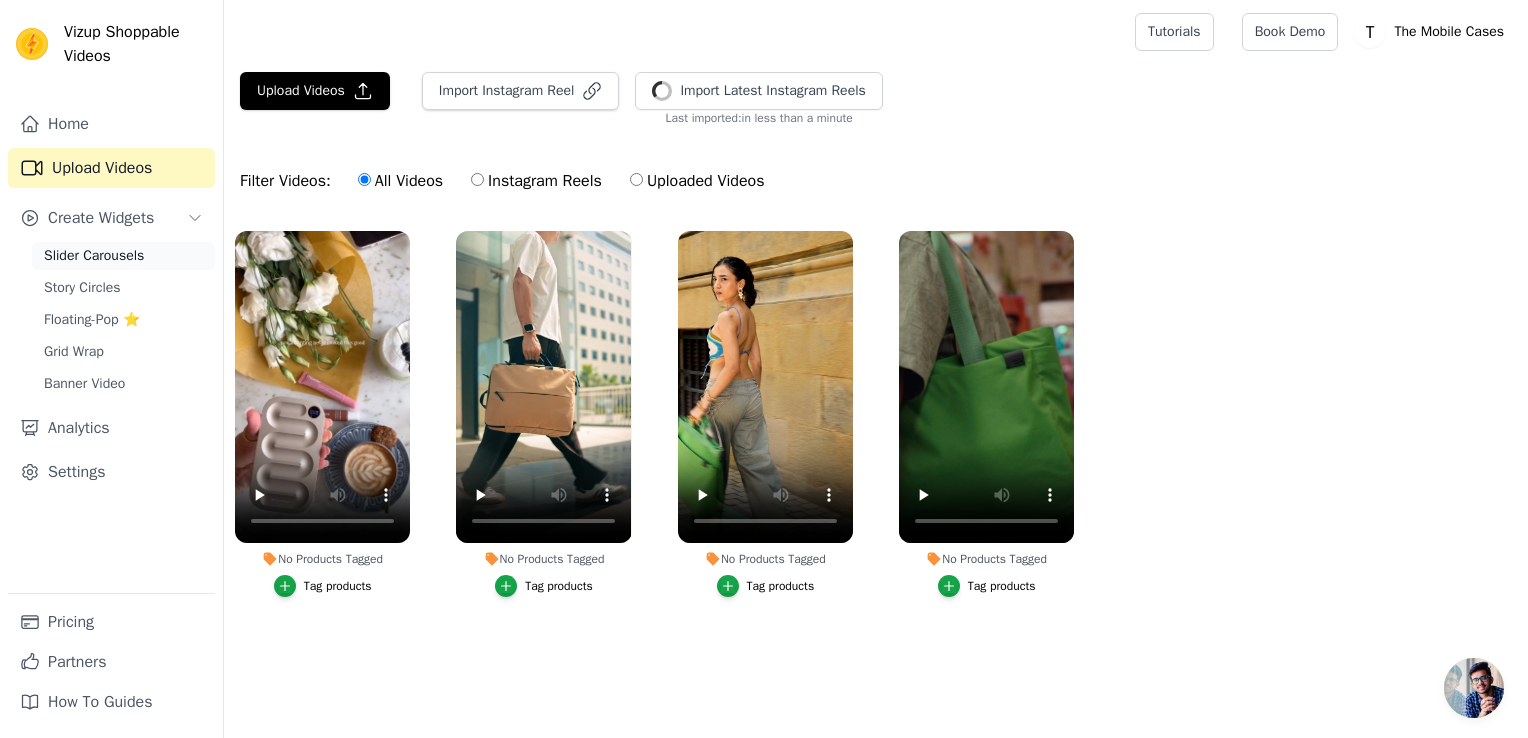 click on "Slider Carousels" at bounding box center (94, 256) 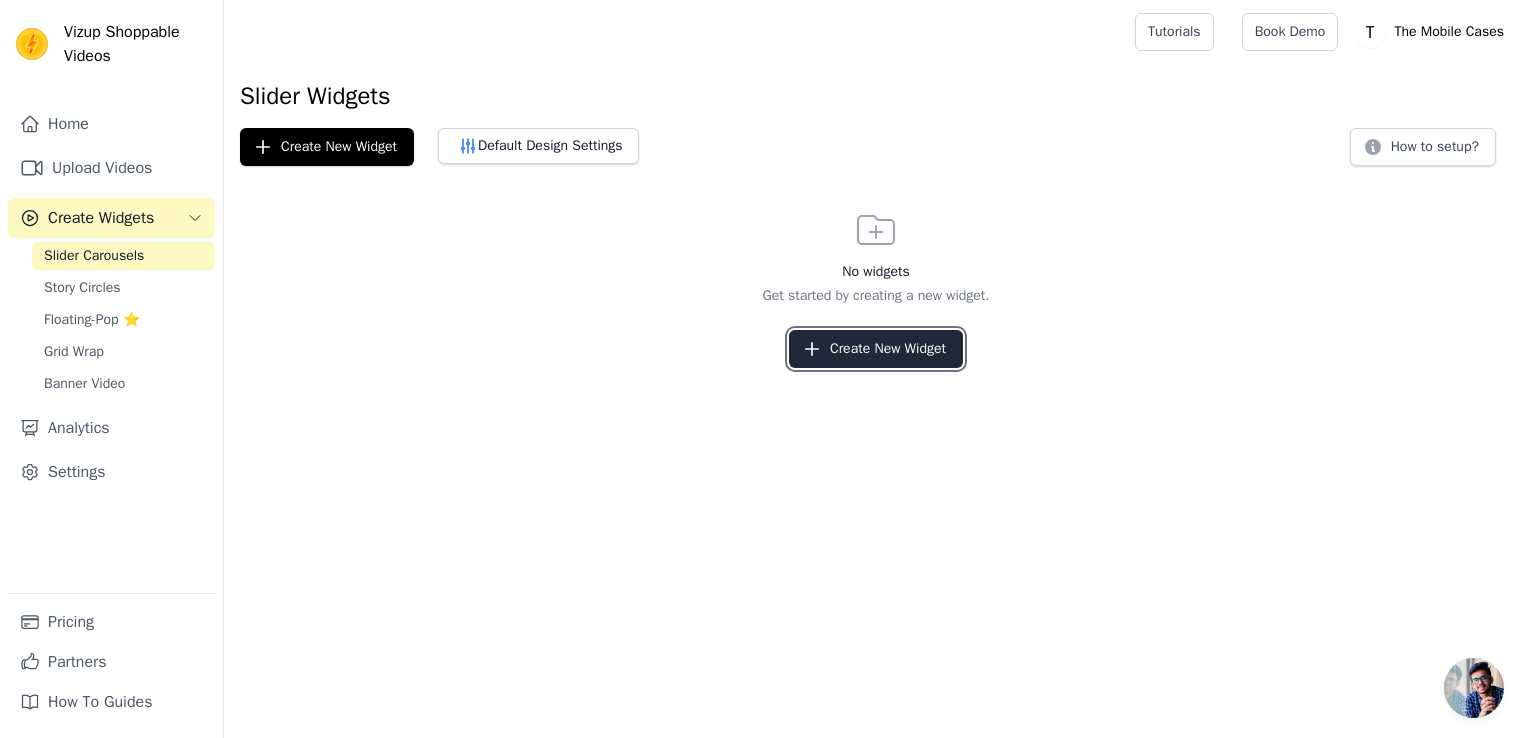 click on "Create New Widget" at bounding box center [876, 349] 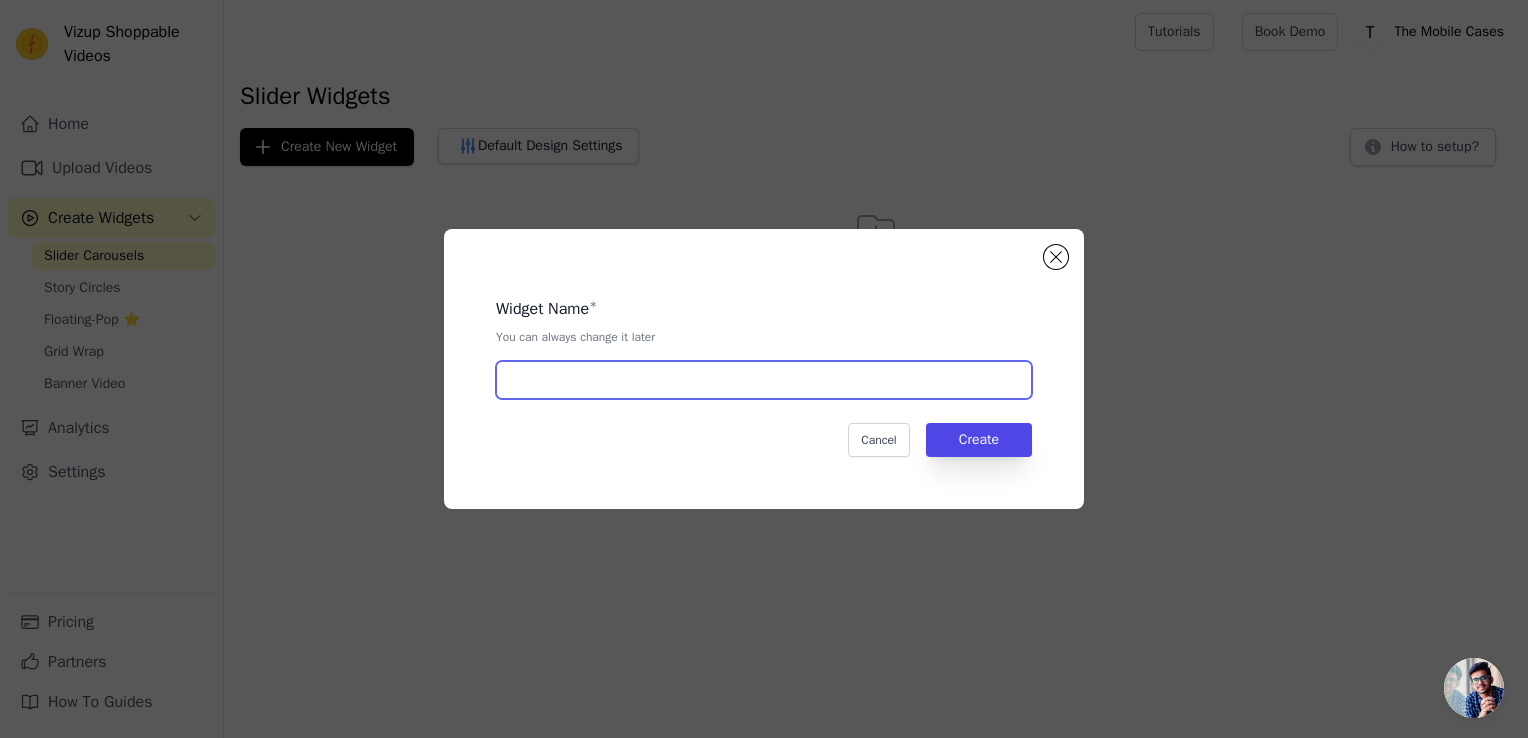 click at bounding box center [764, 380] 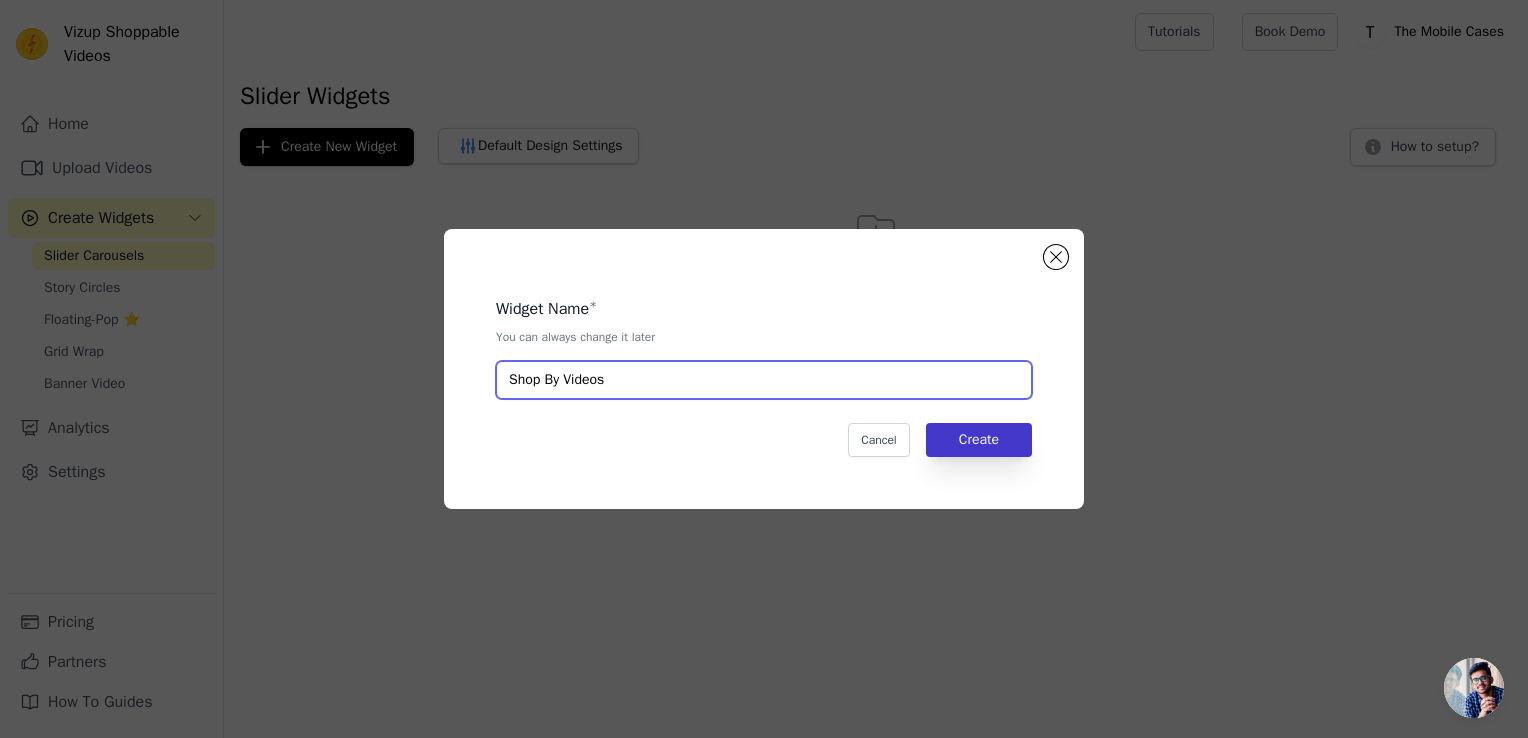 type on "Shop By Videos" 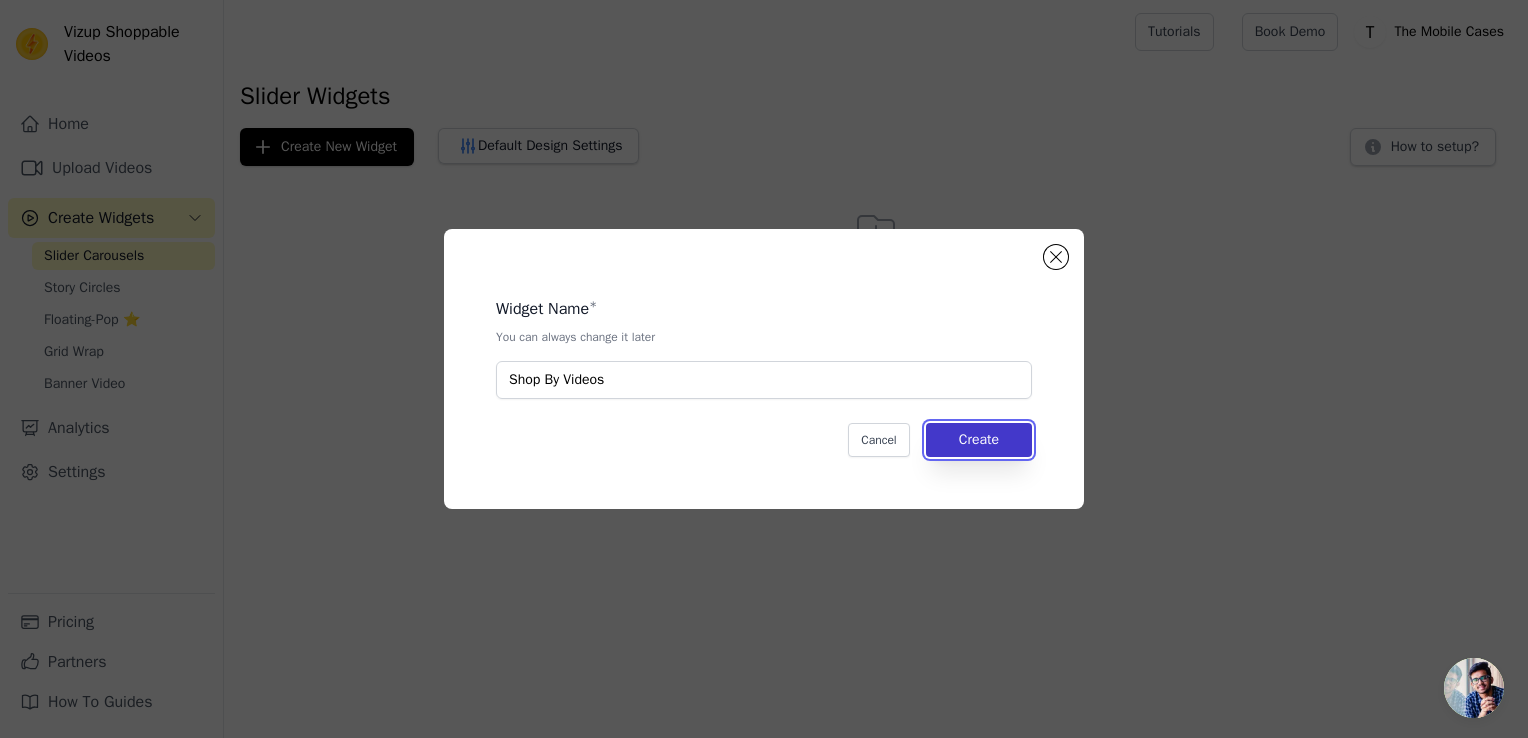 click on "Create" at bounding box center [979, 440] 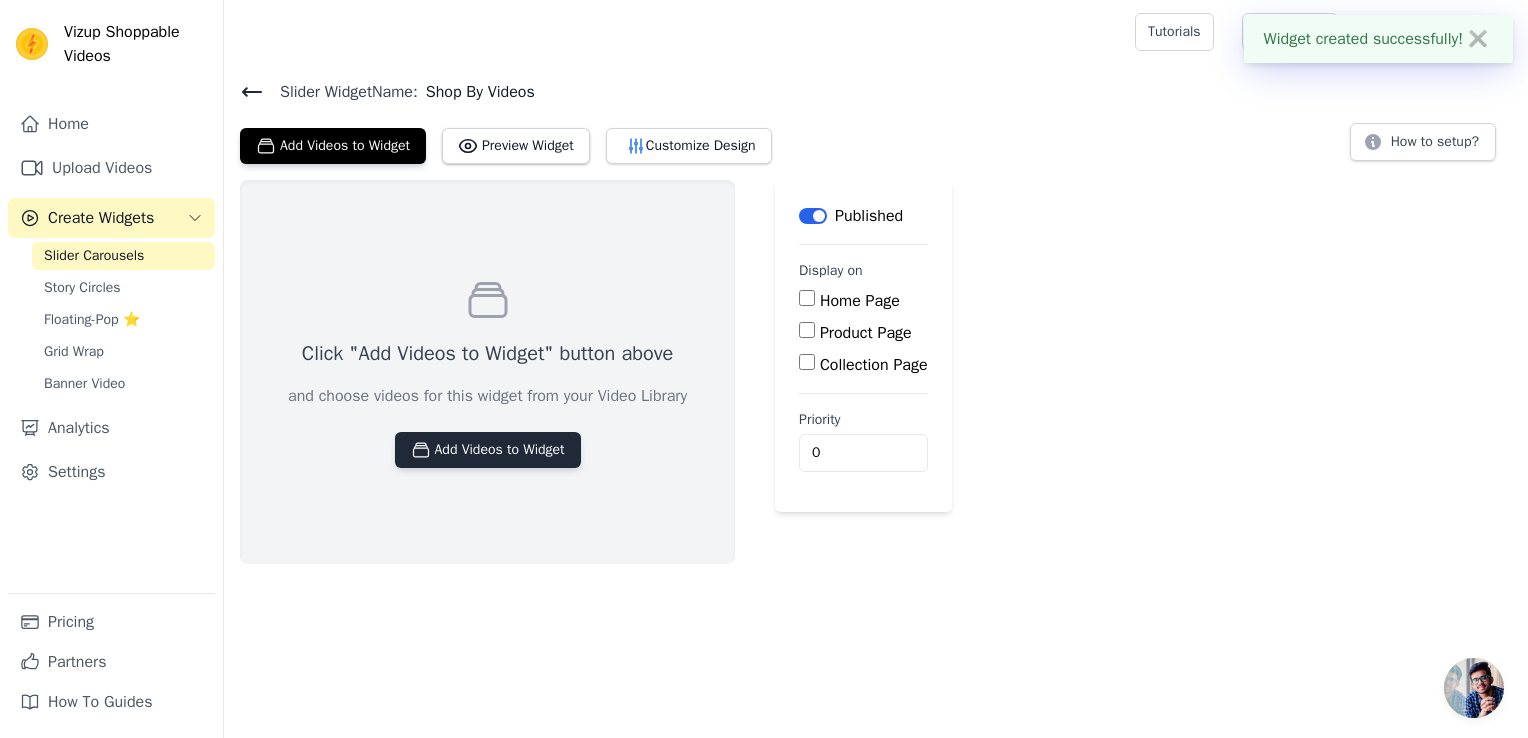 click on "Add Videos to Widget" at bounding box center (488, 450) 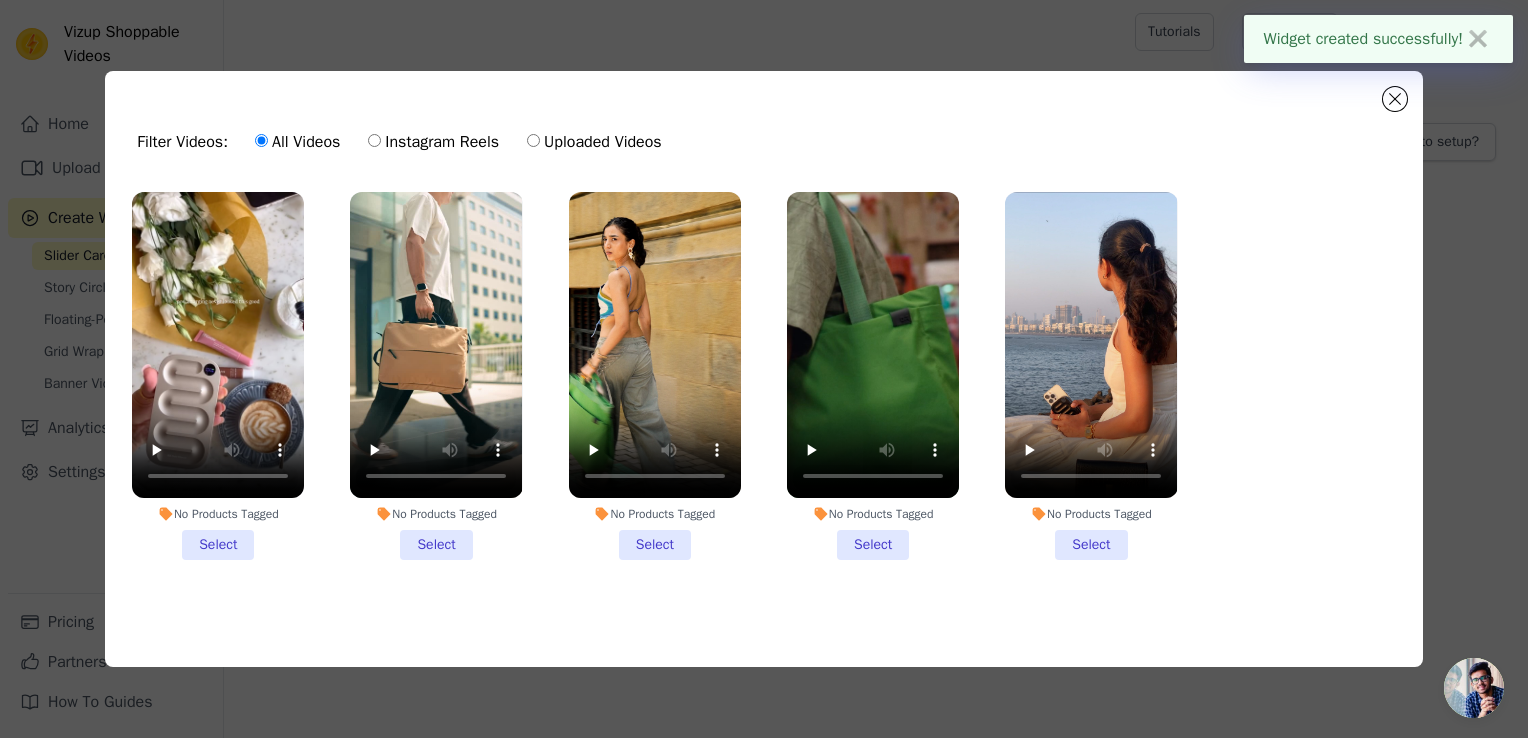 click on "No Products Tagged     Select" at bounding box center [218, 376] 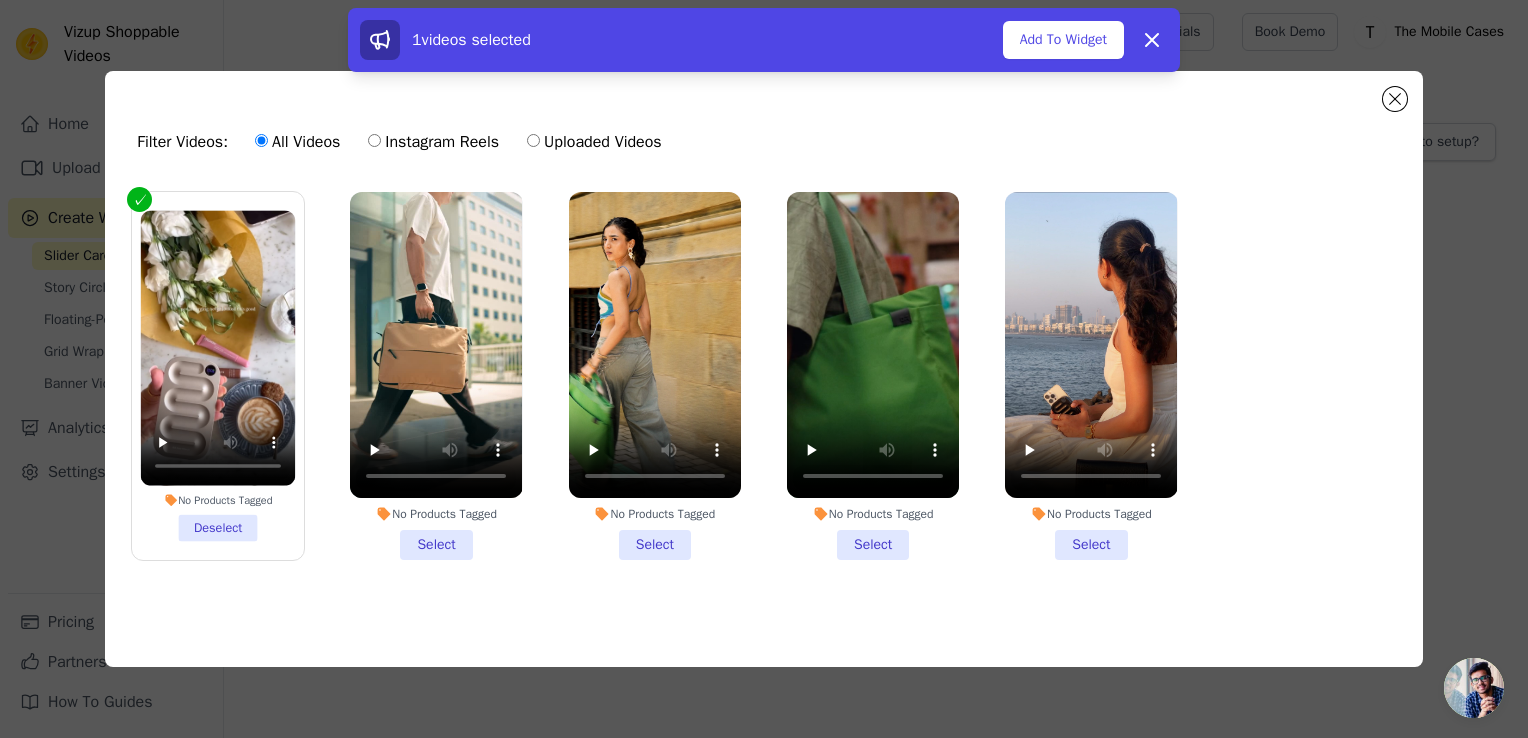 click on "No Products Tagged     Select" at bounding box center (436, 376) 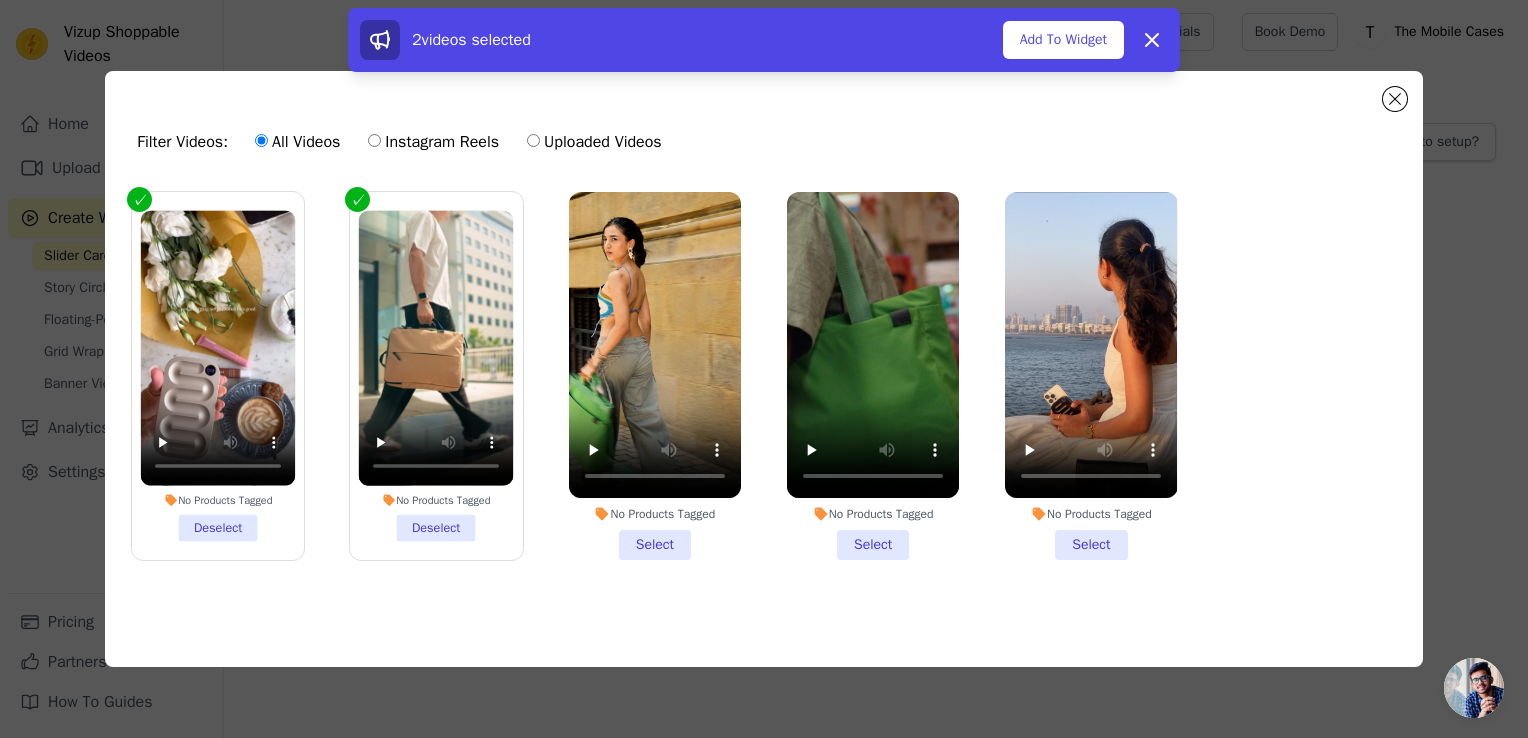 click on "No Products Tagged     Select" at bounding box center (655, 376) 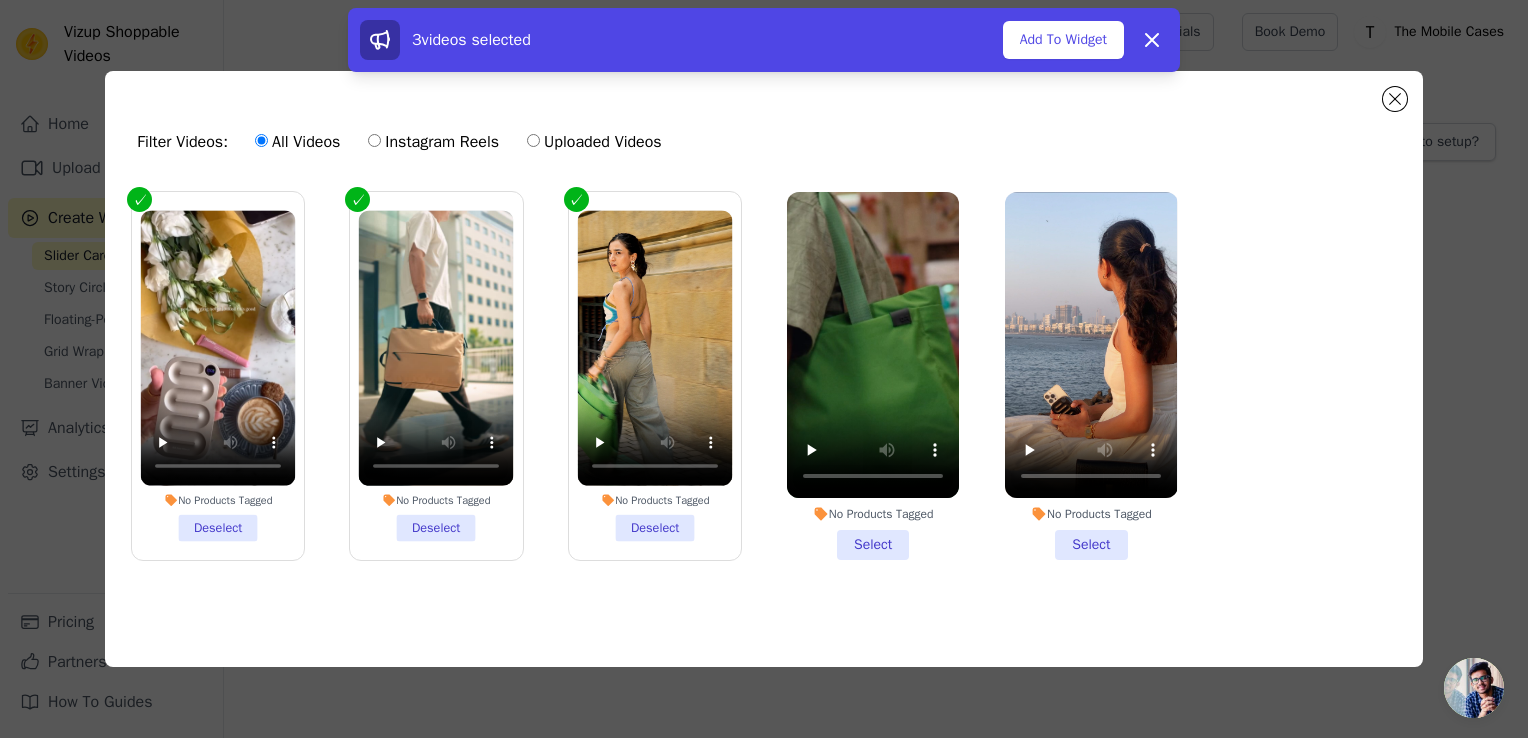 click on "No Products Tagged     Select" at bounding box center [873, 376] 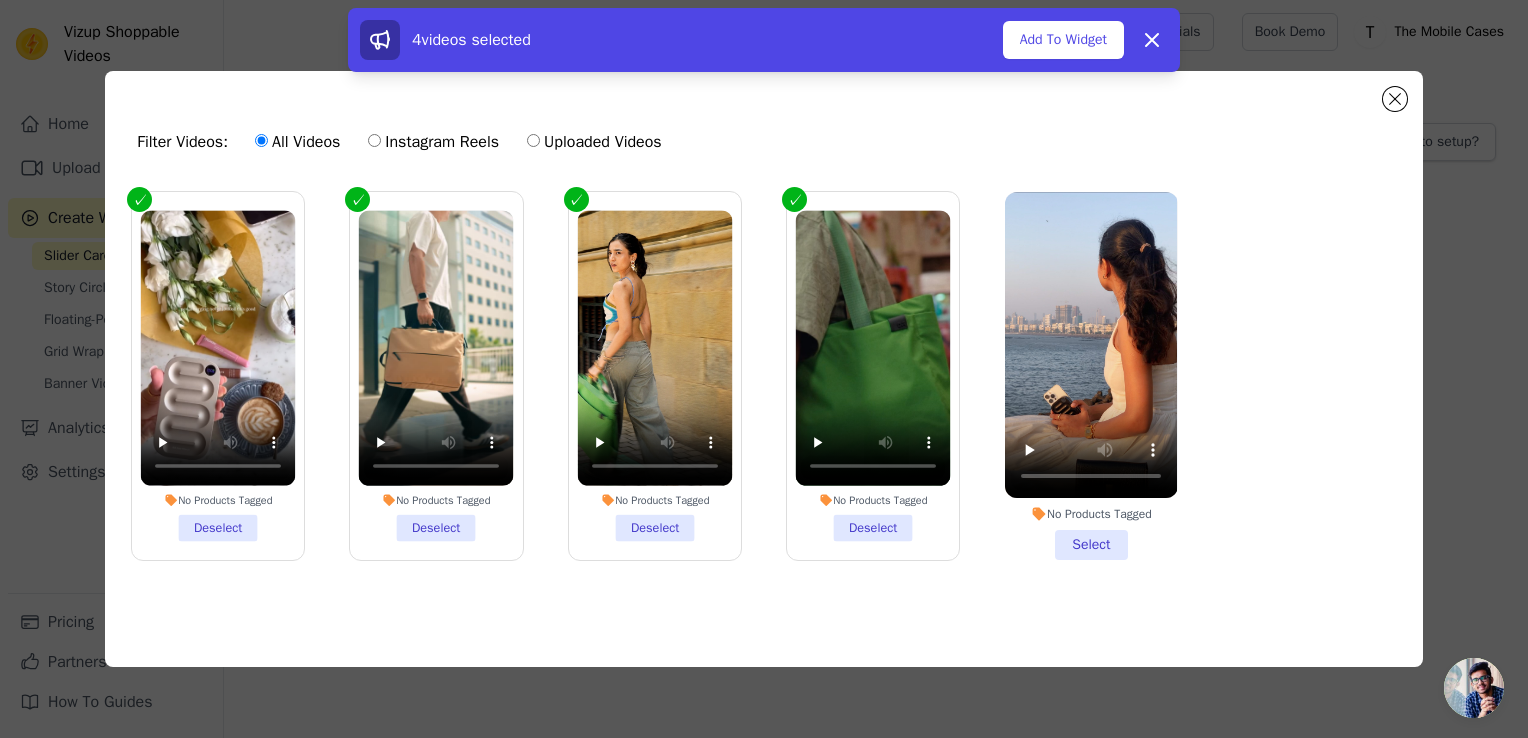 click on "No Products Tagged     Select" at bounding box center [1091, 376] 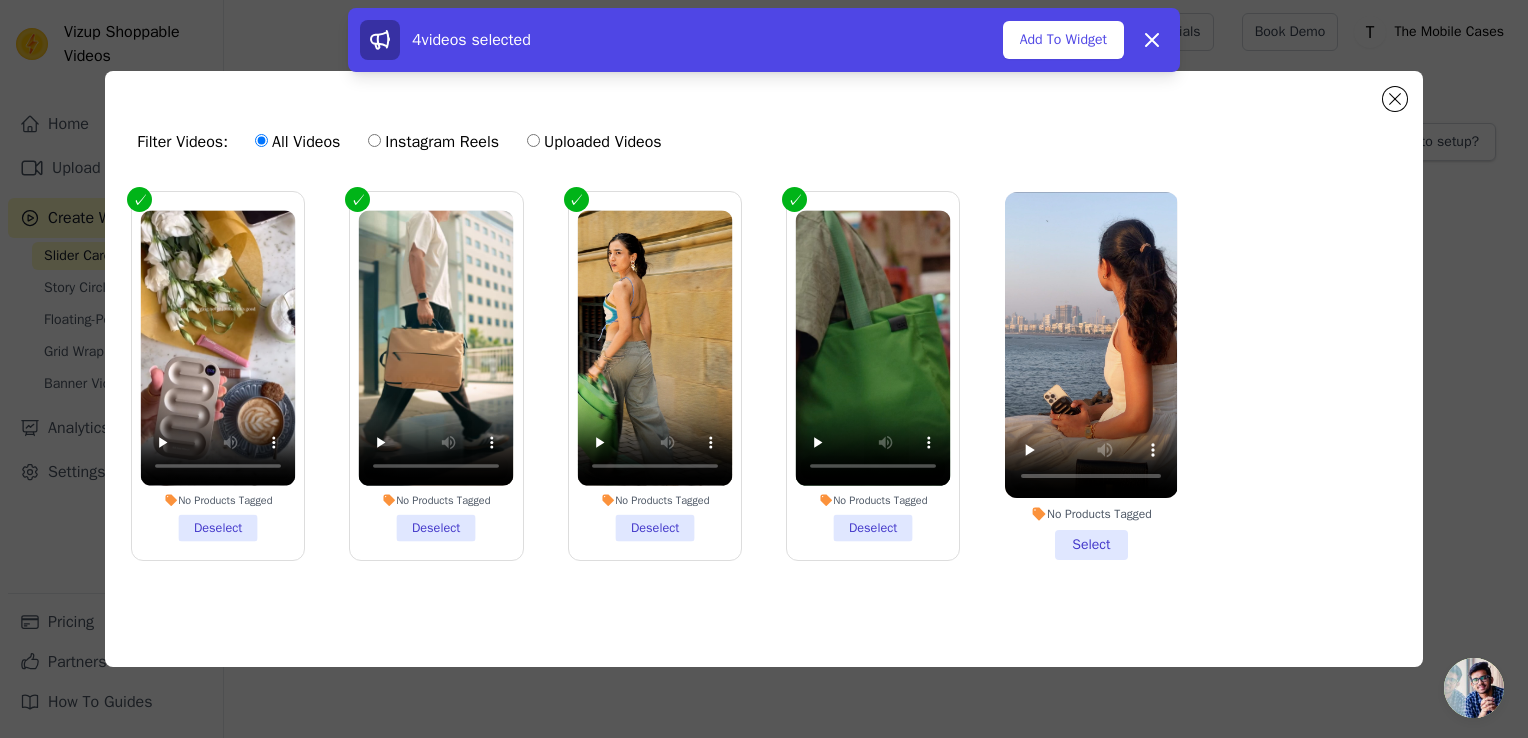 click on "No Products Tagged     Select" at bounding box center (0, 0) 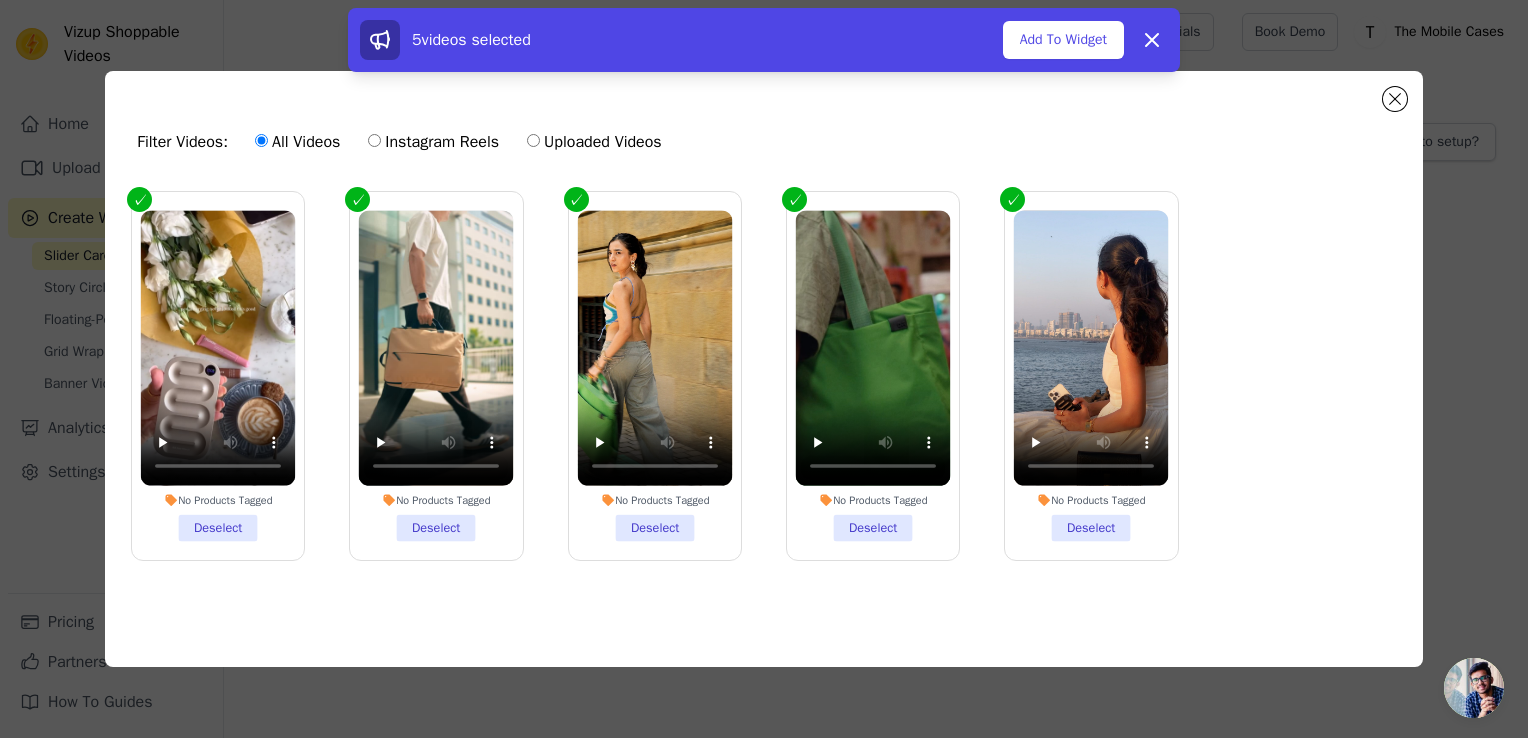 click on "Filter Videos:
All Videos
Instagram Reels
Uploaded Videos
No Products Tagged     Deselect
No Products Tagged     Deselect
No Products Tagged     Deselect
No Products Tagged     Deselect
No Products Tagged     Deselect       5  videos selected     Add To Widget   Dismiss" at bounding box center (764, 369) 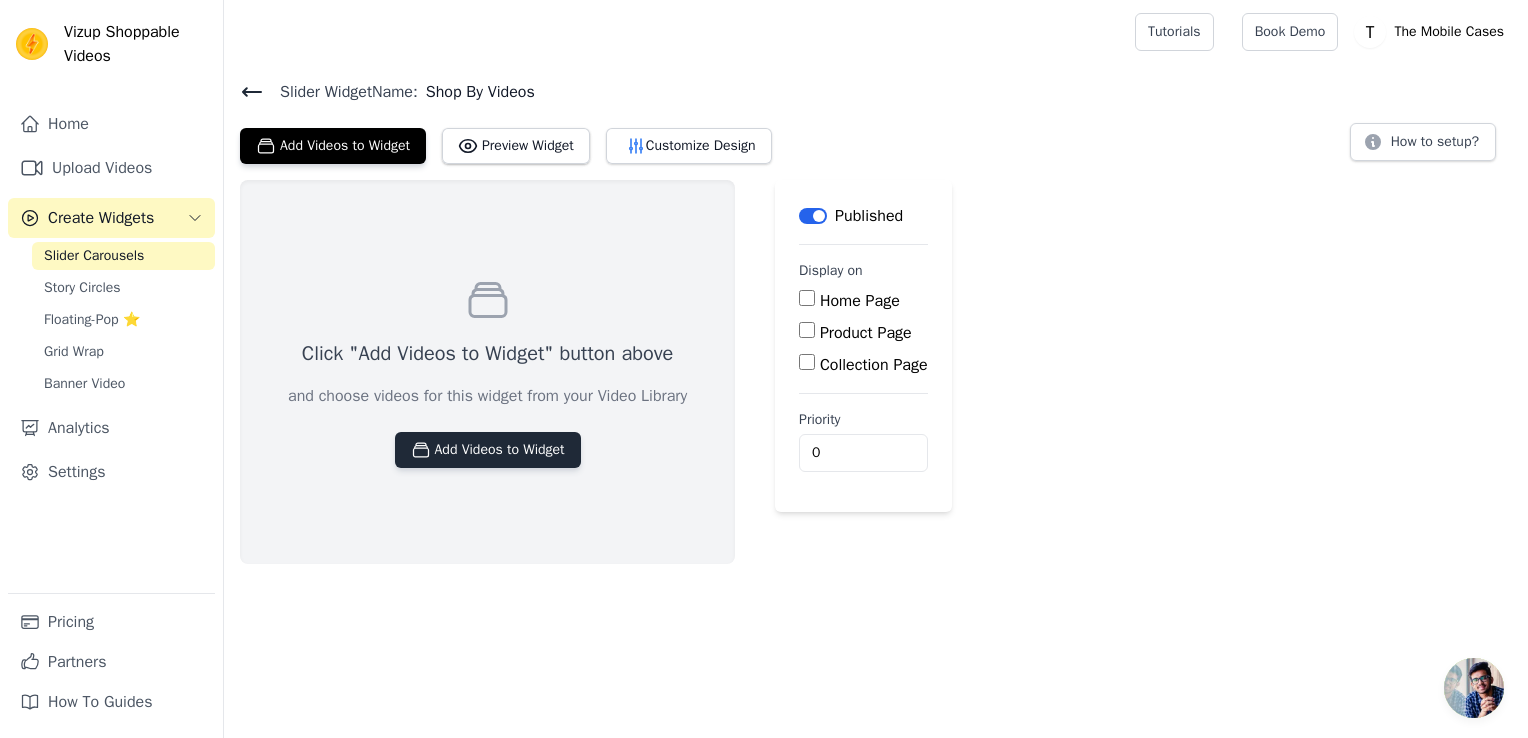 click on "Add Videos to Widget" at bounding box center [488, 450] 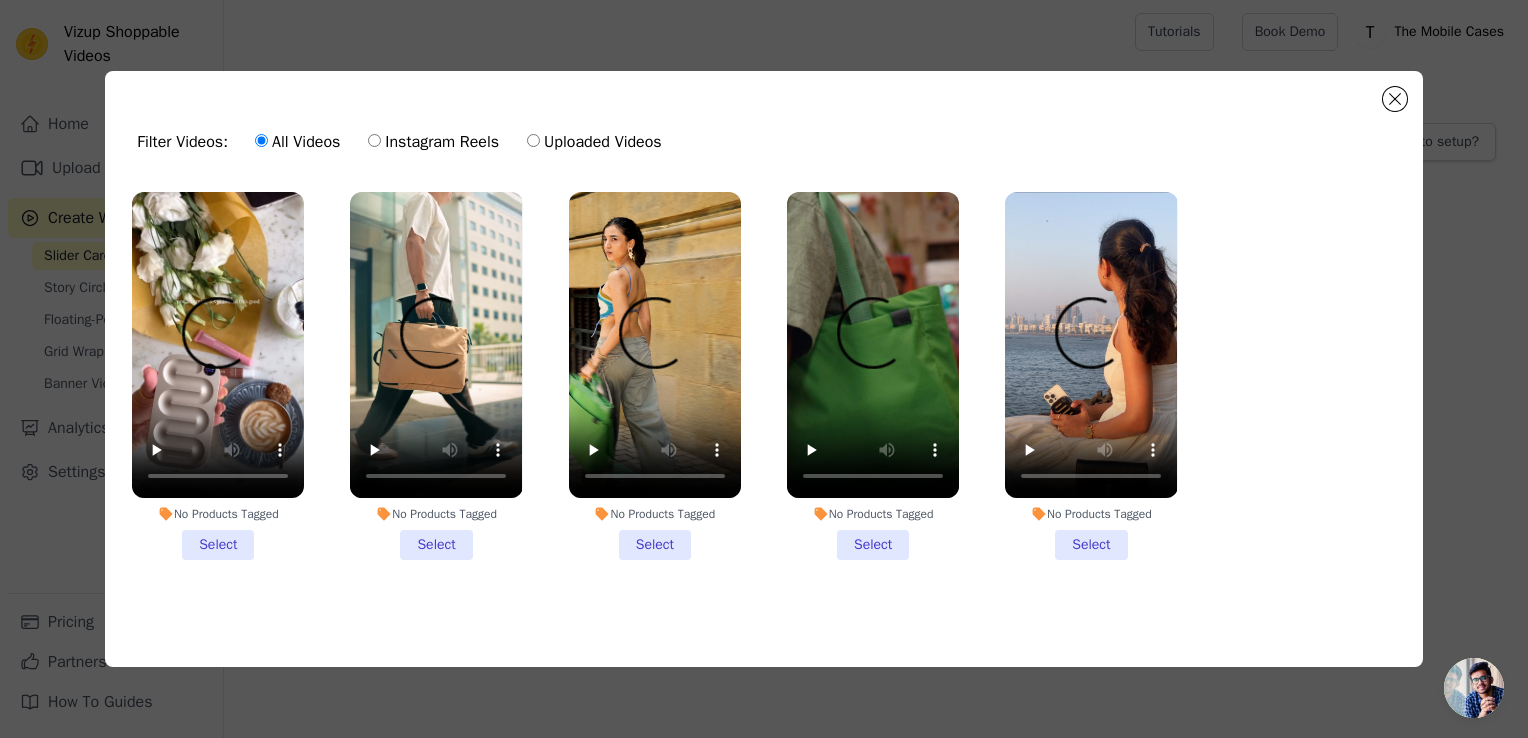 click on "No Products Tagged     Select" at bounding box center (218, 376) 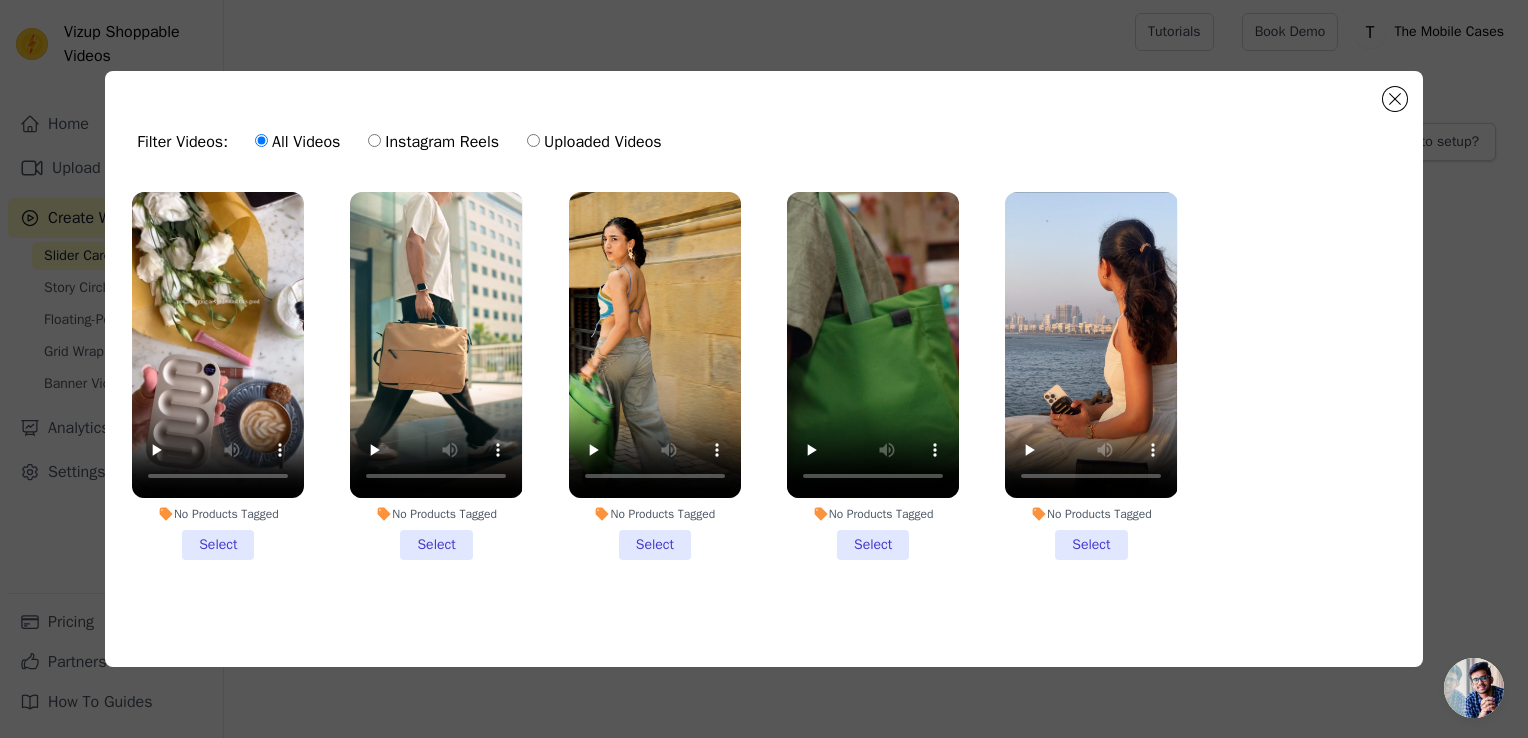 click on "No Products Tagged     Select" at bounding box center (0, 0) 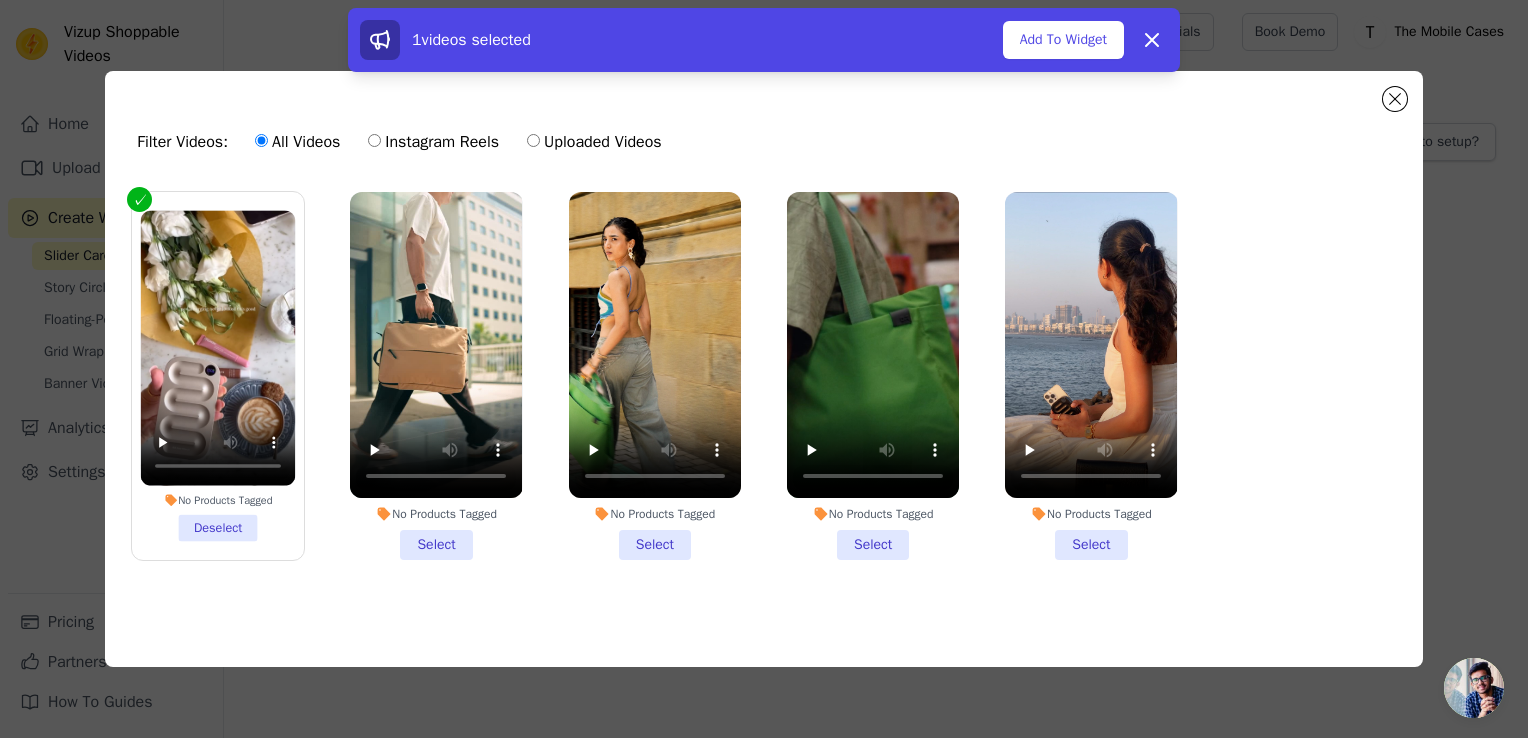 click on "No Products Tagged     Select" at bounding box center (436, 376) 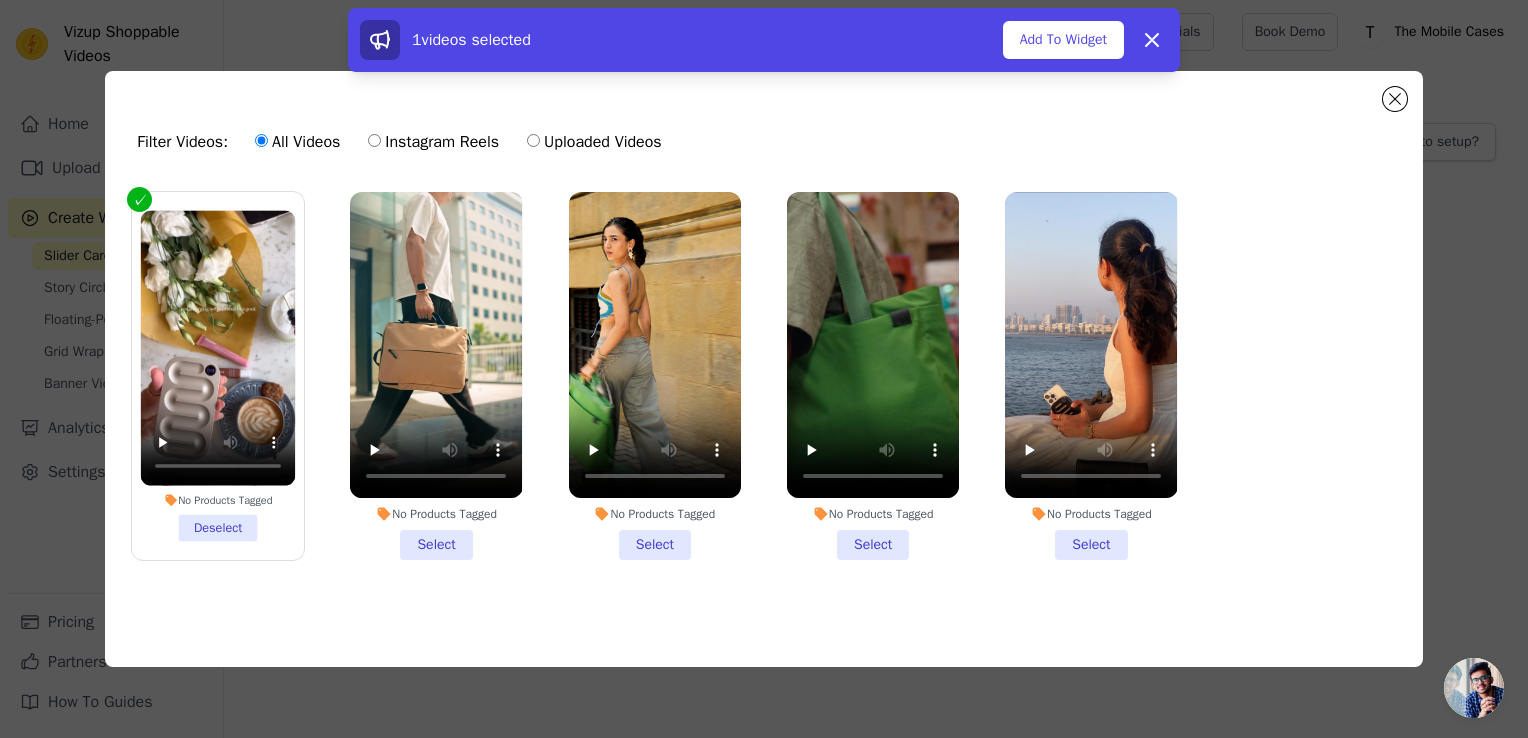 click on "No Products Tagged     Select" at bounding box center (0, 0) 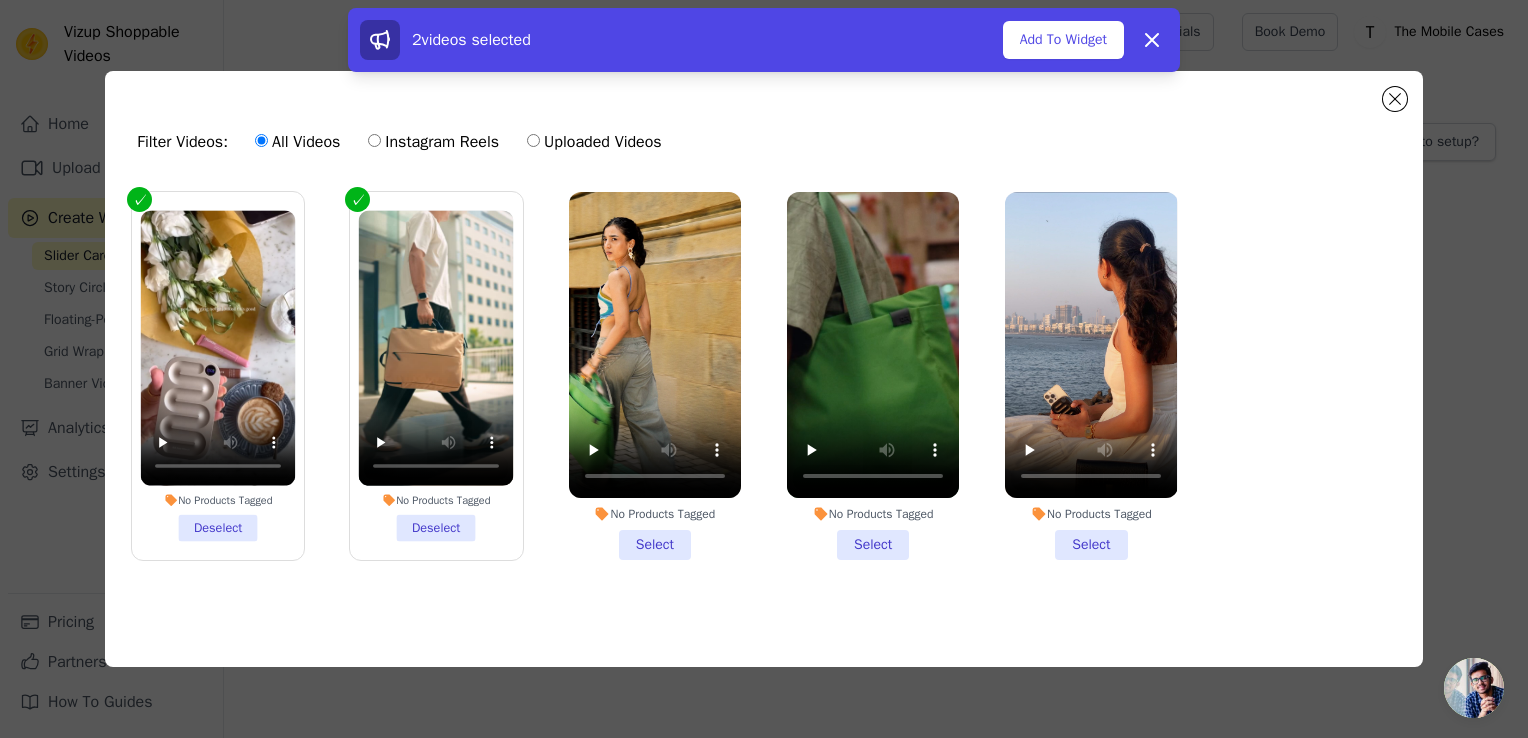 click on "No Products Tagged     Select" at bounding box center [655, 376] 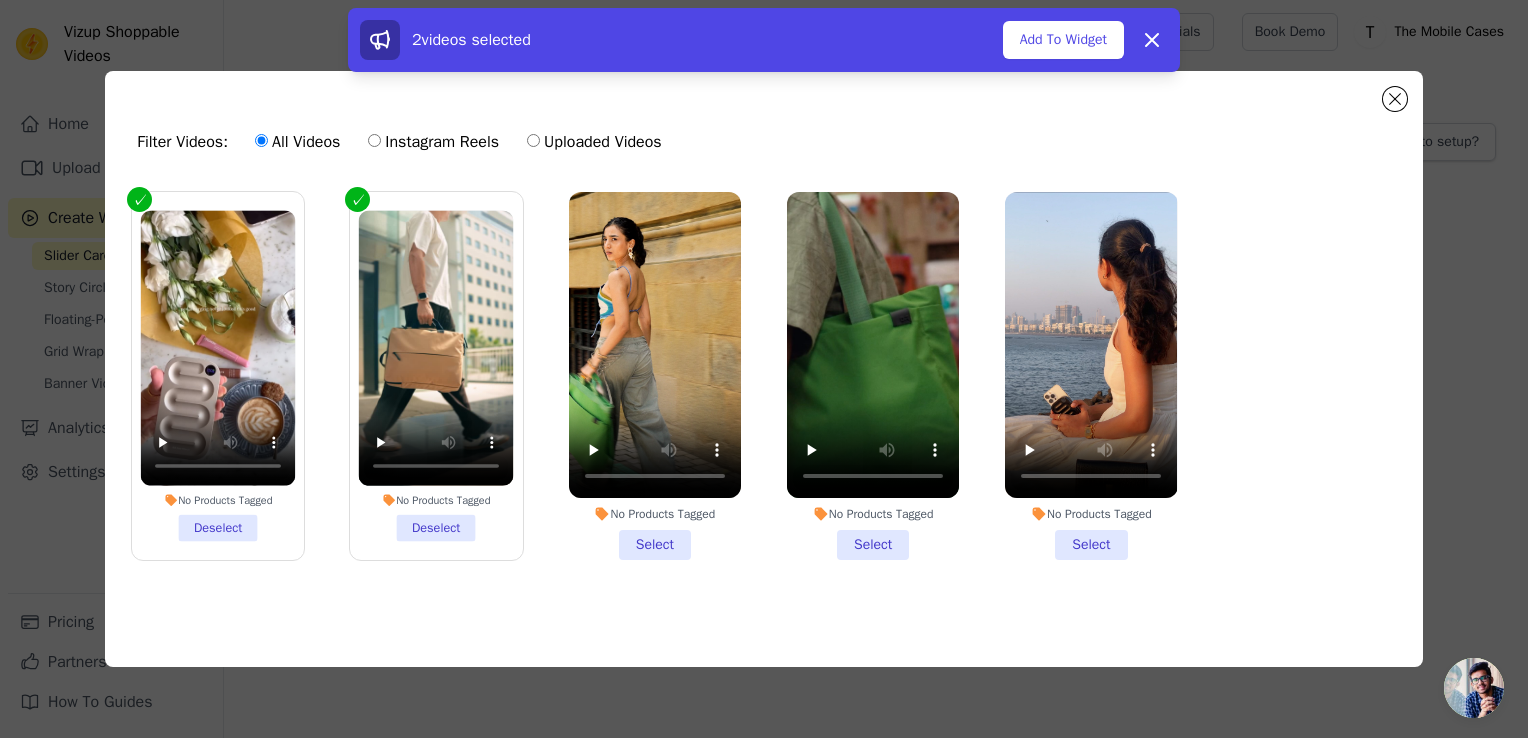 click on "No Products Tagged     Select" at bounding box center [0, 0] 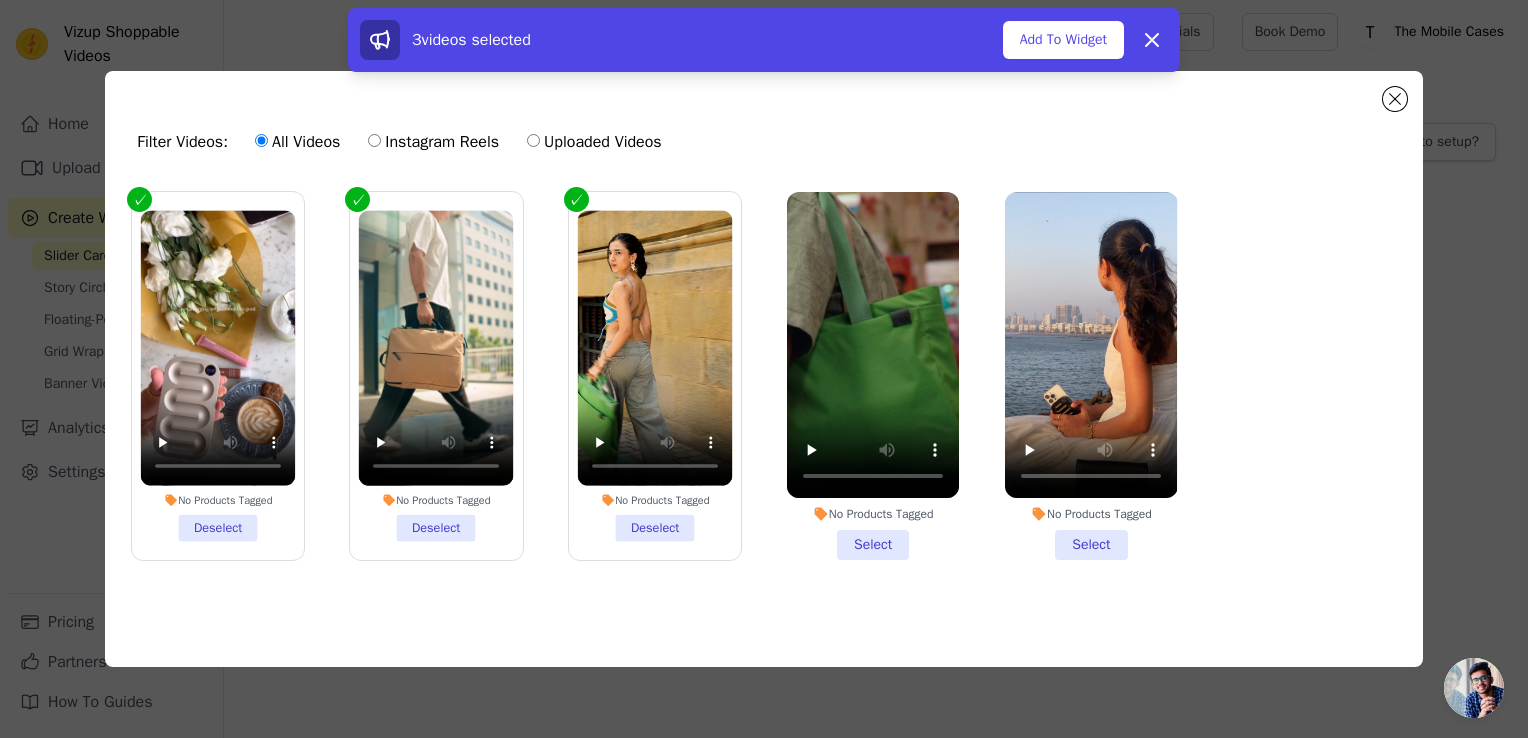 click on "No Products Tagged     Select" at bounding box center [873, 376] 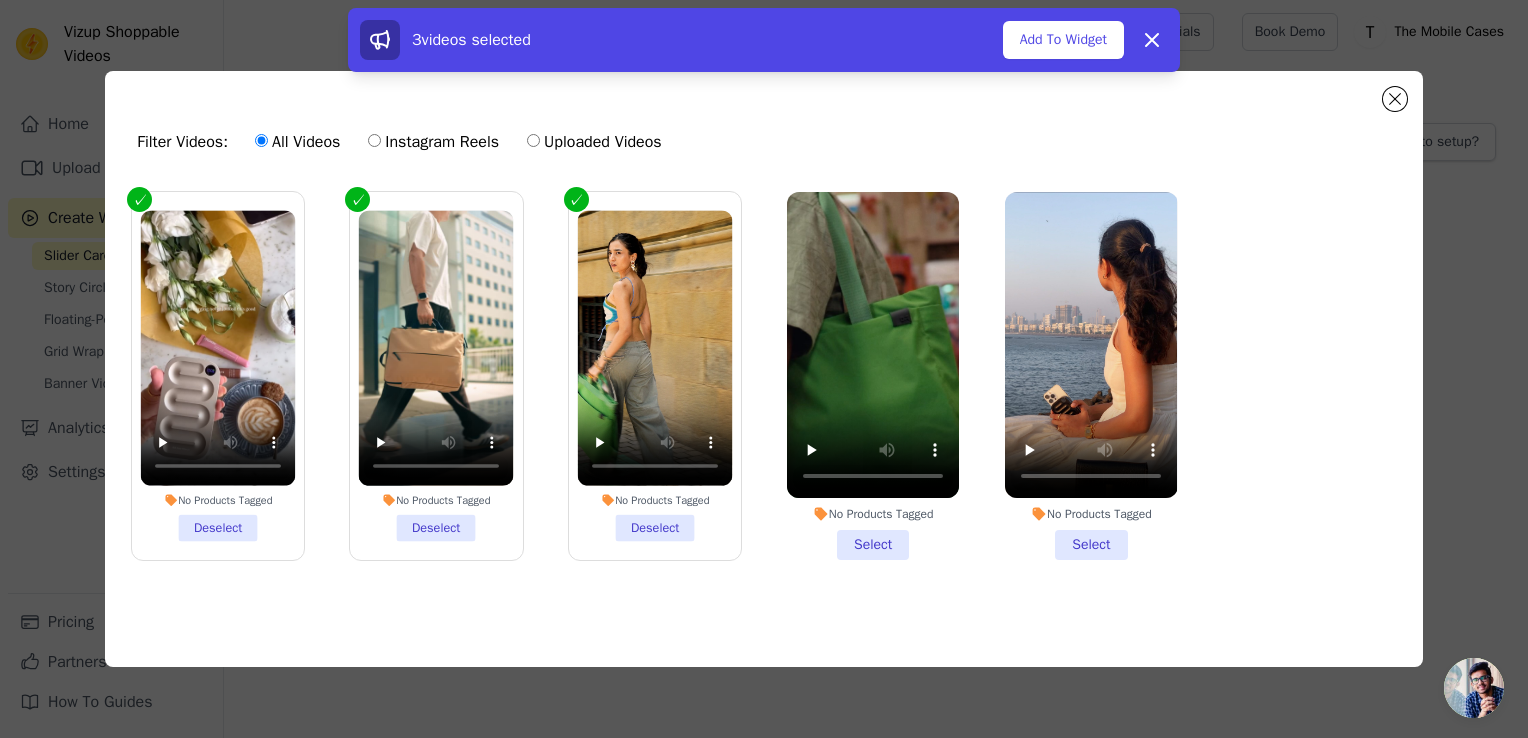 click on "No Products Tagged     Select" at bounding box center (0, 0) 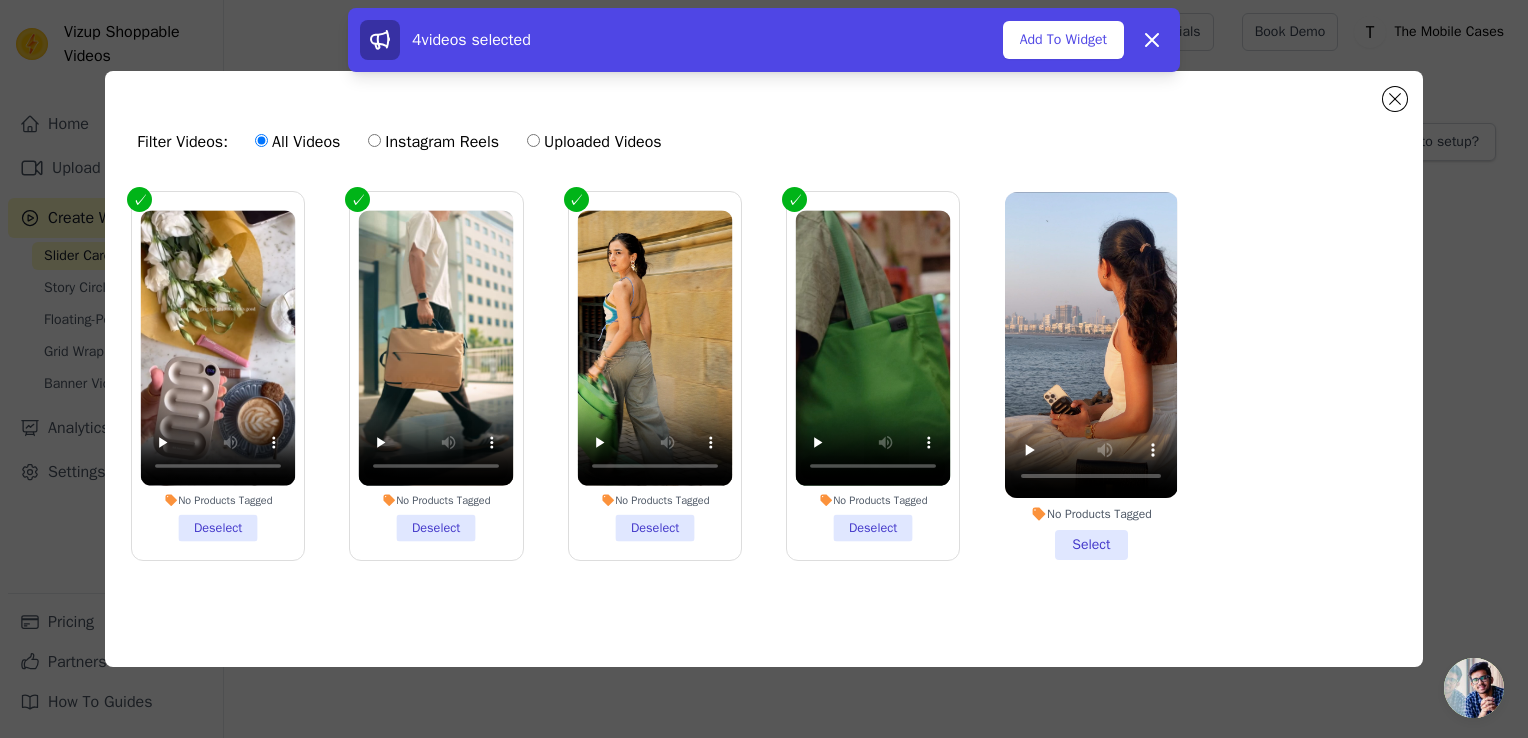 click on "No Products Tagged     Select" at bounding box center [1091, 376] 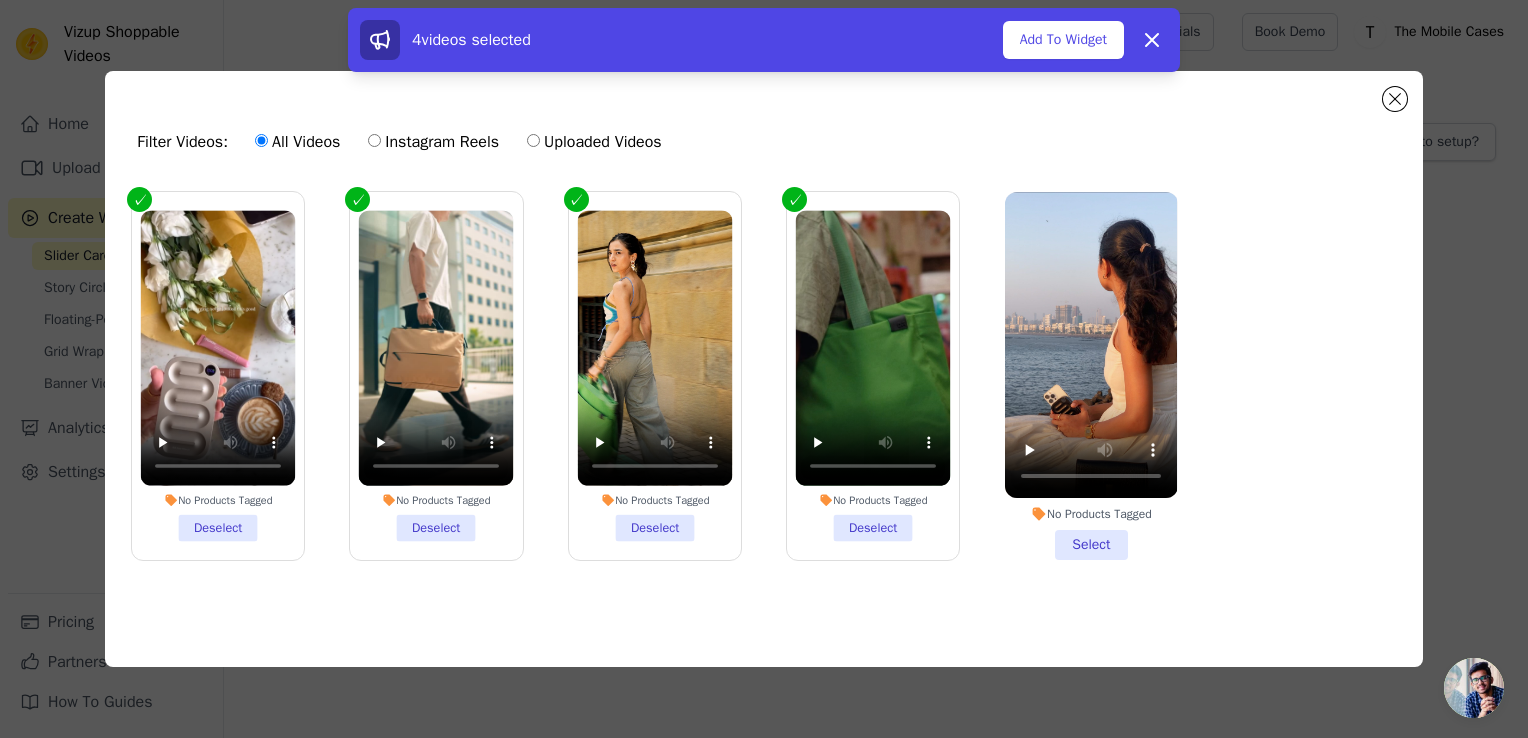click on "No Products Tagged     Select" at bounding box center [0, 0] 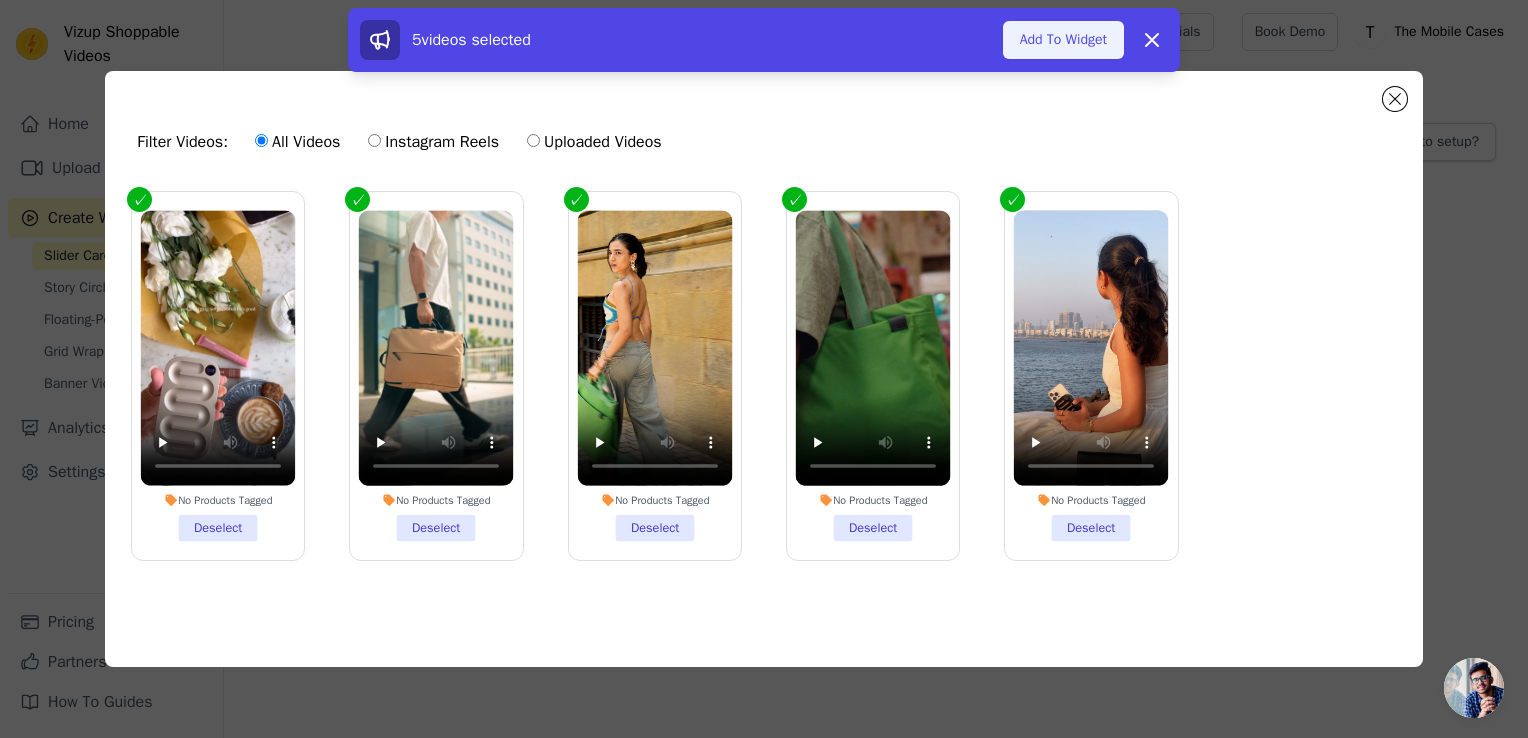 click on "Add To Widget" at bounding box center (1063, 40) 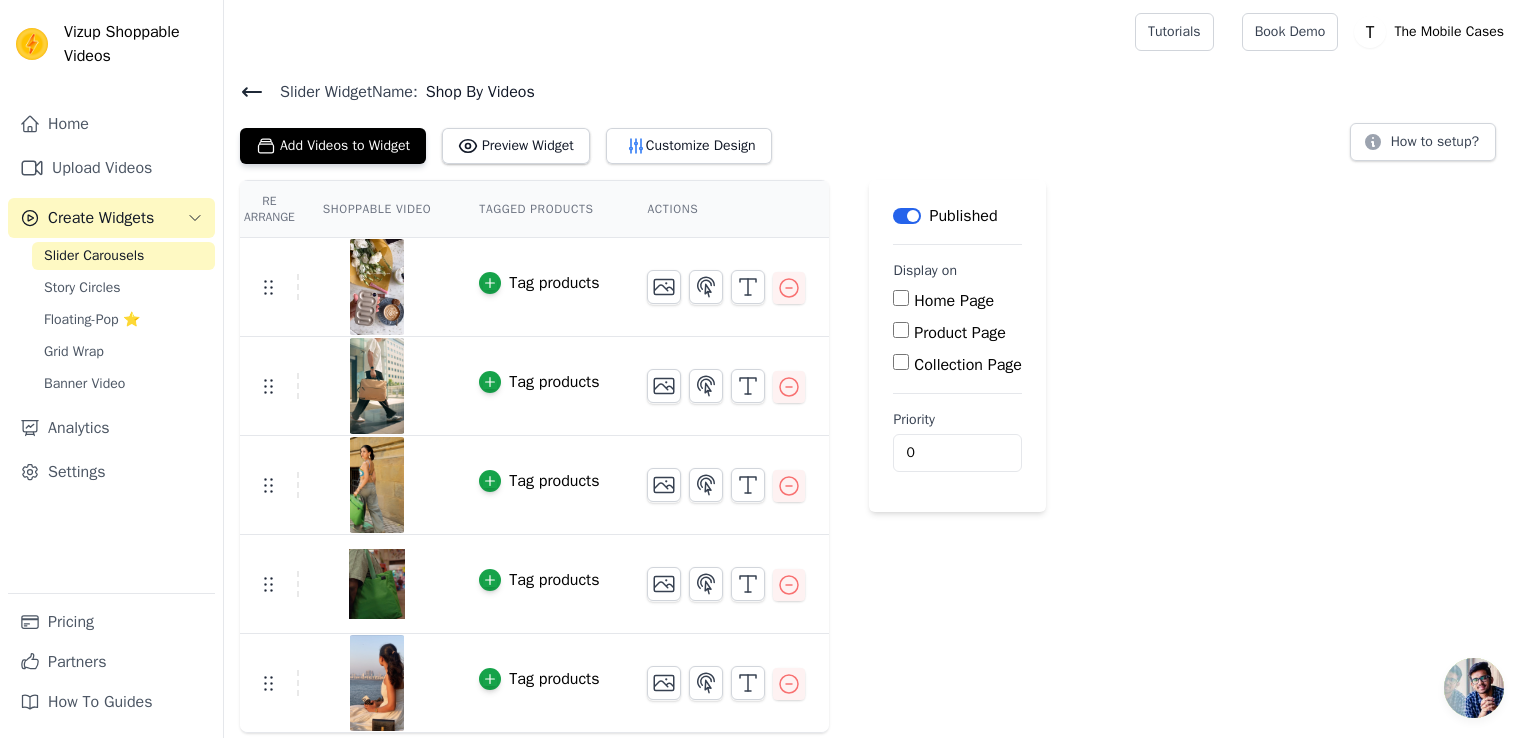 click on "Home Page" at bounding box center [901, 298] 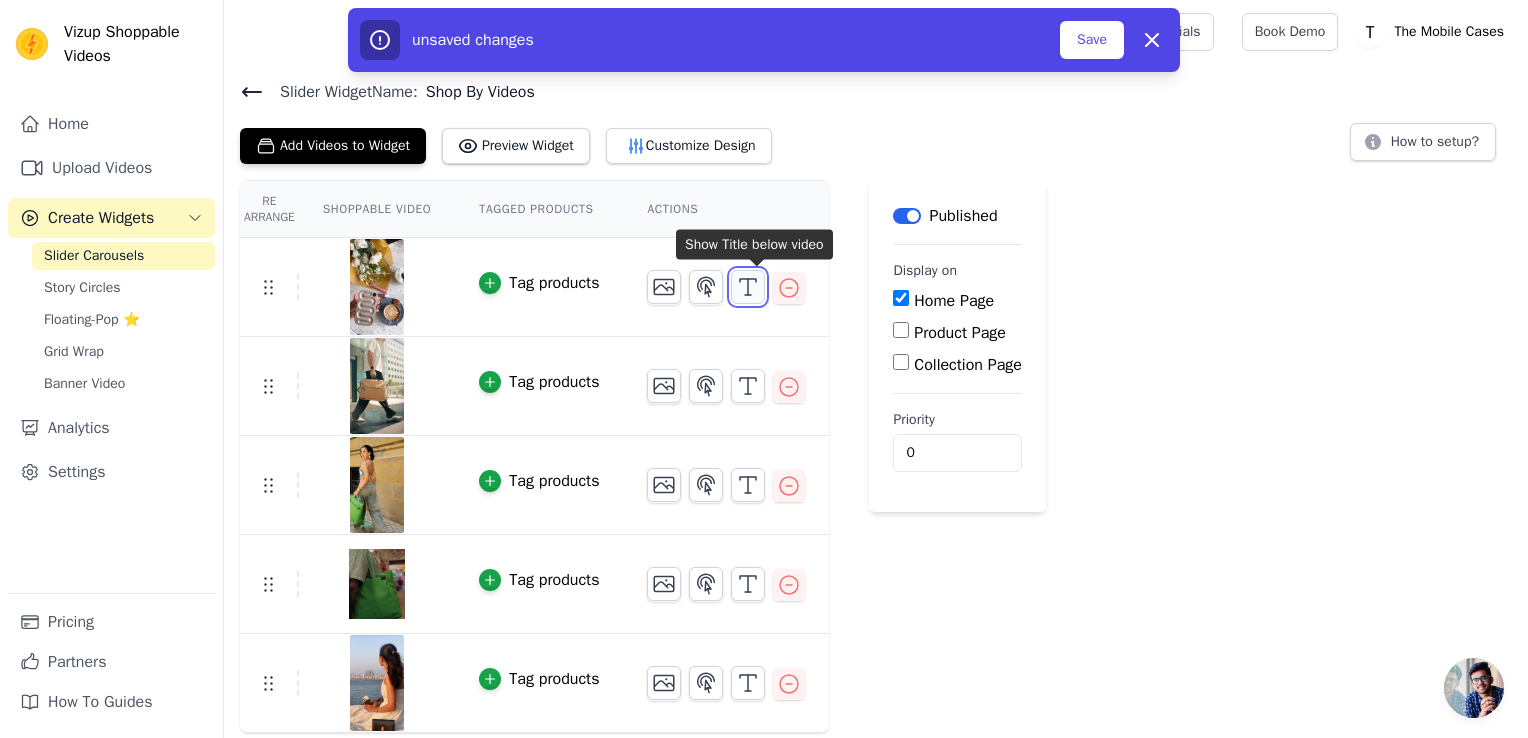 click 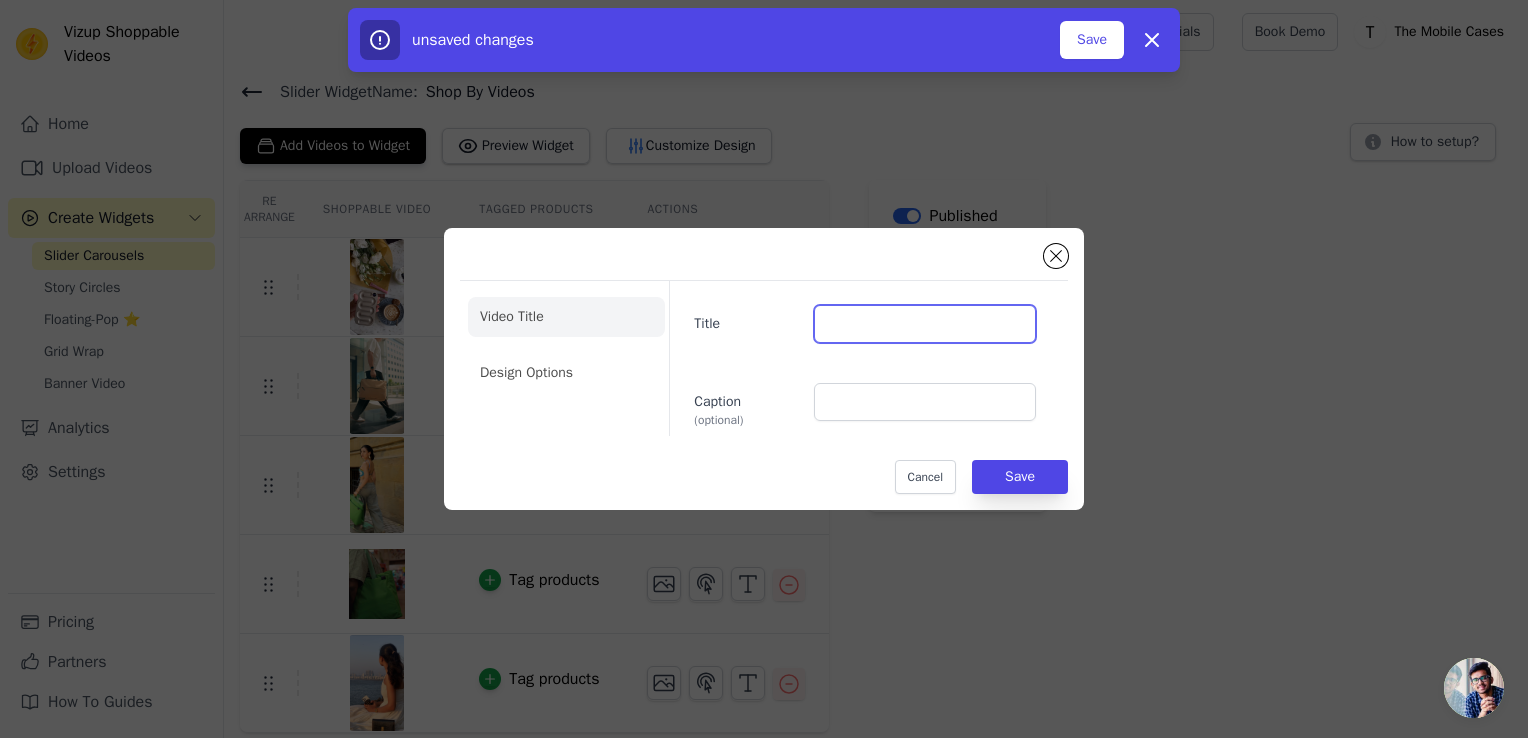click on "Title" at bounding box center [925, 324] 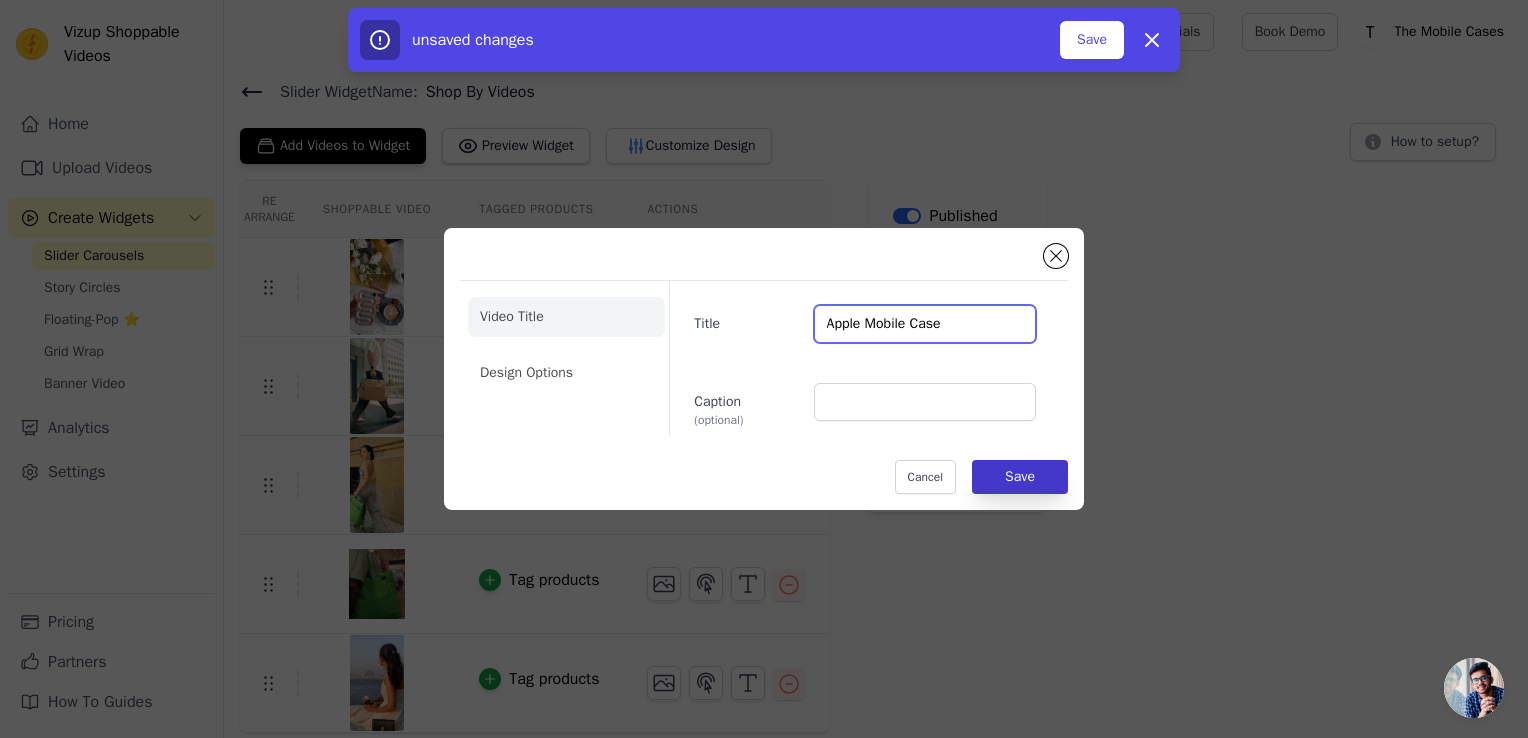 type on "Apple Mobile Case" 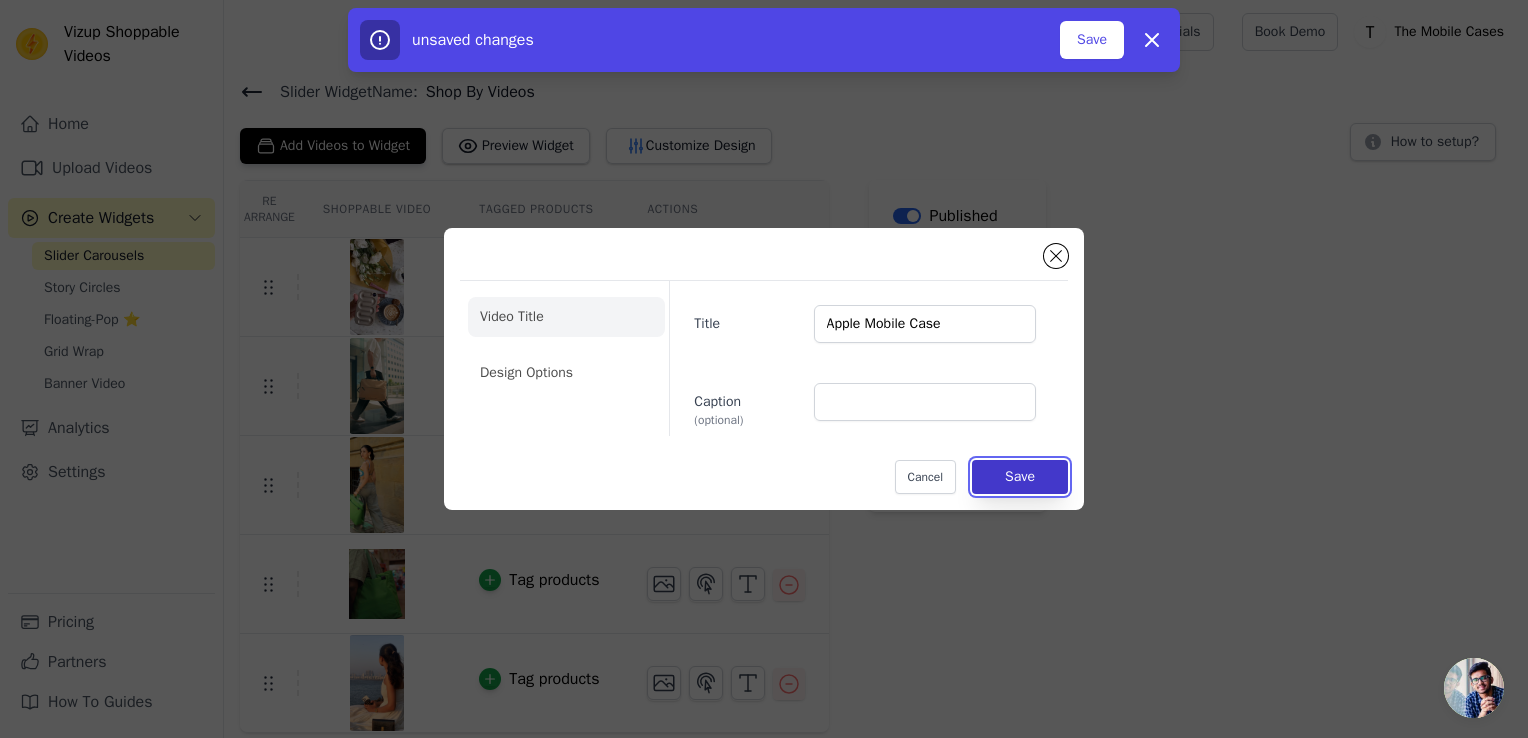 click on "Save" at bounding box center [1020, 477] 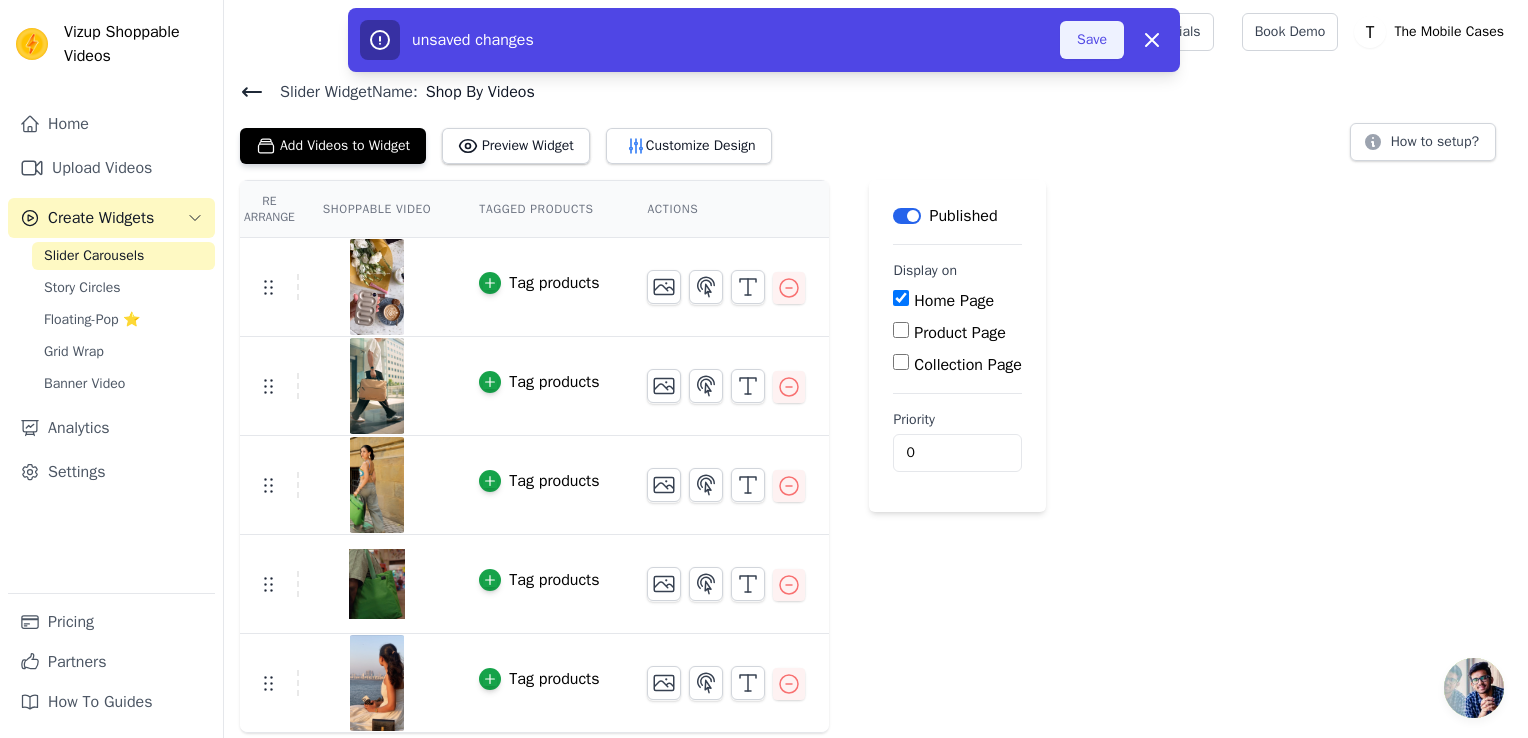 drag, startPoint x: 1079, startPoint y: 42, endPoint x: 1076, endPoint y: 53, distance: 11.401754 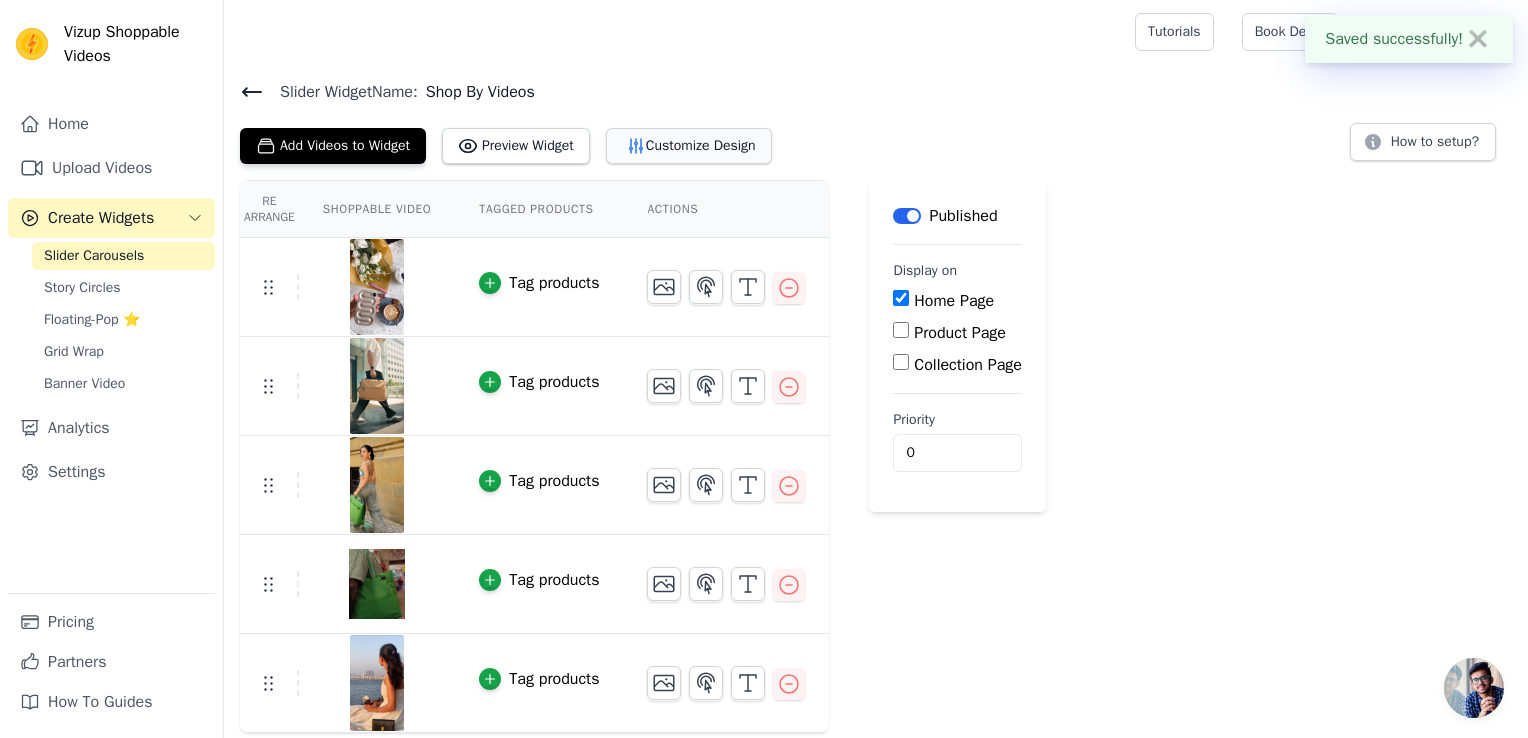 click on "Customize Design" at bounding box center (689, 146) 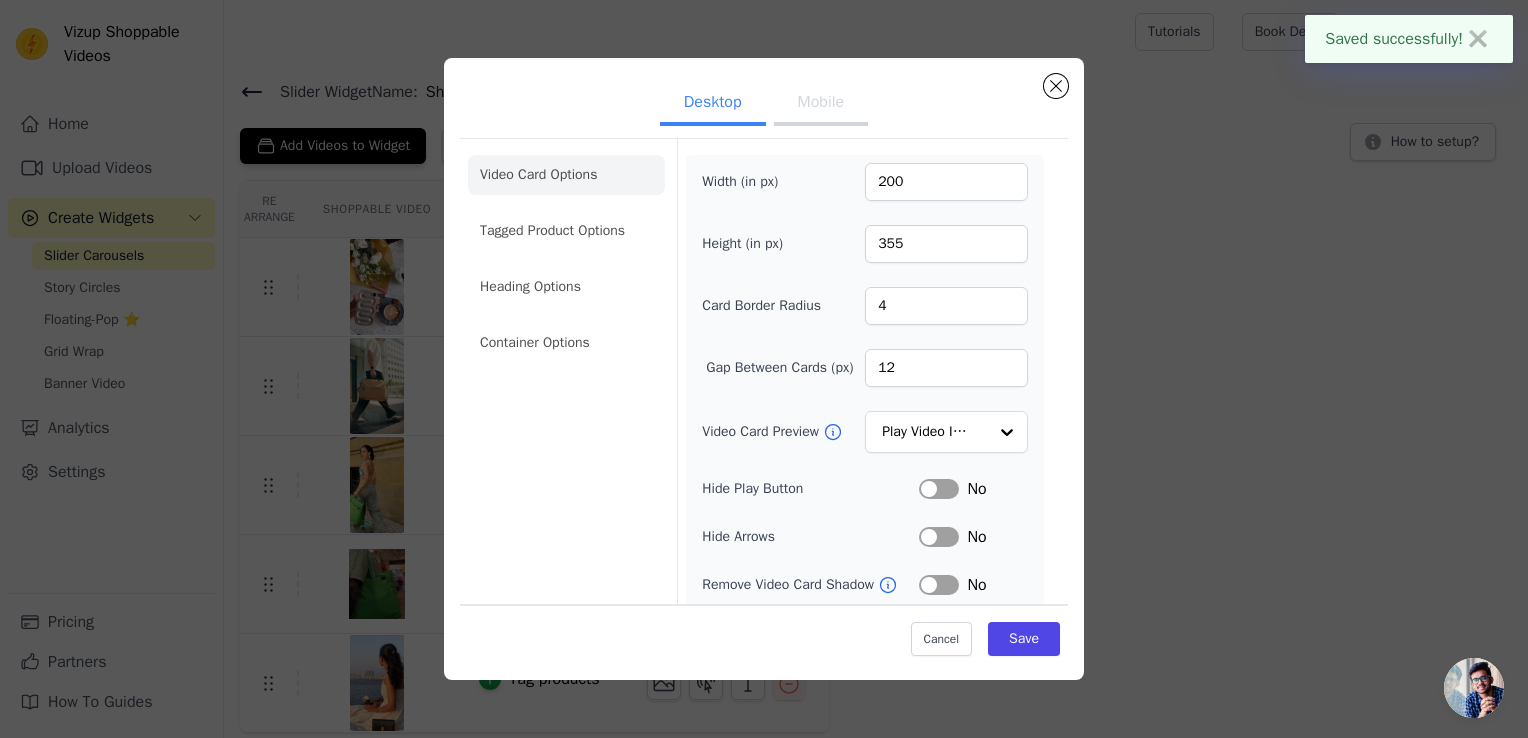 click on "Mobile" at bounding box center [821, 104] 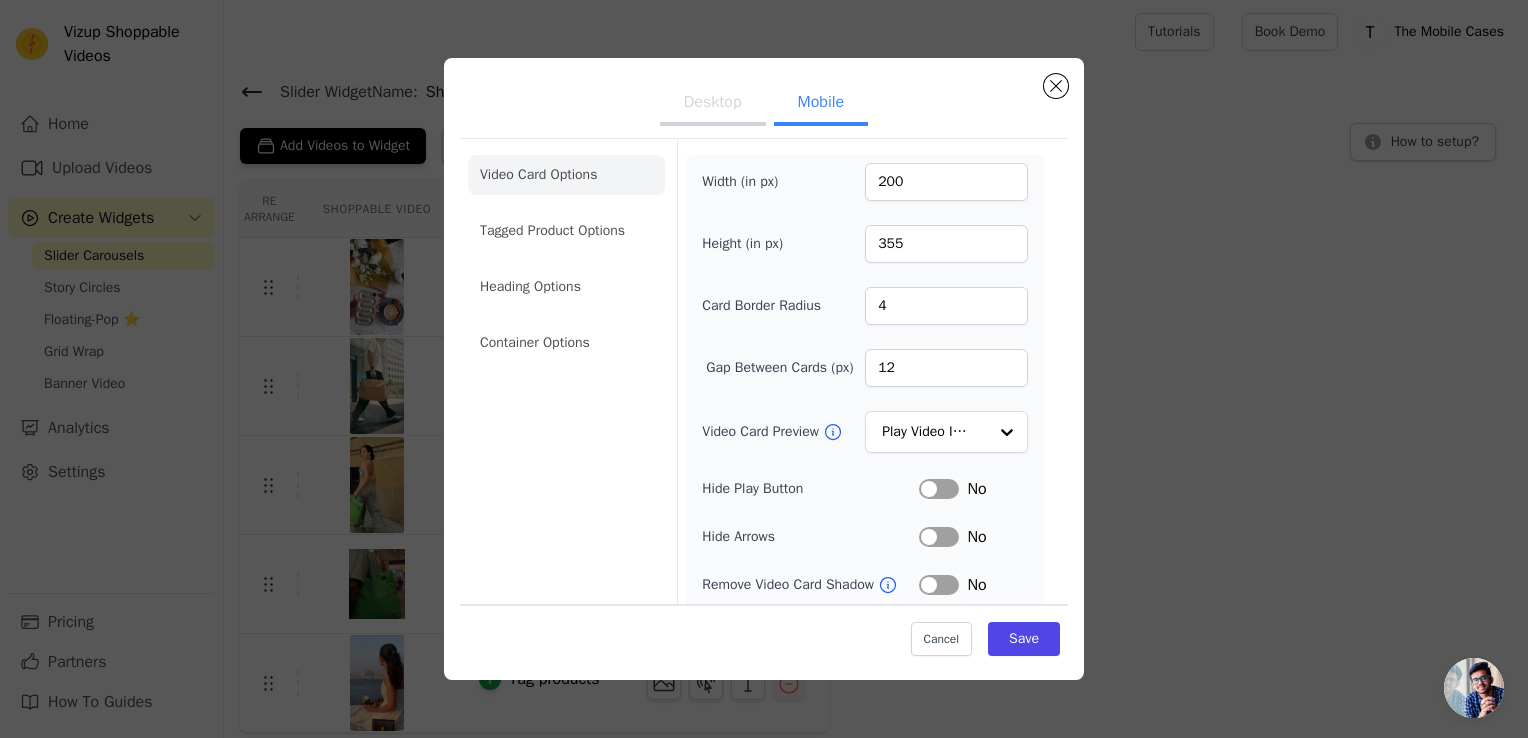 click on "Desktop" at bounding box center [713, 104] 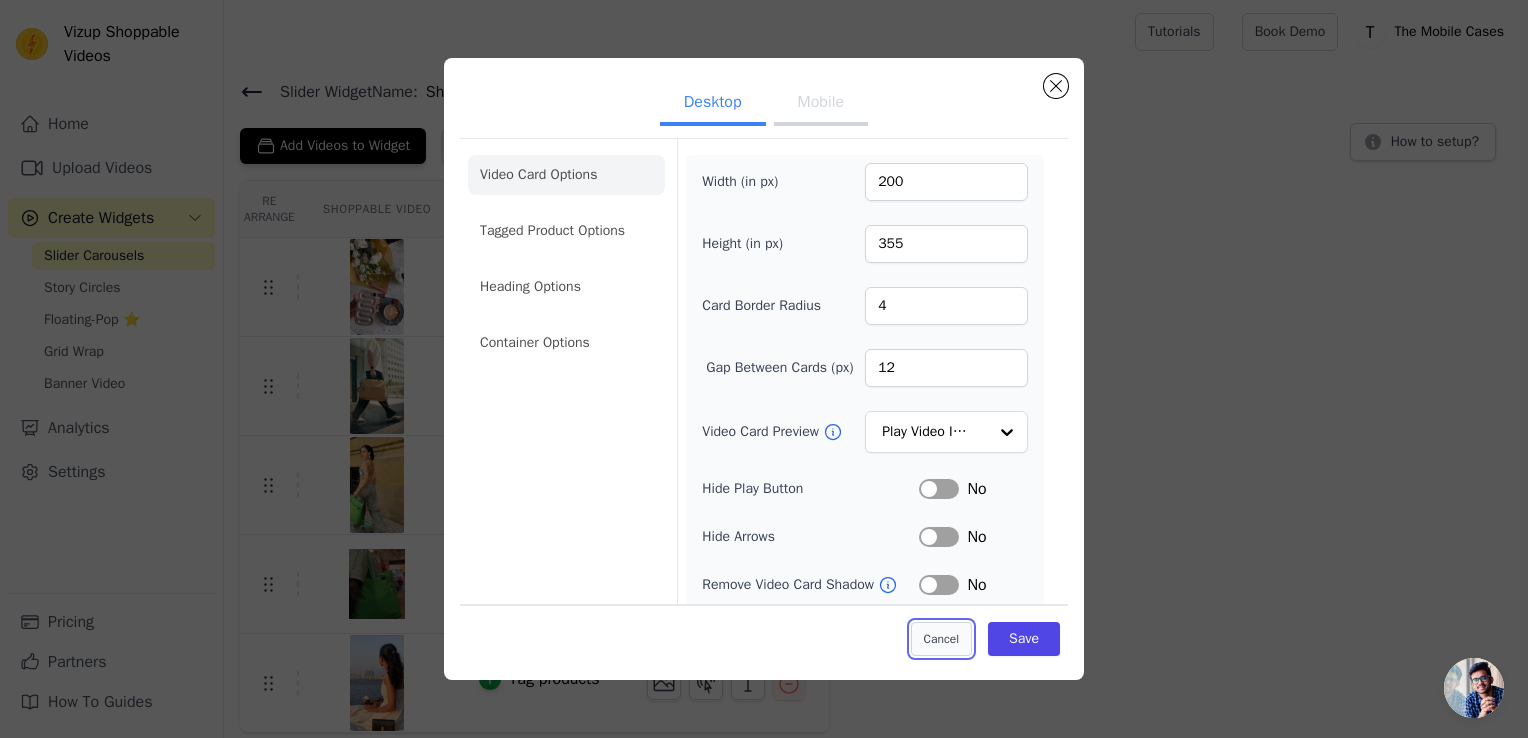 click on "Cancel" at bounding box center [941, 639] 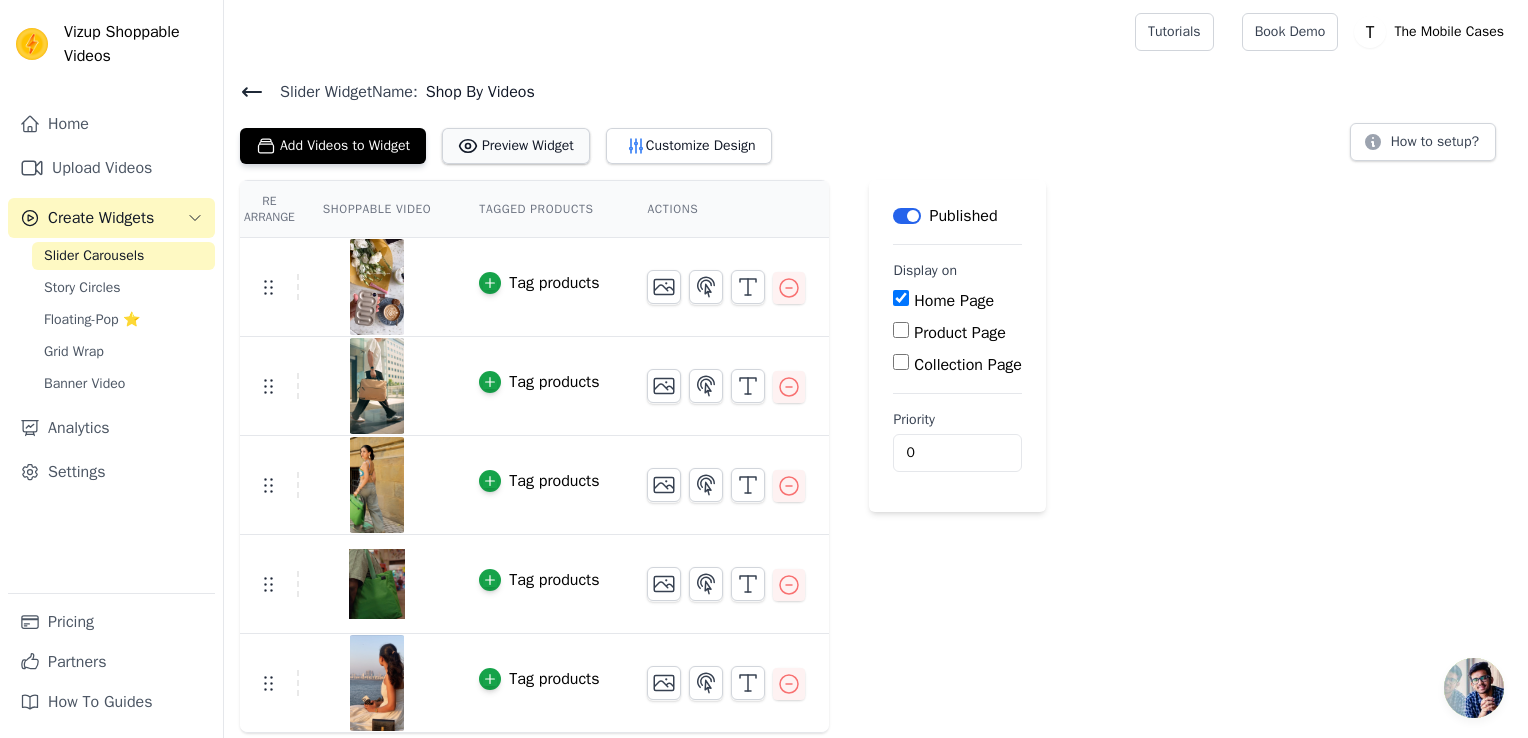 click on "Preview Widget" at bounding box center (516, 146) 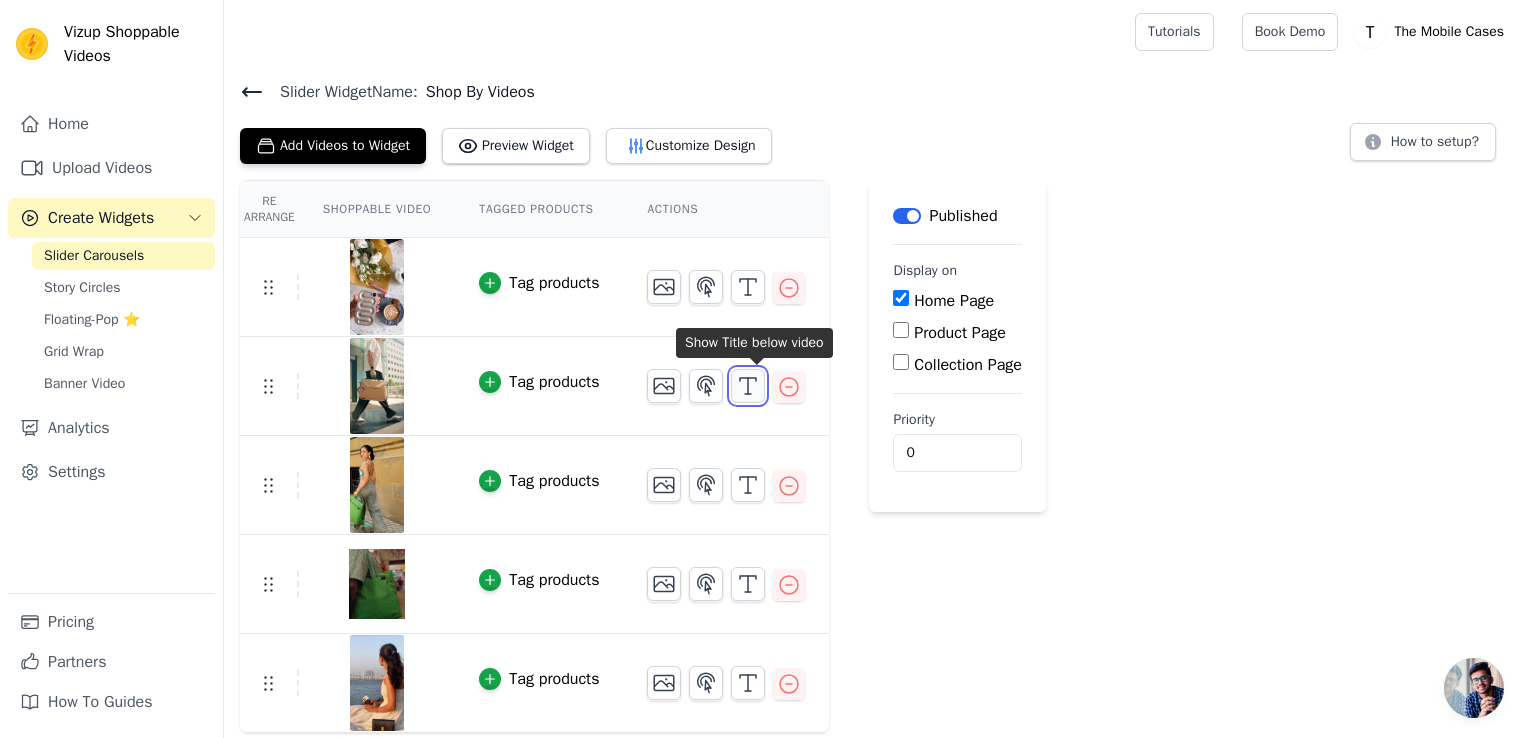 click 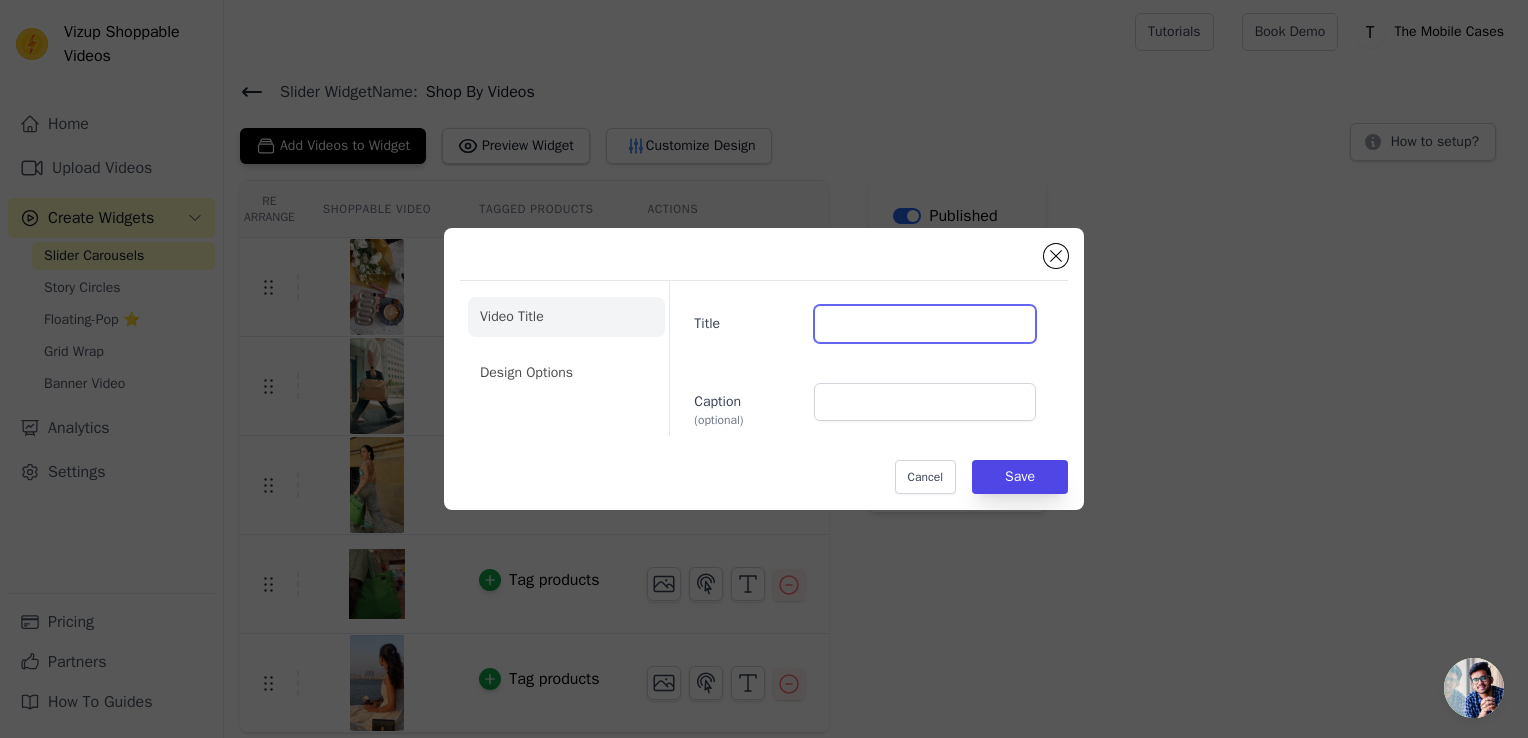 click on "Title" at bounding box center (925, 324) 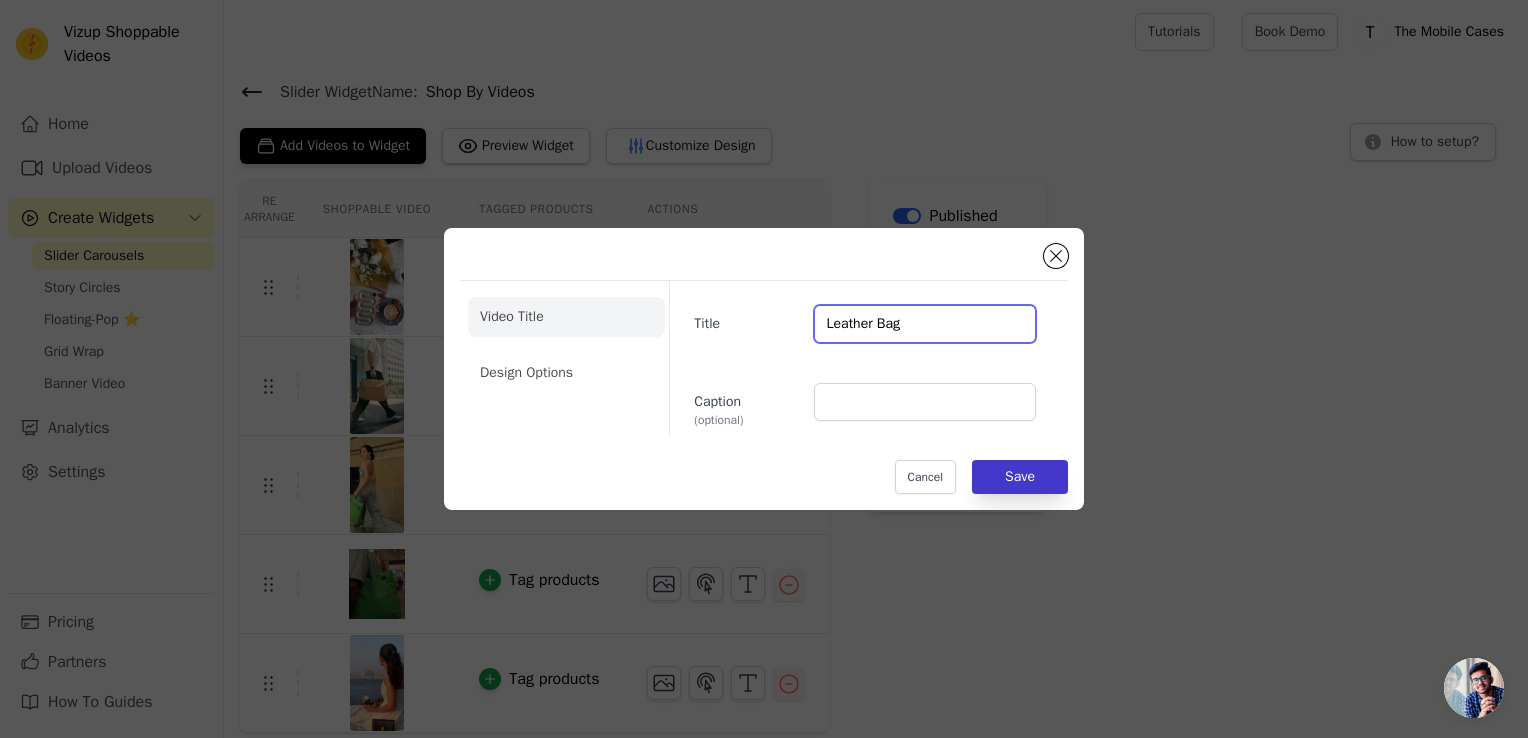 type on "Leather Bag" 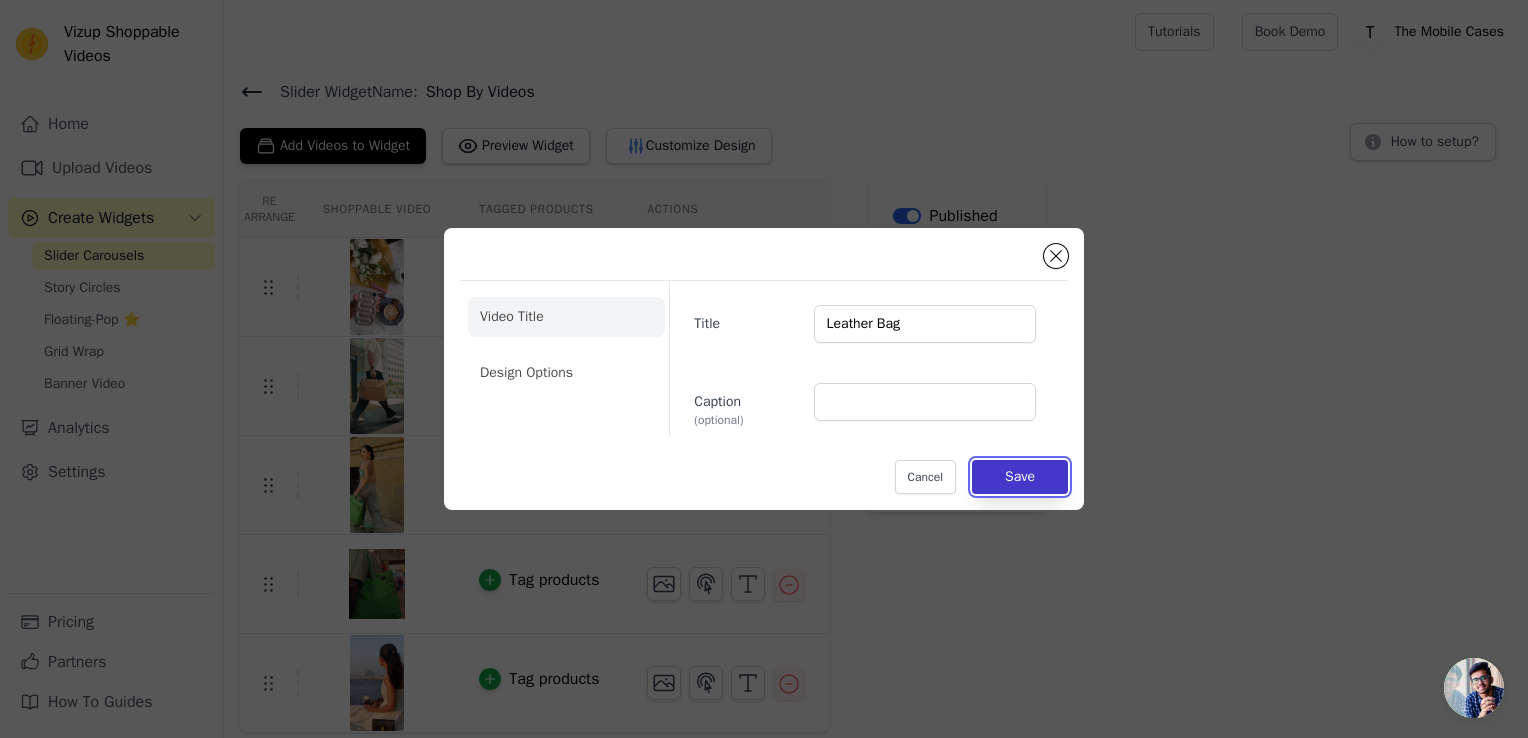 click on "Save" at bounding box center [1020, 477] 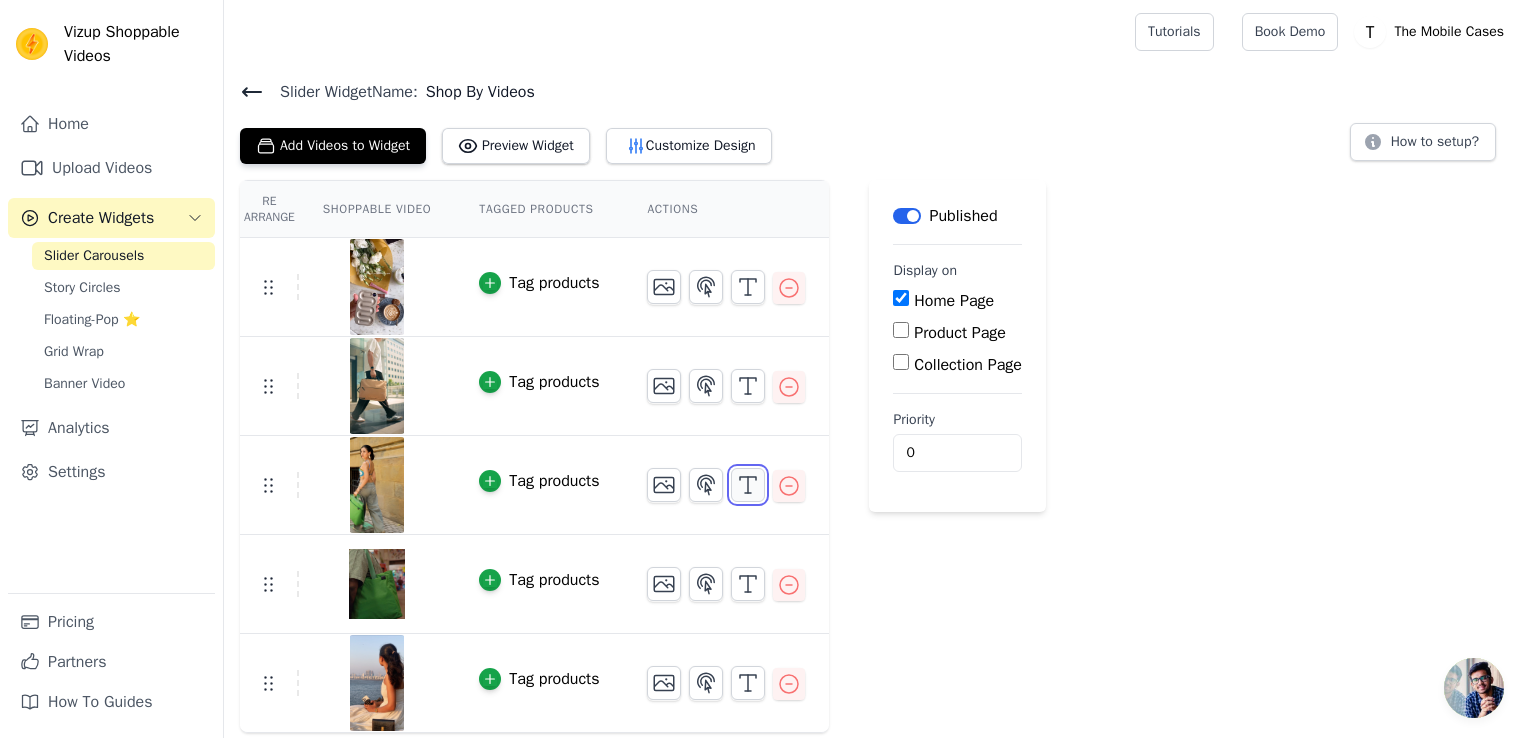 click 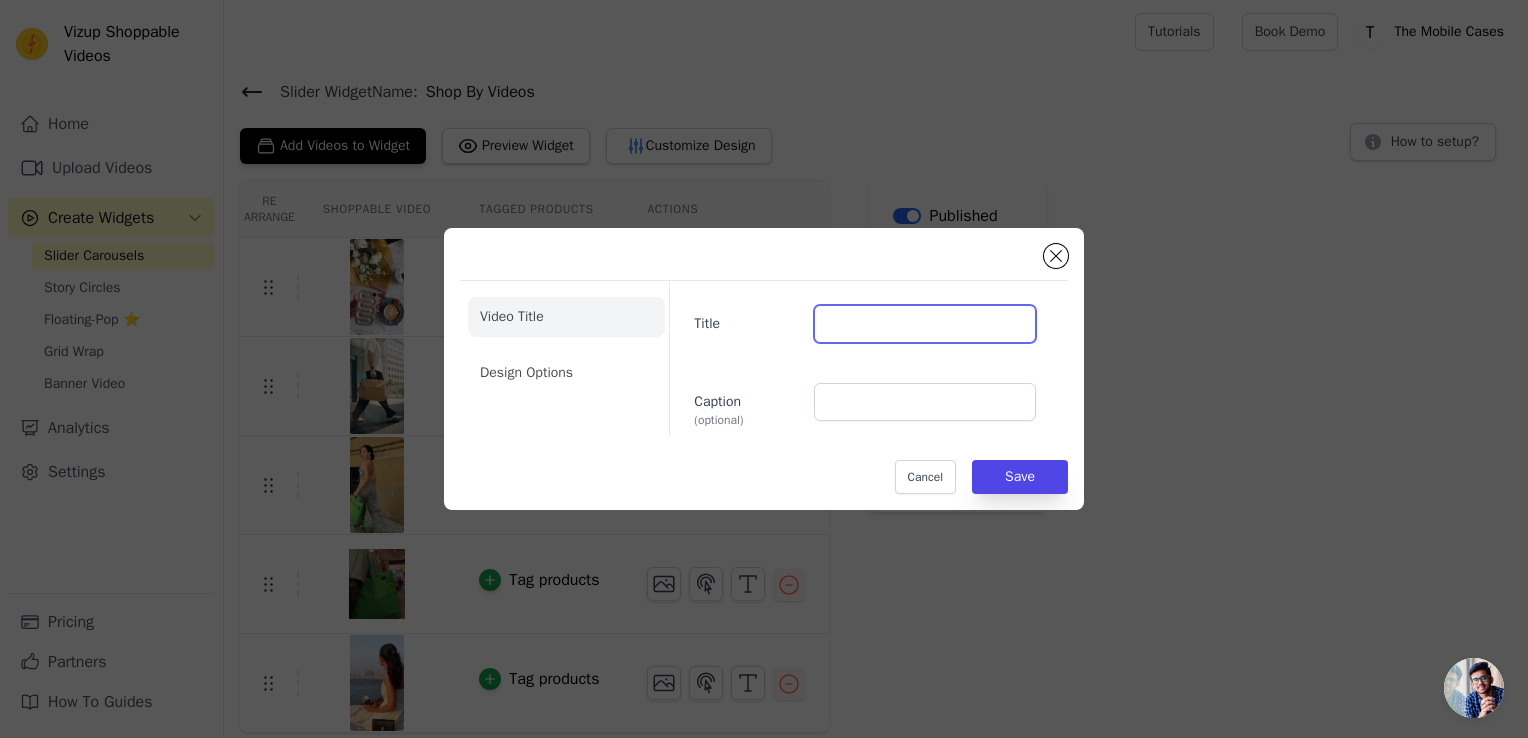 click on "Title" at bounding box center [925, 324] 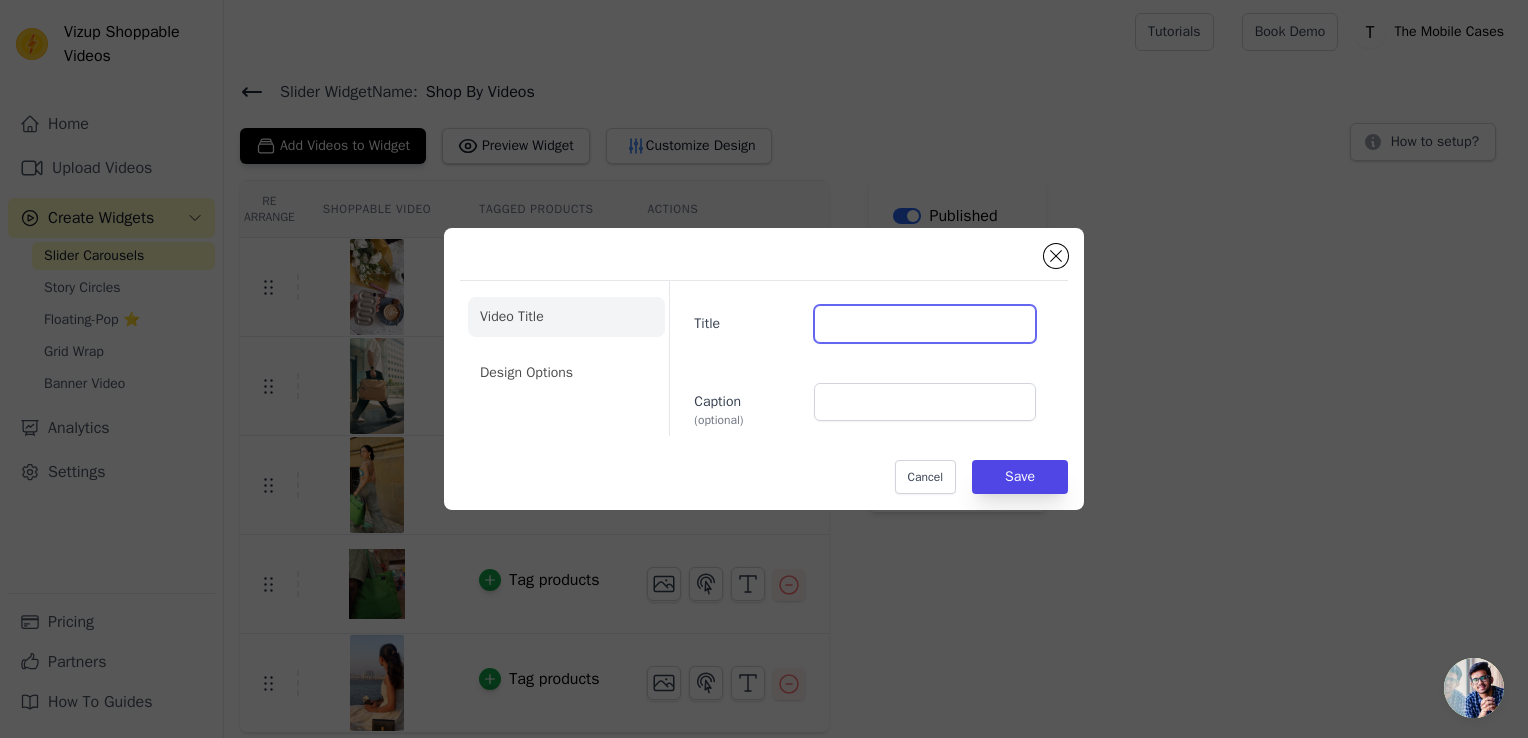 type on "S" 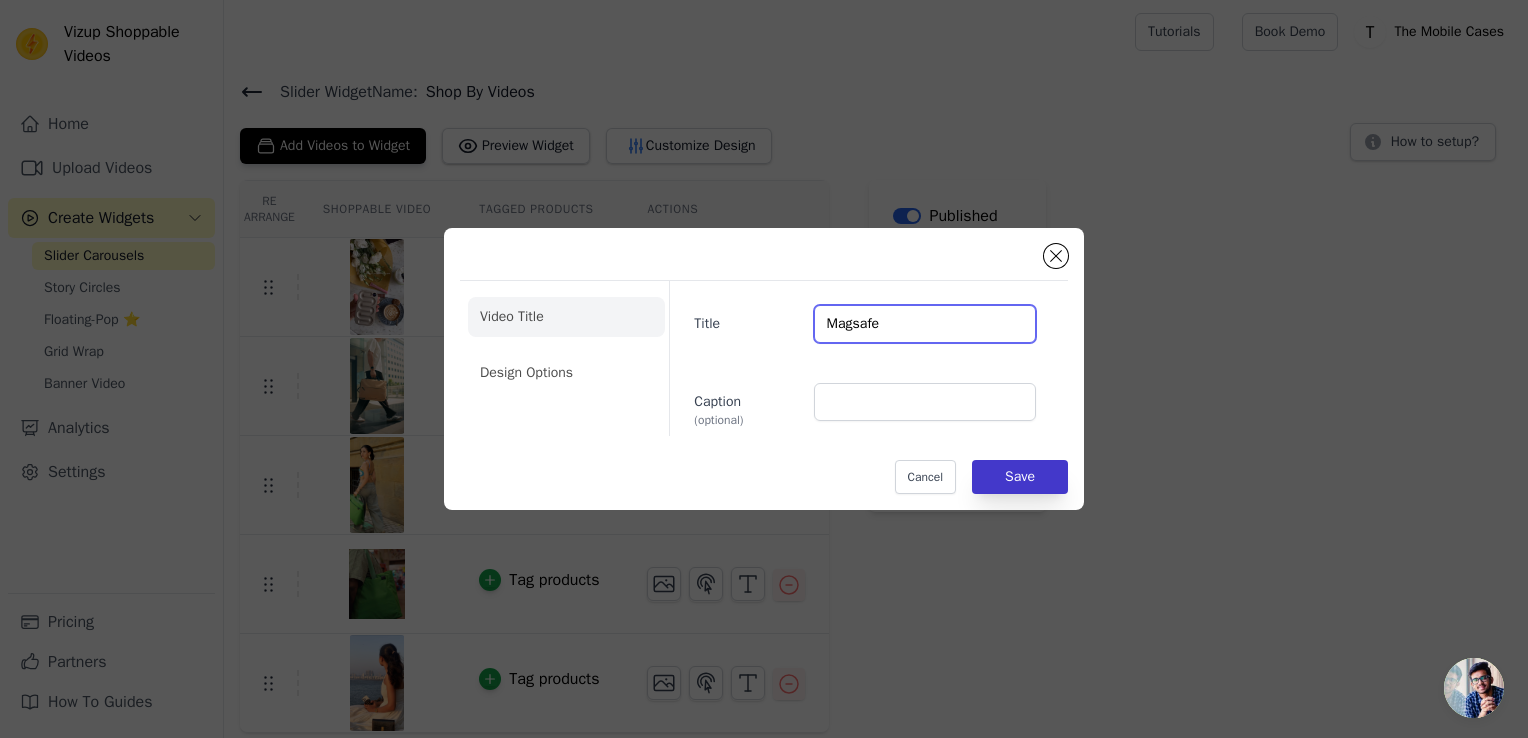 type on "Magsafe" 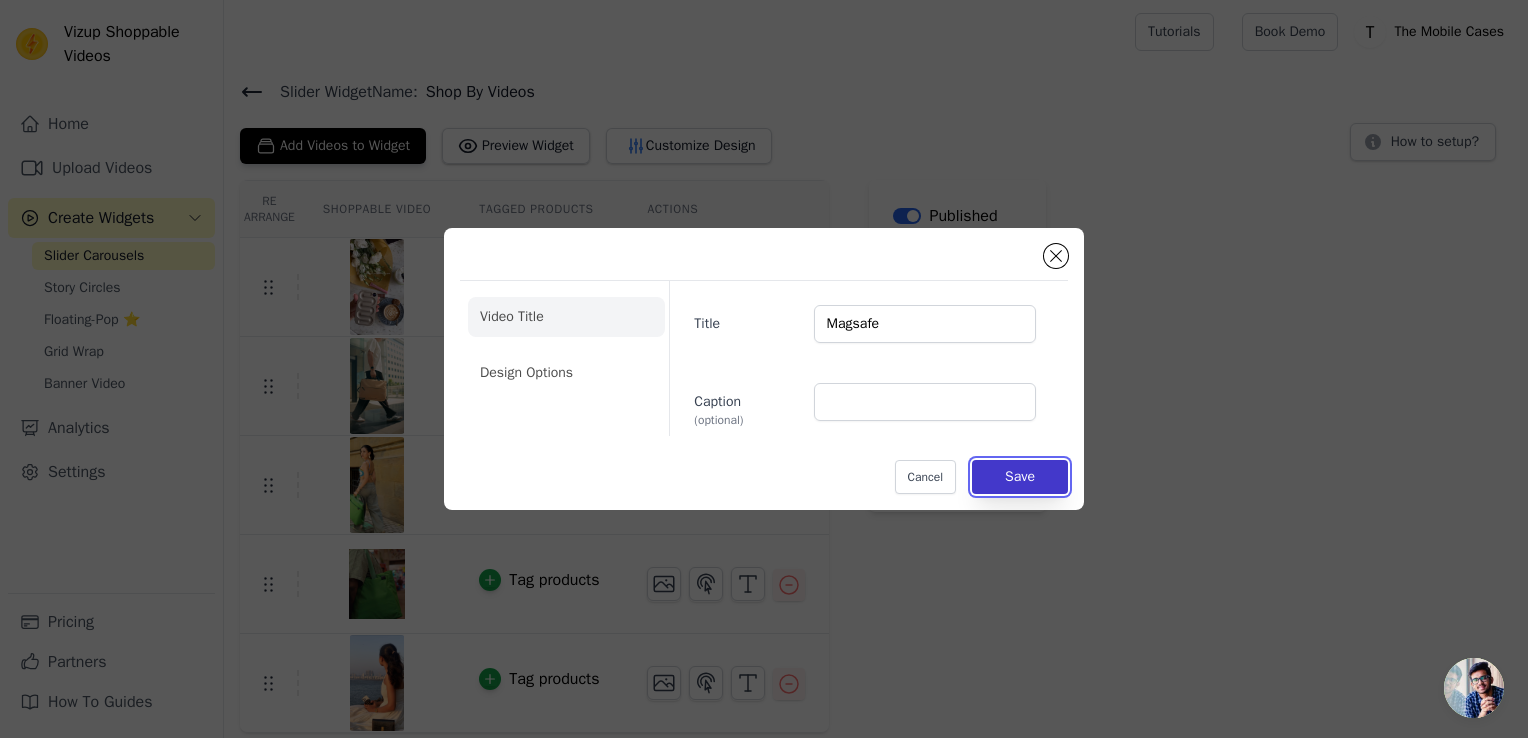 click on "Save" at bounding box center [1020, 477] 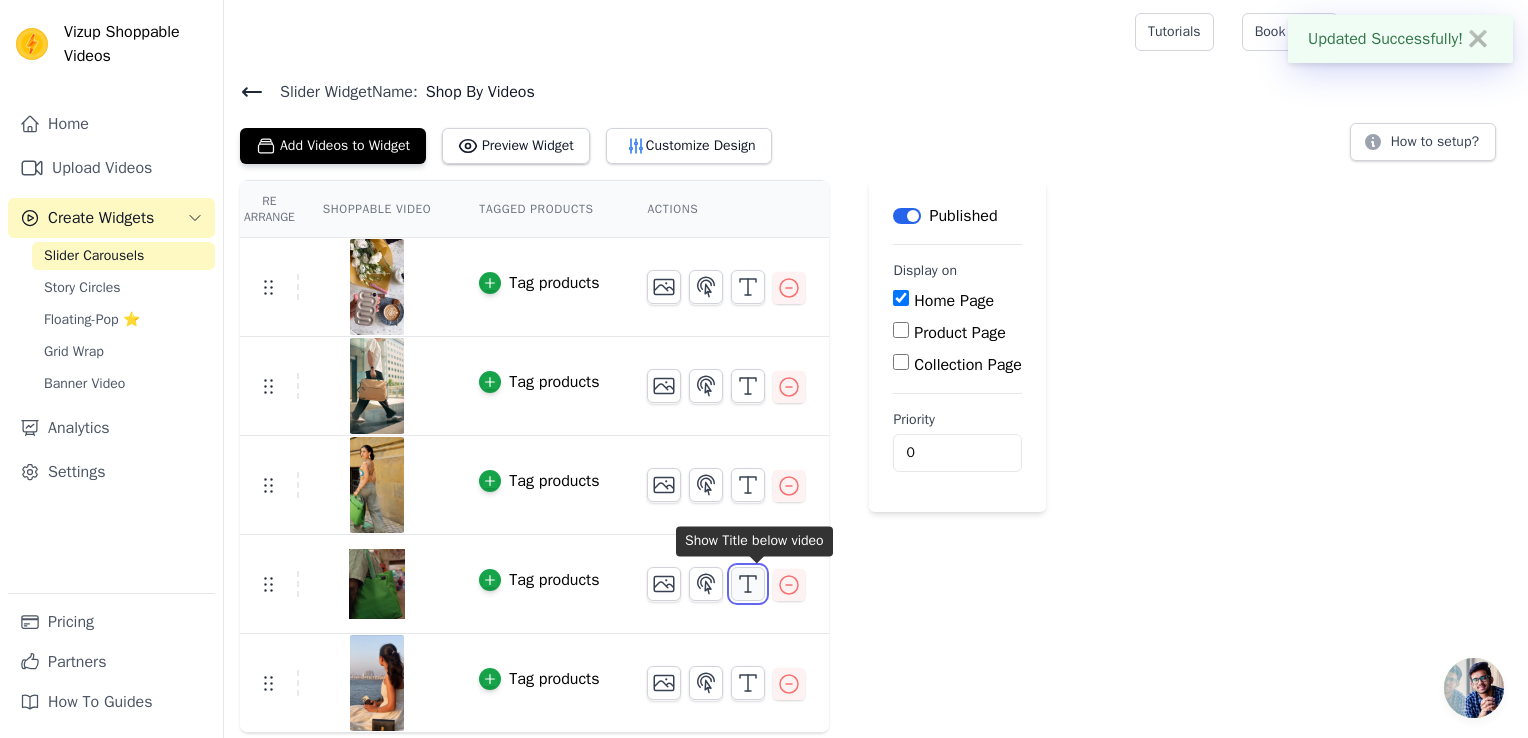 click 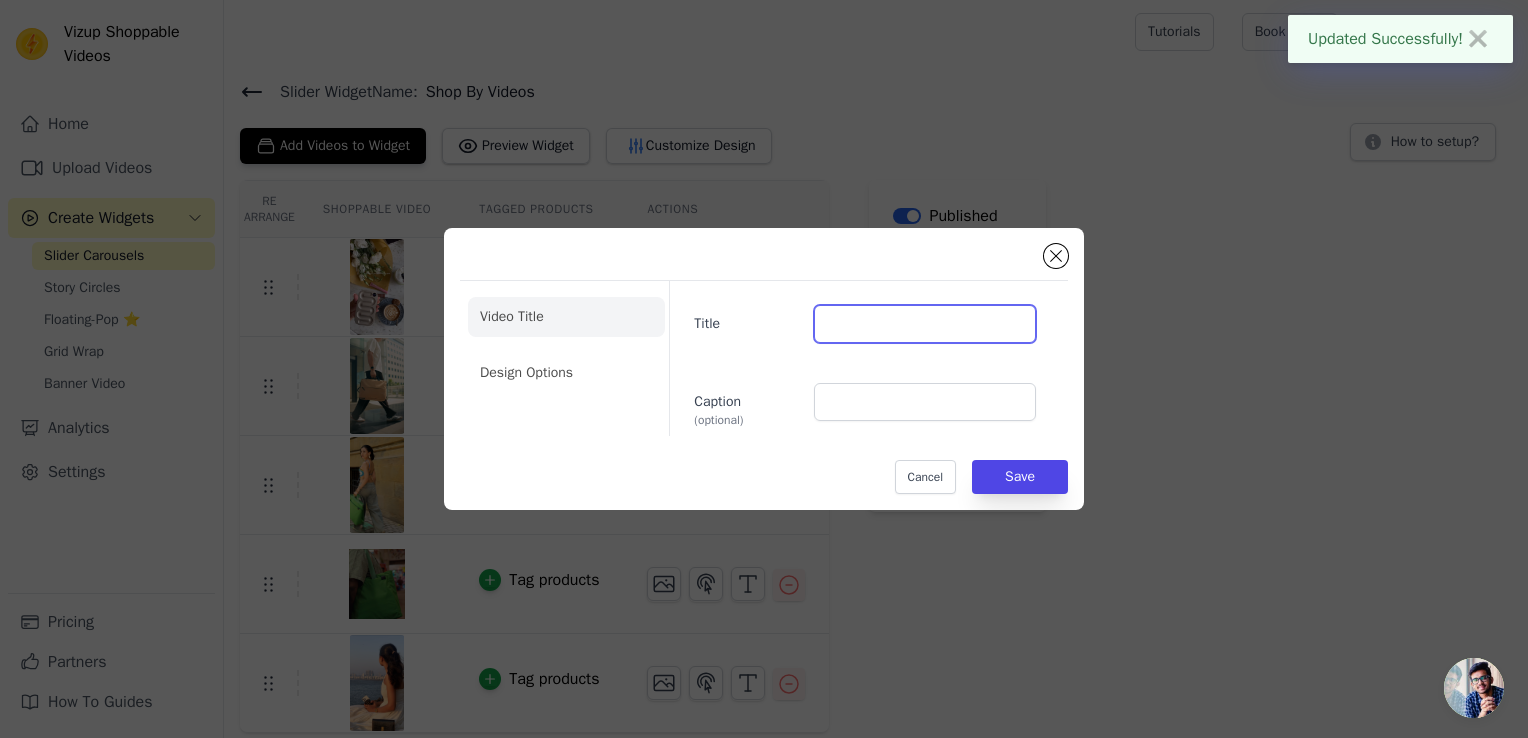 click on "Title" at bounding box center [925, 324] 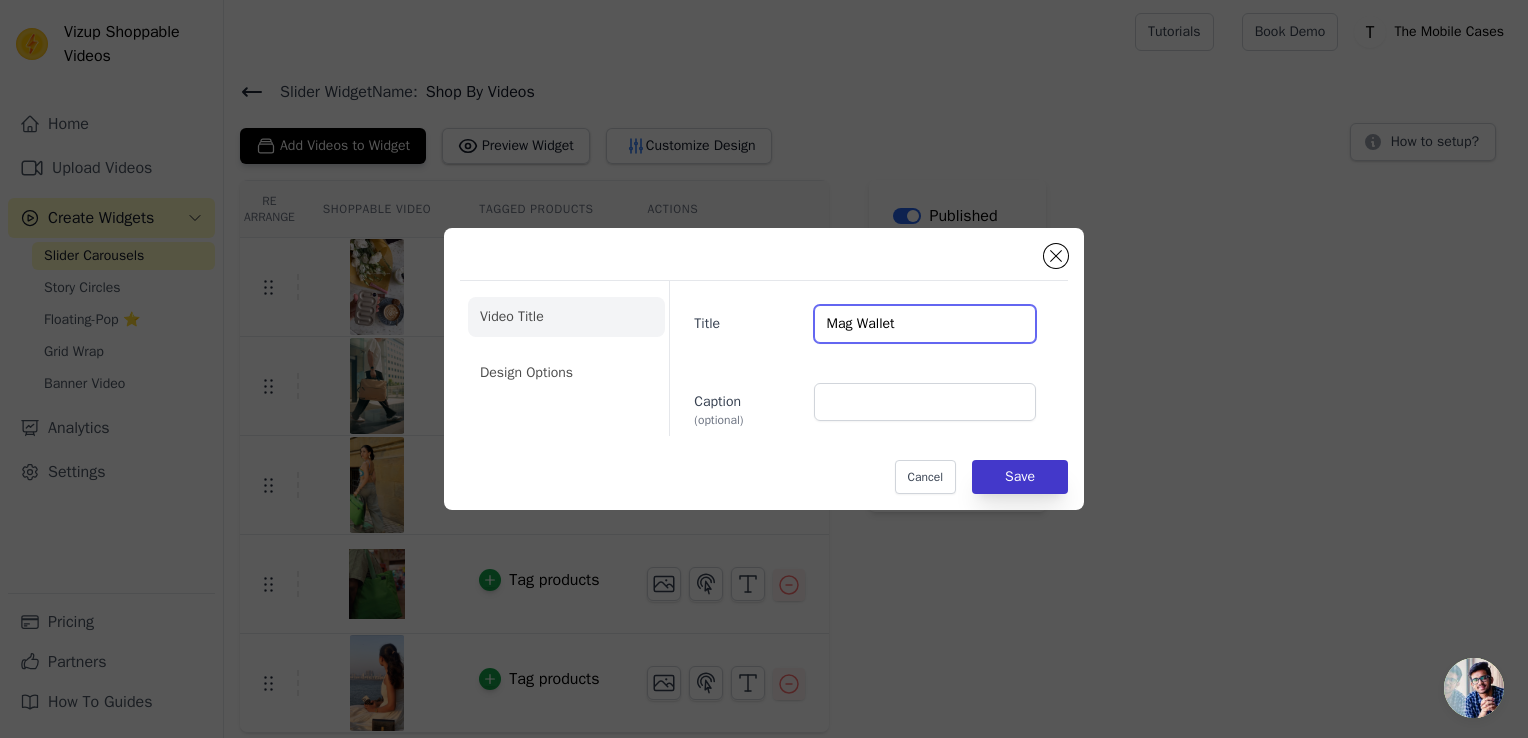 type on "Mag Wallet" 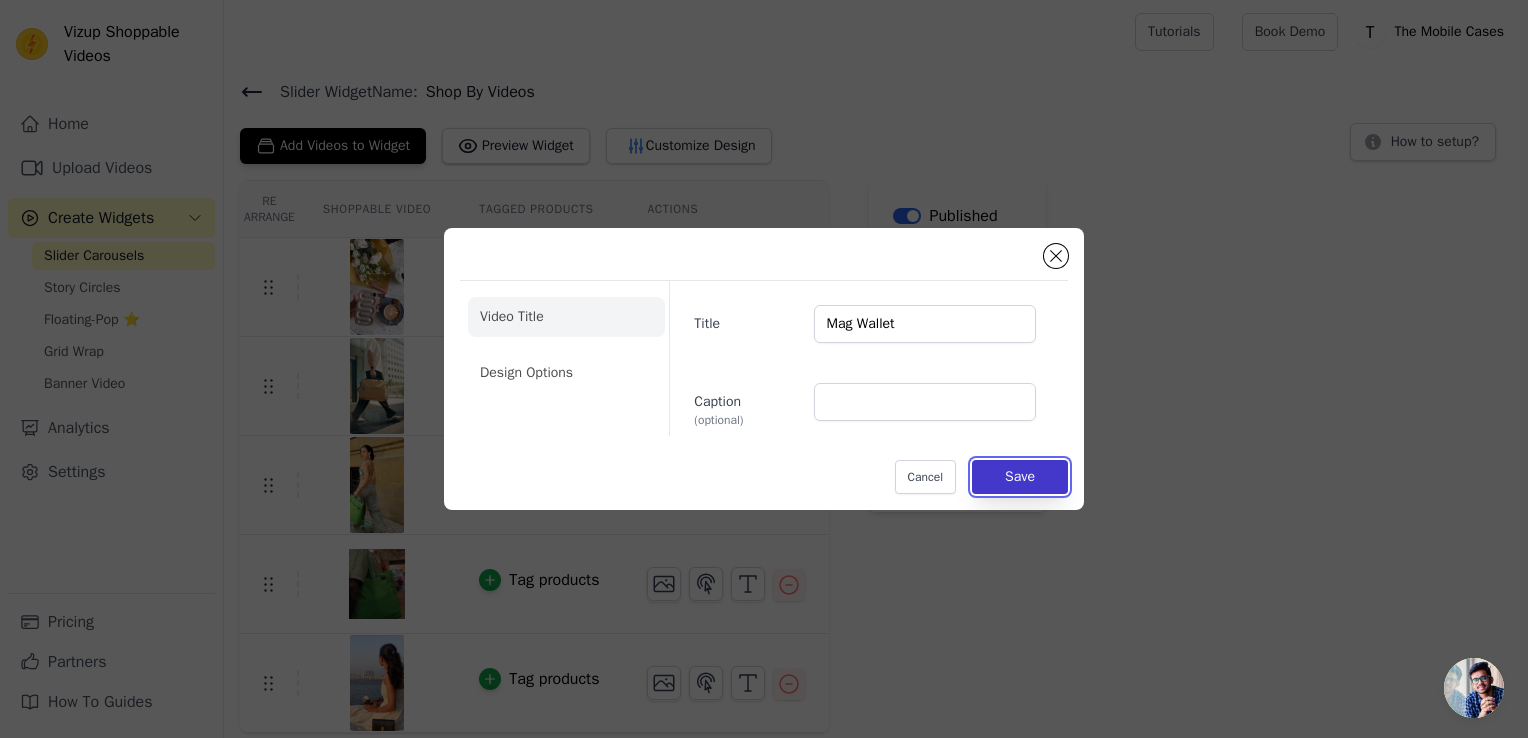 click on "Save" at bounding box center [1020, 477] 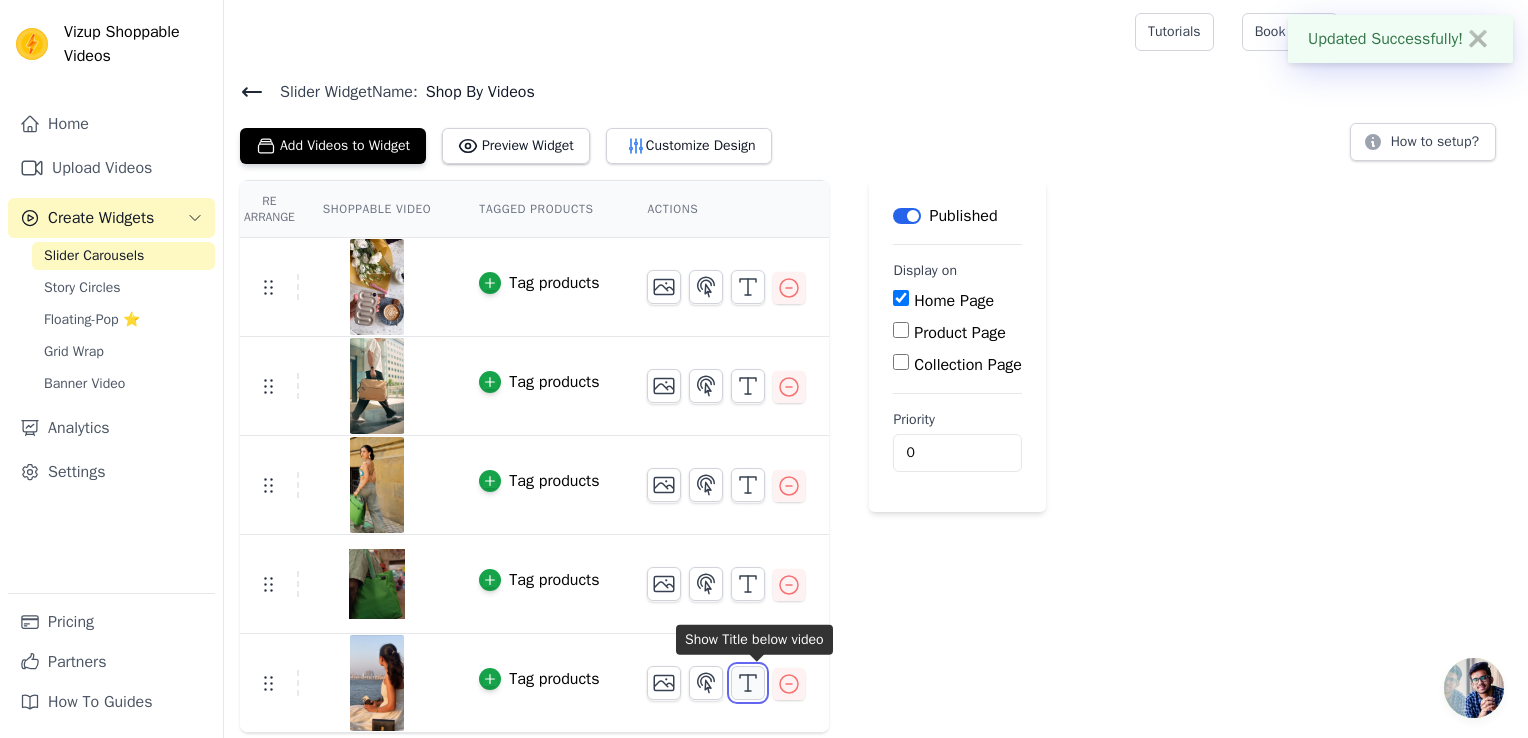 click 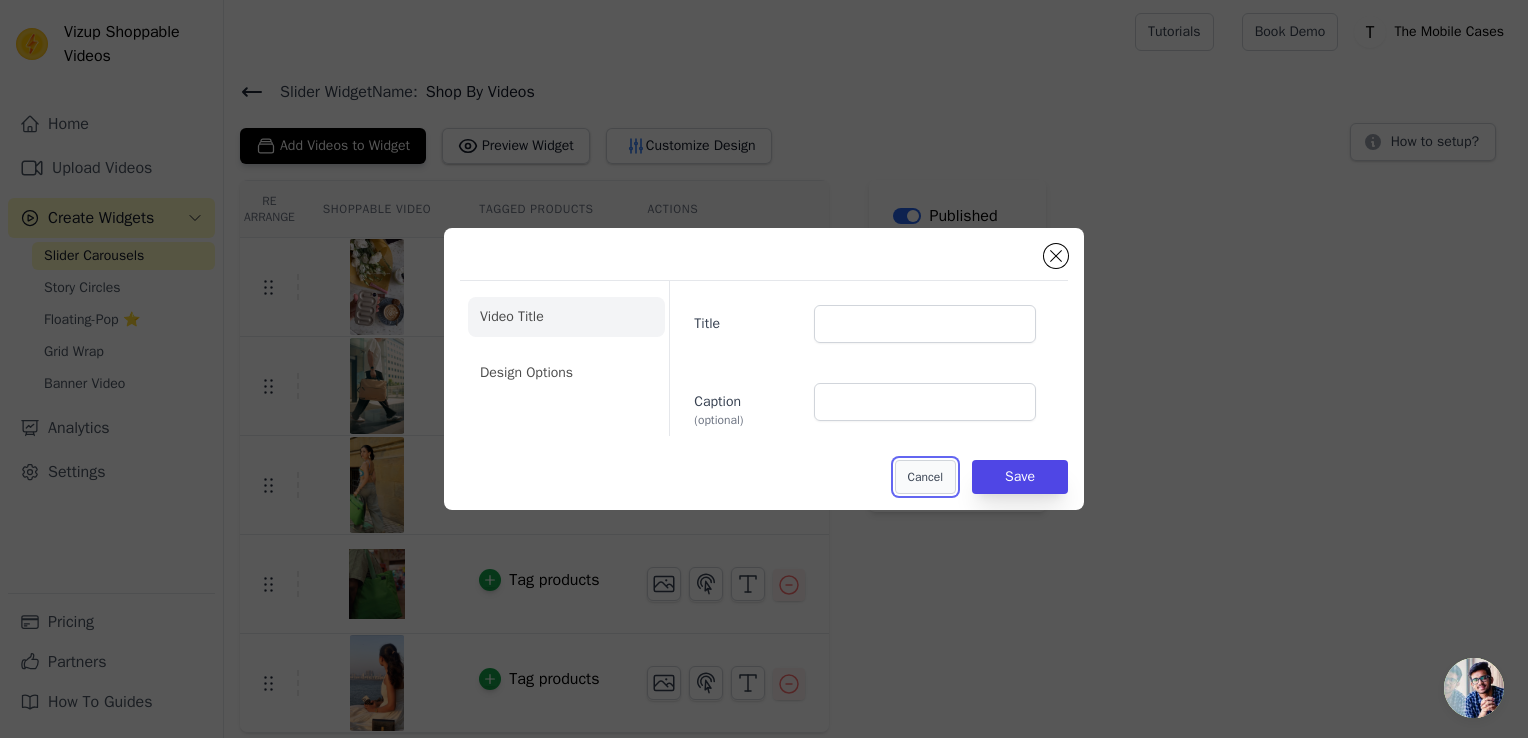 click on "Cancel" at bounding box center (925, 477) 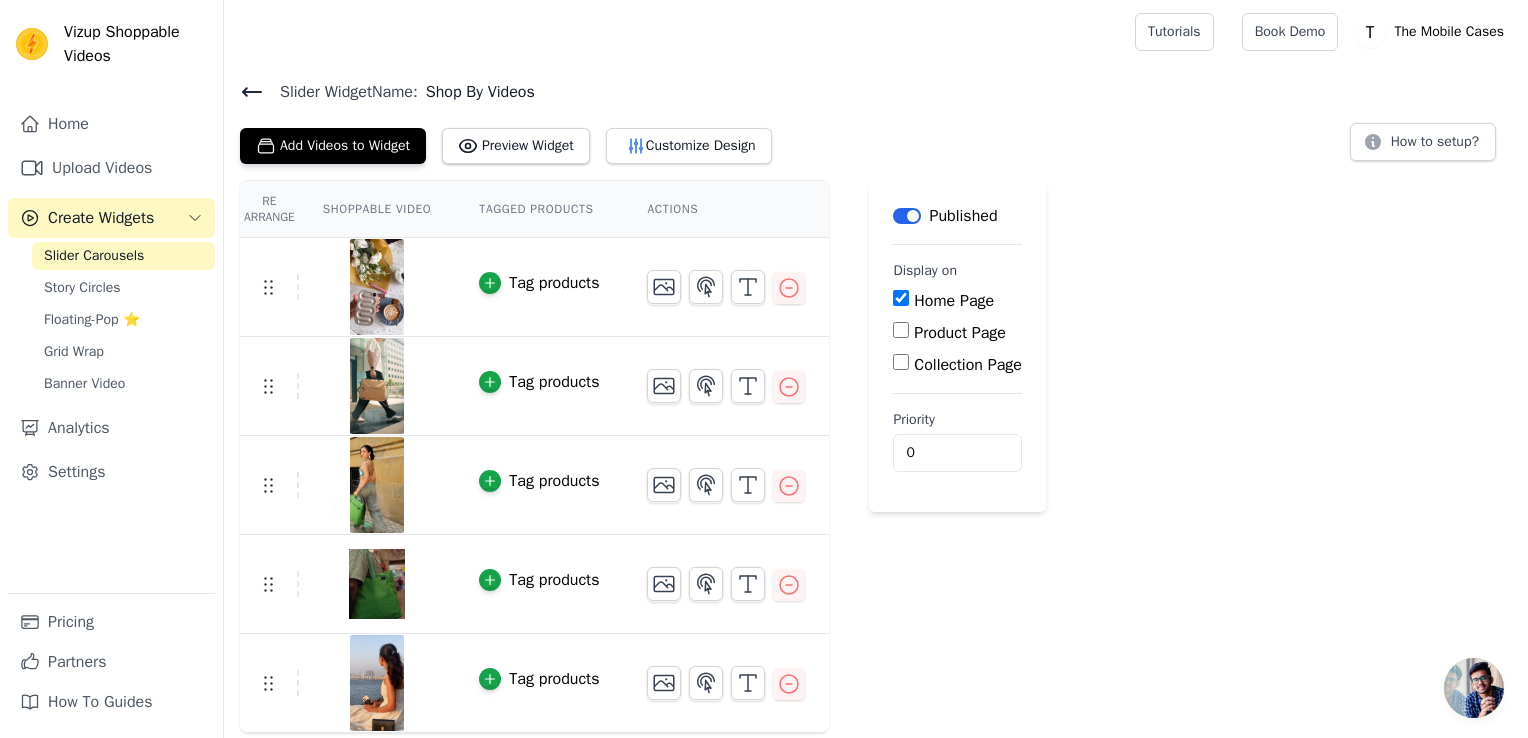 drag, startPoint x: 912, startPoint y: 338, endPoint x: 914, endPoint y: 350, distance: 12.165525 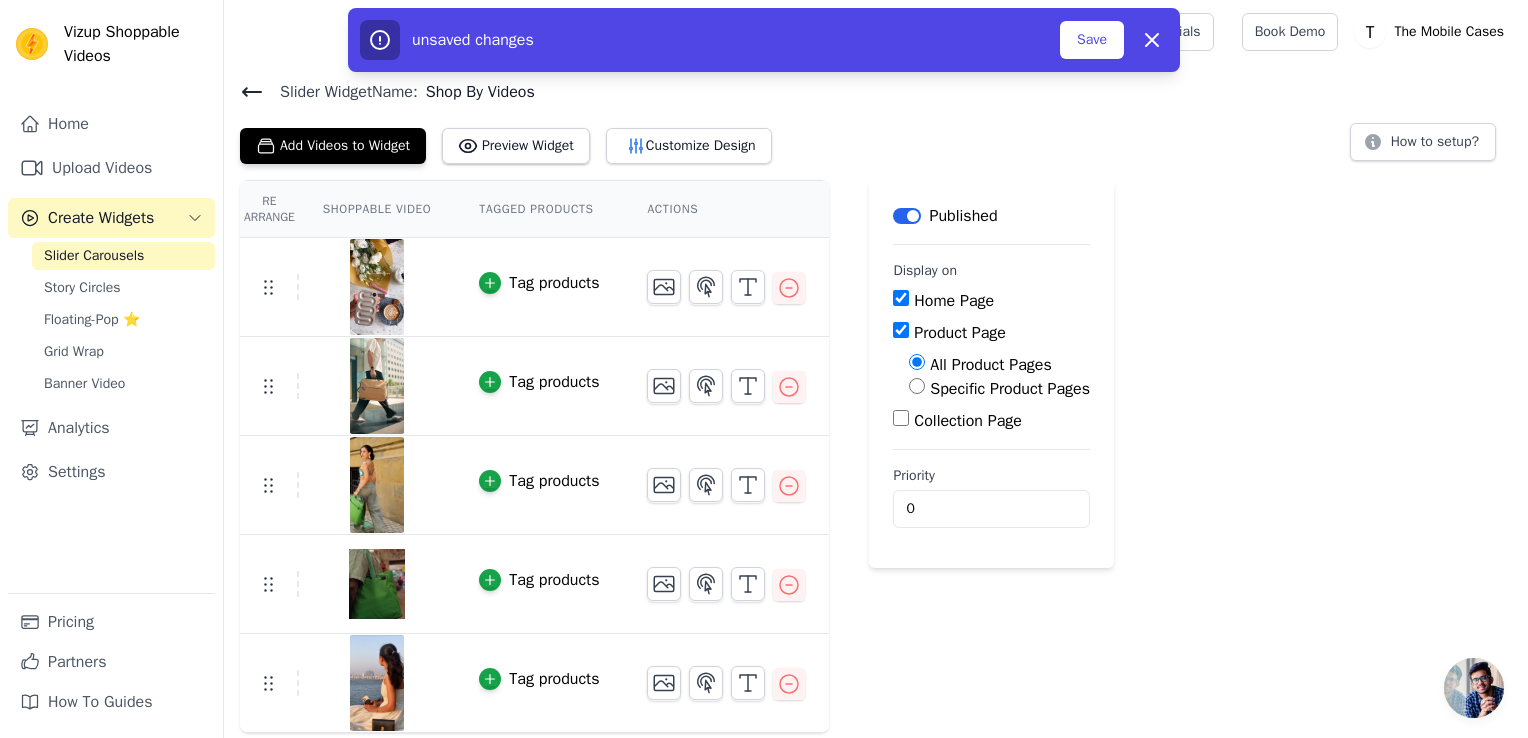 click on "Collection Page" at bounding box center [901, 418] 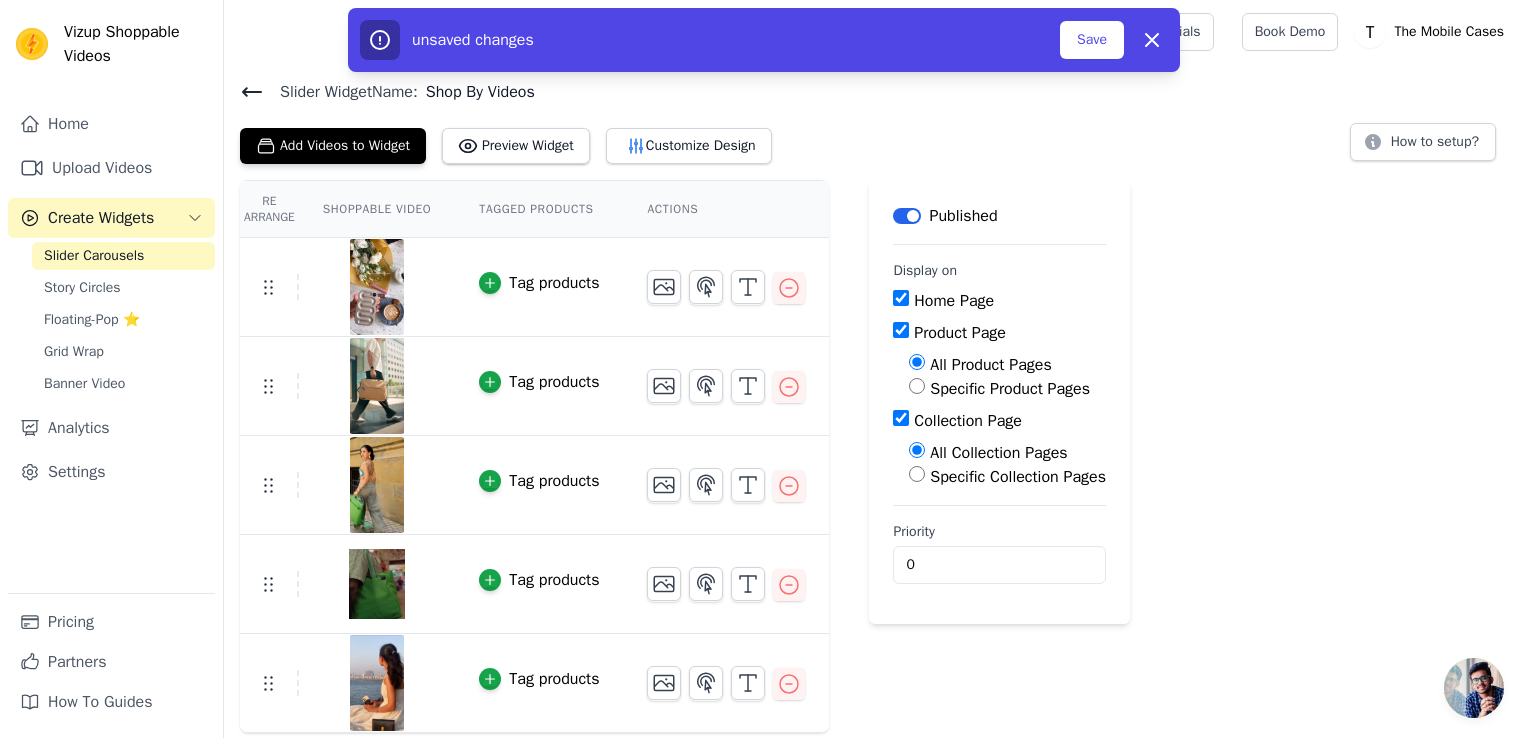 click on "Collection Page" at bounding box center (901, 418) 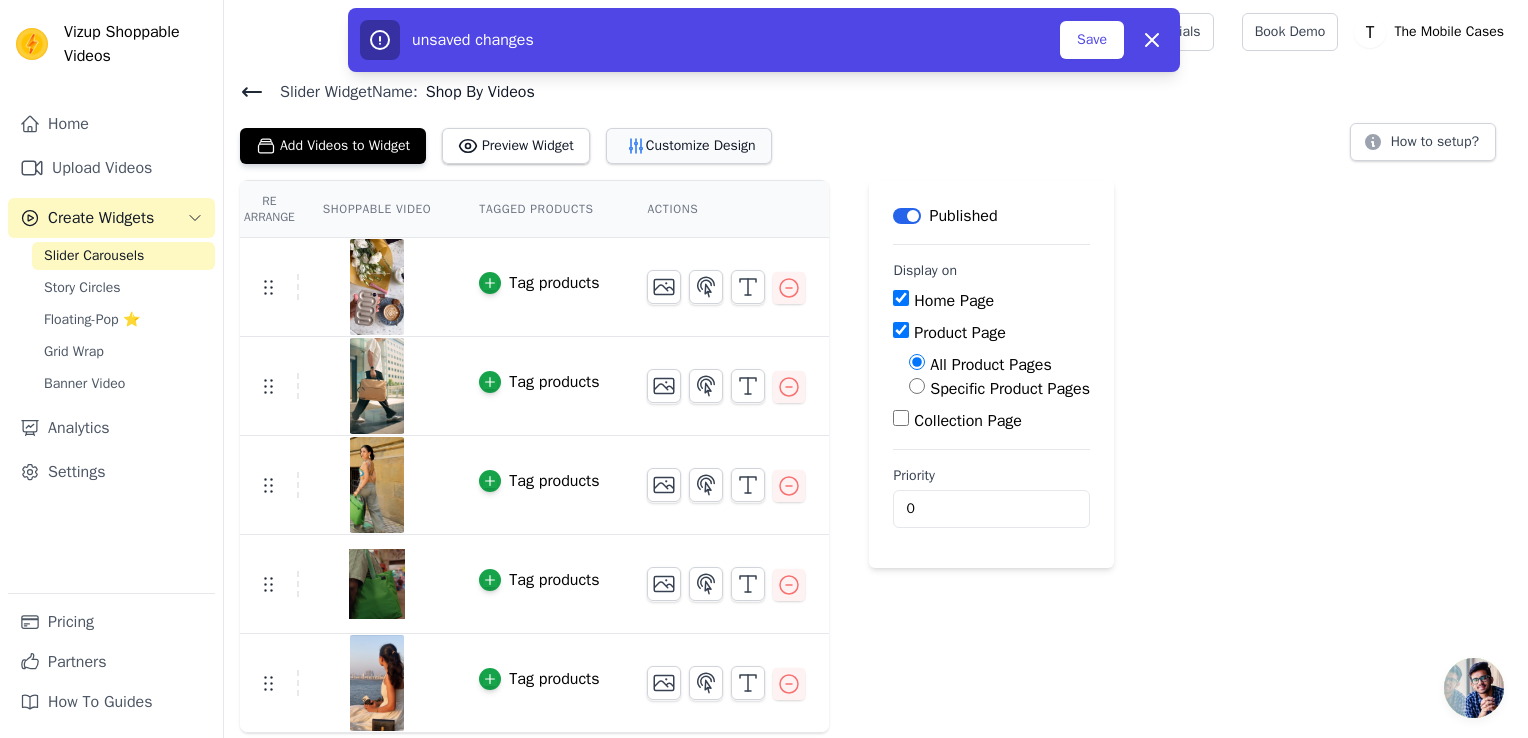 click on "Customize Design" at bounding box center [689, 146] 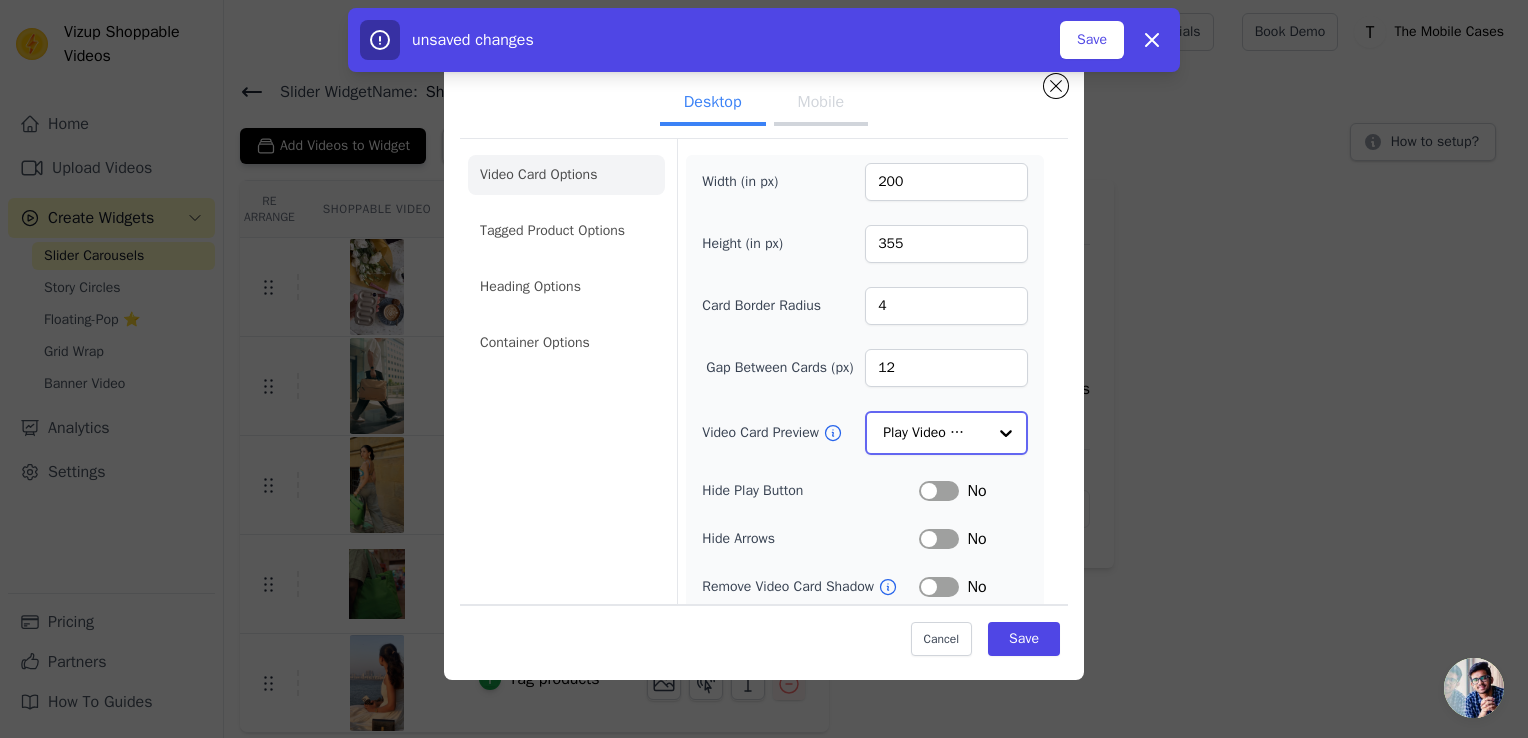 click on "Video Card Preview" 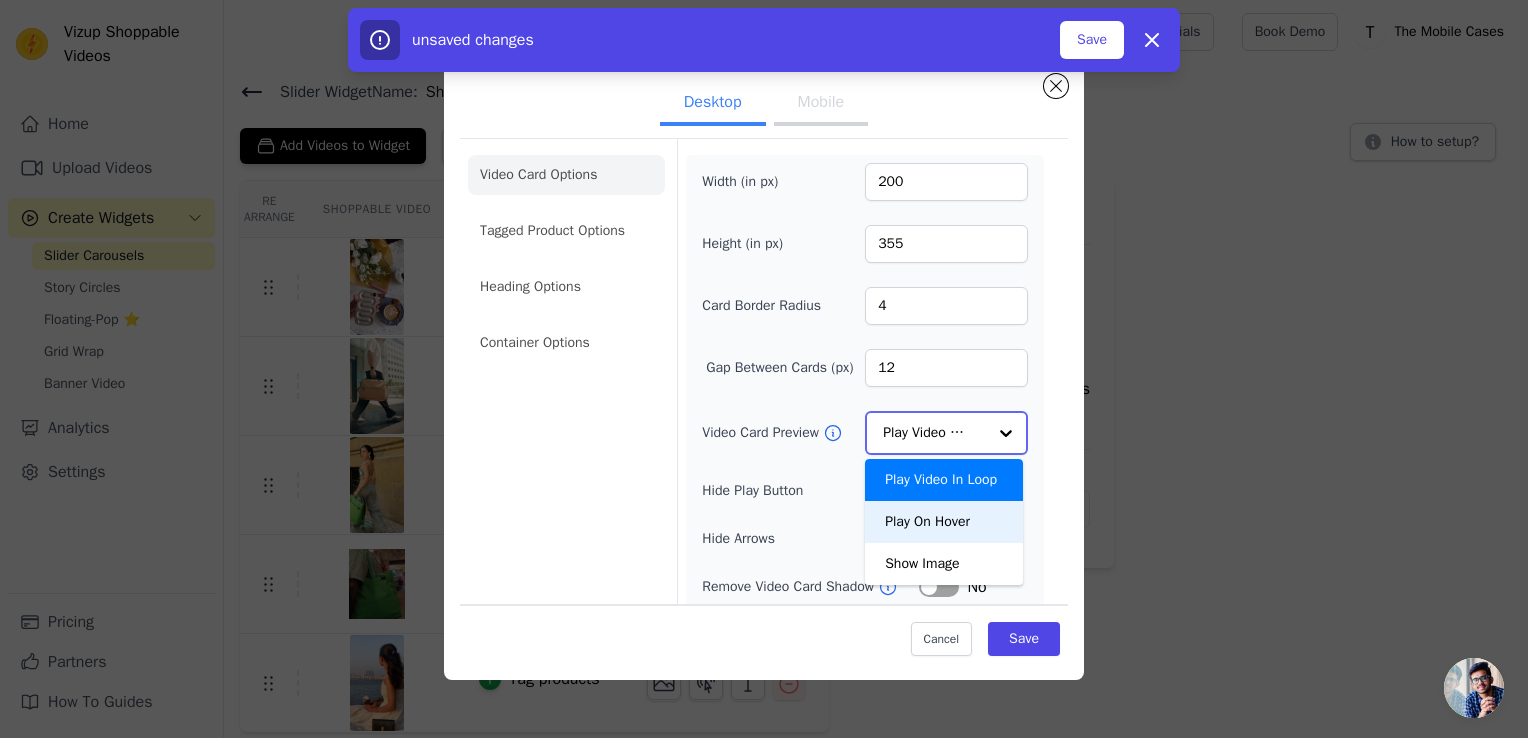 click on "Play On Hover" at bounding box center [944, 522] 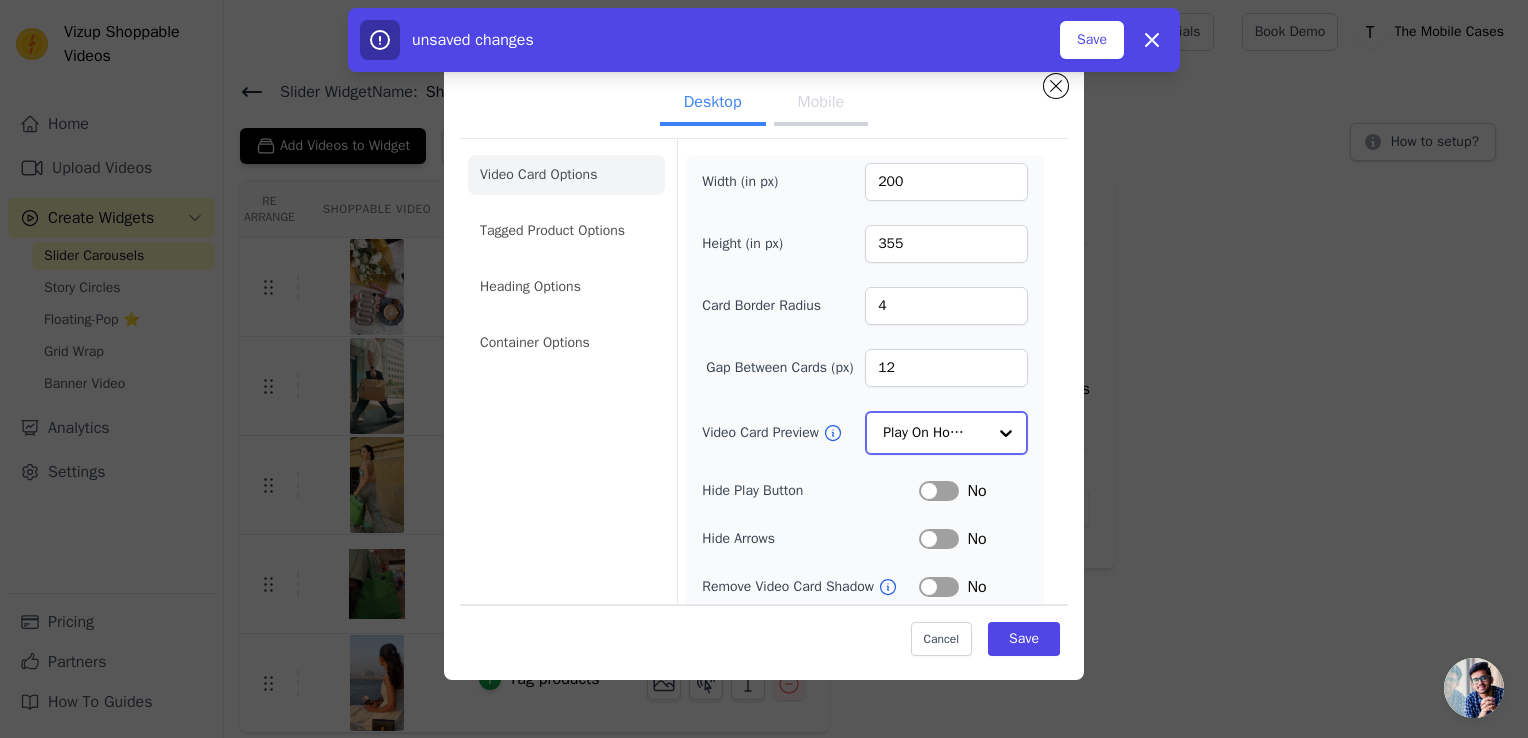 click on "Video Card Preview" 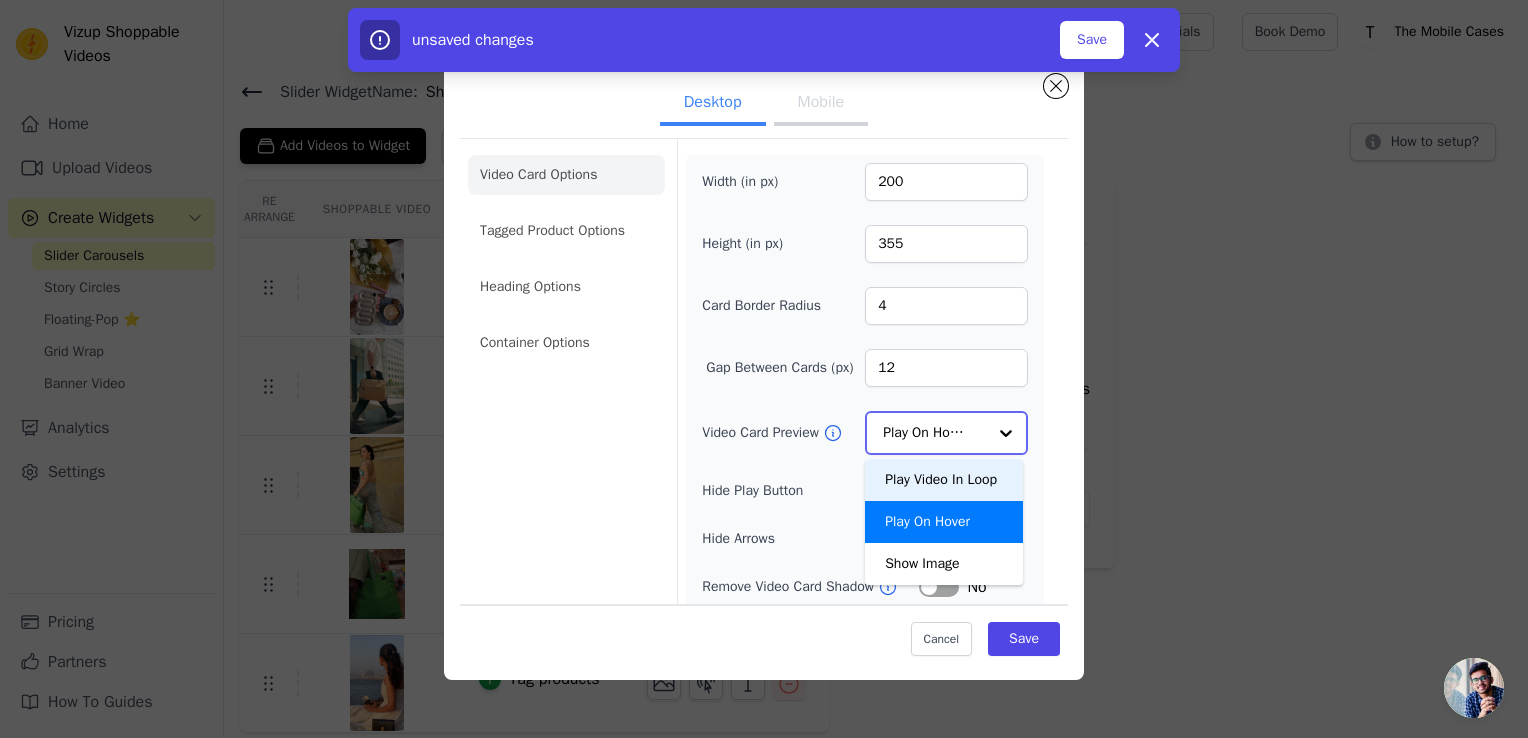 click on "Play Video In Loop" at bounding box center [944, 480] 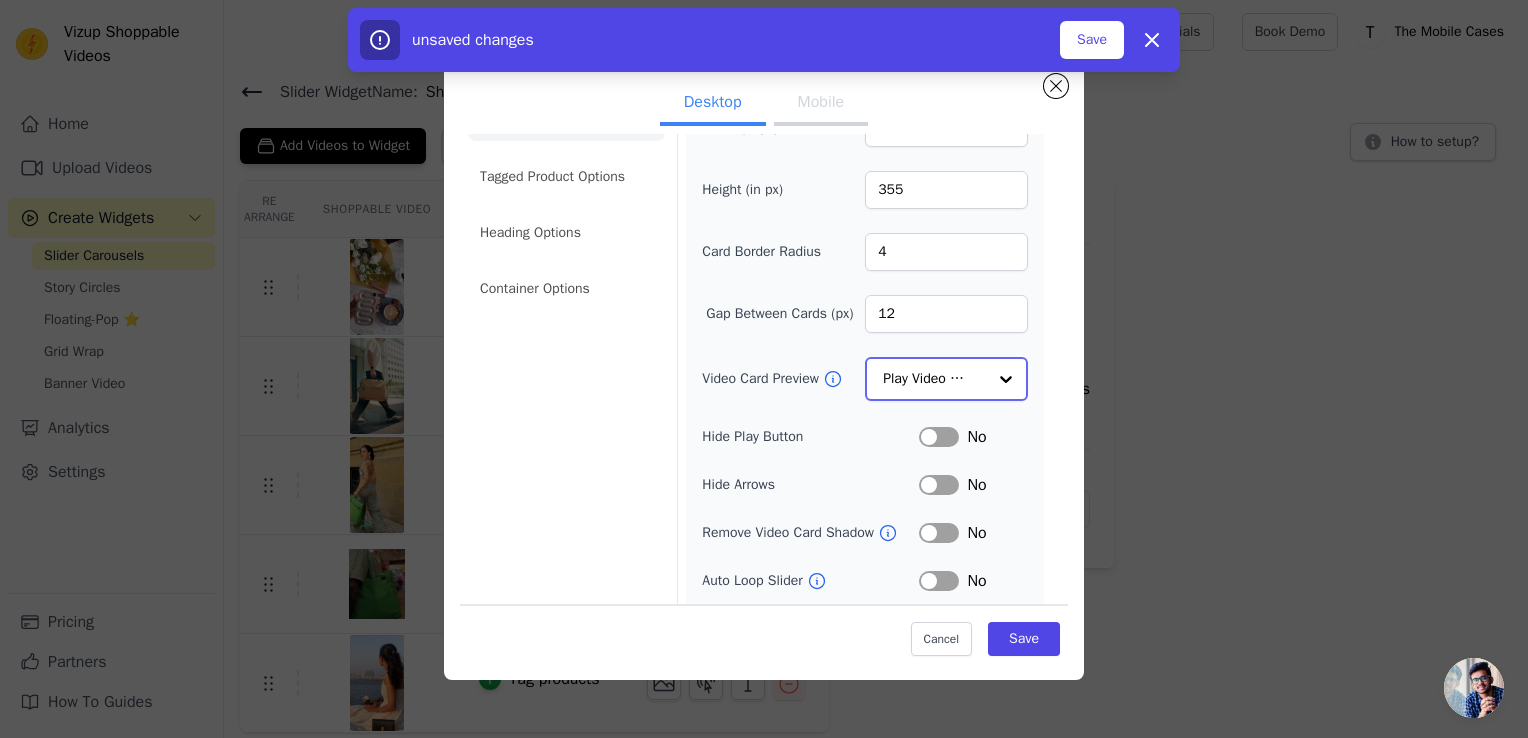 scroll, scrollTop: 100, scrollLeft: 0, axis: vertical 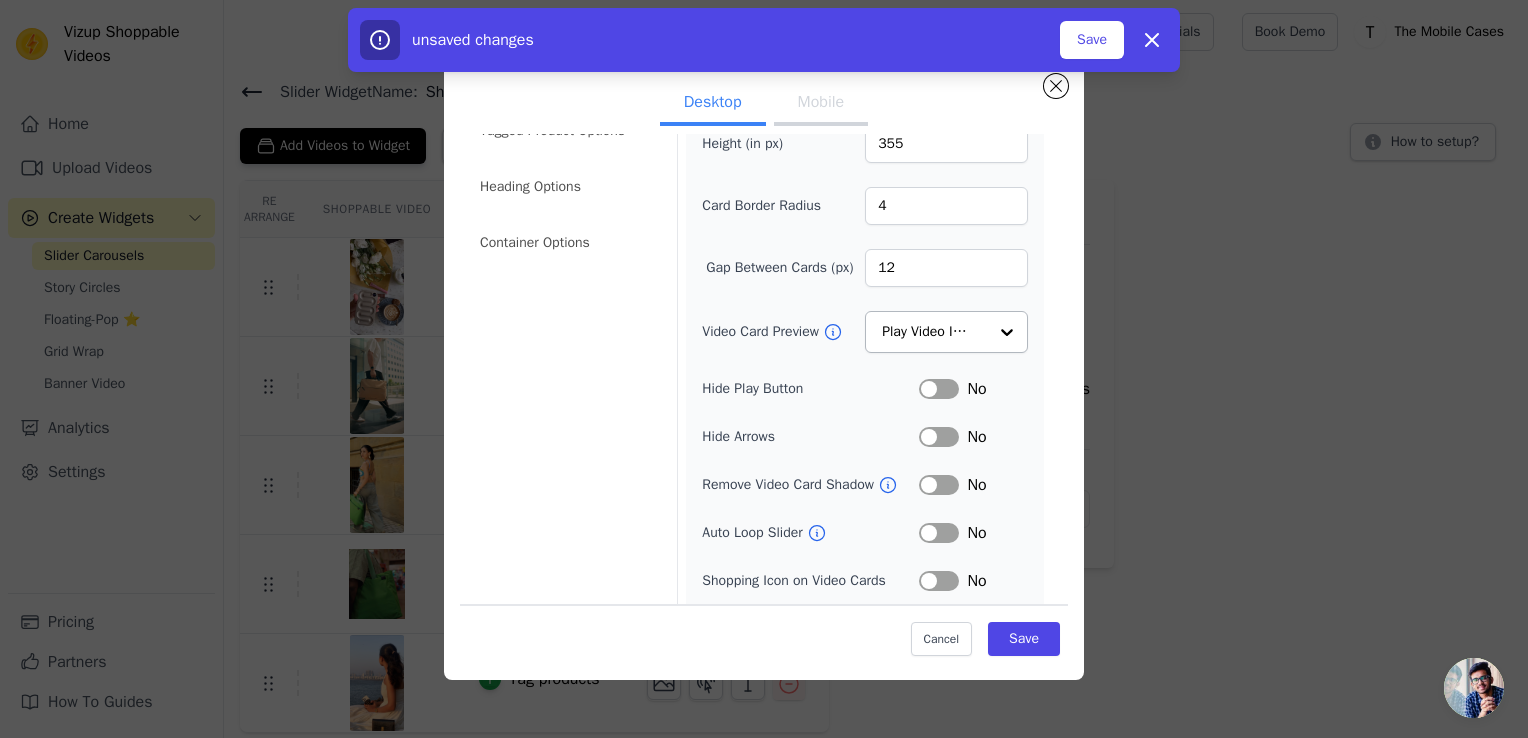 click on "Label" at bounding box center [939, 533] 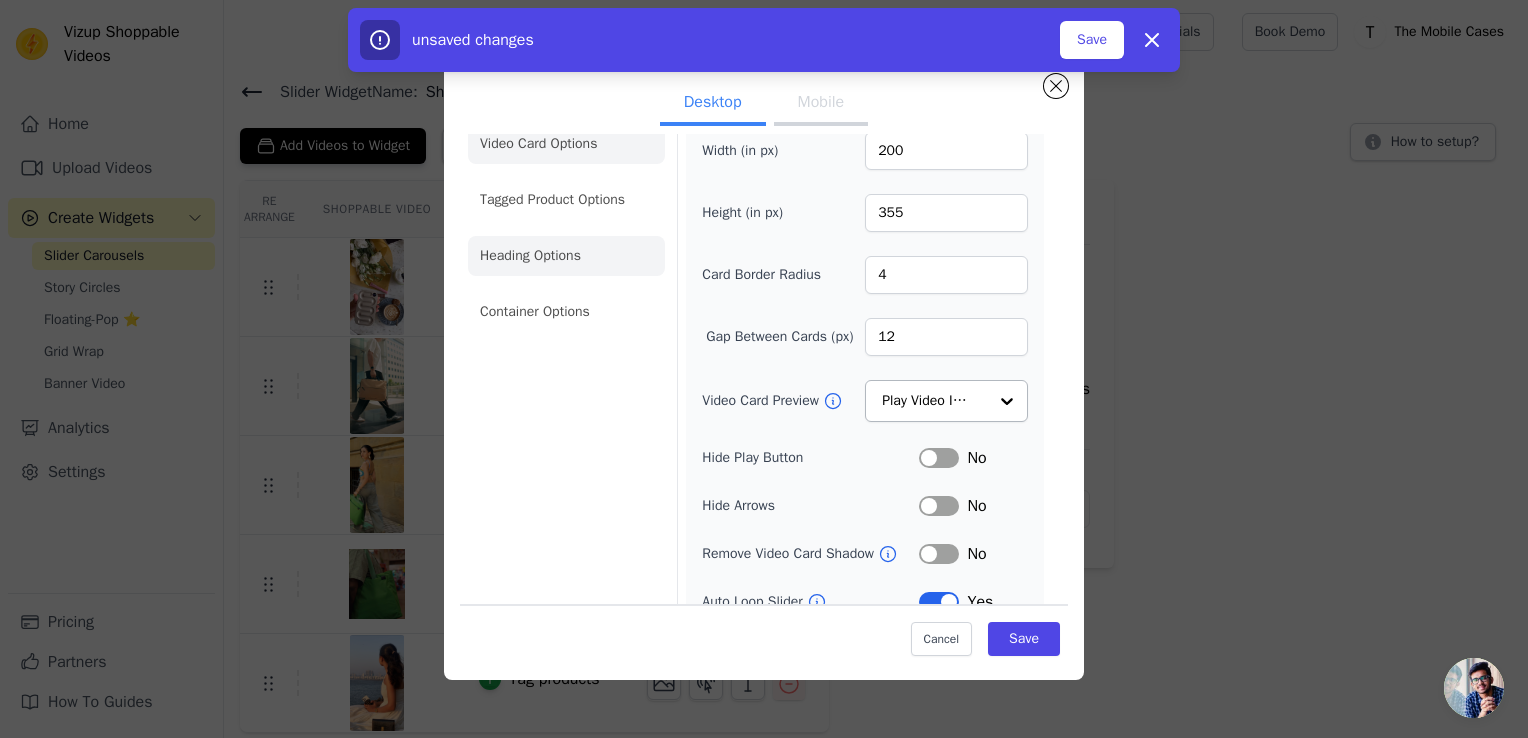 scroll, scrollTop: 0, scrollLeft: 0, axis: both 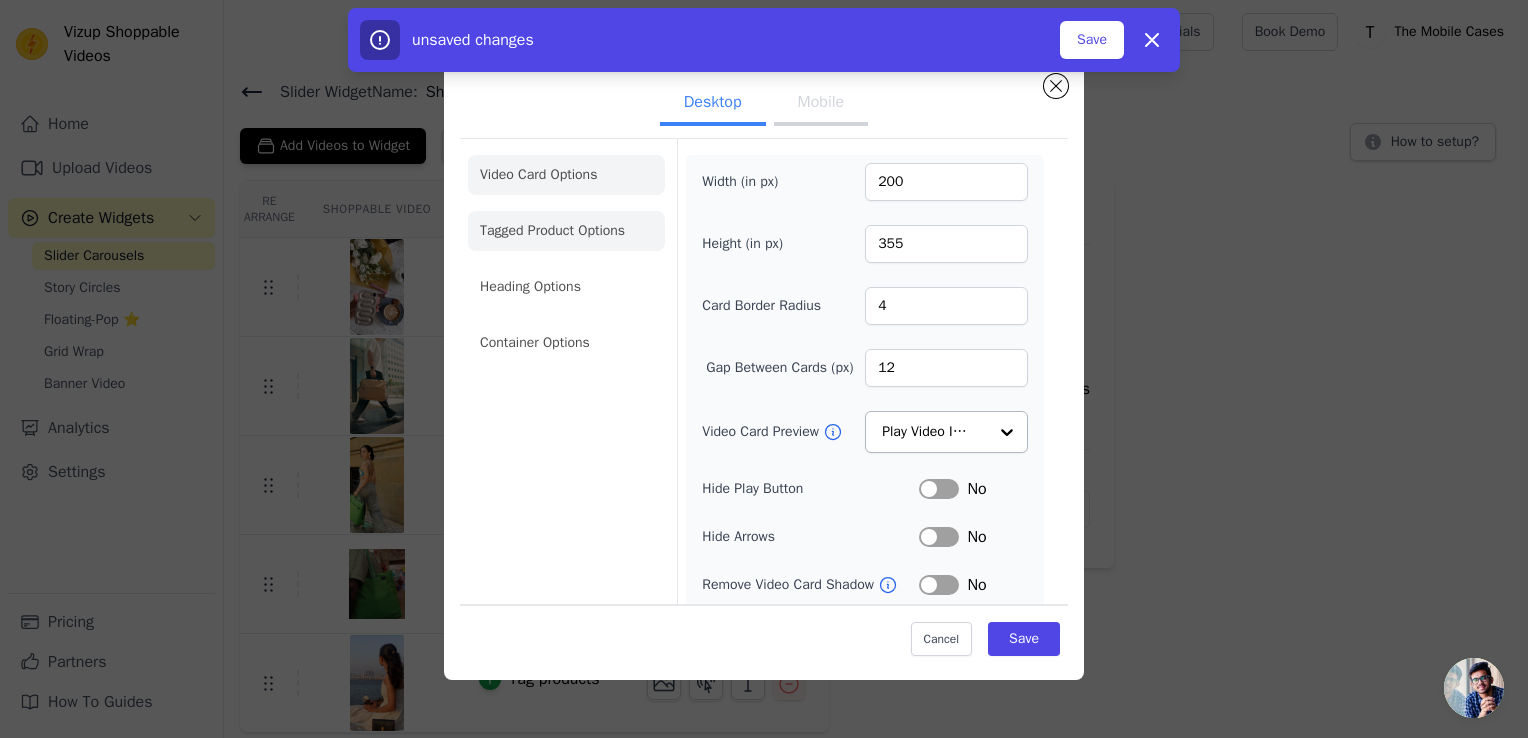 click on "Tagged Product Options" 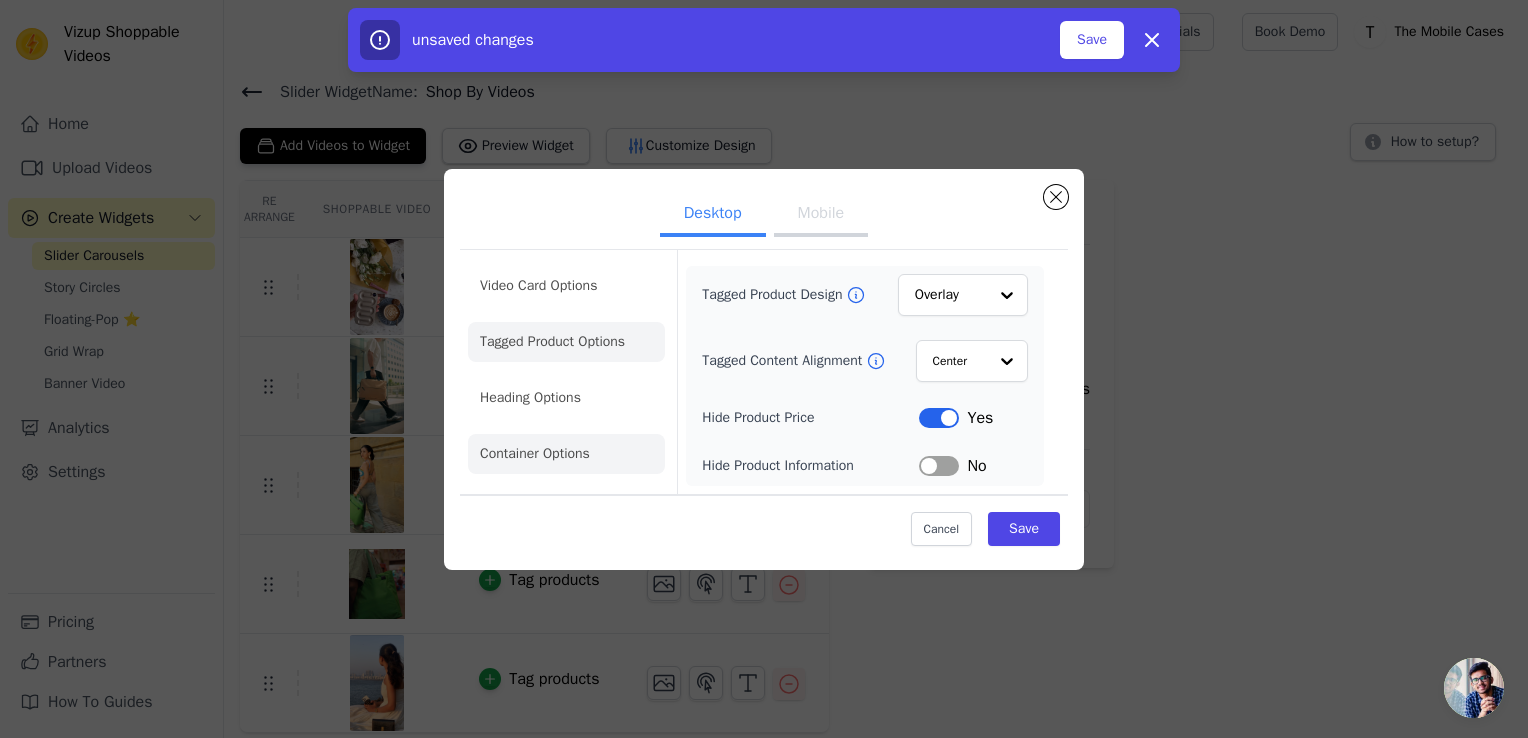 click on "Container Options" 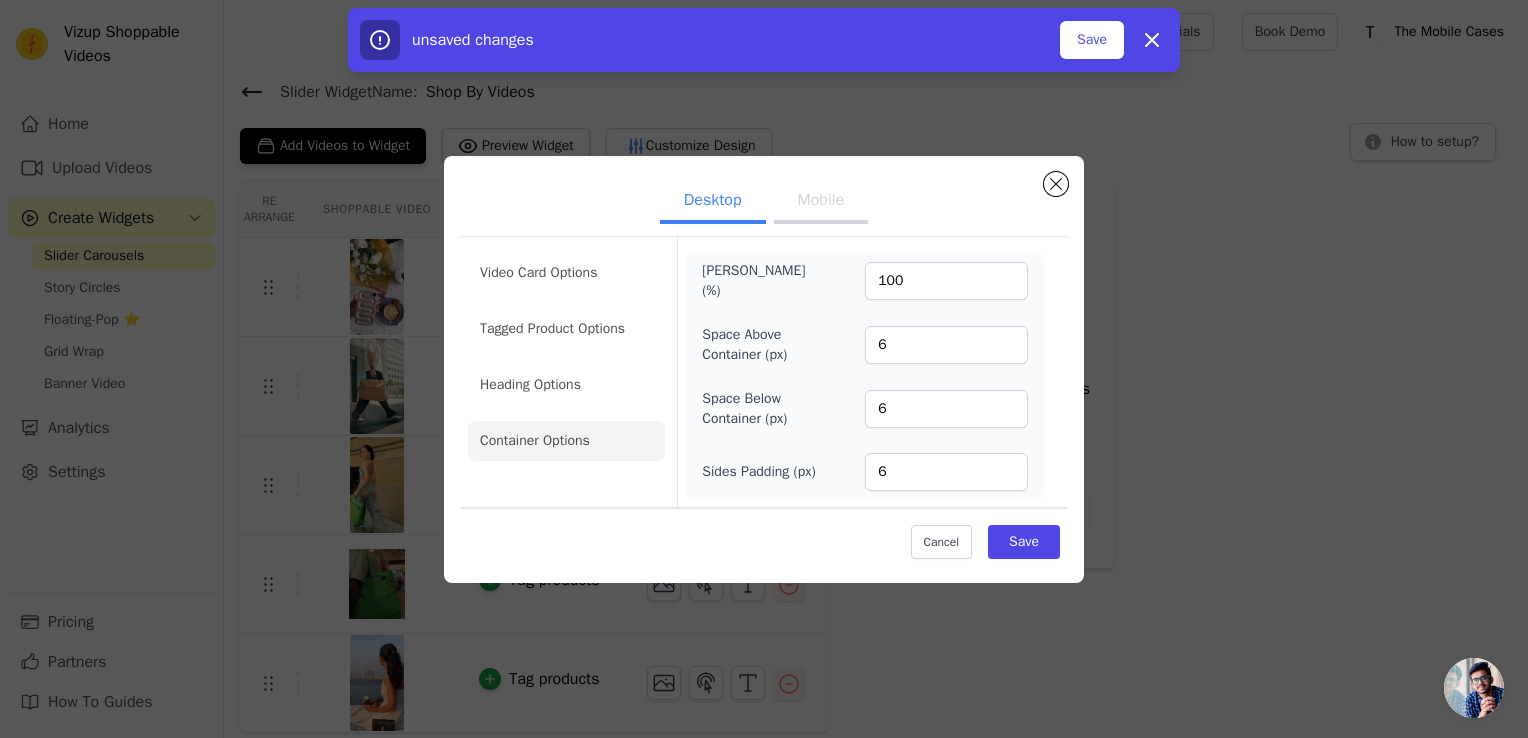 click on "Mobile" at bounding box center [821, 202] 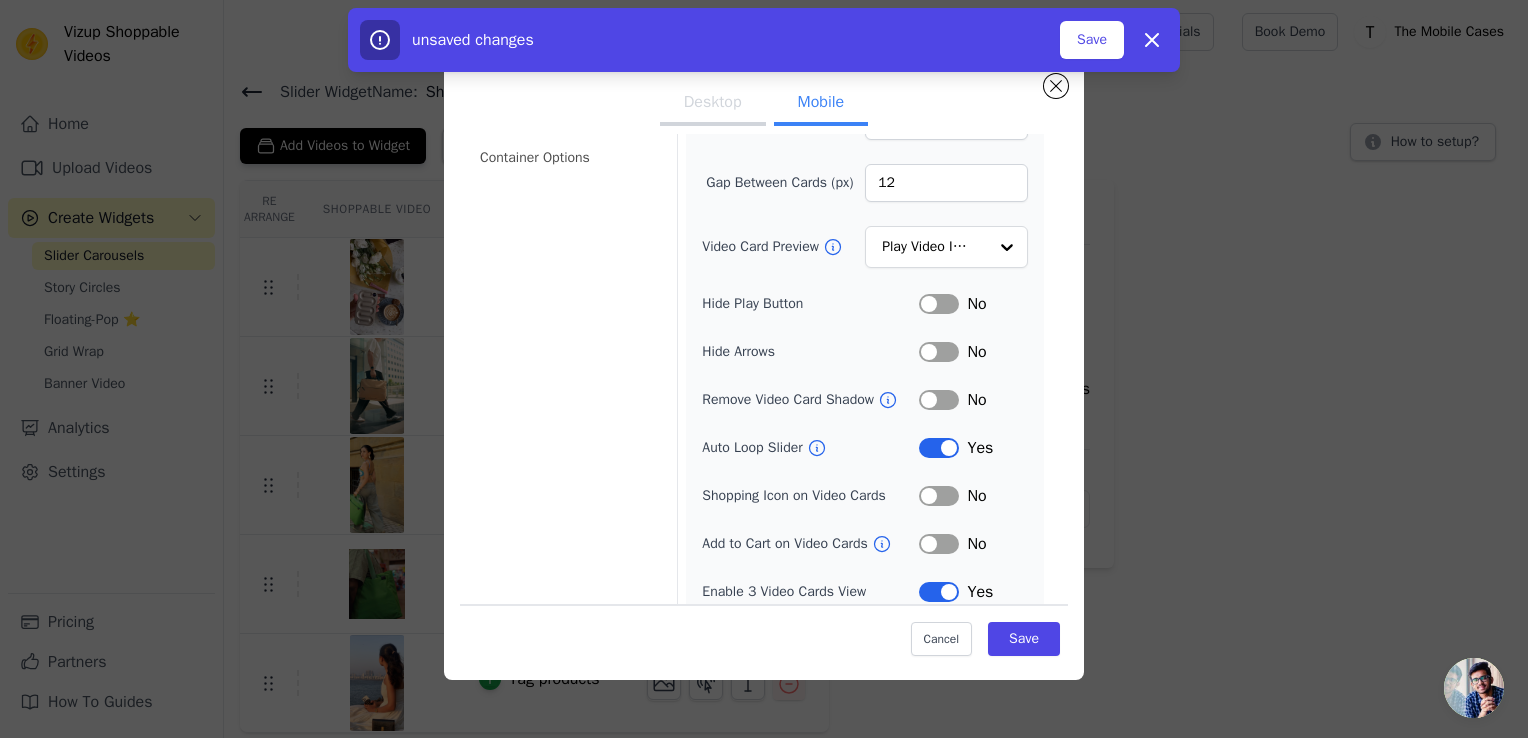scroll, scrollTop: 197, scrollLeft: 0, axis: vertical 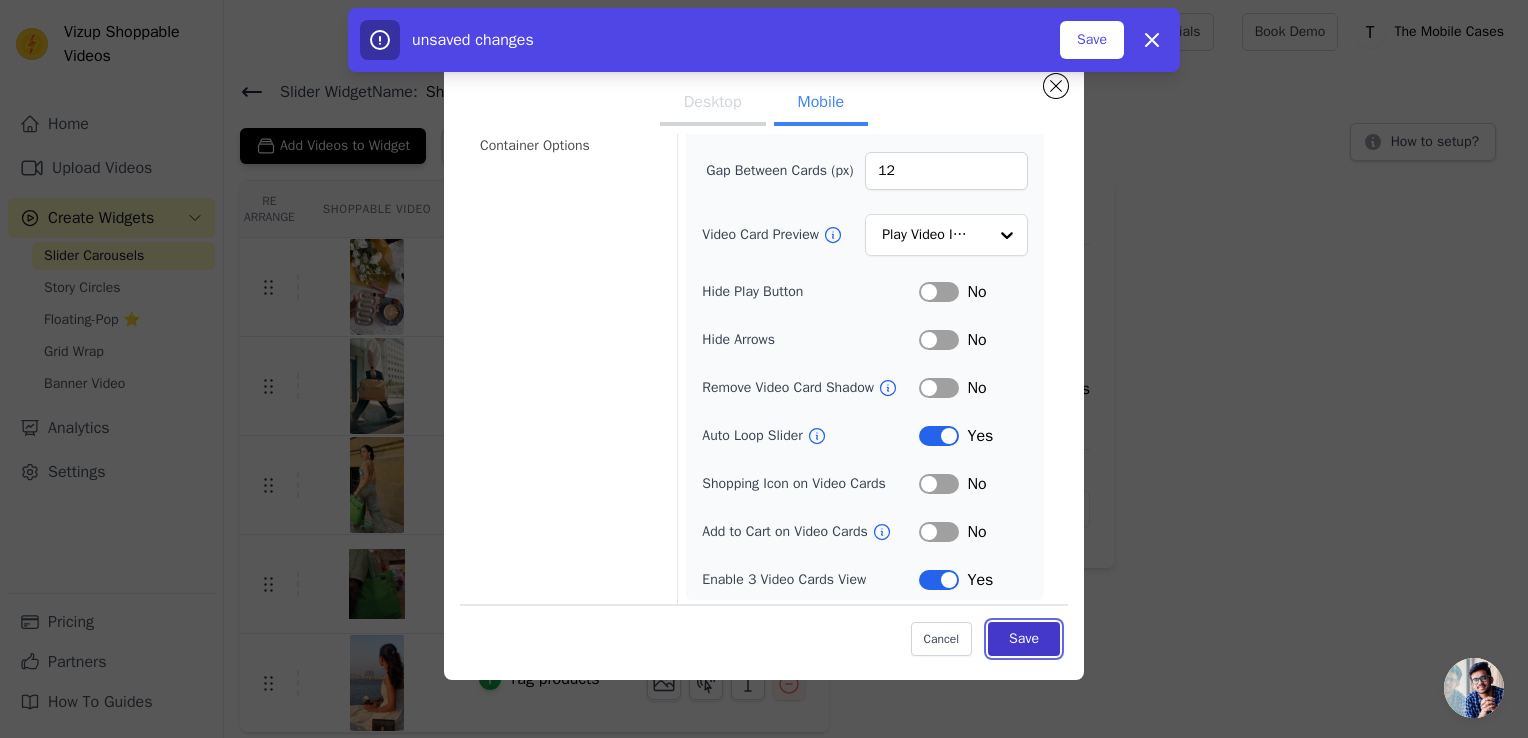 click on "Save" at bounding box center (1024, 639) 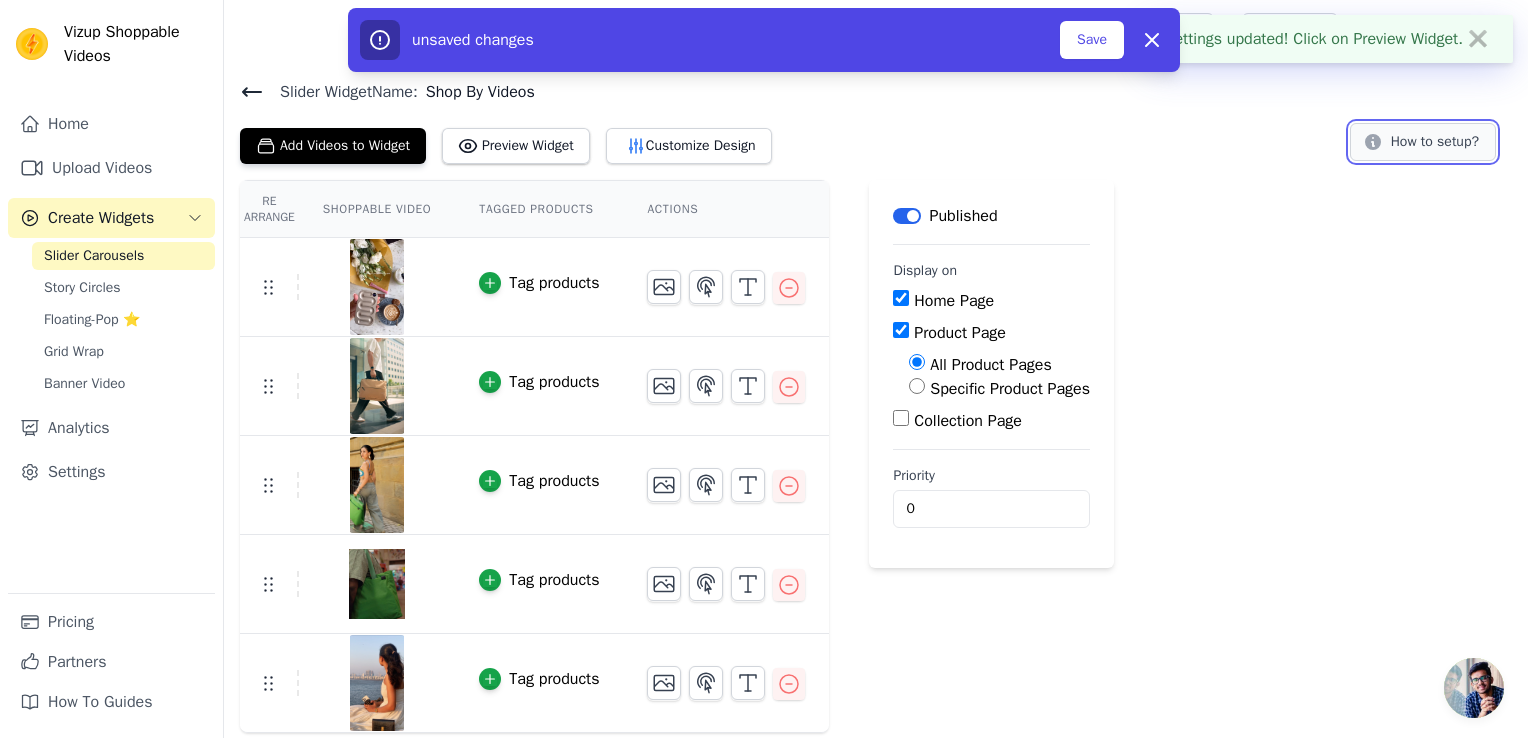 click on "How to setup?" at bounding box center [1423, 142] 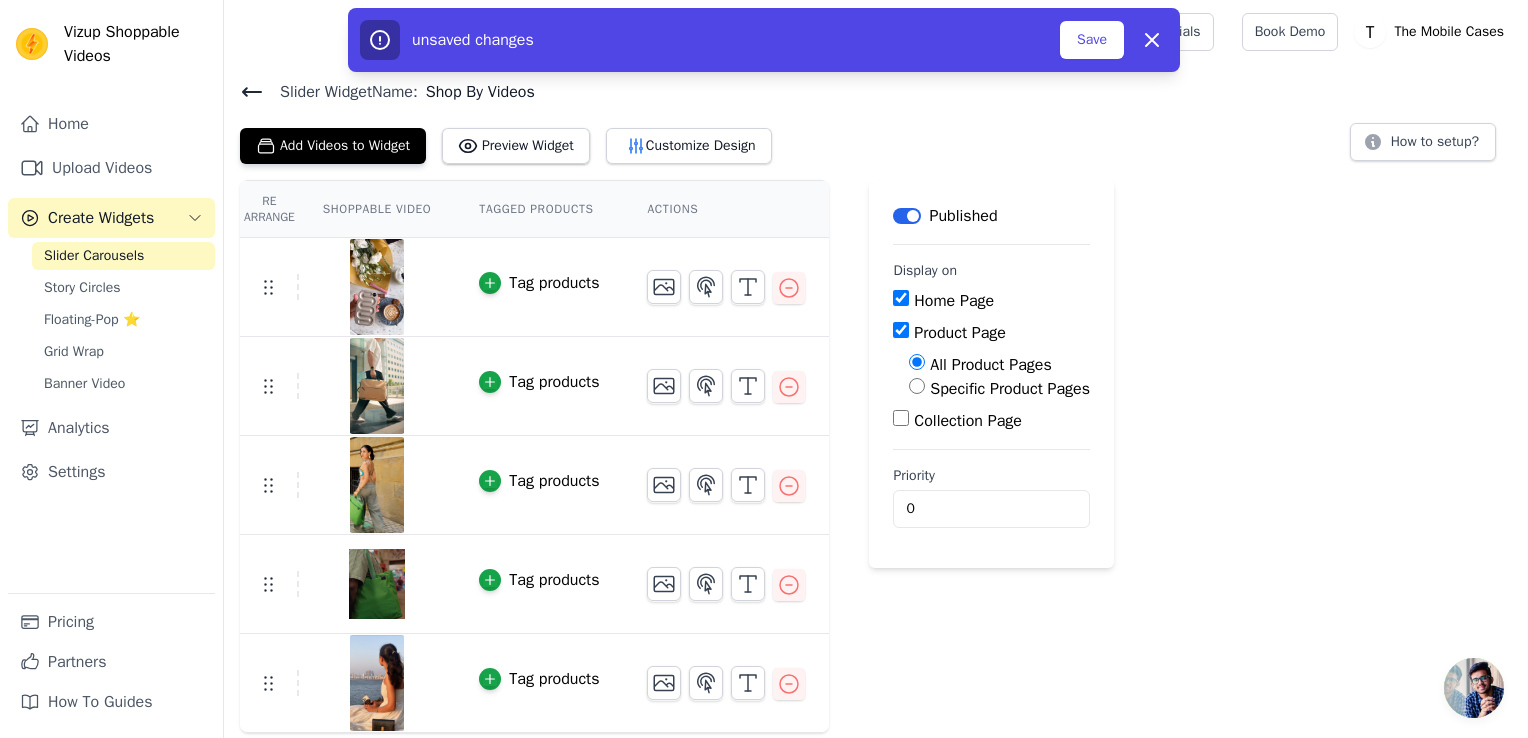 click on "Re Arrange" at bounding box center (269, 209) 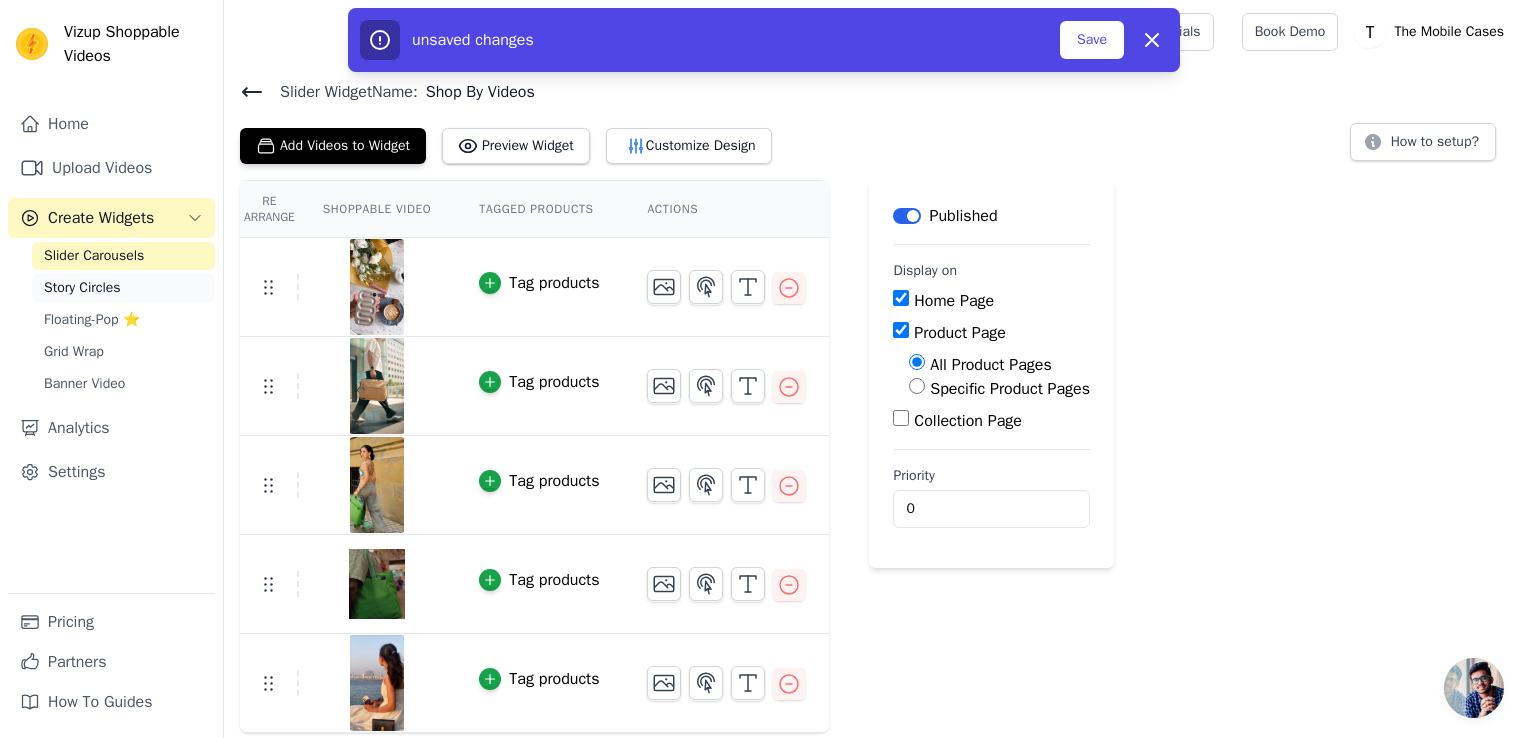 click on "Story Circles" at bounding box center [82, 288] 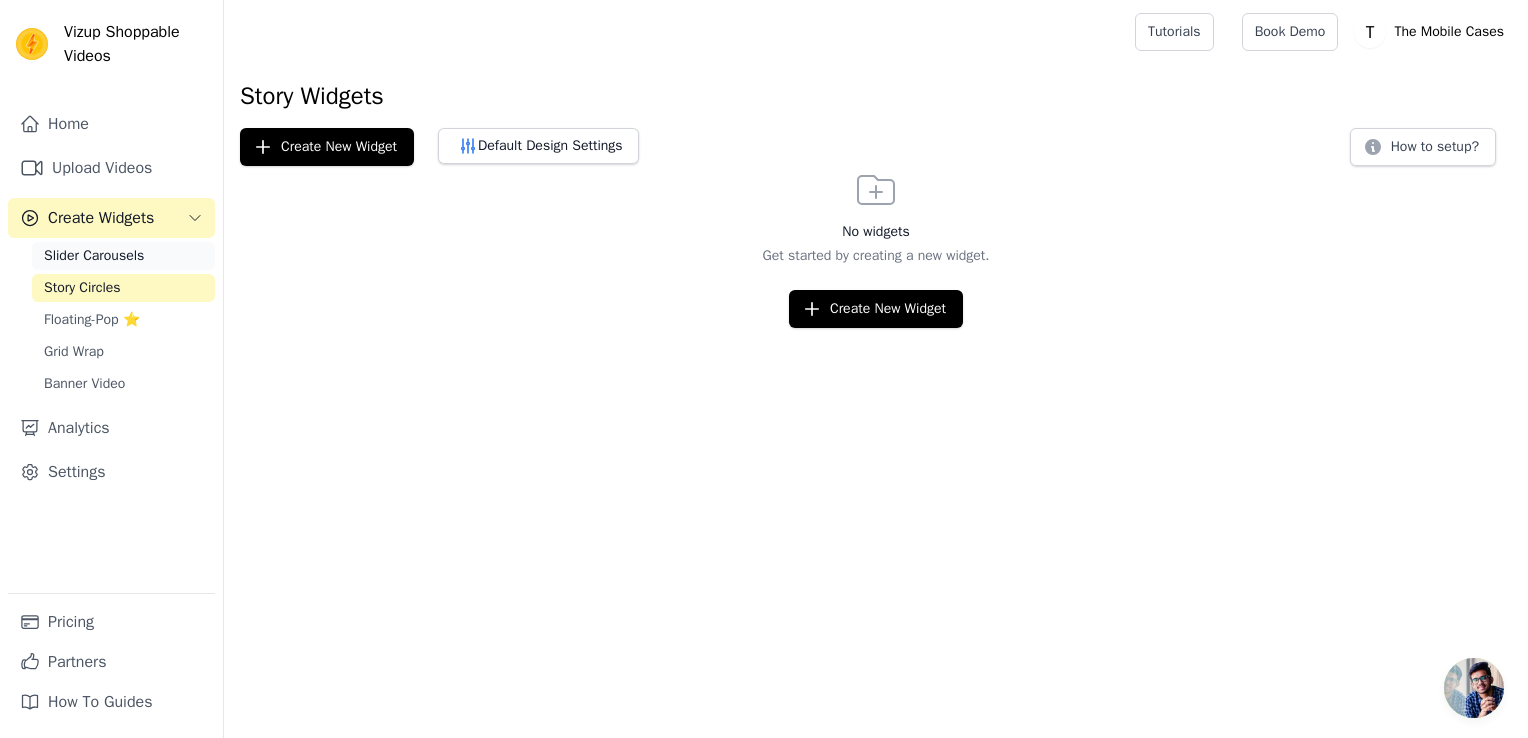 click on "Slider Carousels" at bounding box center [94, 256] 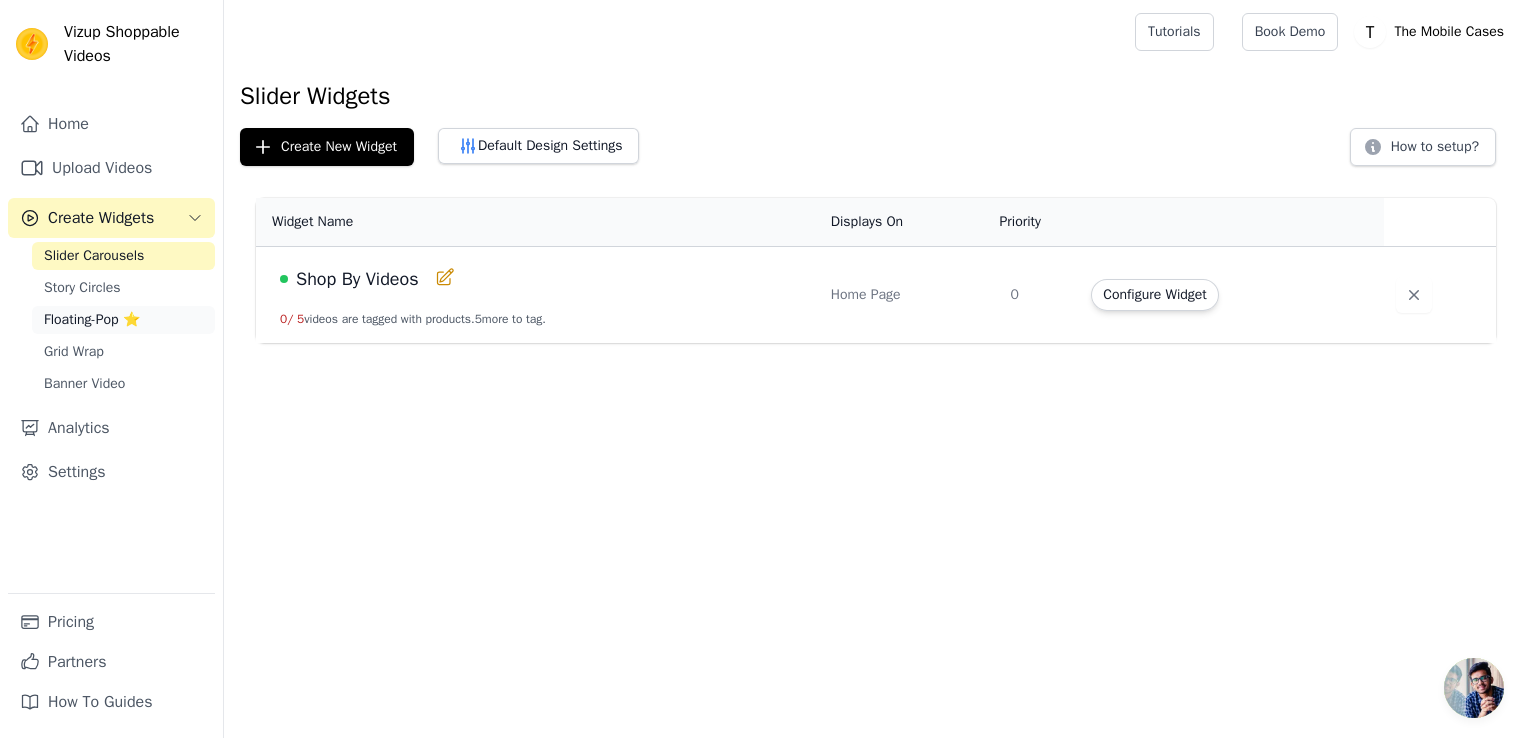 click on "Floating-Pop ⭐" at bounding box center [92, 320] 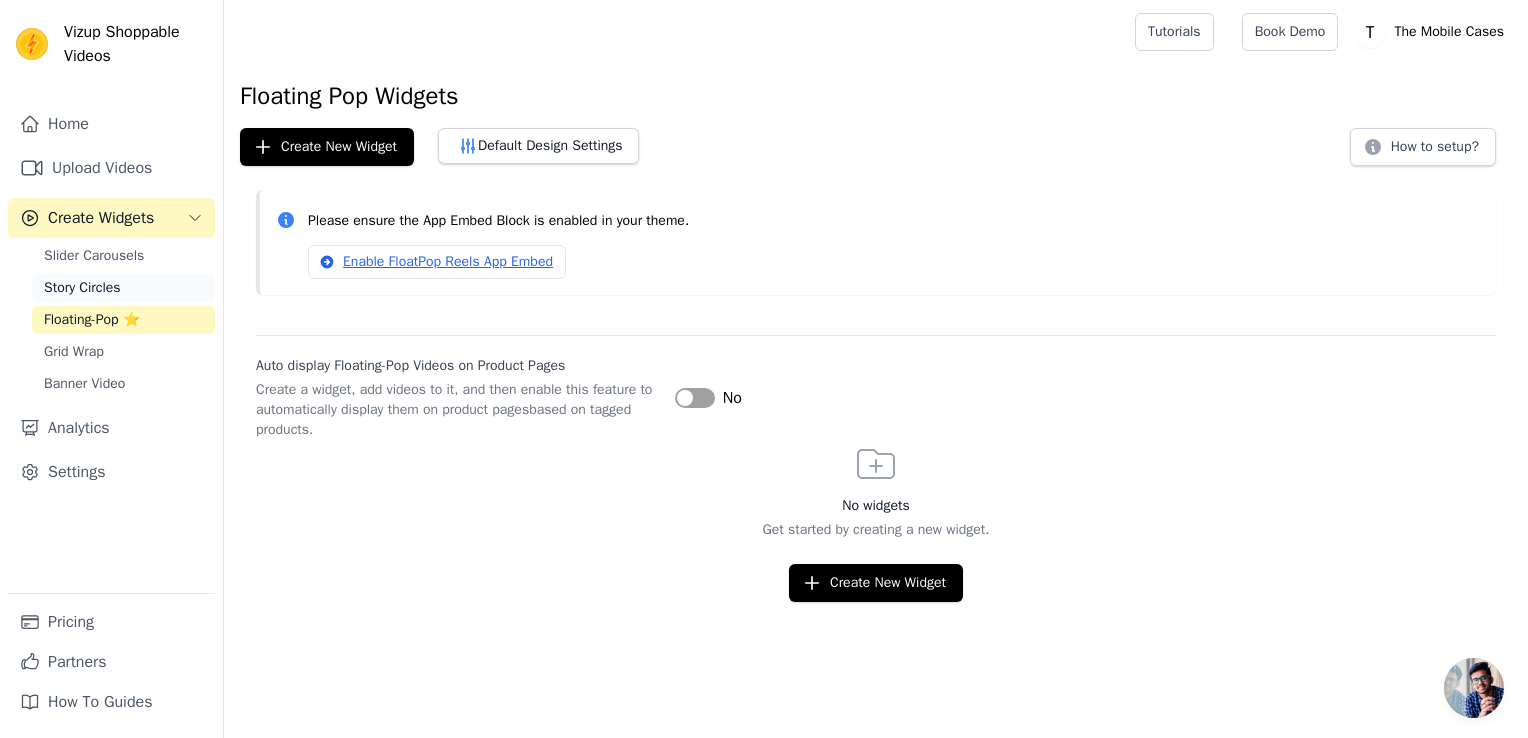 click on "Story Circles" at bounding box center (123, 288) 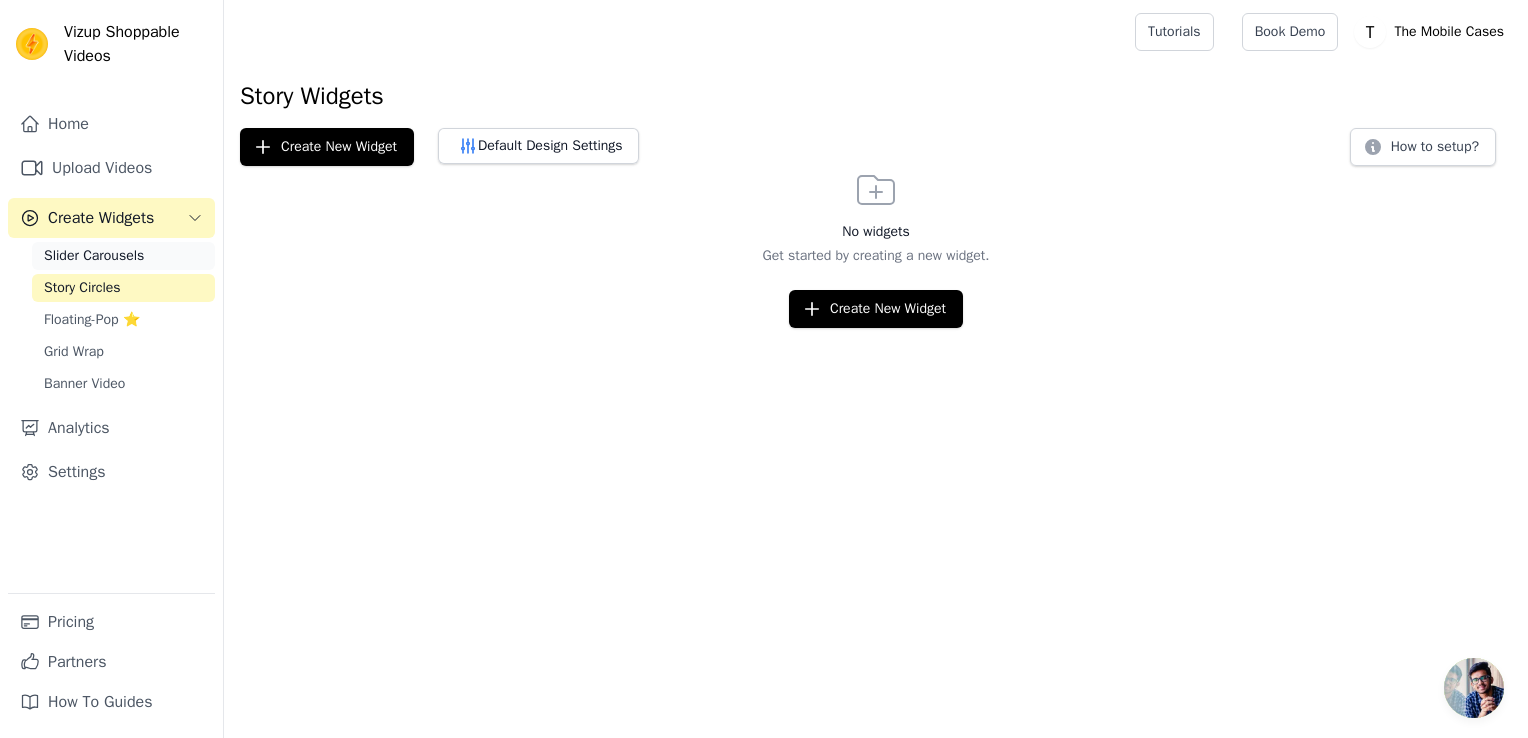 click on "Slider Carousels" at bounding box center [94, 256] 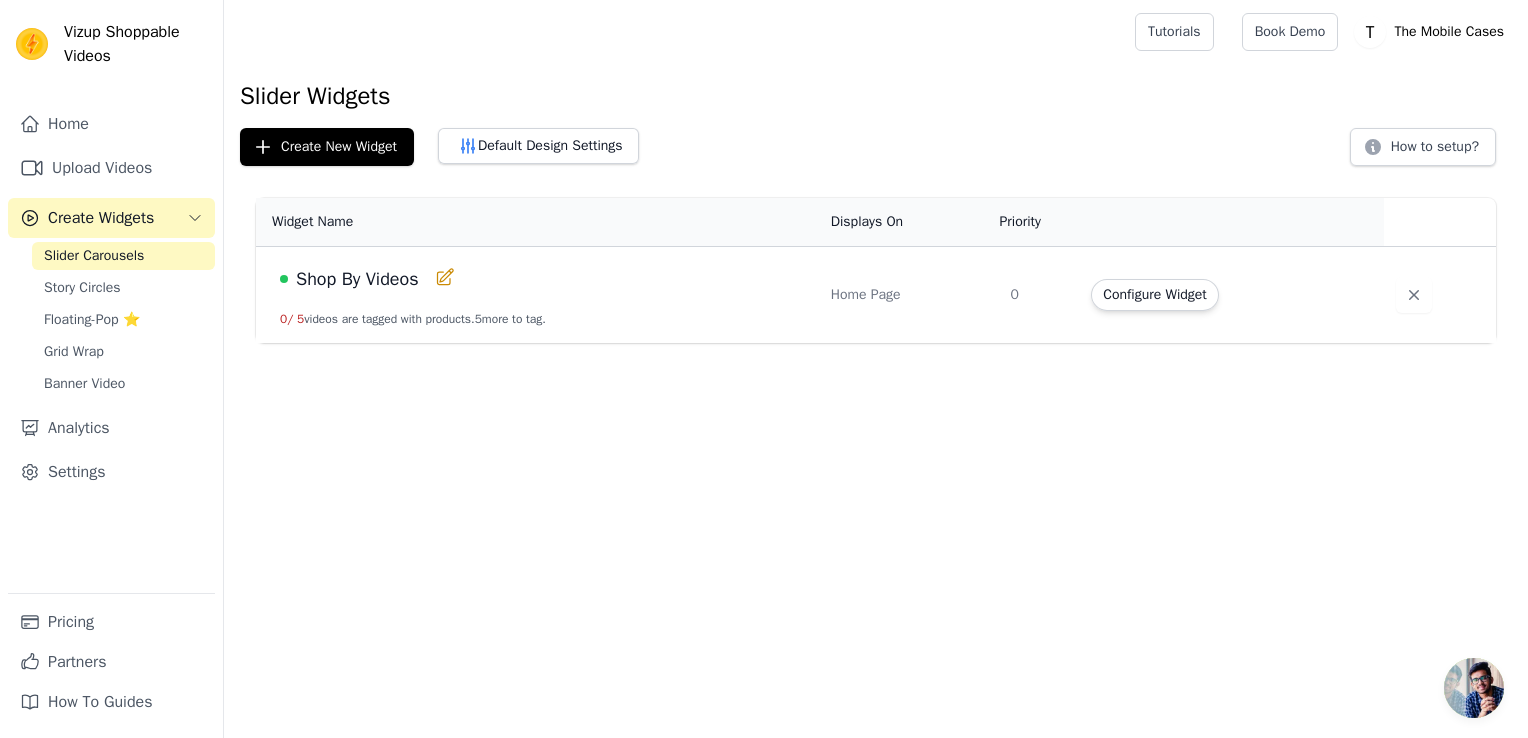 click 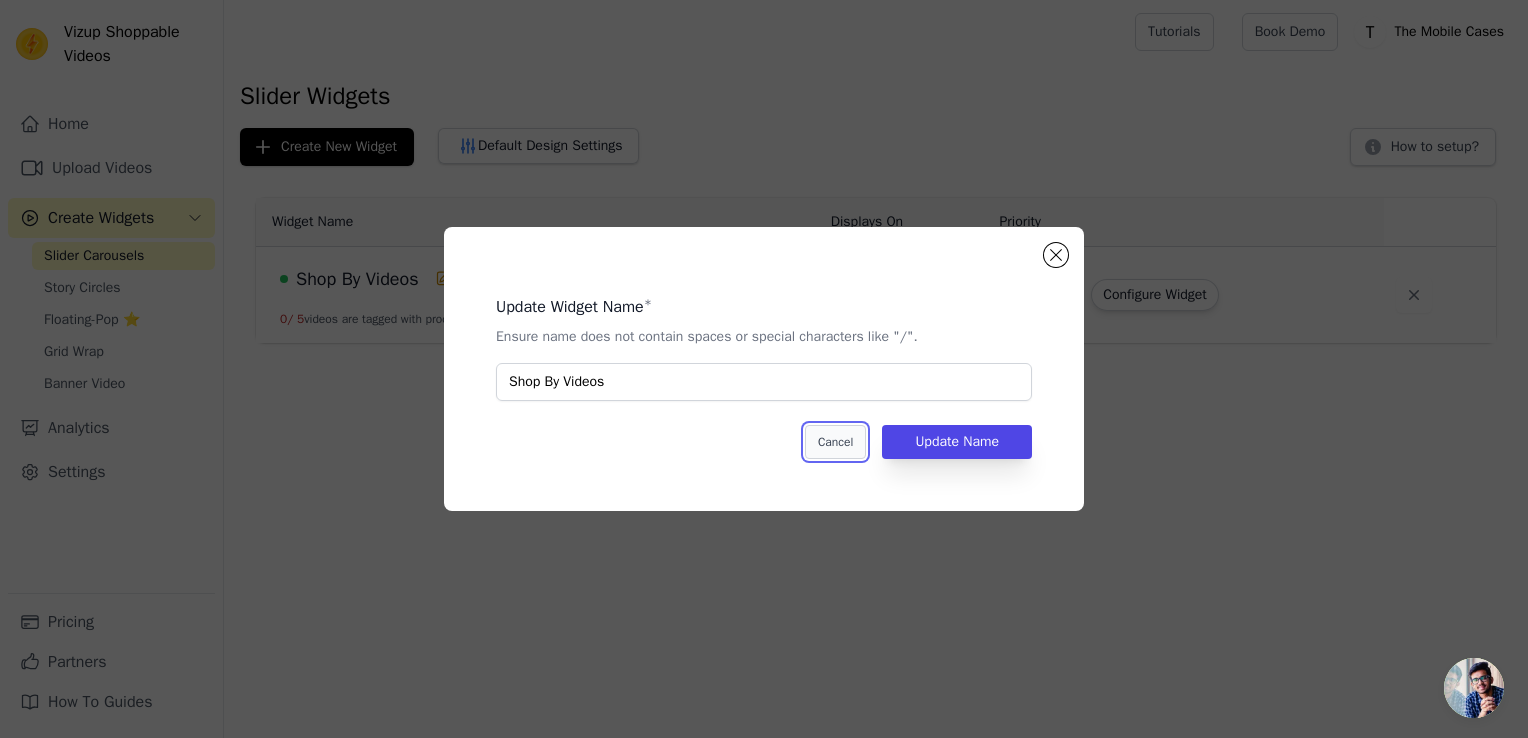 click on "Cancel" at bounding box center (835, 442) 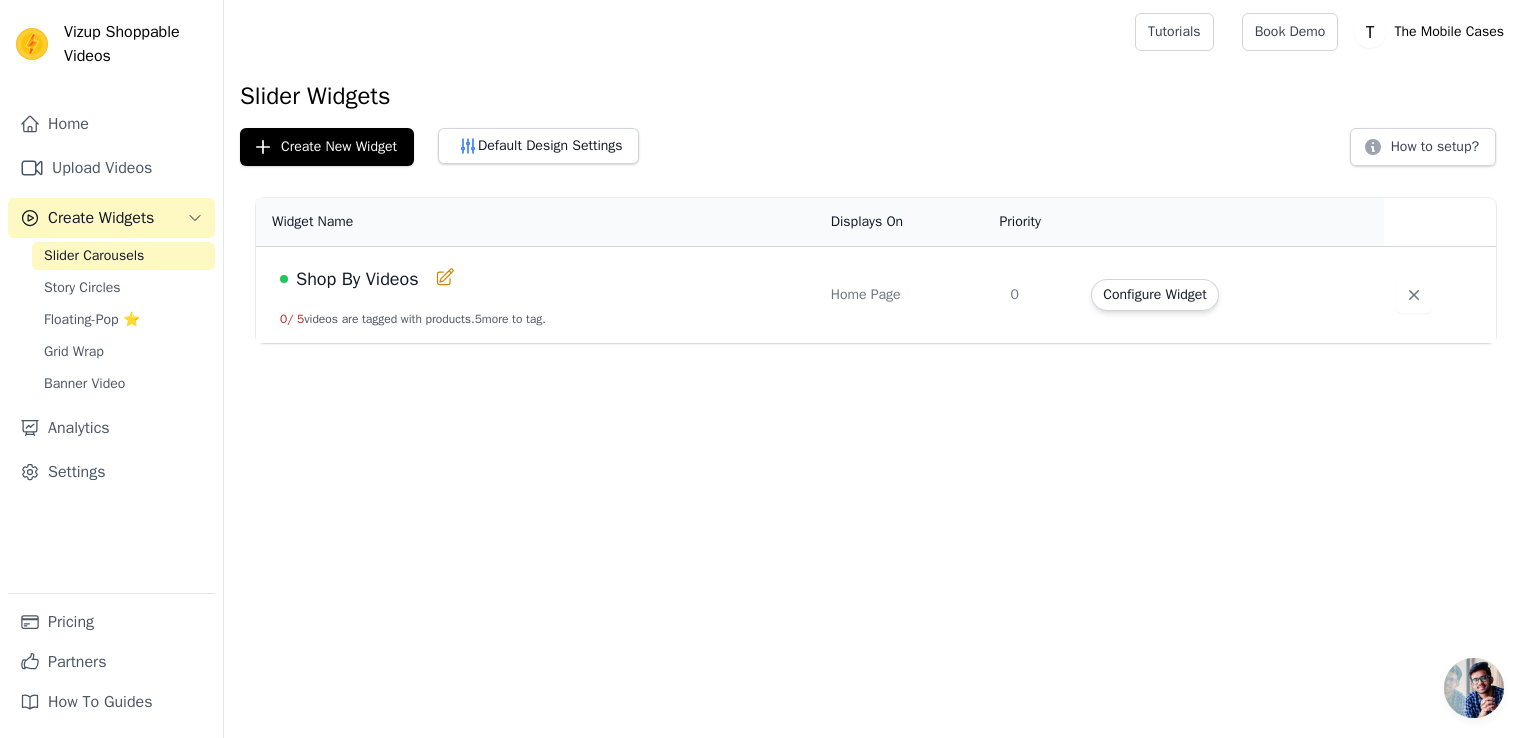 click on "Configure Widget" at bounding box center (1225, 295) 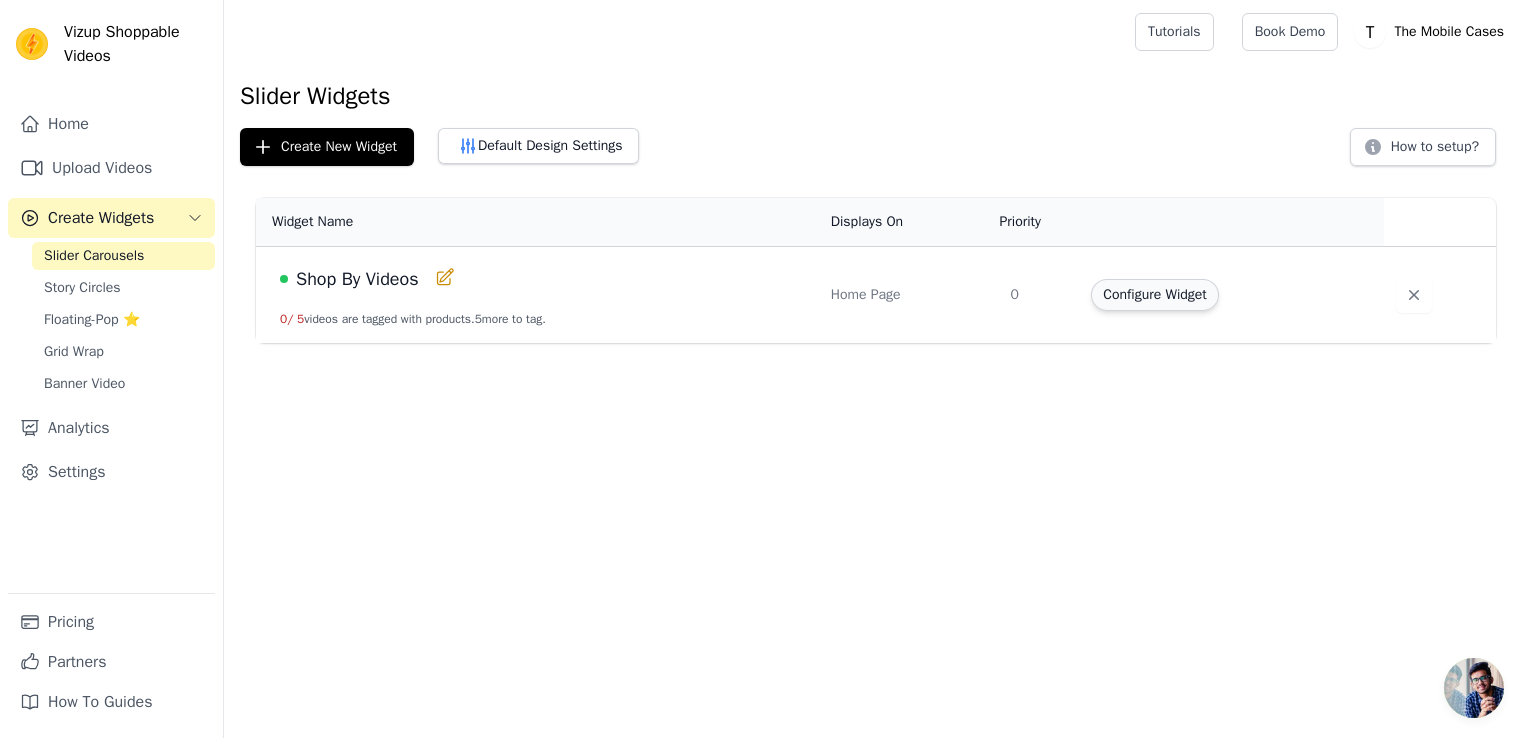 click on "Configure Widget" at bounding box center [1154, 295] 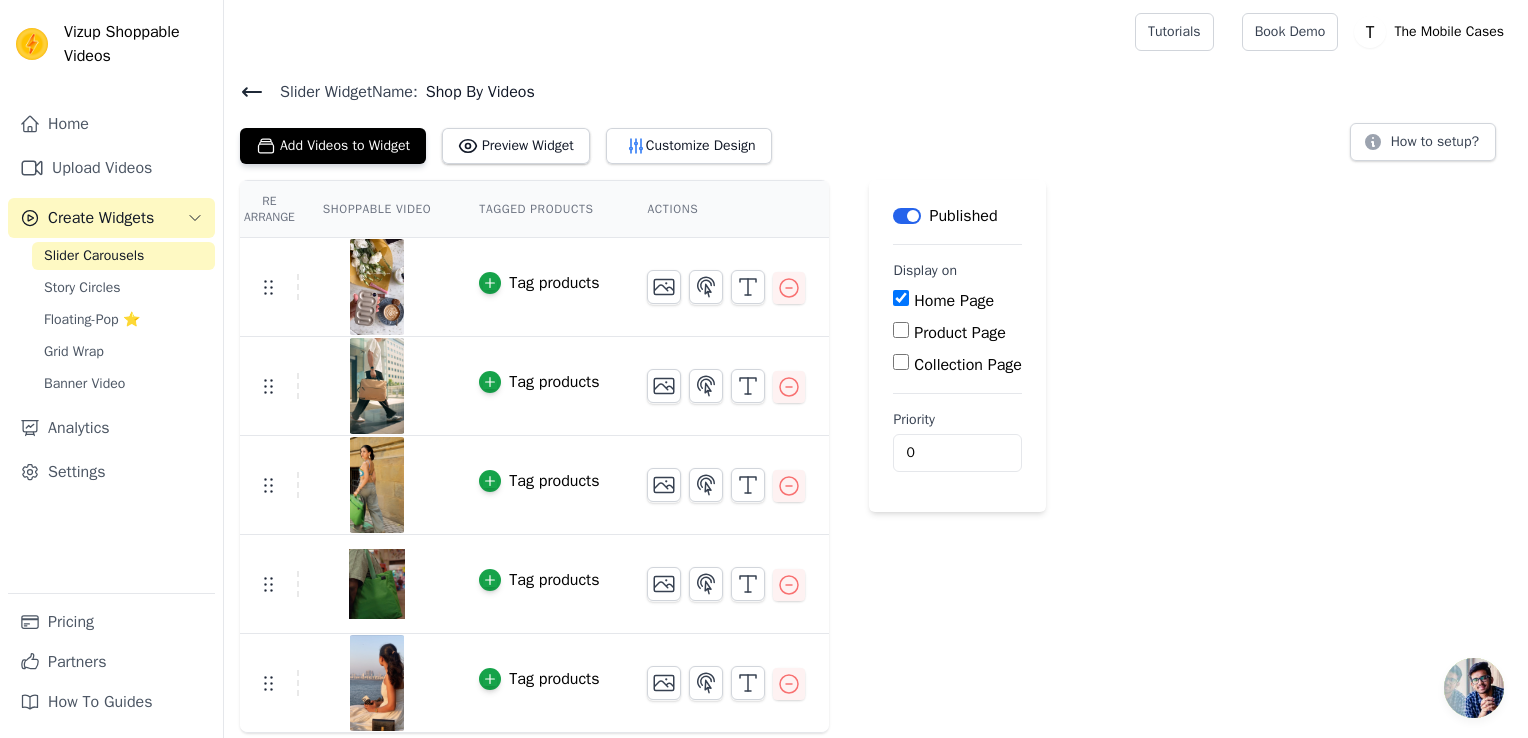 click on "Re Arrange" at bounding box center (269, 209) 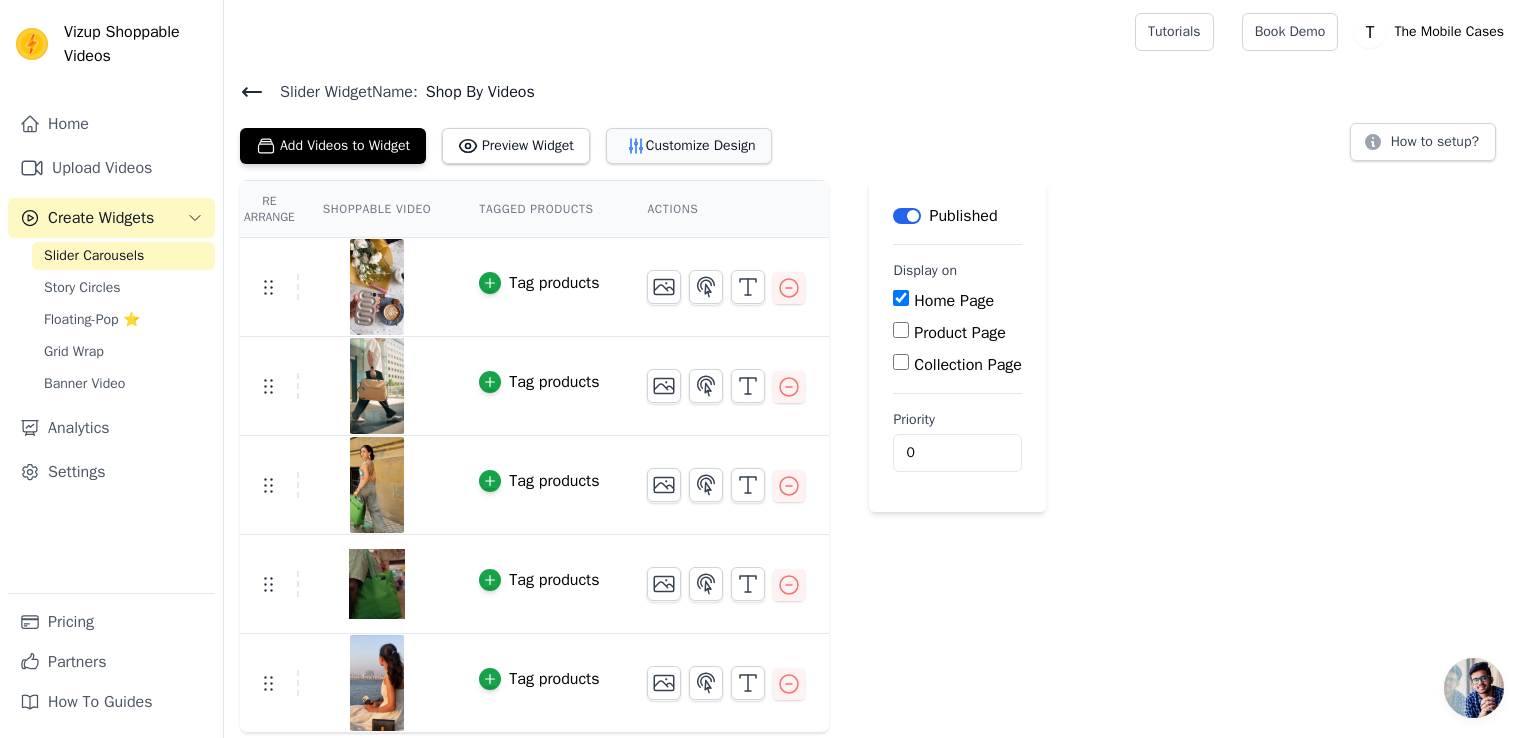 click on "Customize Design" at bounding box center (689, 146) 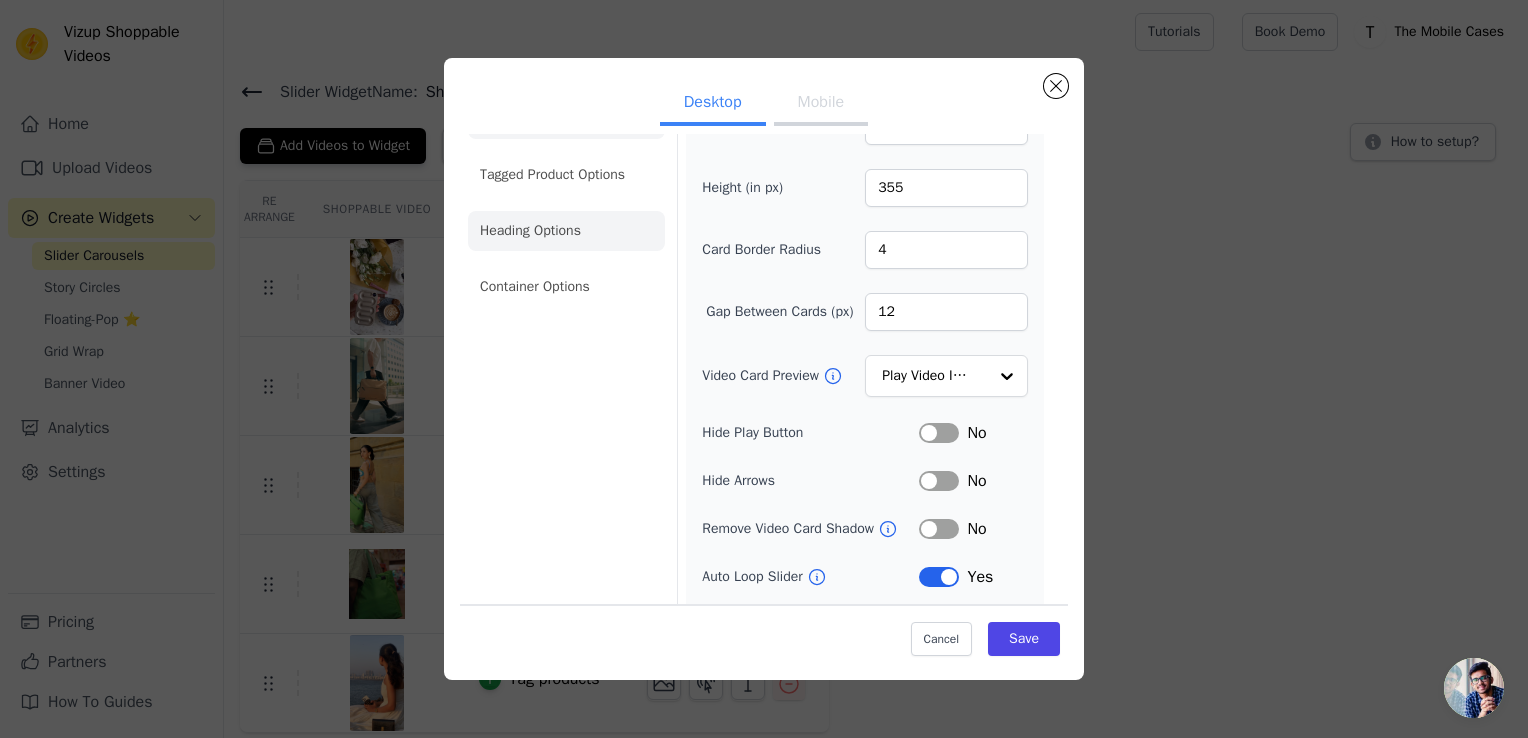 scroll, scrollTop: 0, scrollLeft: 0, axis: both 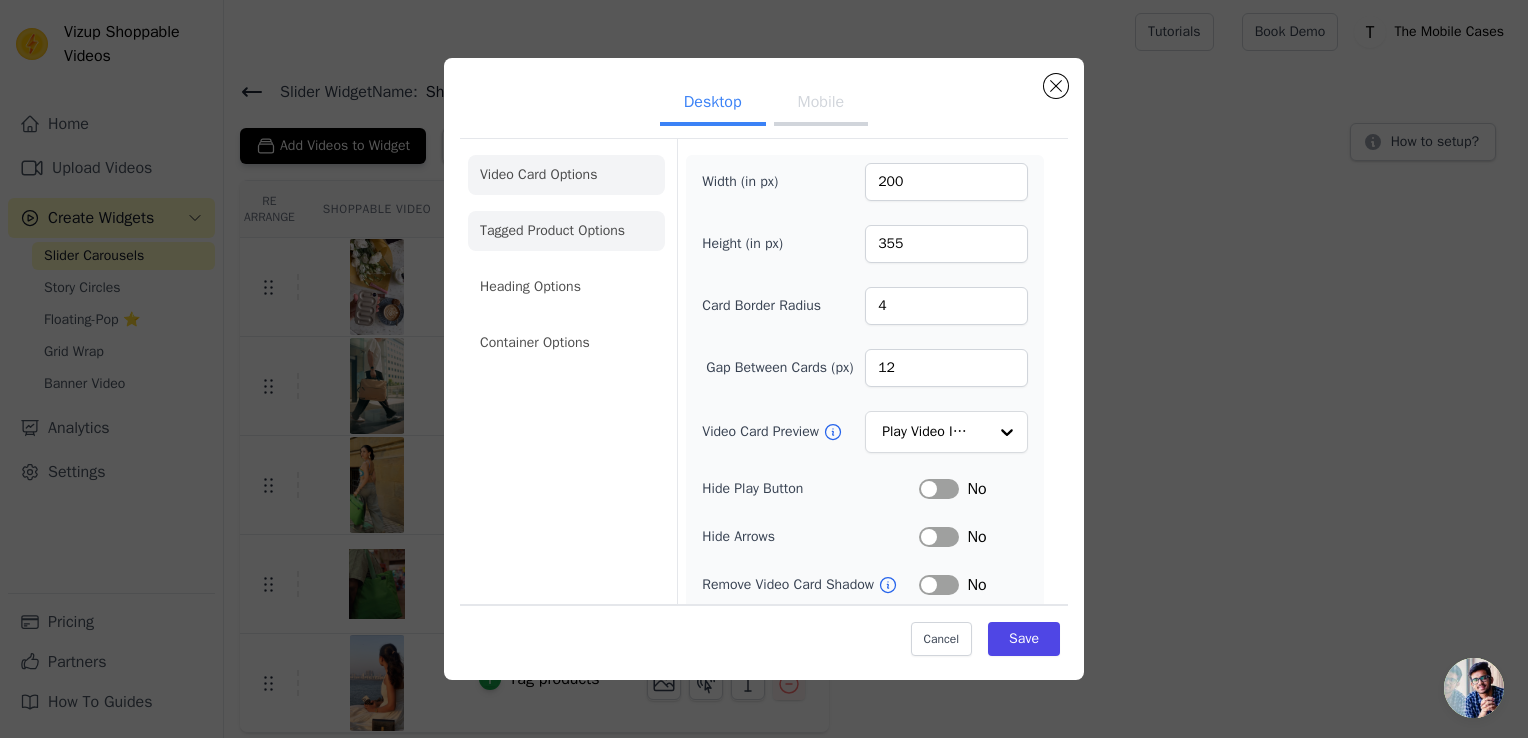 click on "Tagged Product Options" 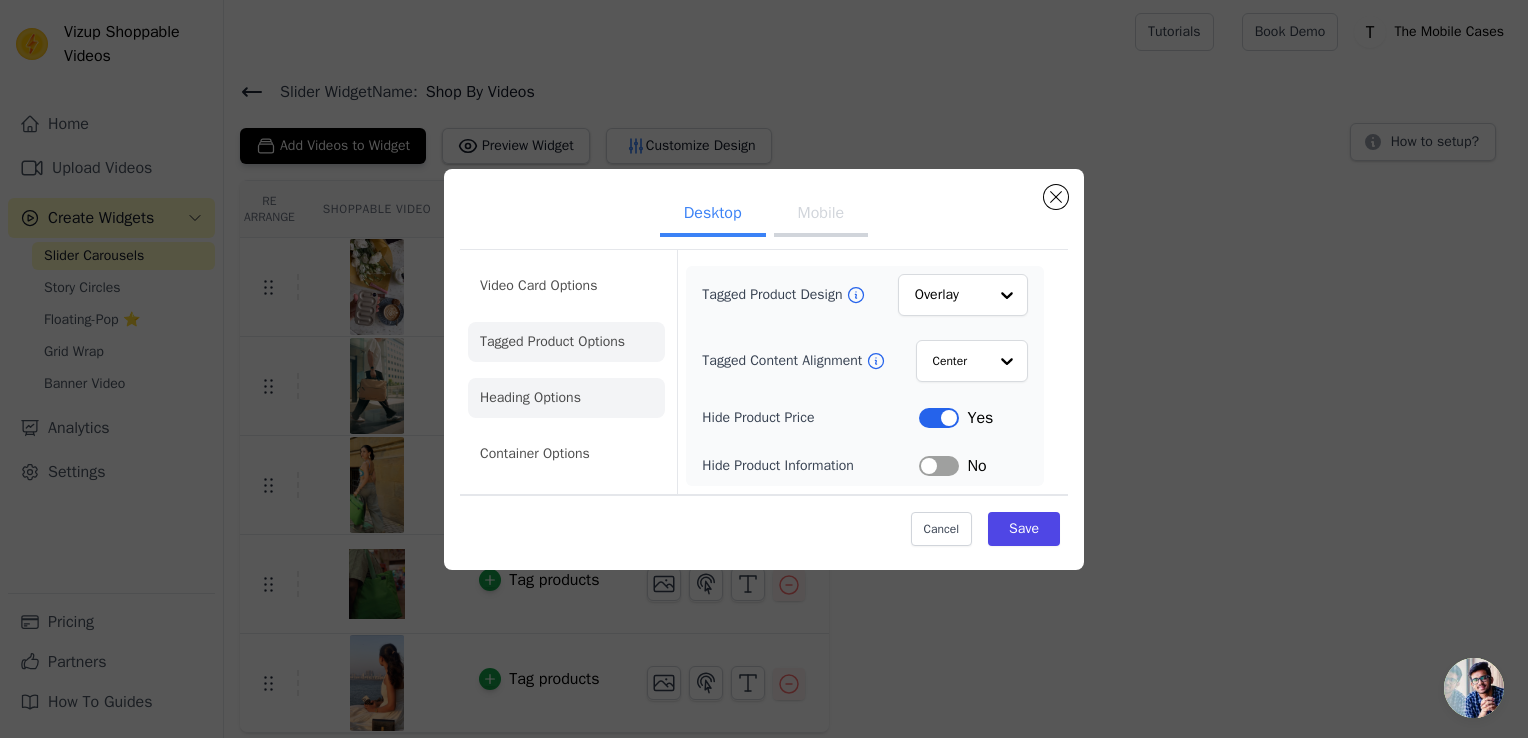 click on "Heading Options" 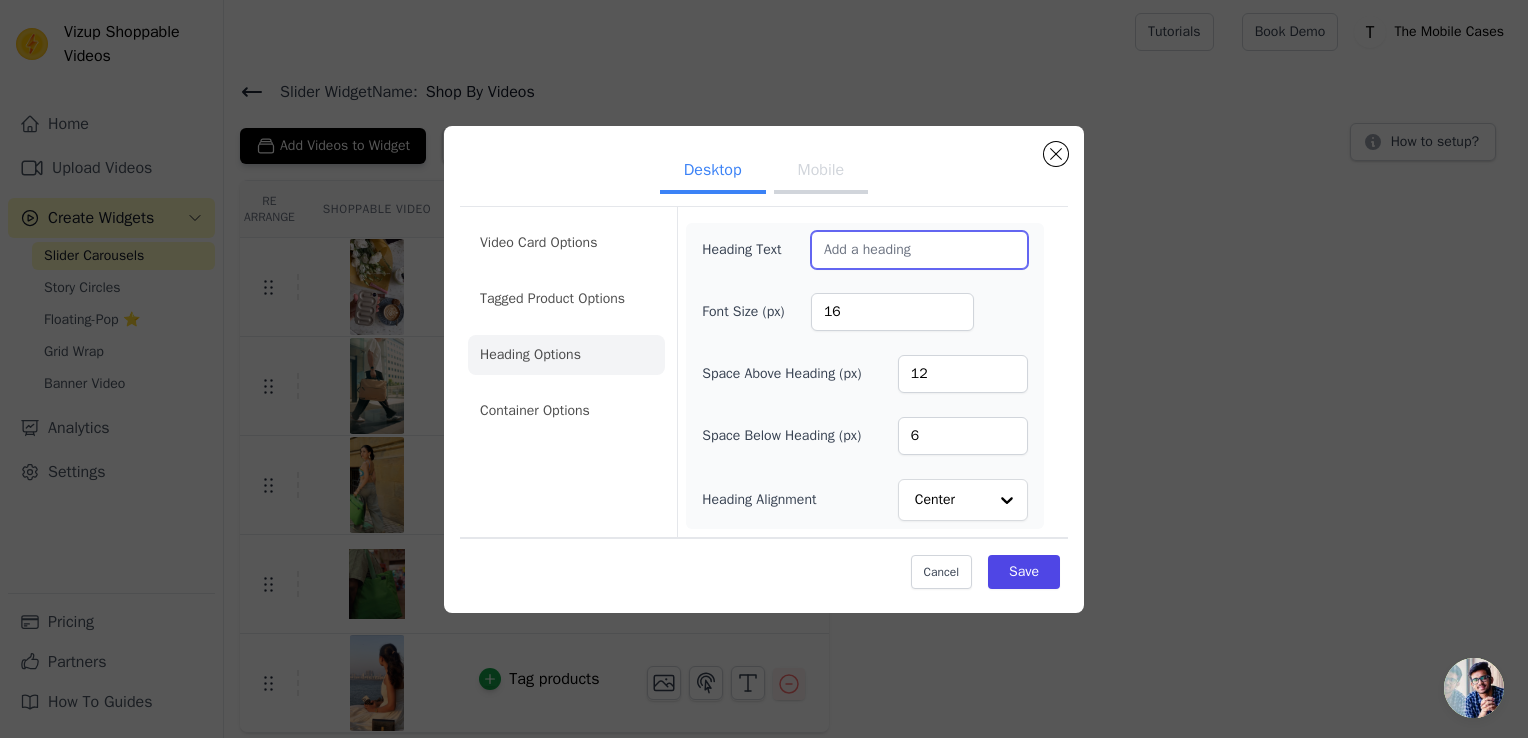click on "Heading Text" at bounding box center [919, 250] 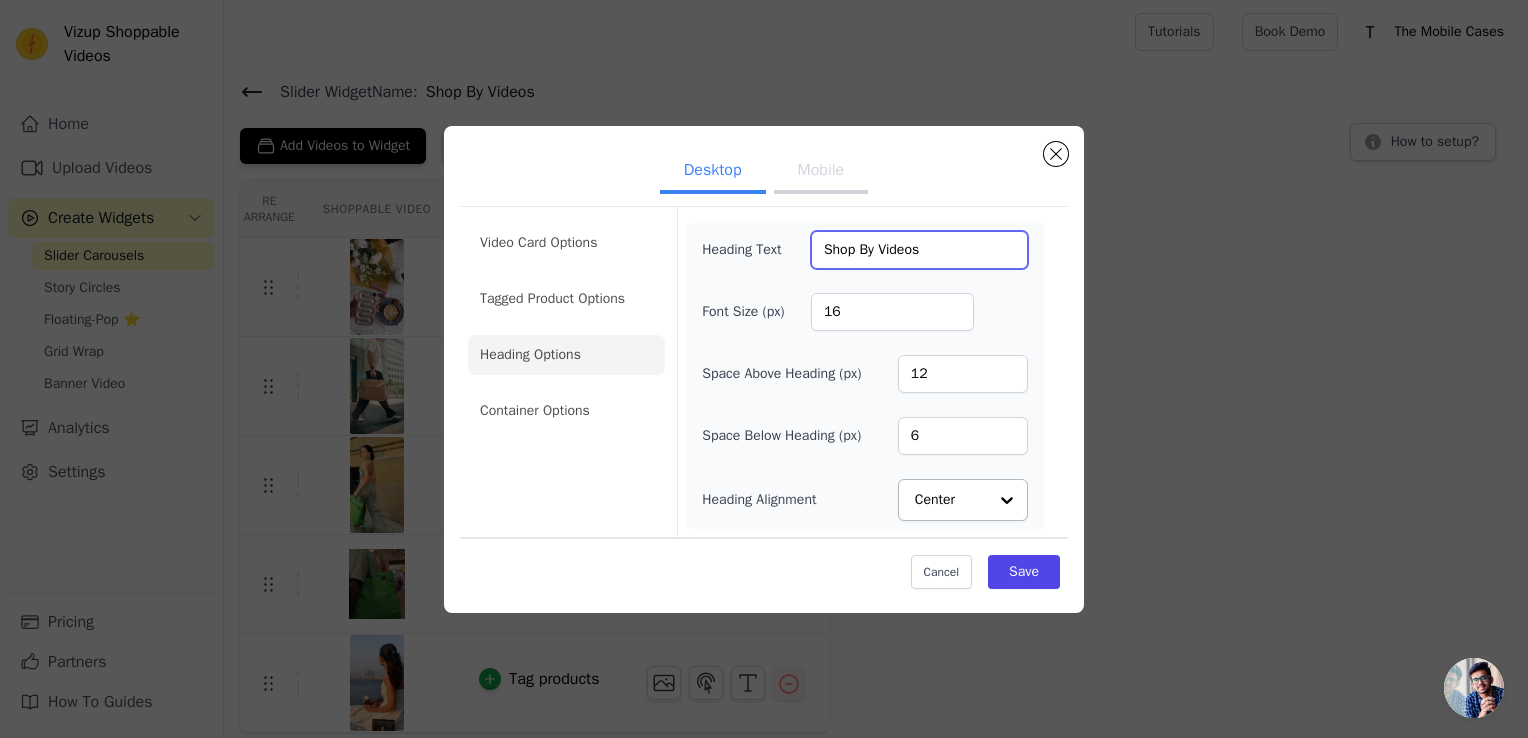type on "Shop By Videos" 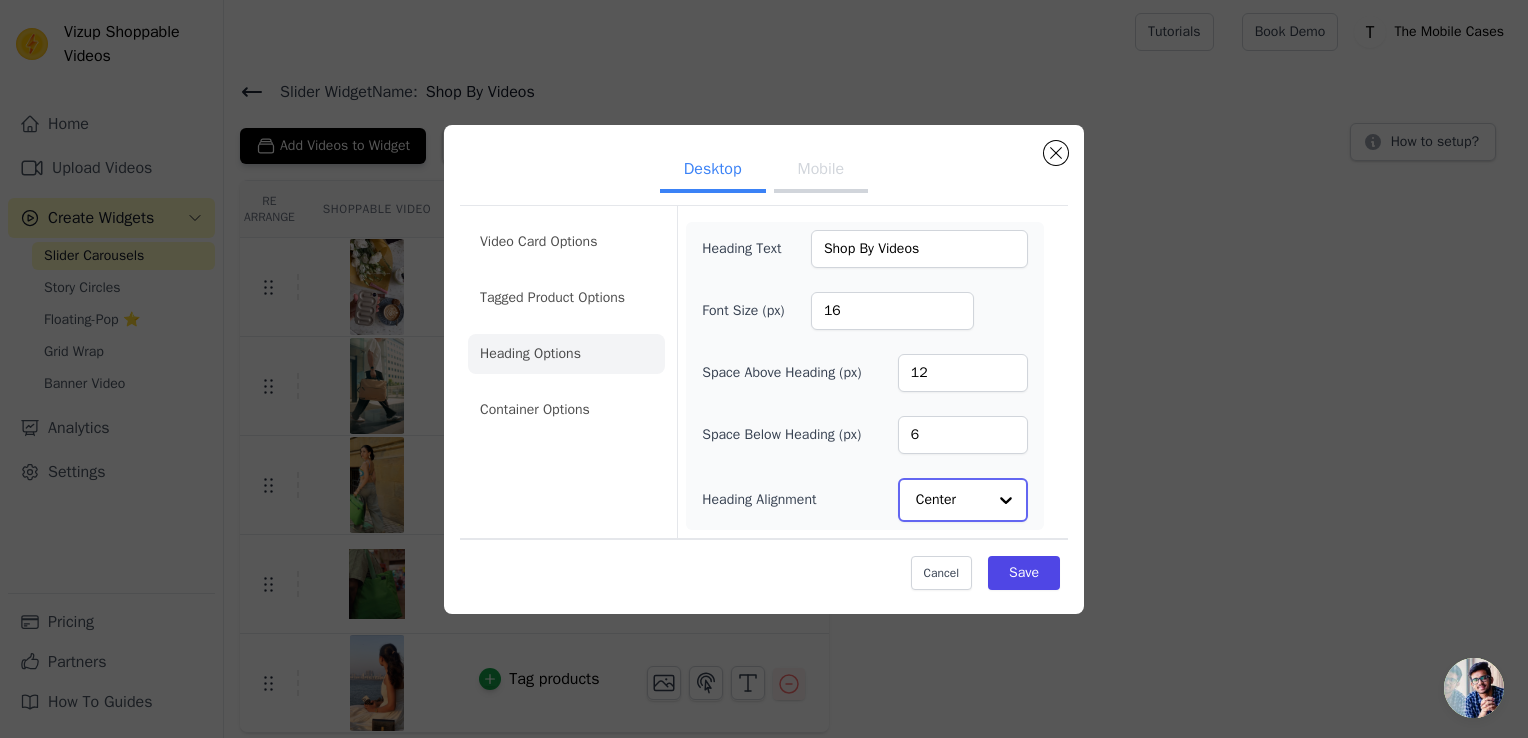 click at bounding box center [1006, 500] 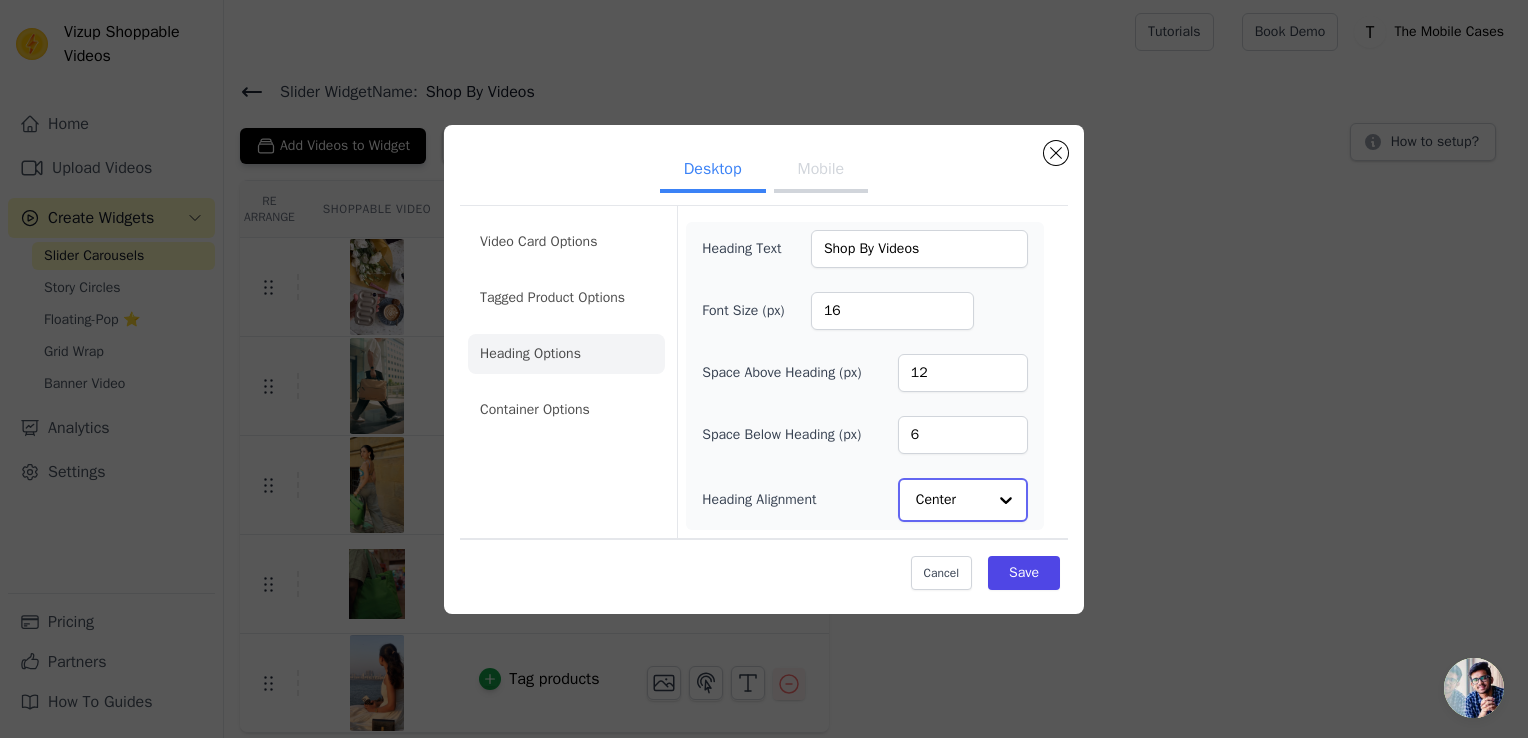 click at bounding box center [1006, 500] 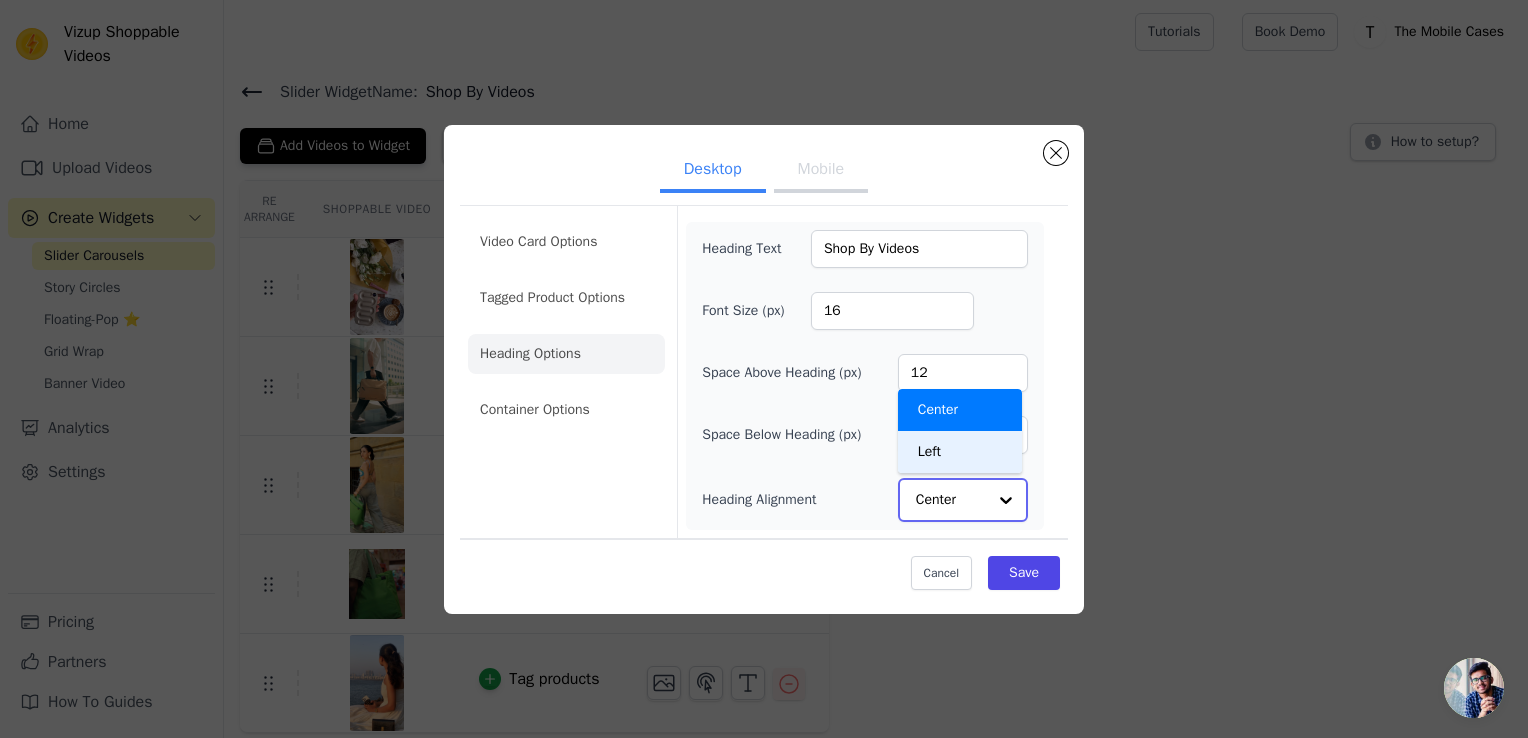 click at bounding box center [1006, 500] 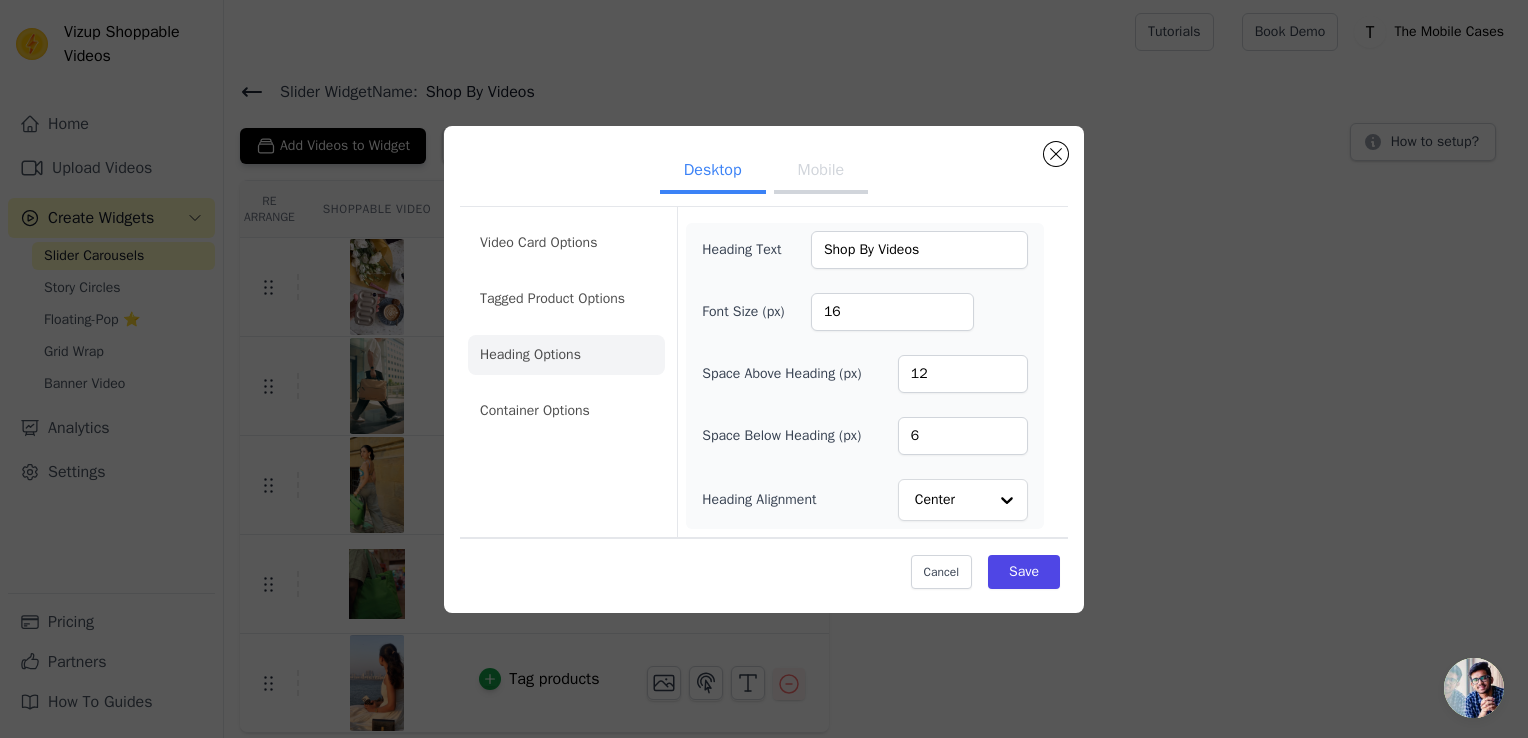 click on "Mobile" at bounding box center [821, 172] 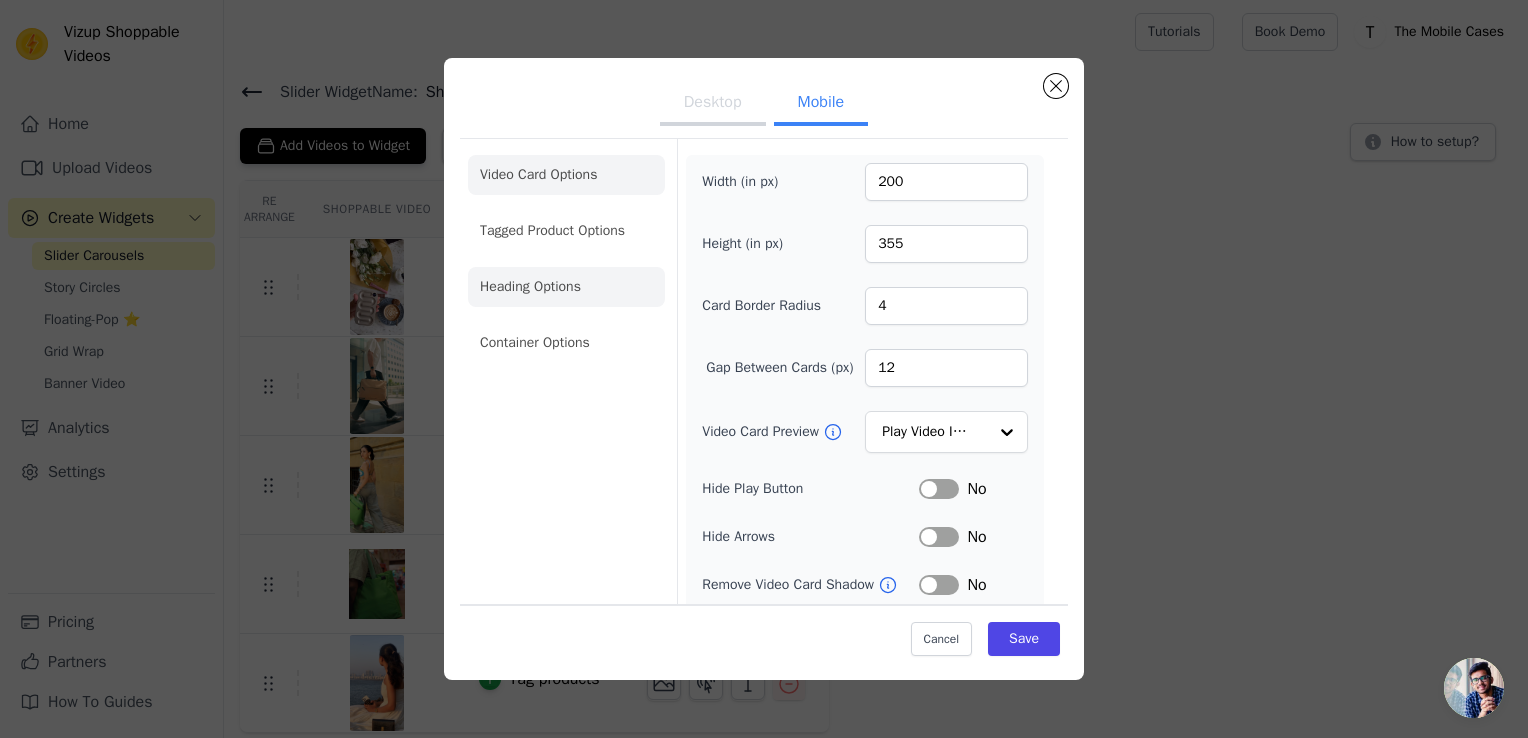 click on "Heading Options" 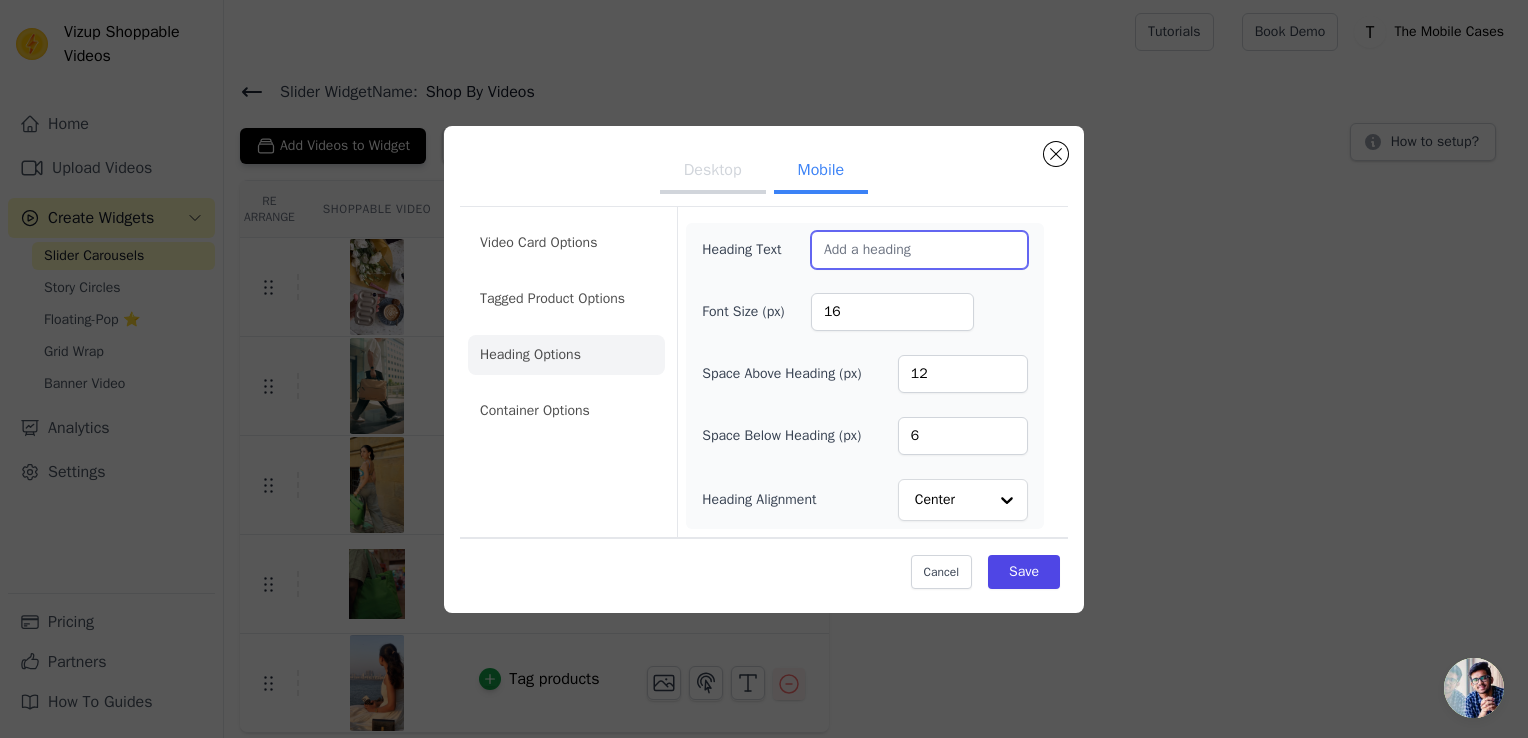 click on "Heading Text" at bounding box center (919, 250) 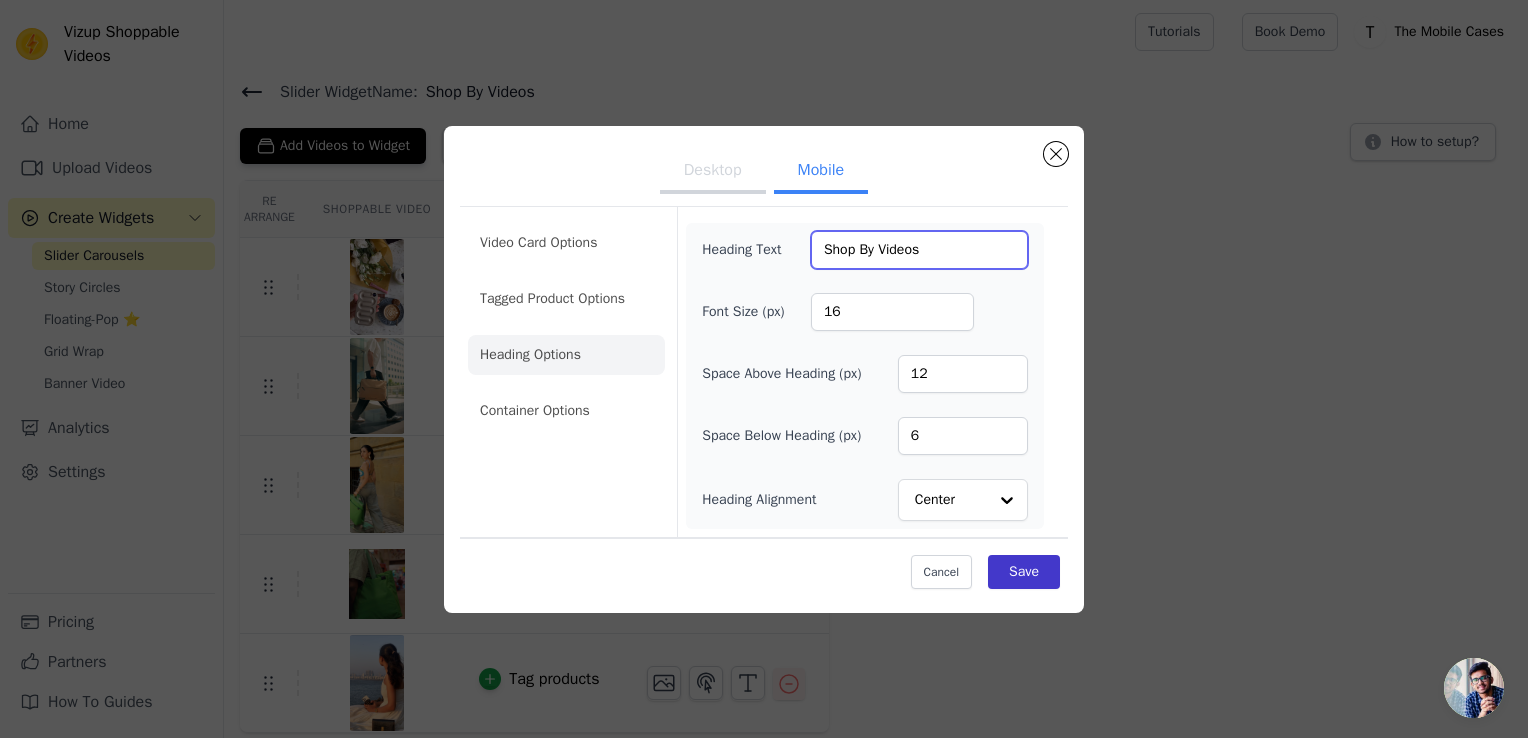 type on "Shop By Videos" 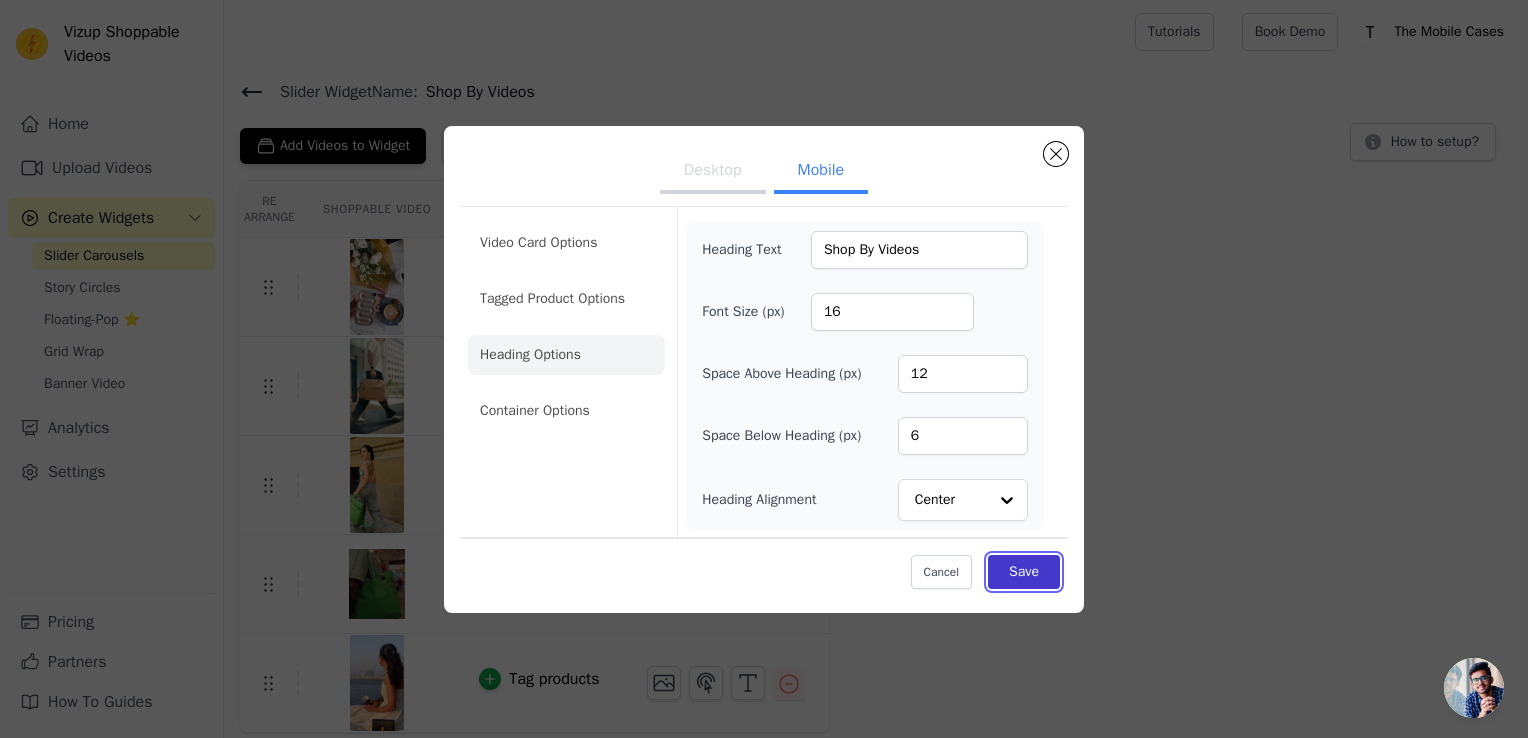 click on "Save" at bounding box center [1024, 572] 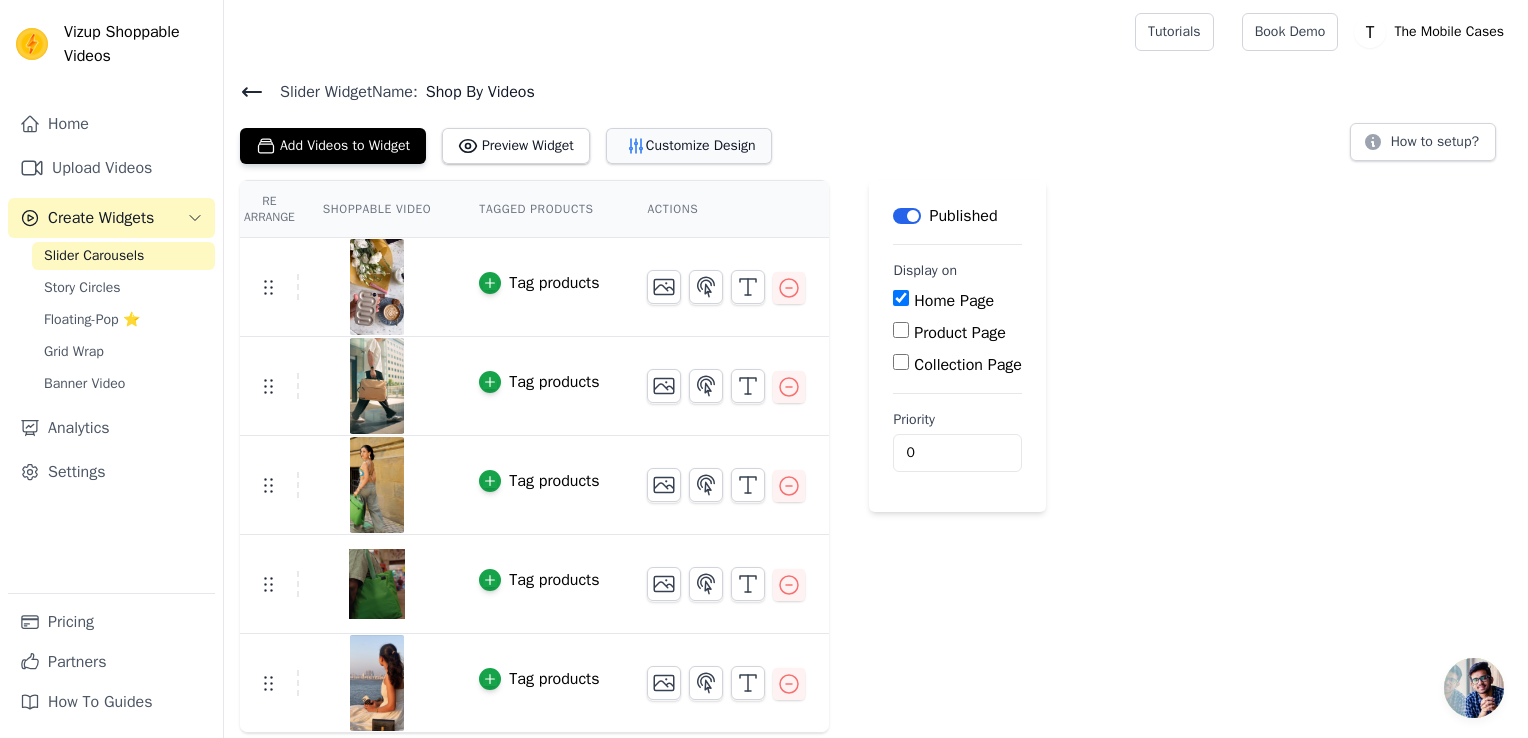 click on "Customize Design" at bounding box center [689, 146] 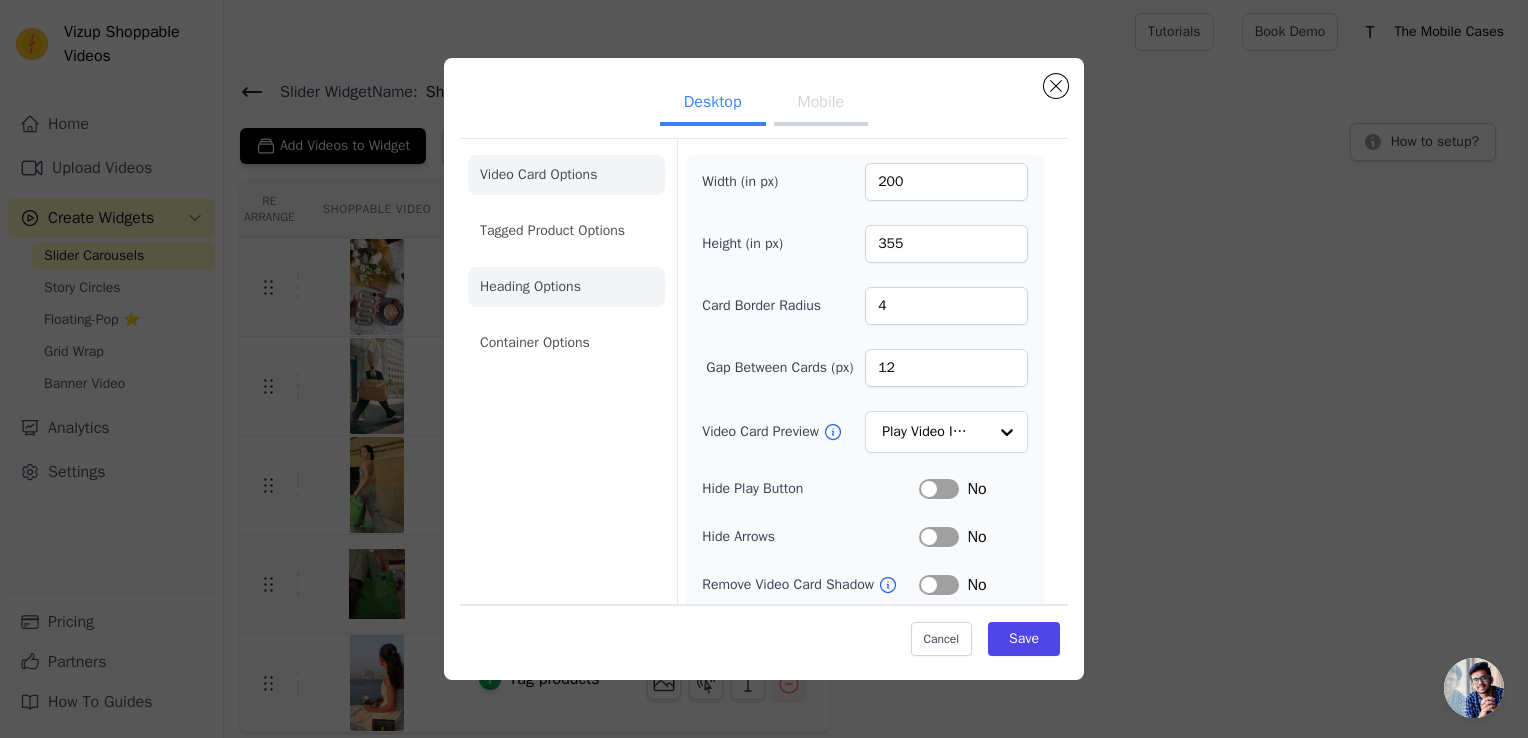 click on "Heading Options" 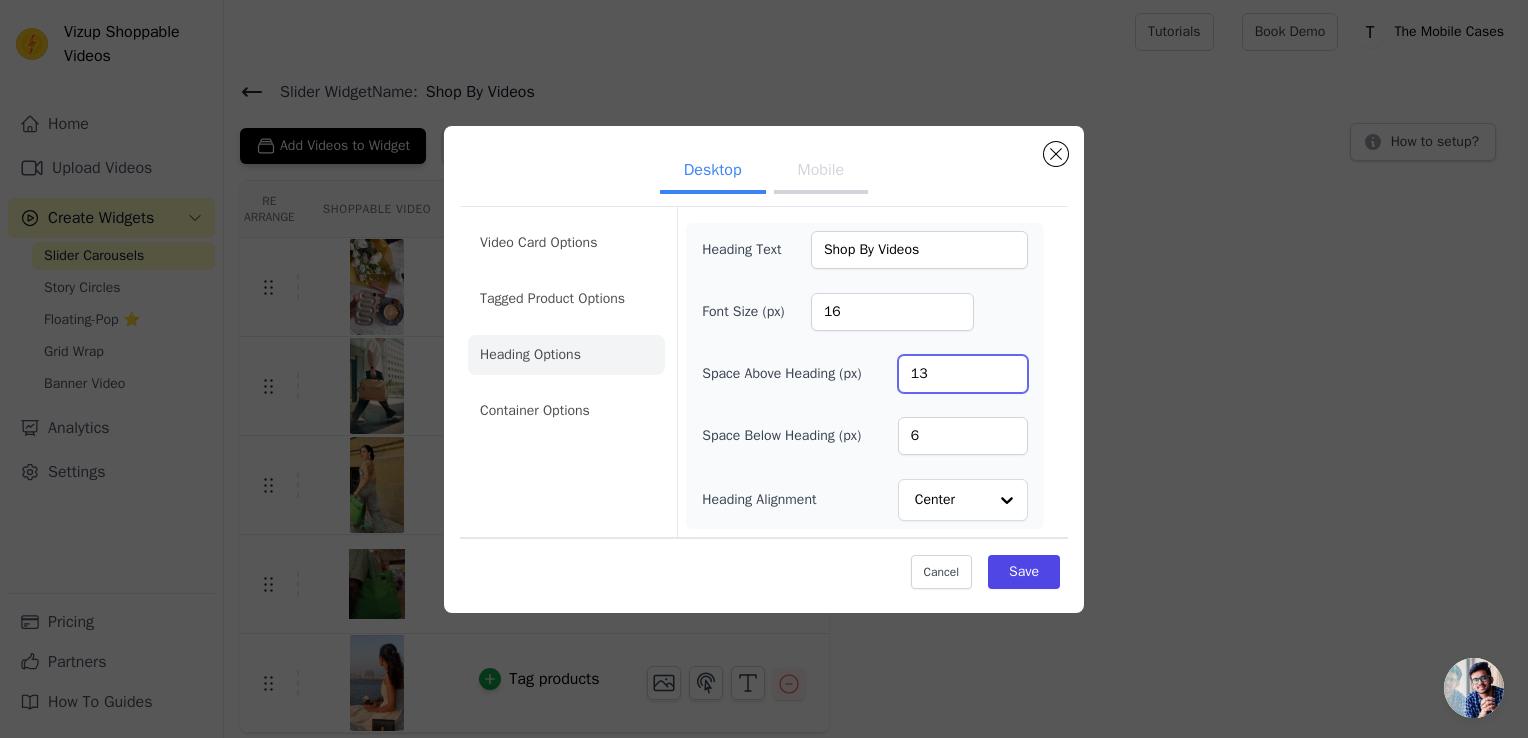 click on "13" at bounding box center [963, 374] 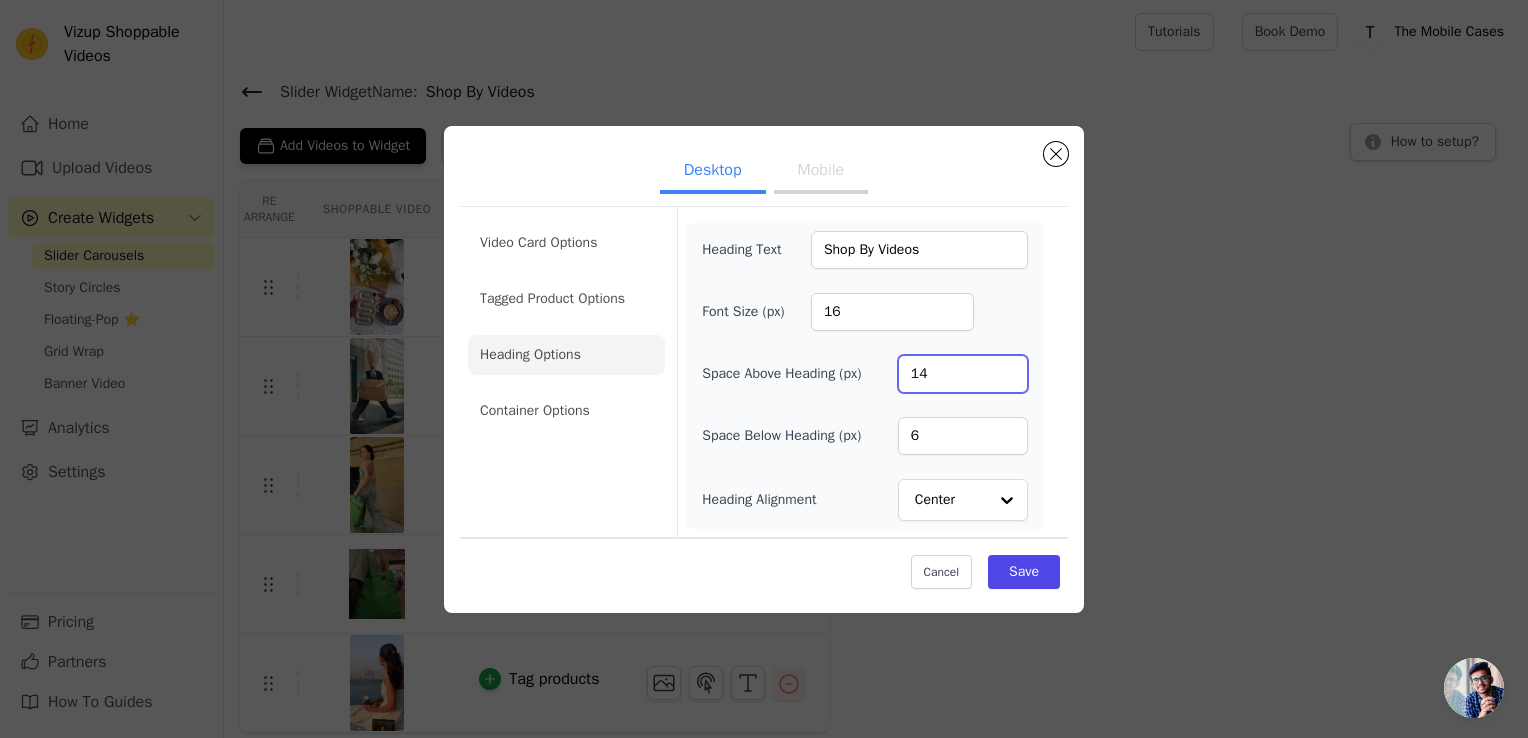 type on "14" 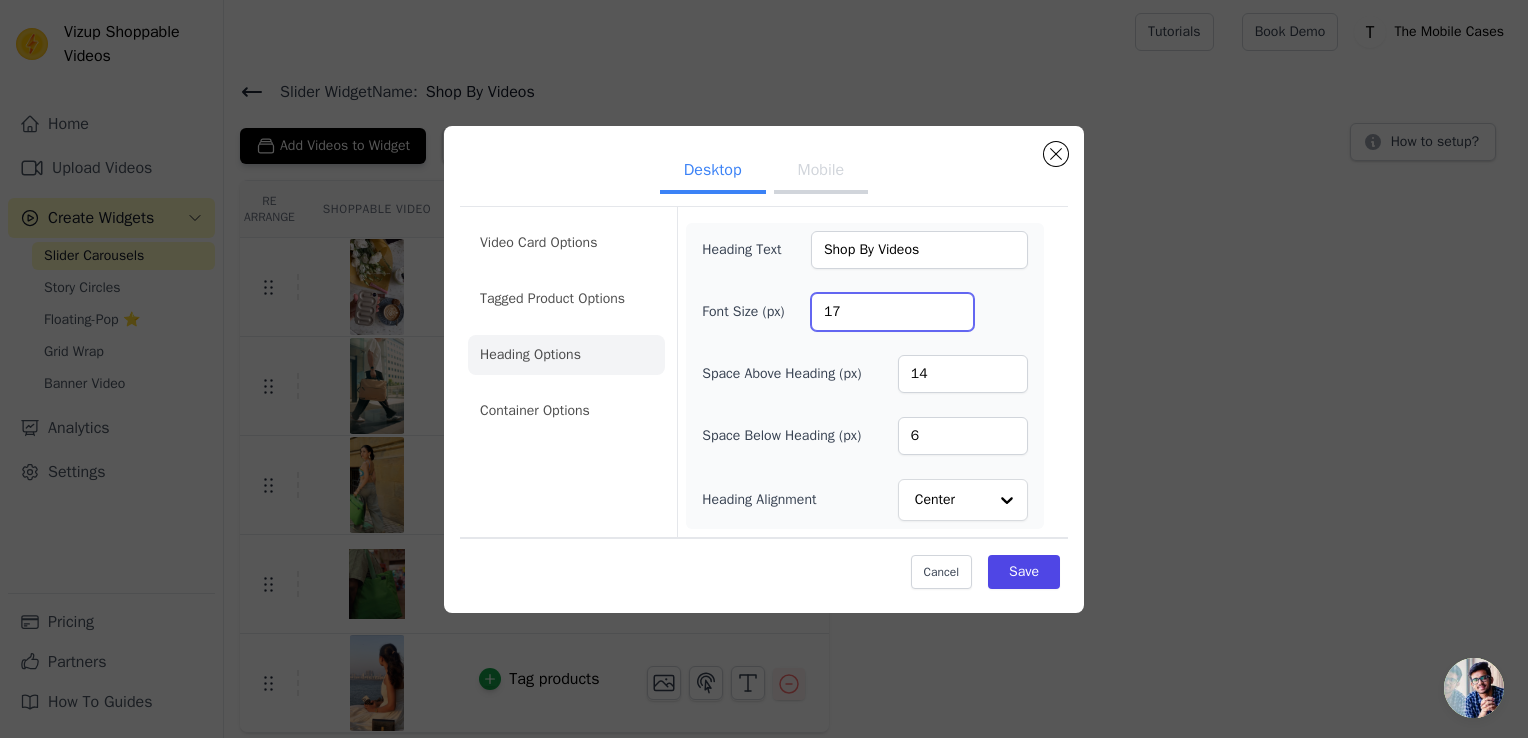 click on "17" at bounding box center [892, 312] 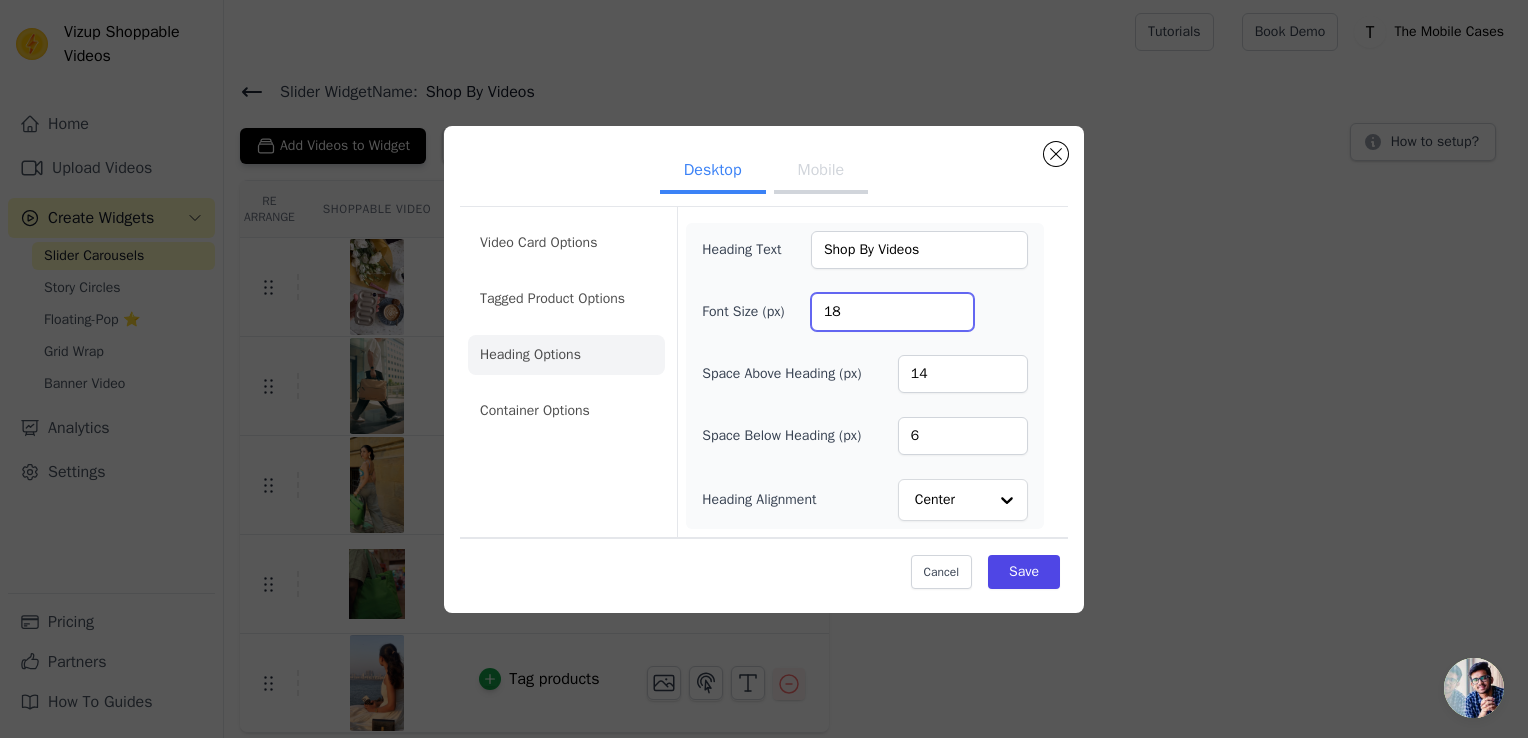 click on "18" at bounding box center [892, 312] 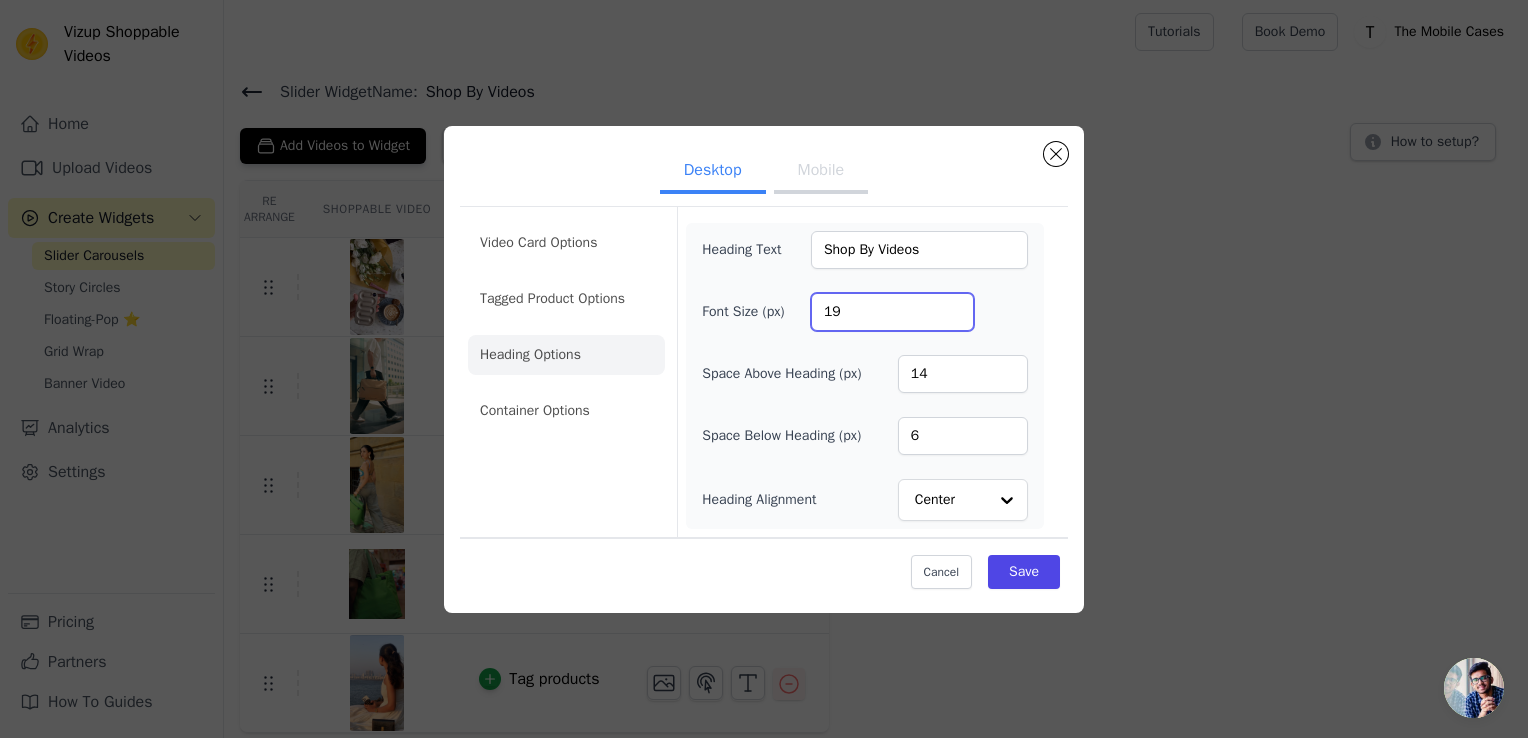 type on "19" 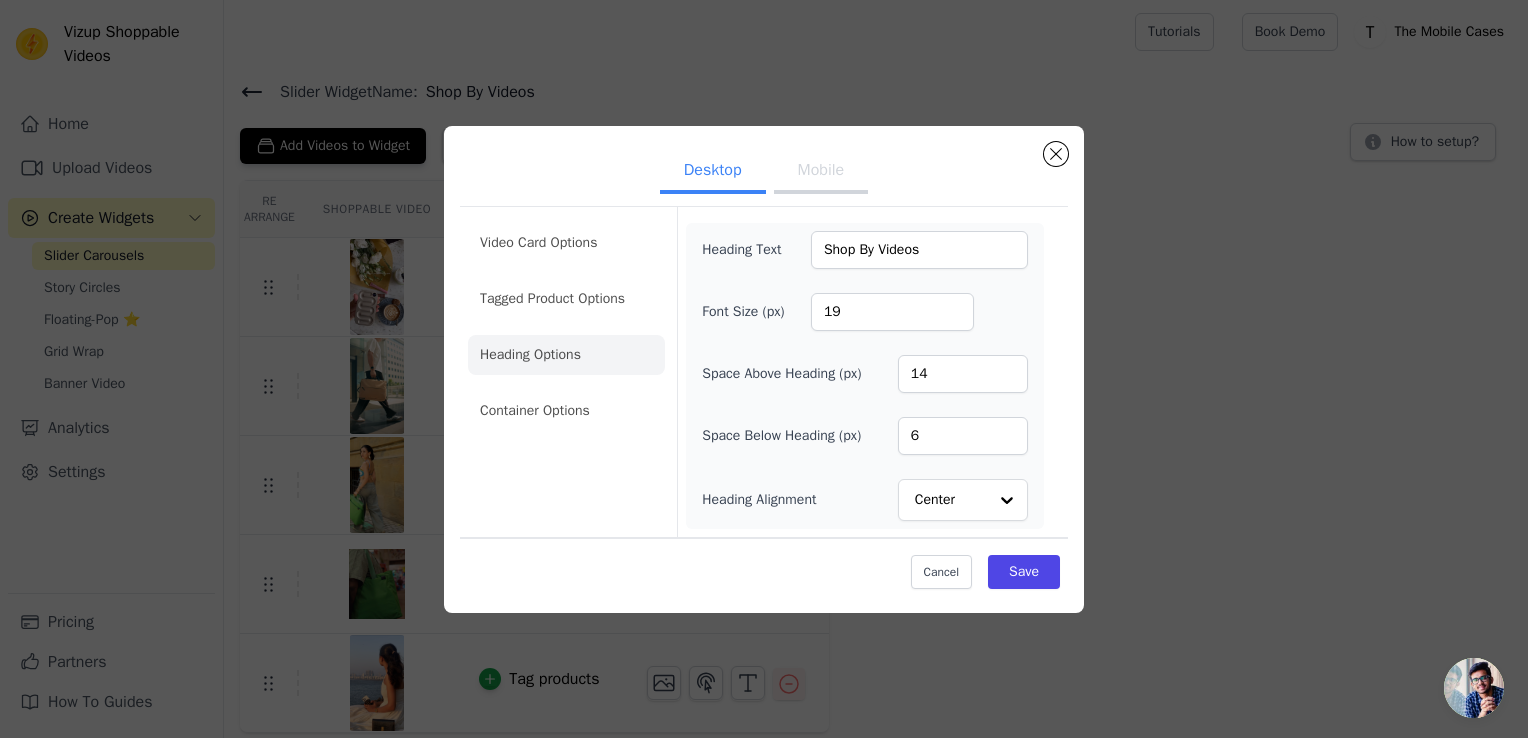click on "Mobile" at bounding box center [821, 172] 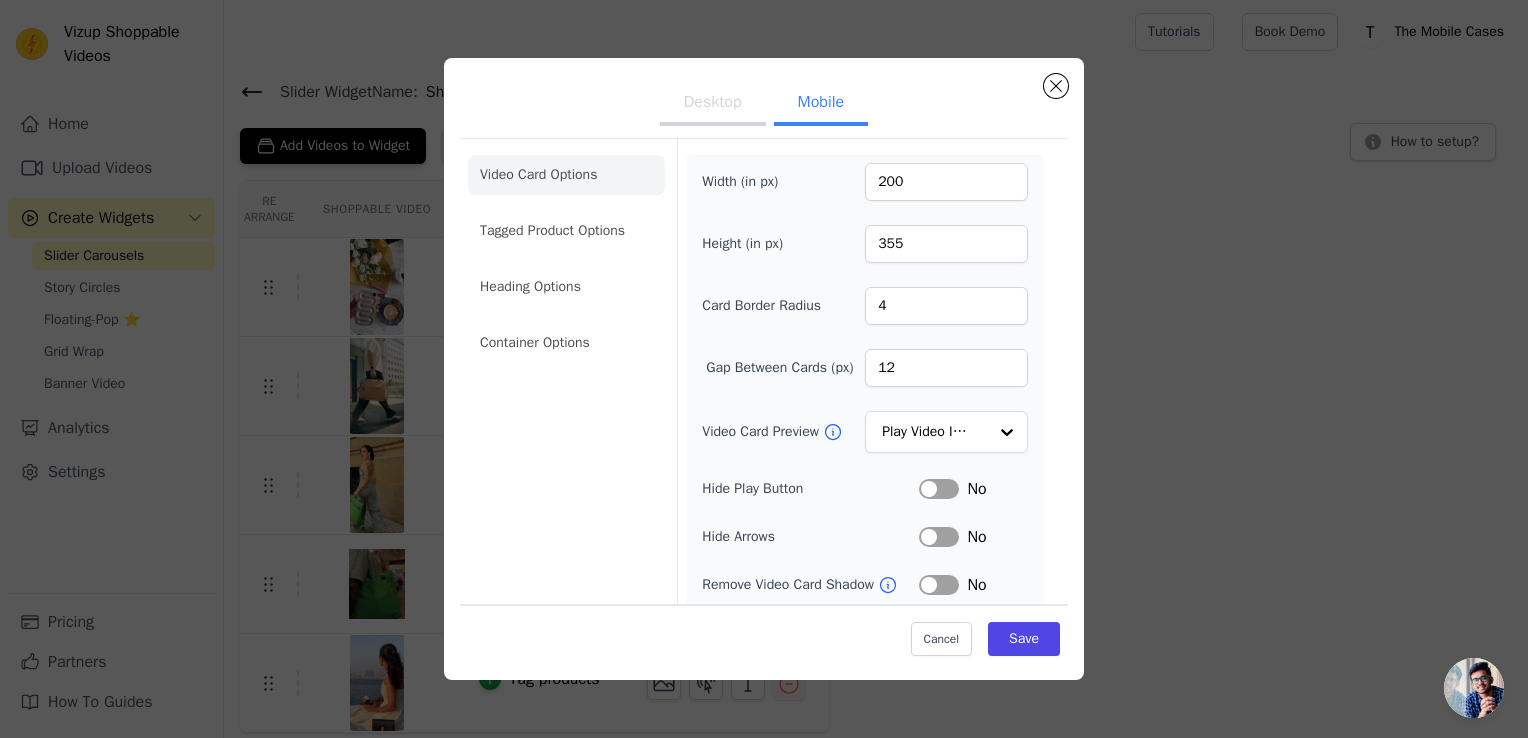 click on "Heading Options" 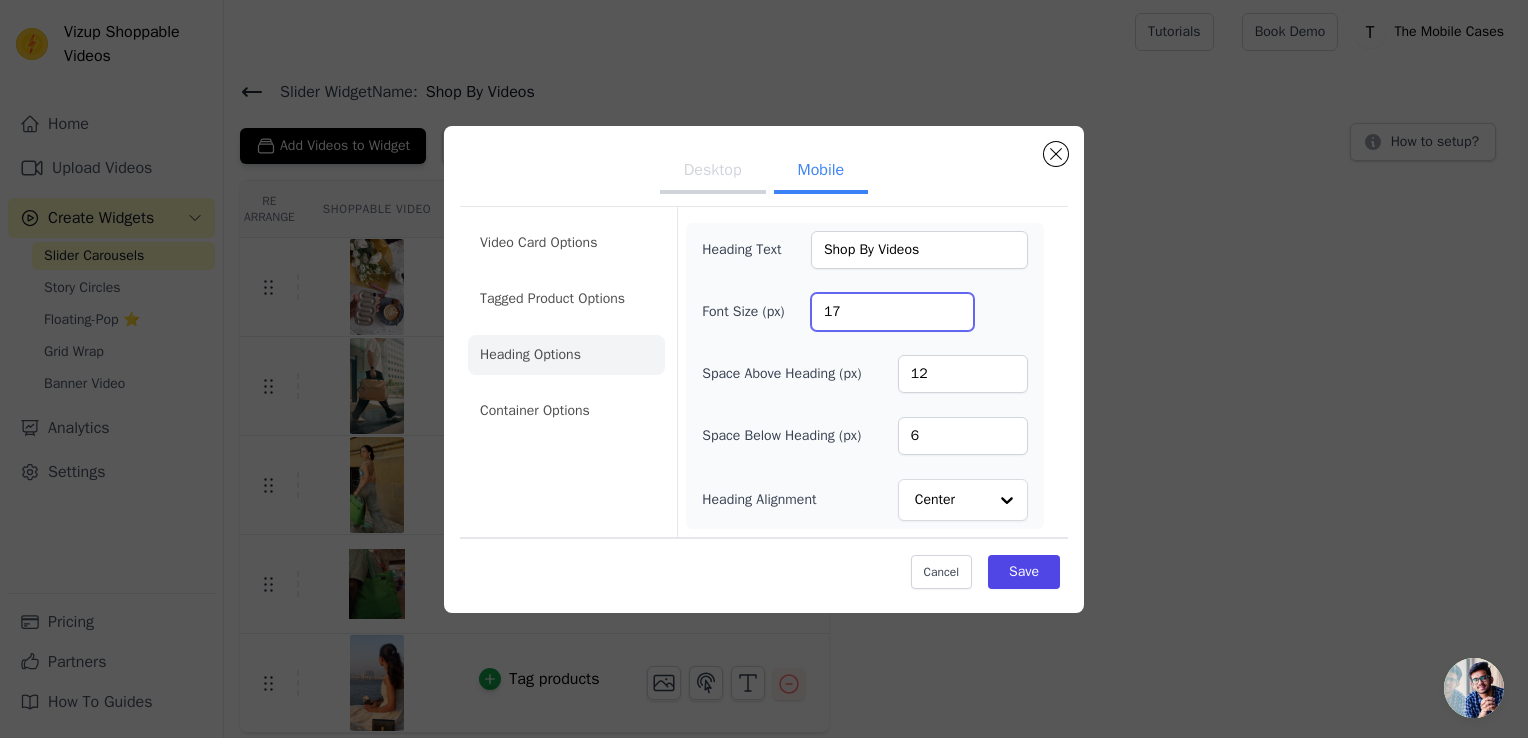 click on "17" at bounding box center [892, 312] 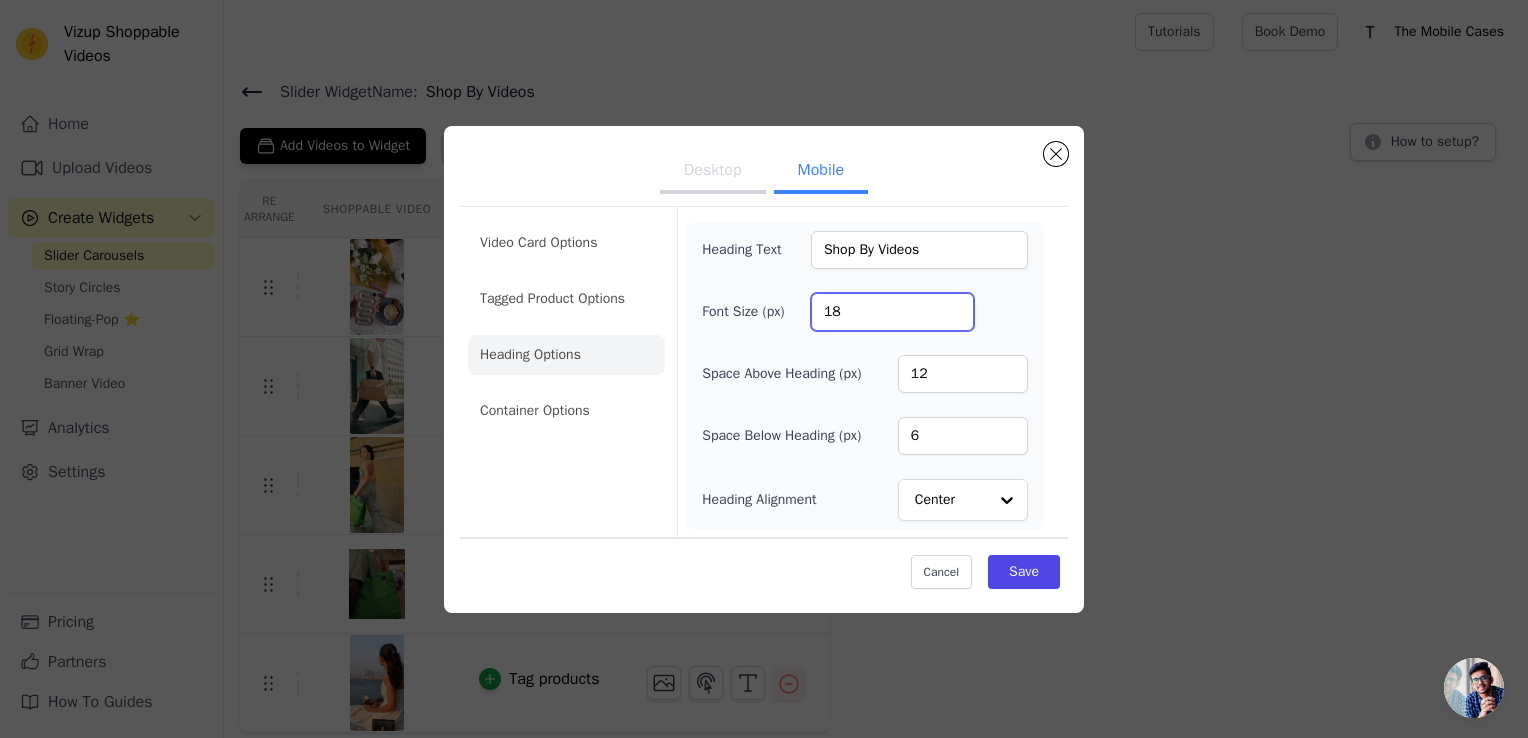 click on "18" at bounding box center [892, 312] 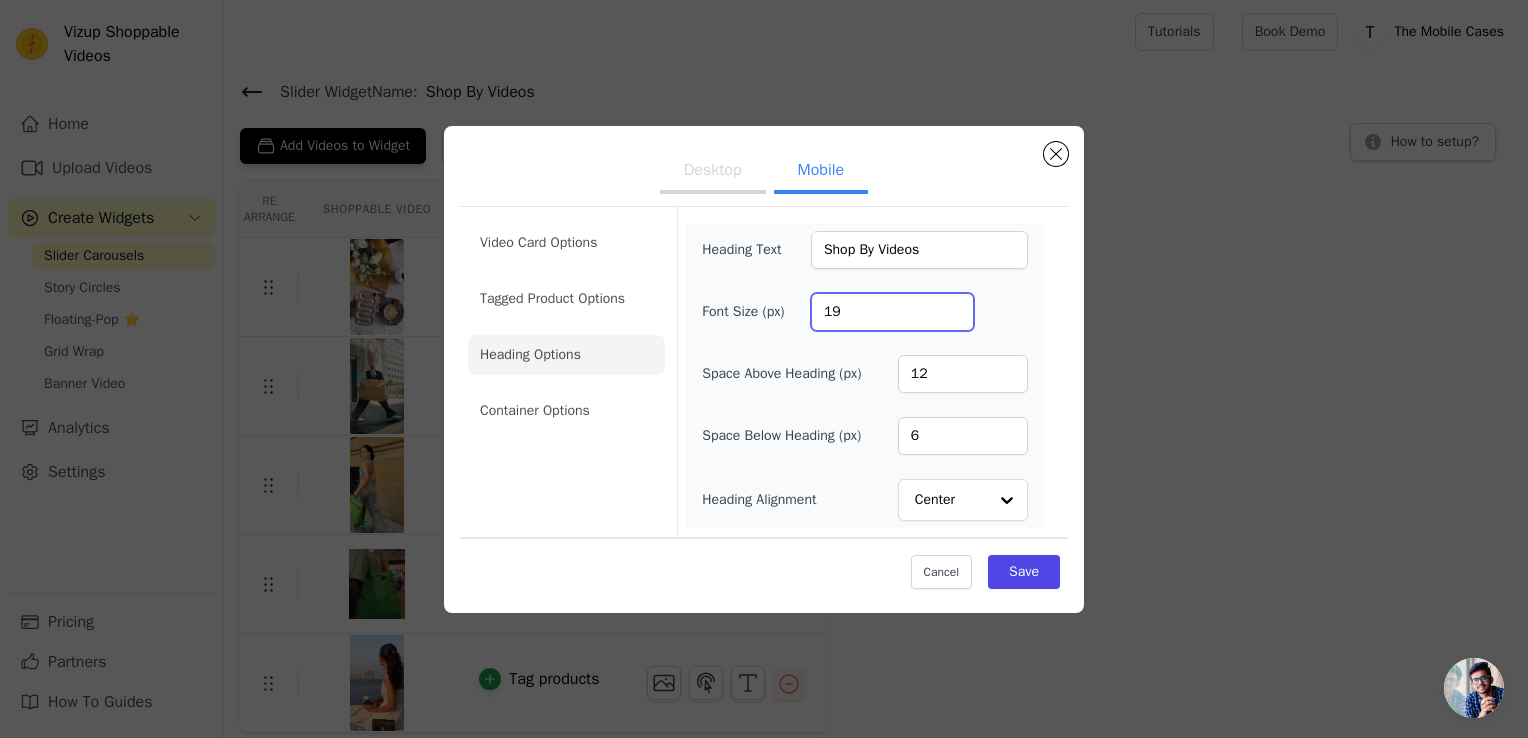 type on "19" 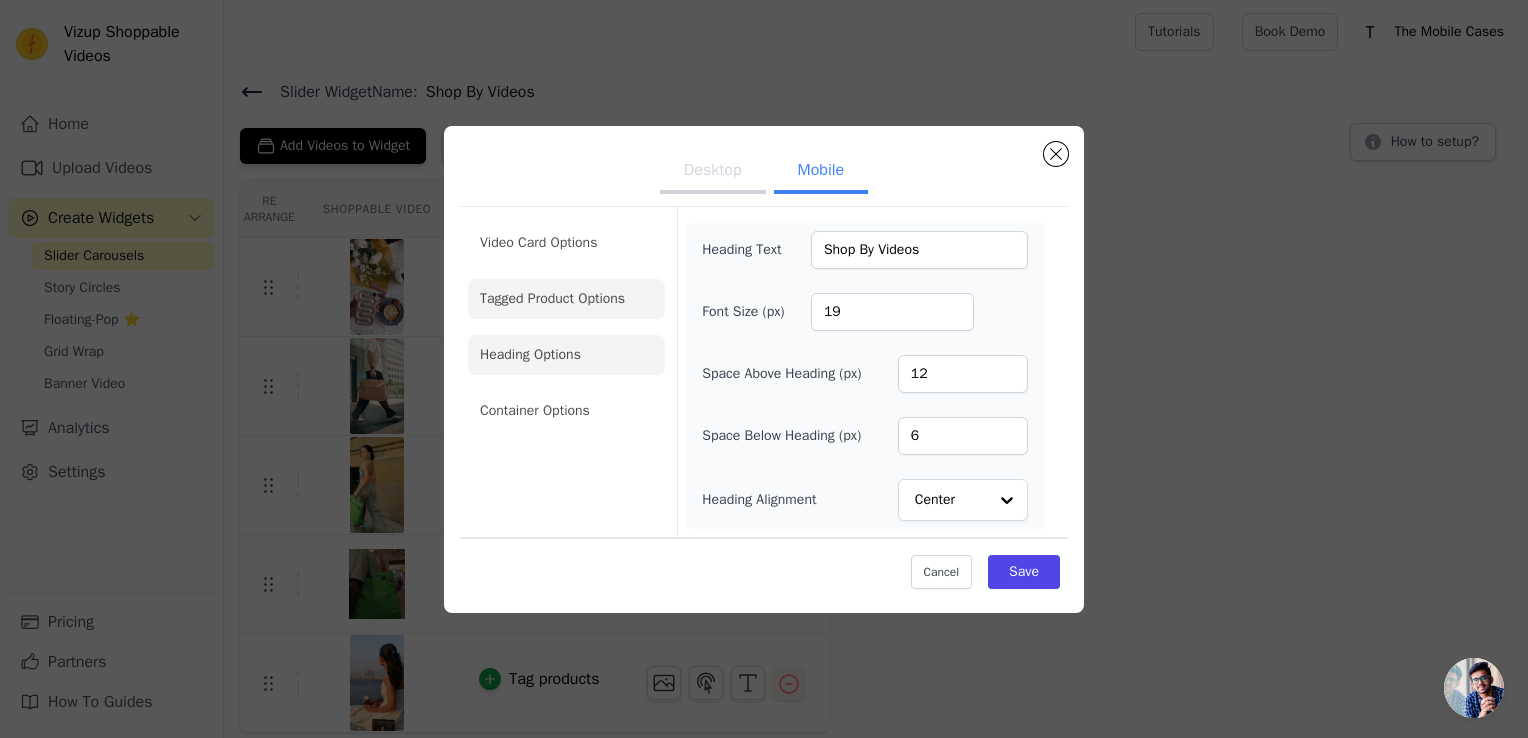 click on "Tagged Product Options" 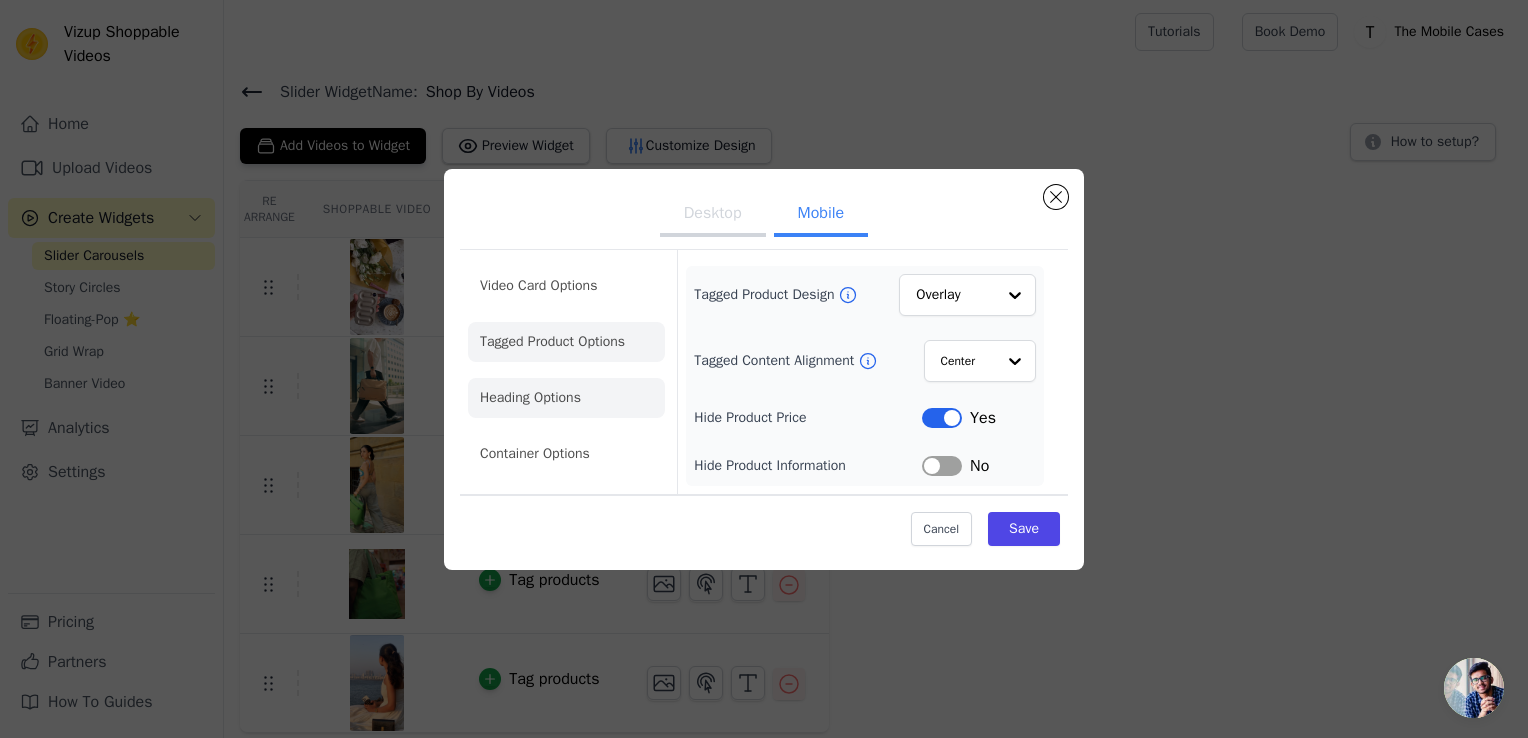 click on "Heading Options" 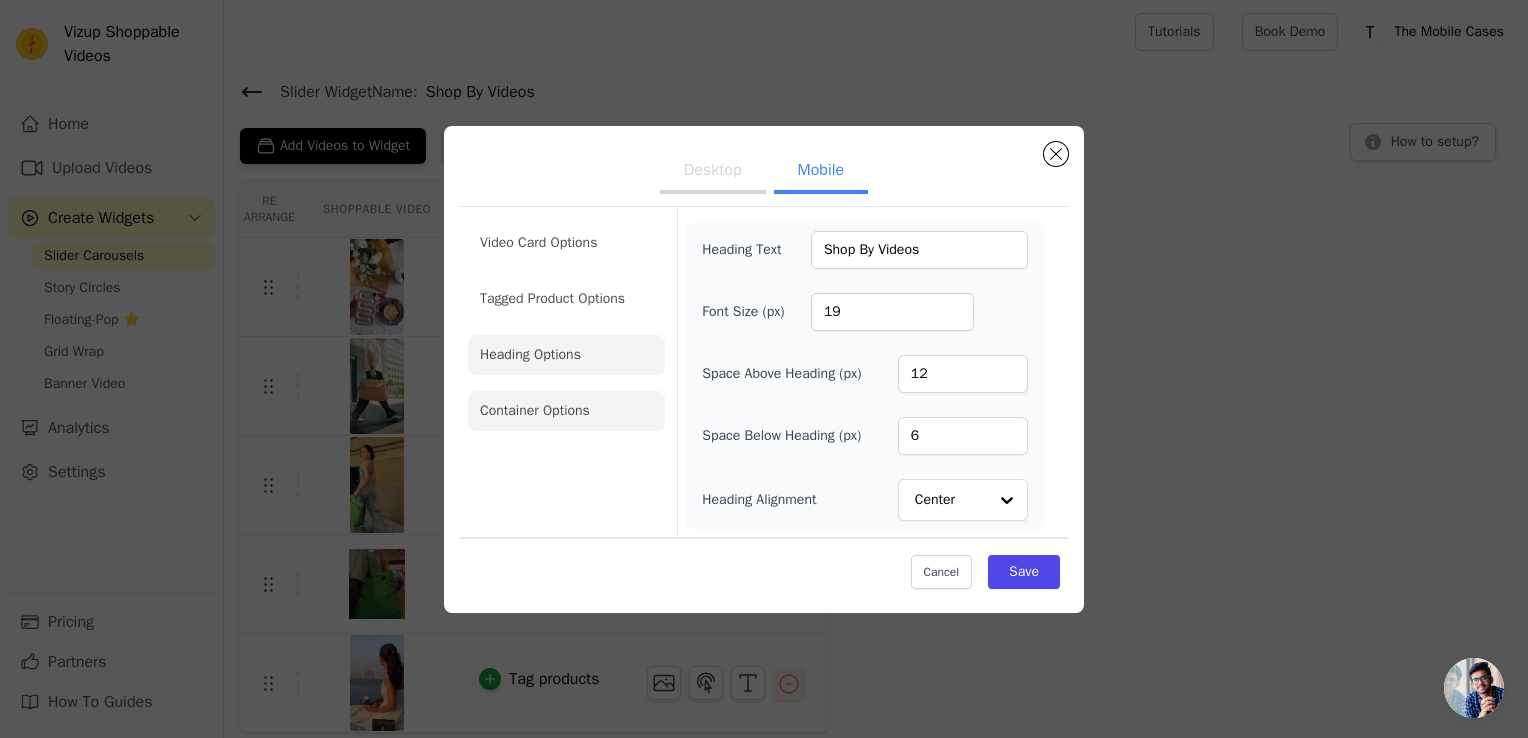 click on "Container Options" 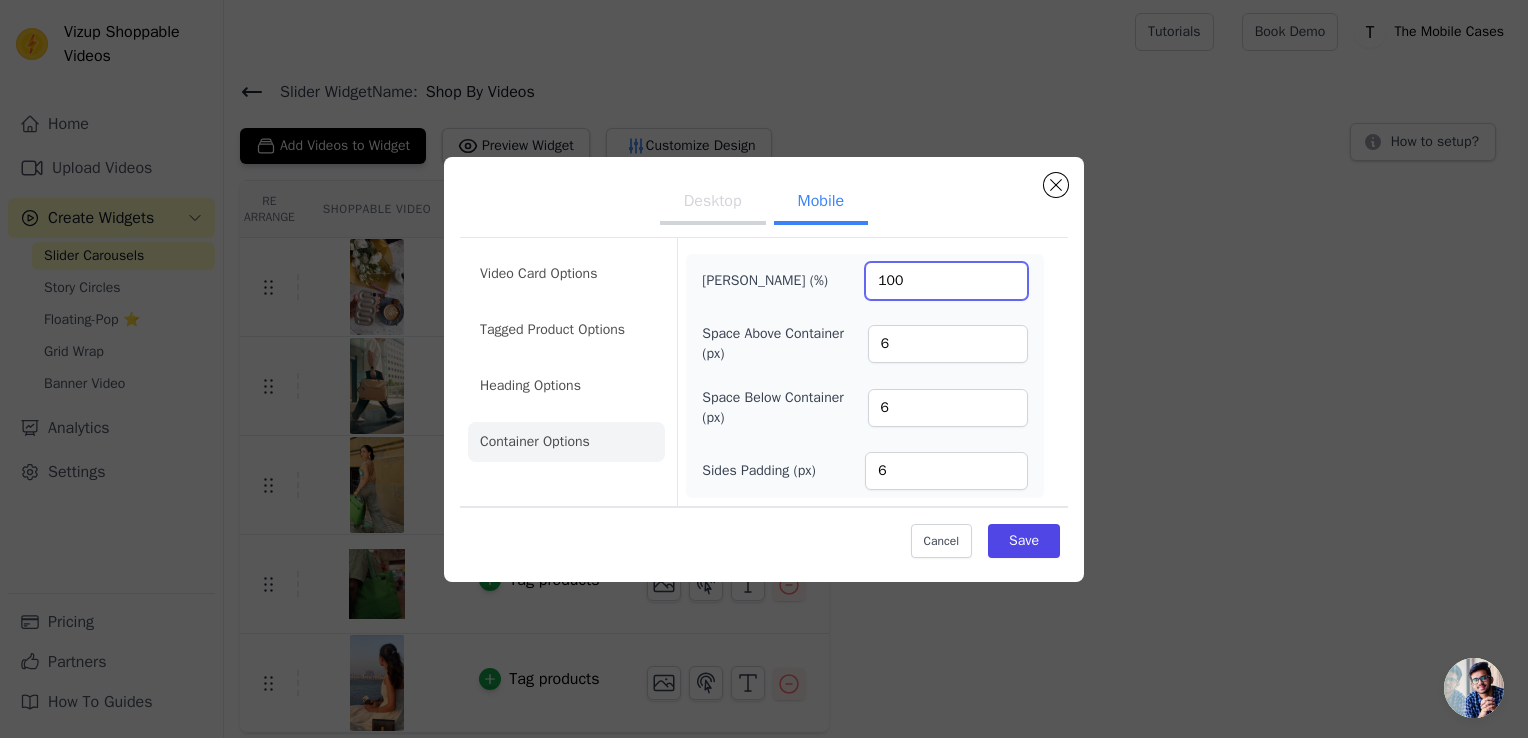 drag, startPoint x: 942, startPoint y: 288, endPoint x: 801, endPoint y: 287, distance: 141.00354 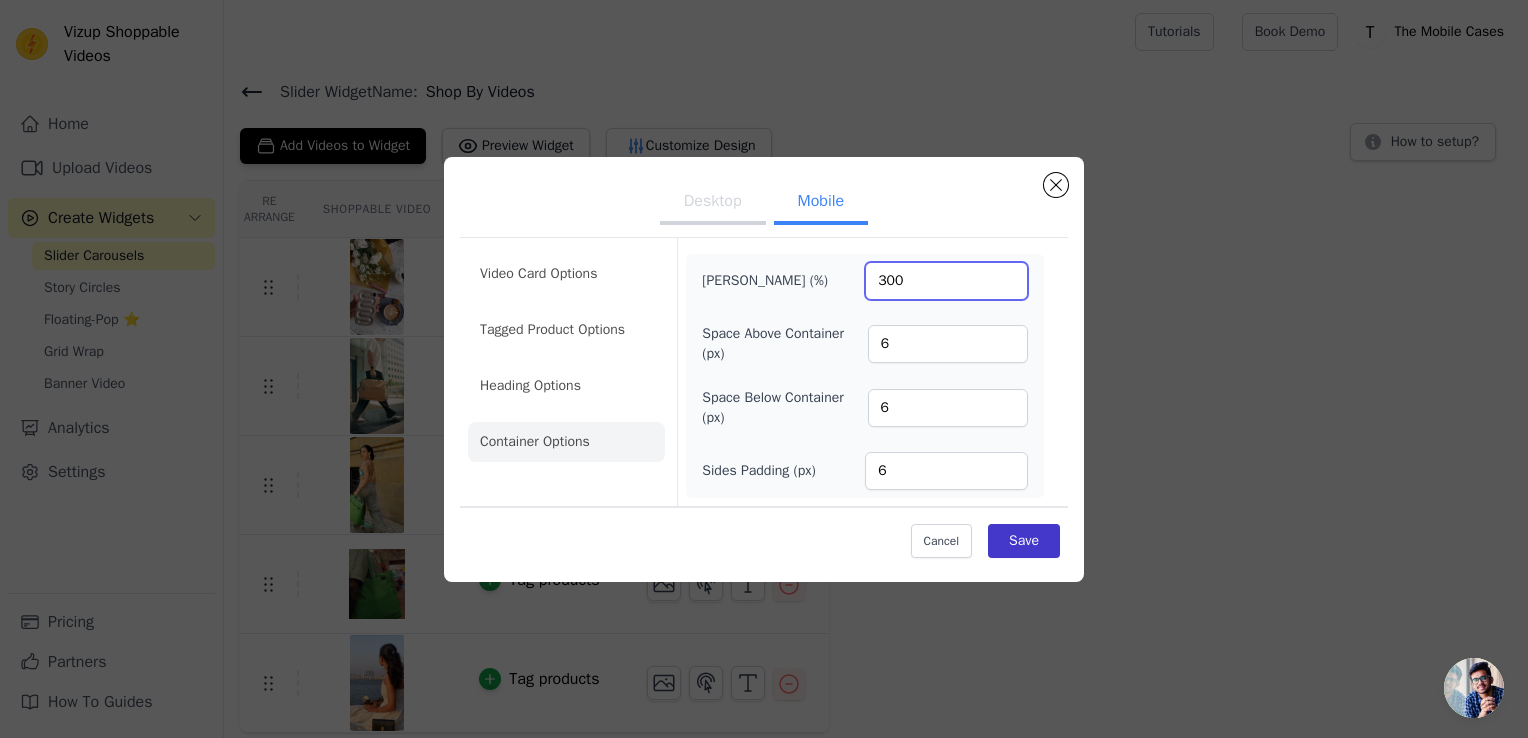 type on "300" 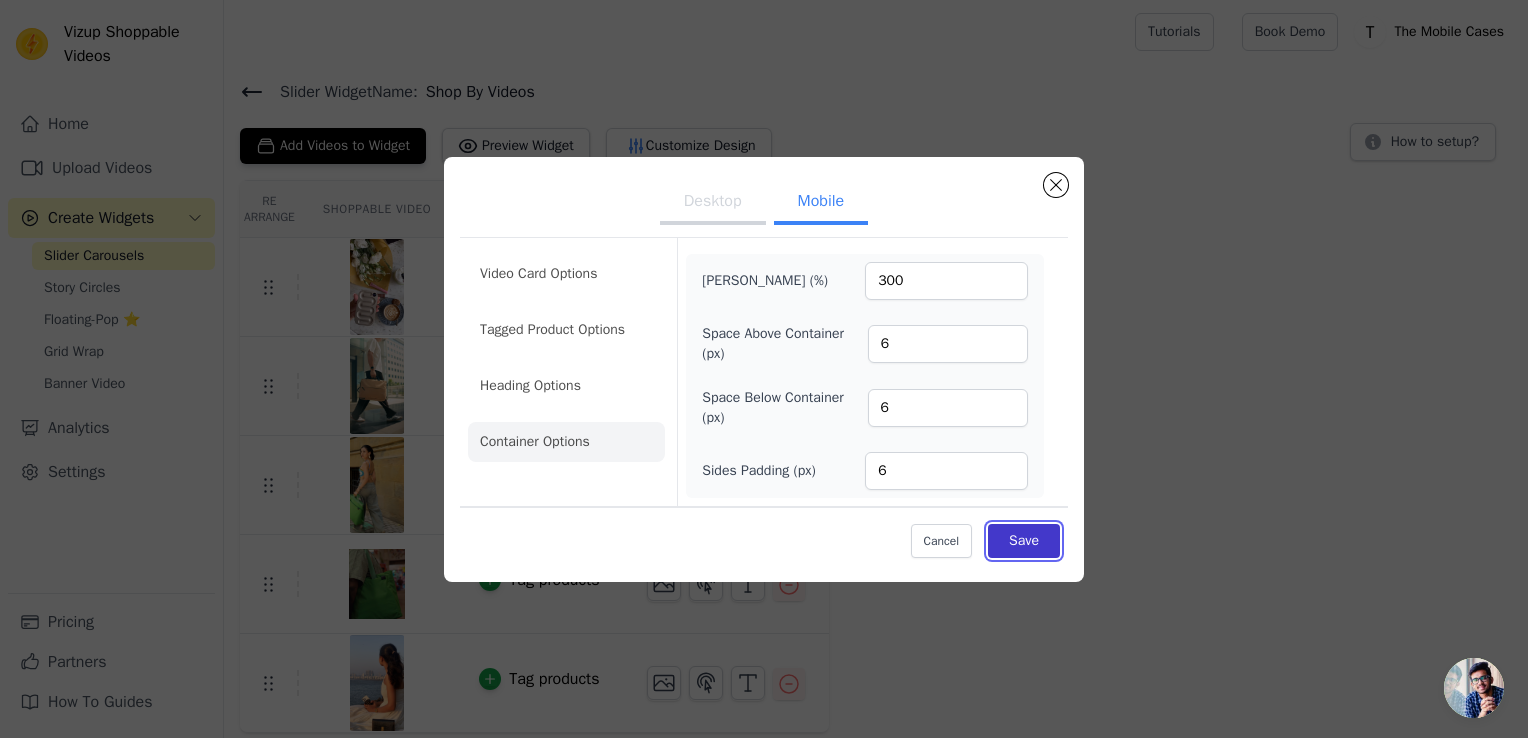 click on "Save" at bounding box center (1024, 541) 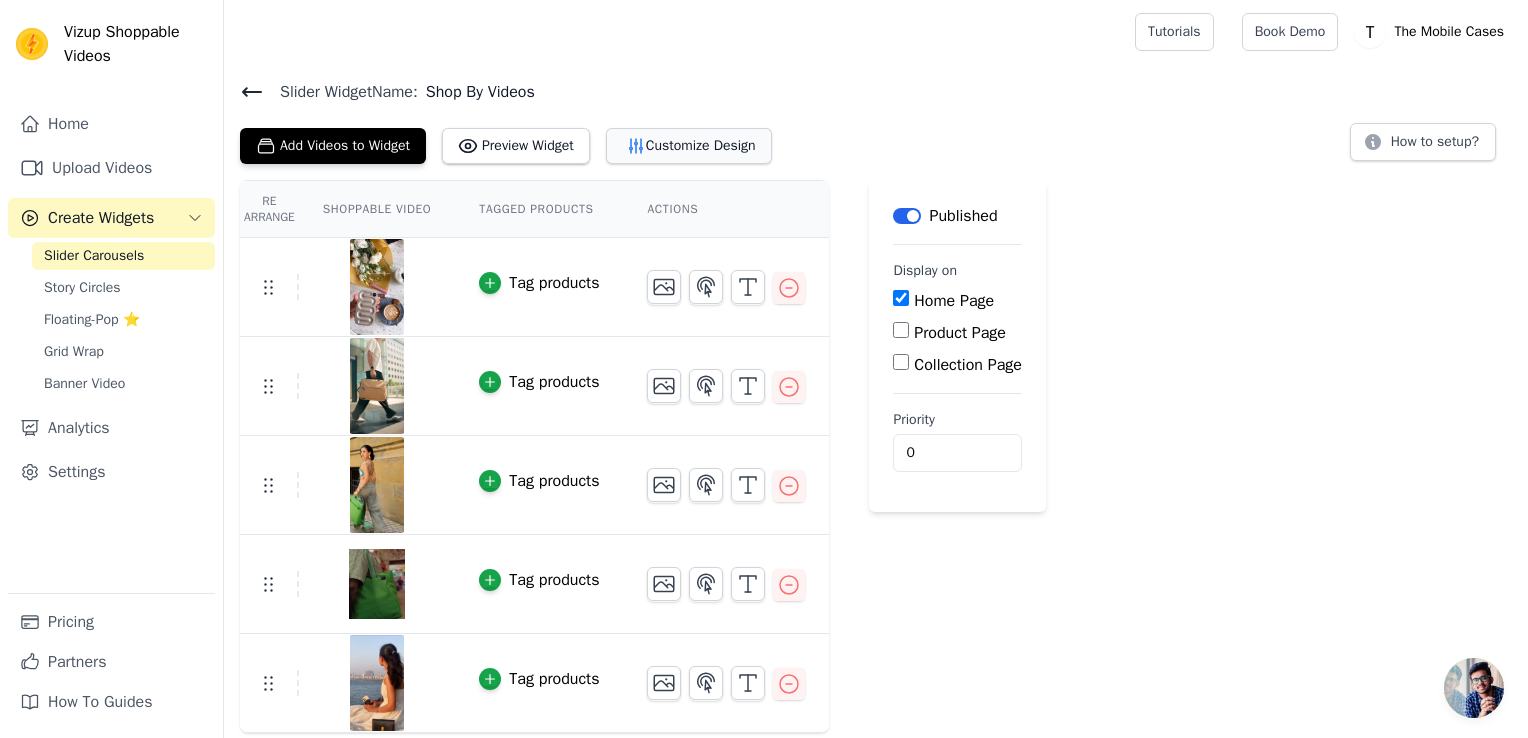 click on "Customize Design" at bounding box center (689, 146) 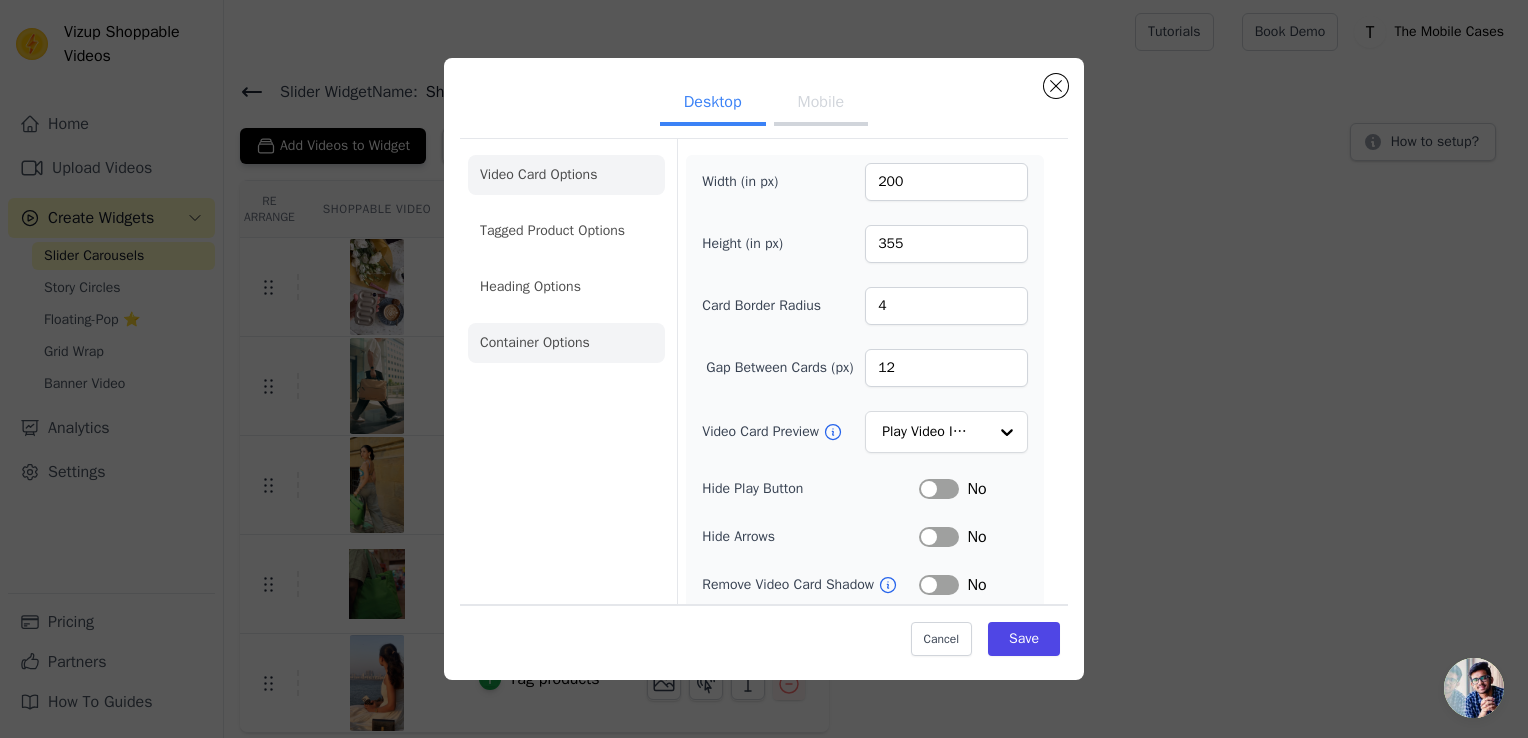 click on "Container Options" 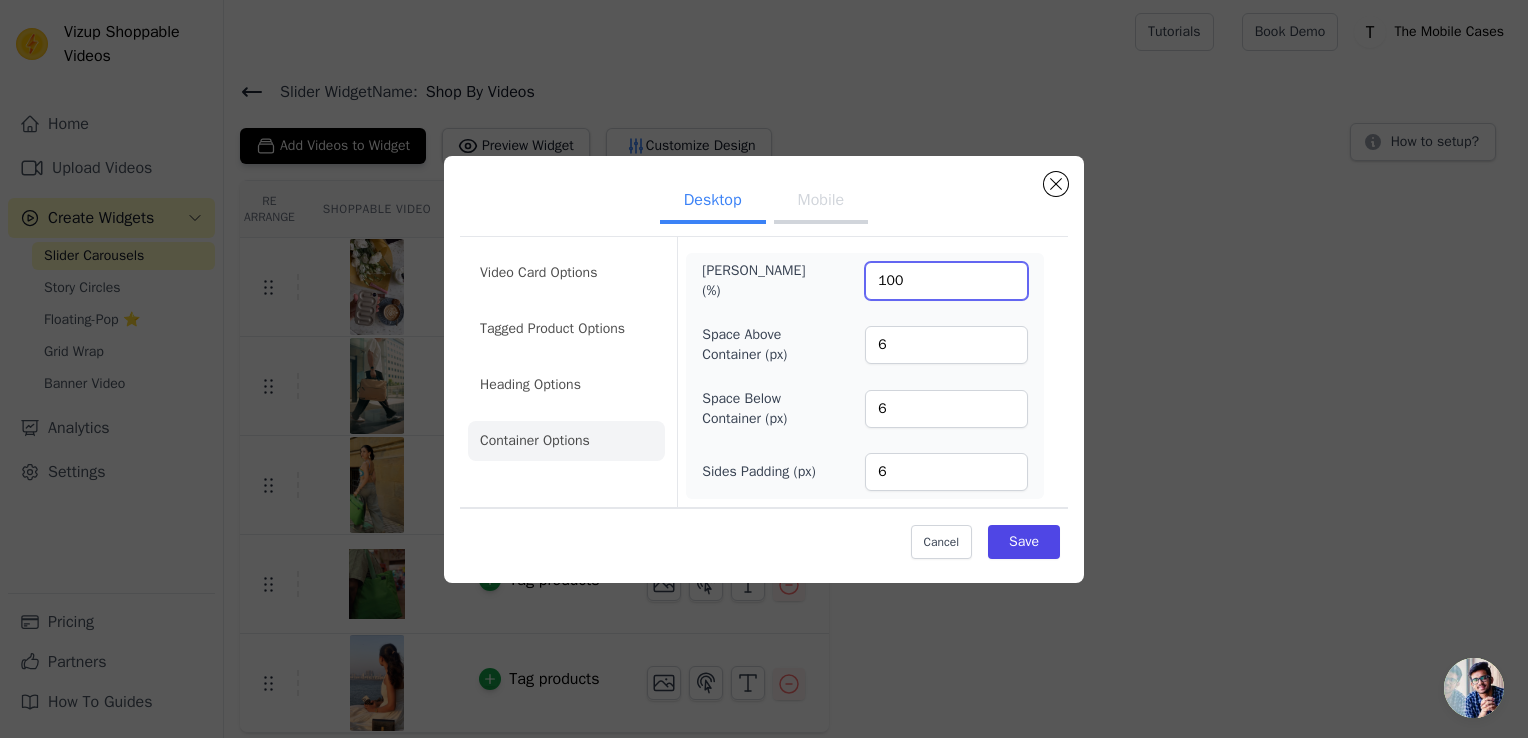 drag, startPoint x: 909, startPoint y: 290, endPoint x: 795, endPoint y: 293, distance: 114.03947 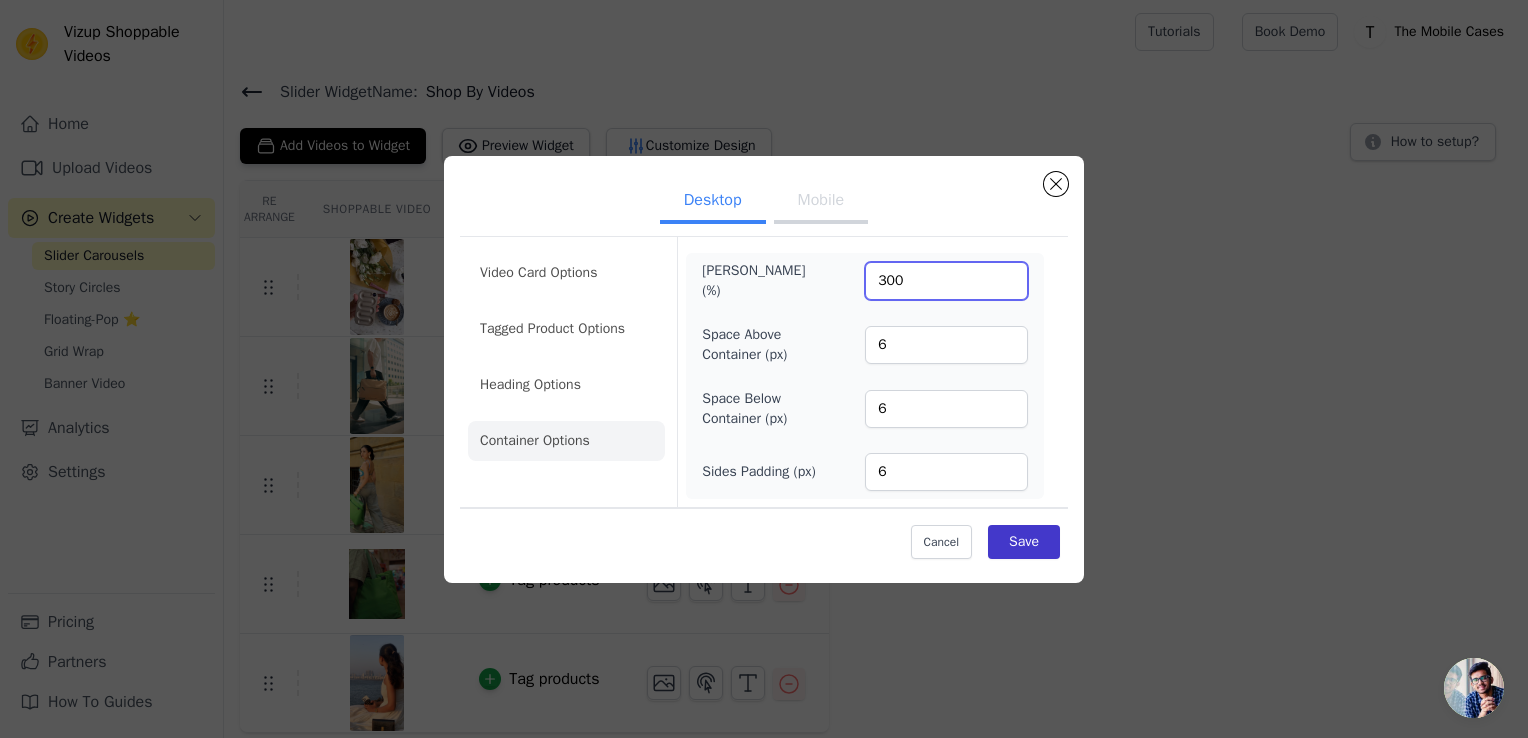 type on "300" 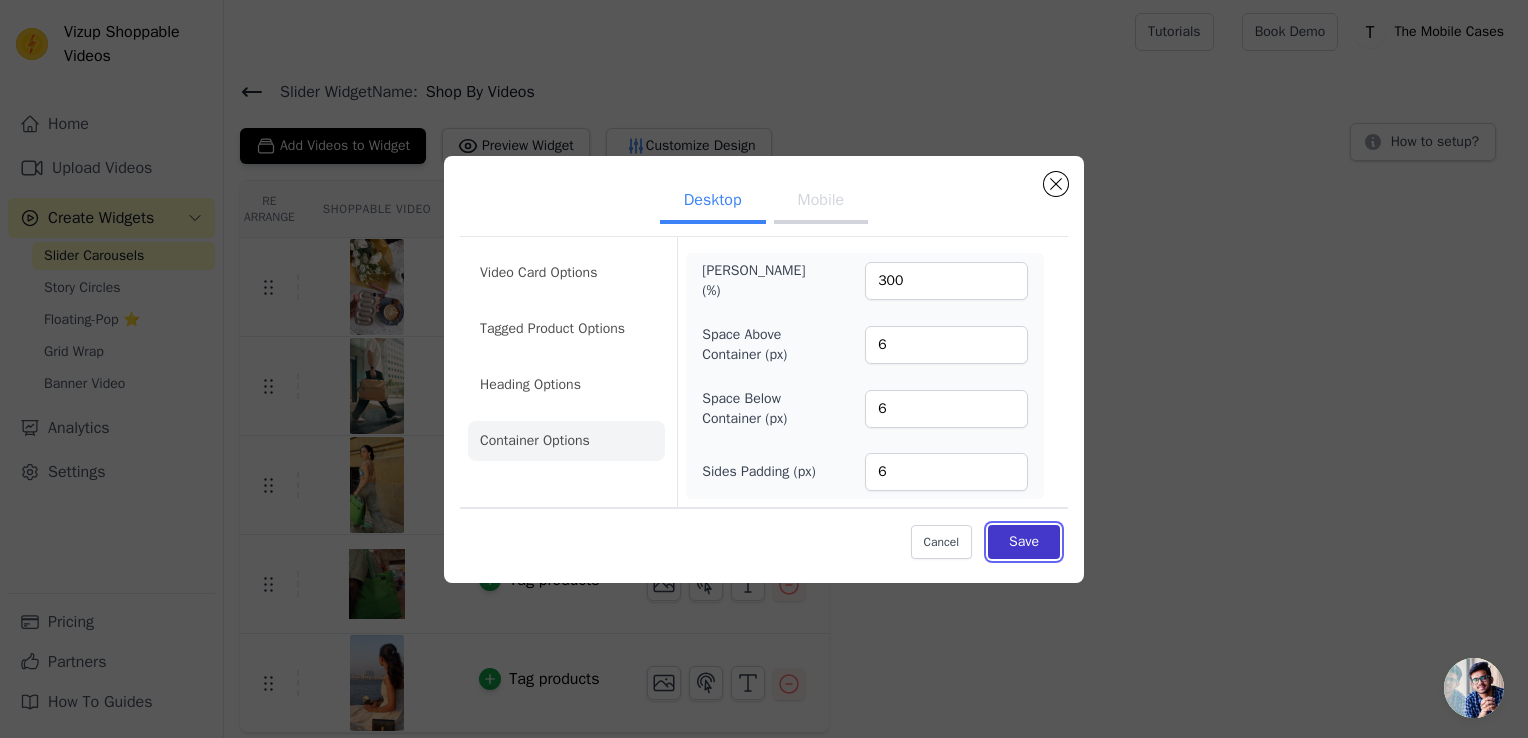 click on "Save" at bounding box center [1024, 542] 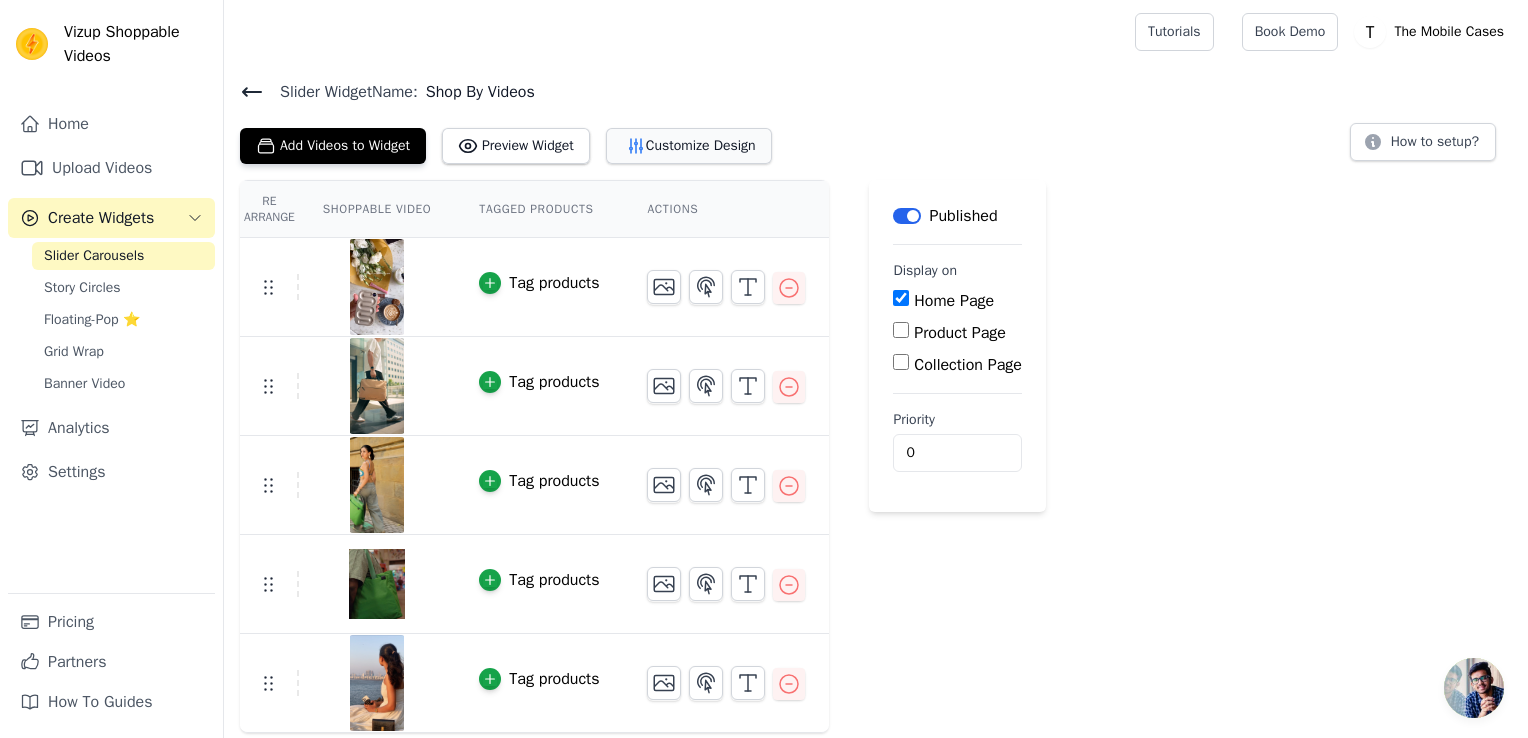 click on "Customize Design" at bounding box center (689, 146) 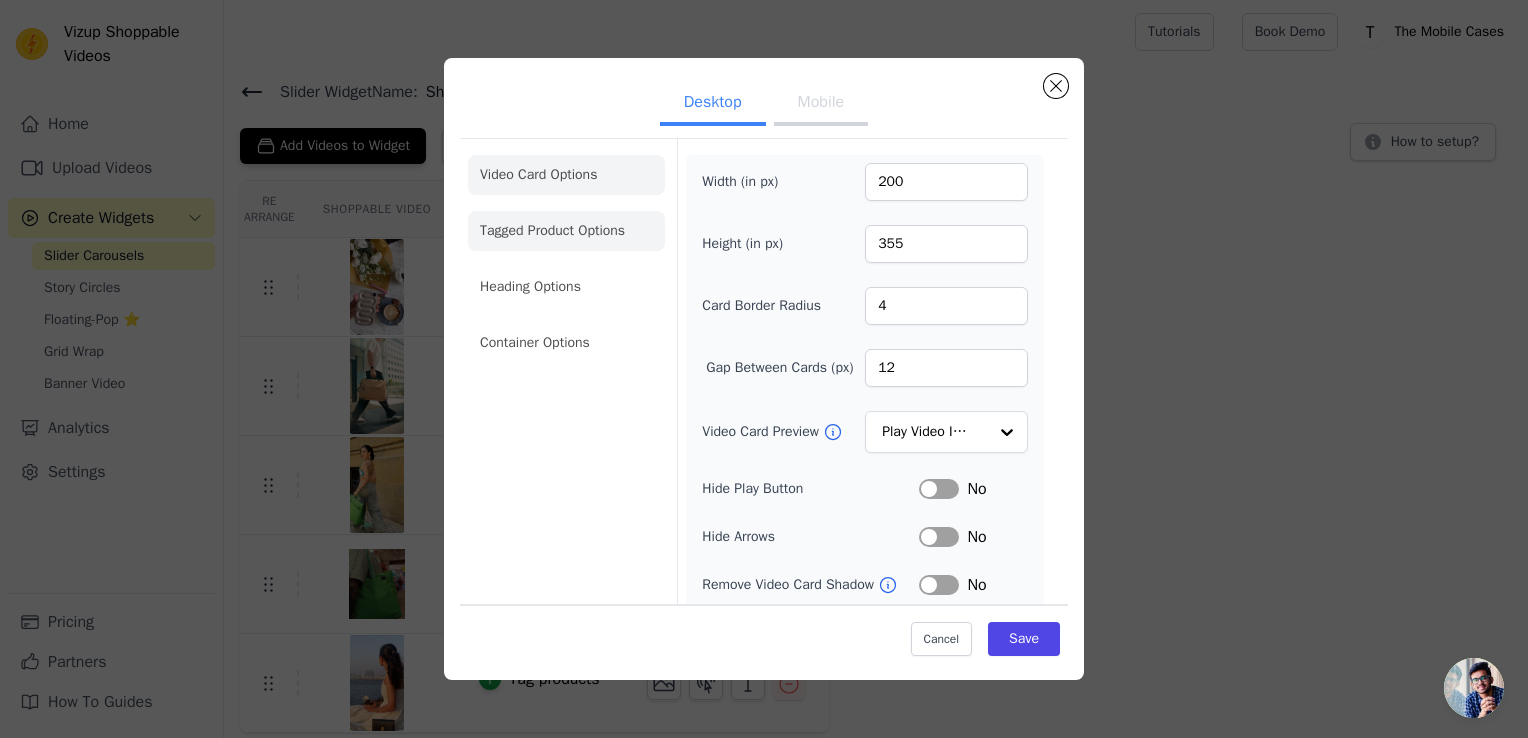 click on "Tagged Product Options" 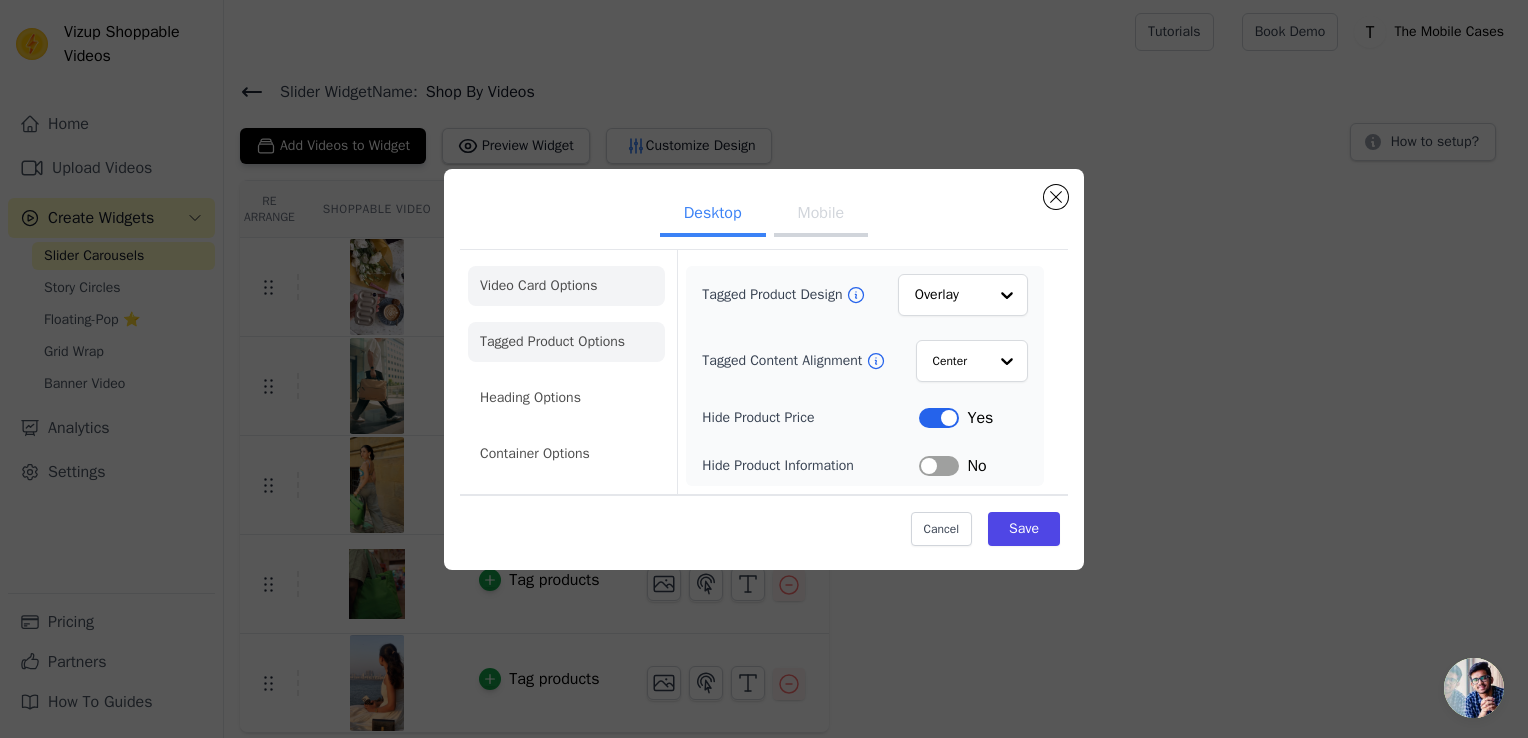 click on "Video Card Options" 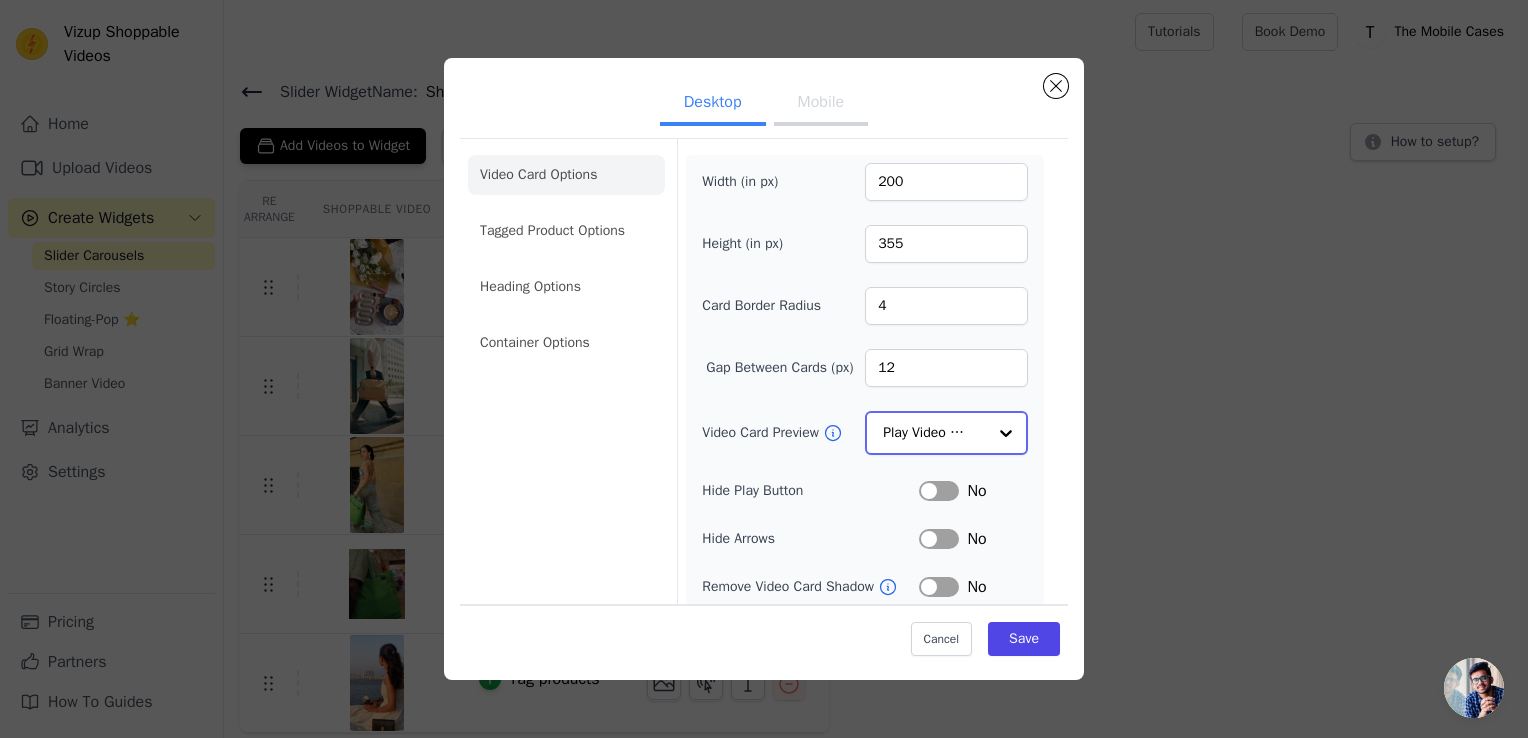 click on "Video Card Preview" 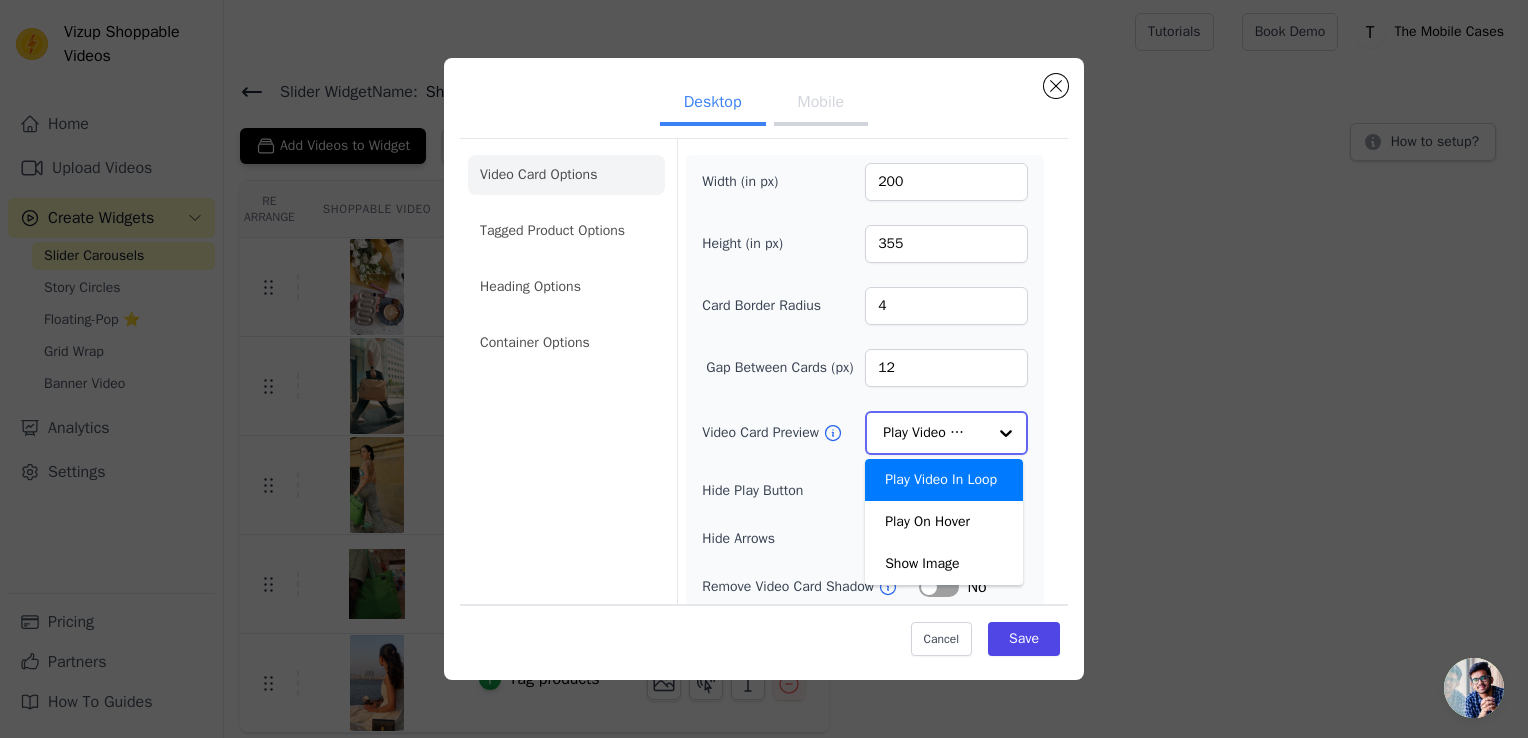 click on "Video Card Preview" 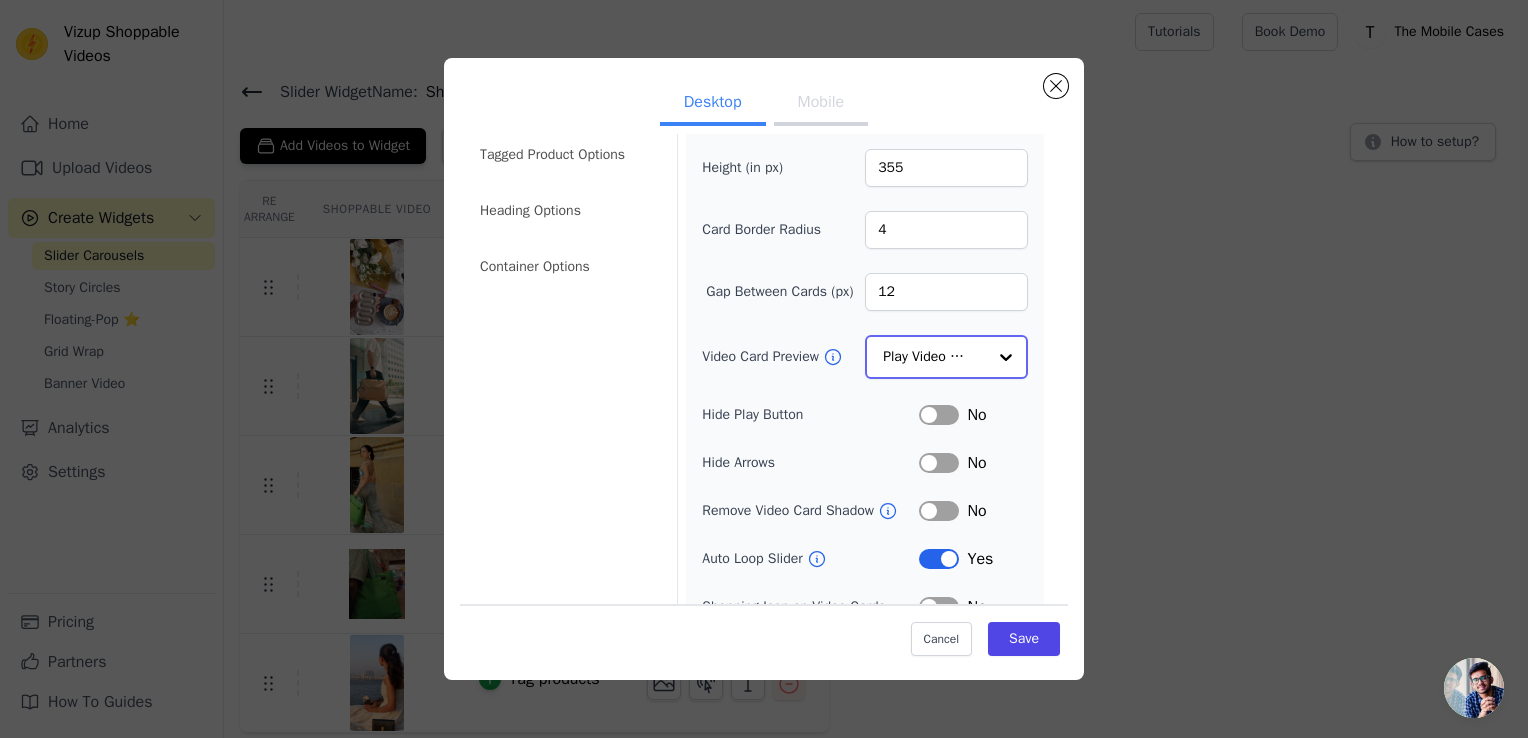 scroll, scrollTop: 0, scrollLeft: 0, axis: both 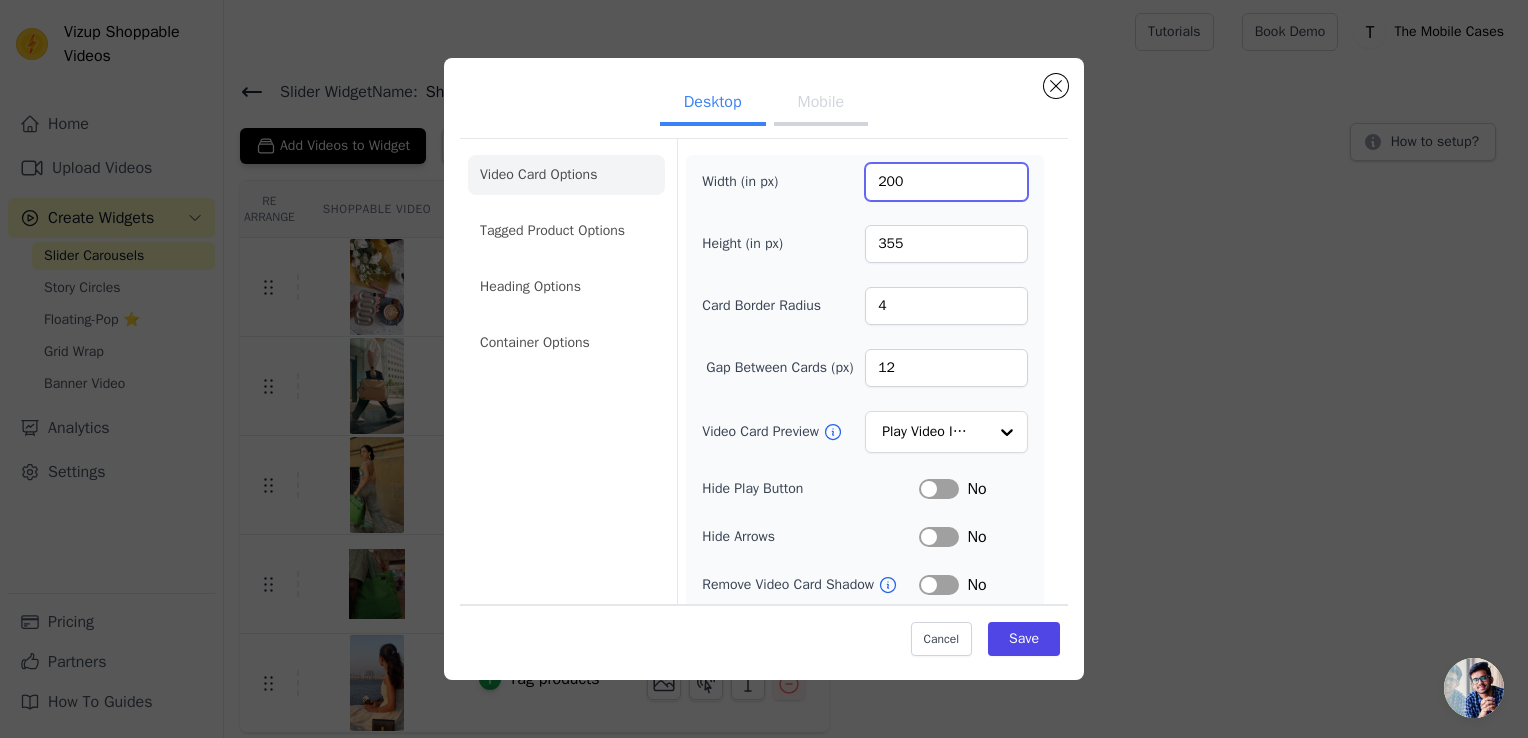 drag, startPoint x: 926, startPoint y: 177, endPoint x: 758, endPoint y: 185, distance: 168.19037 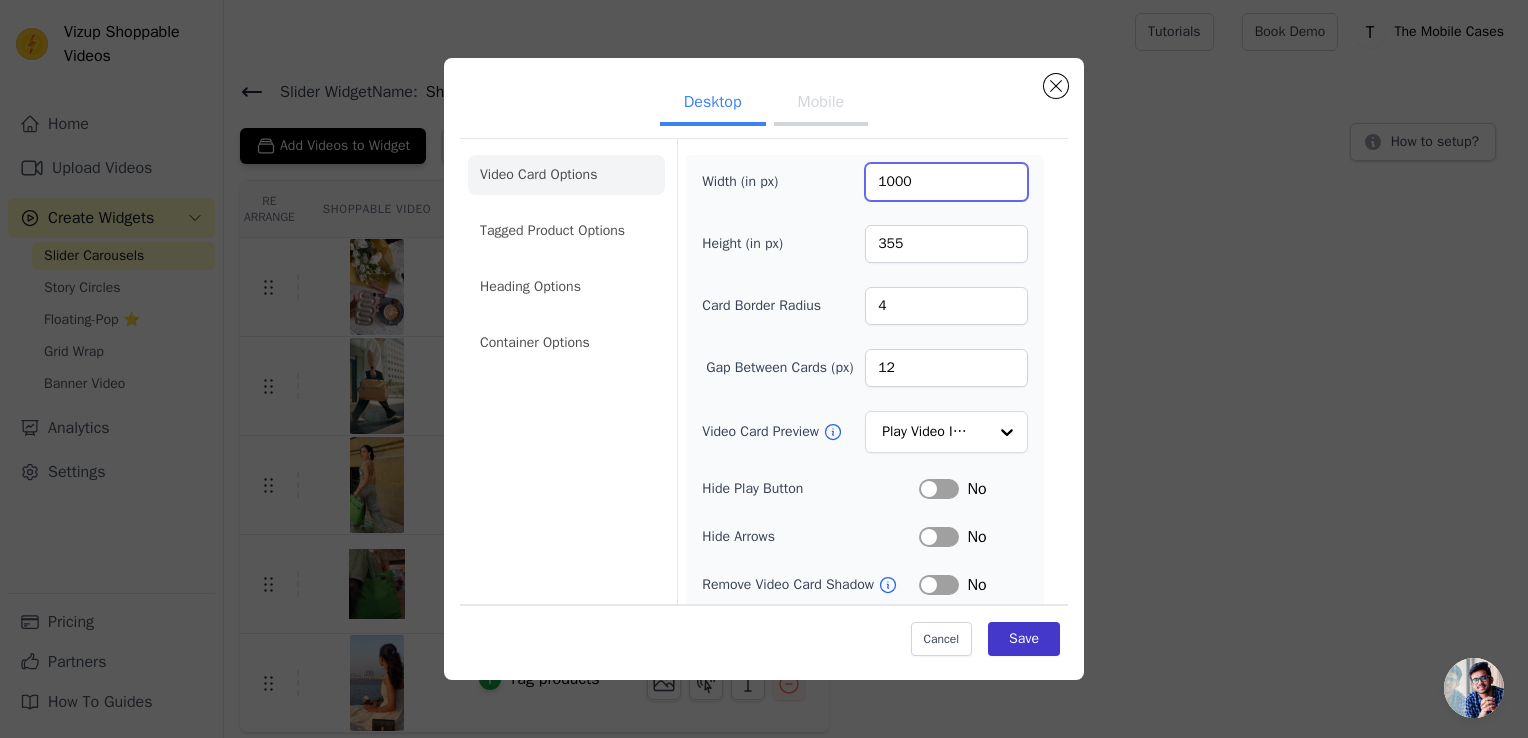 type on "1000" 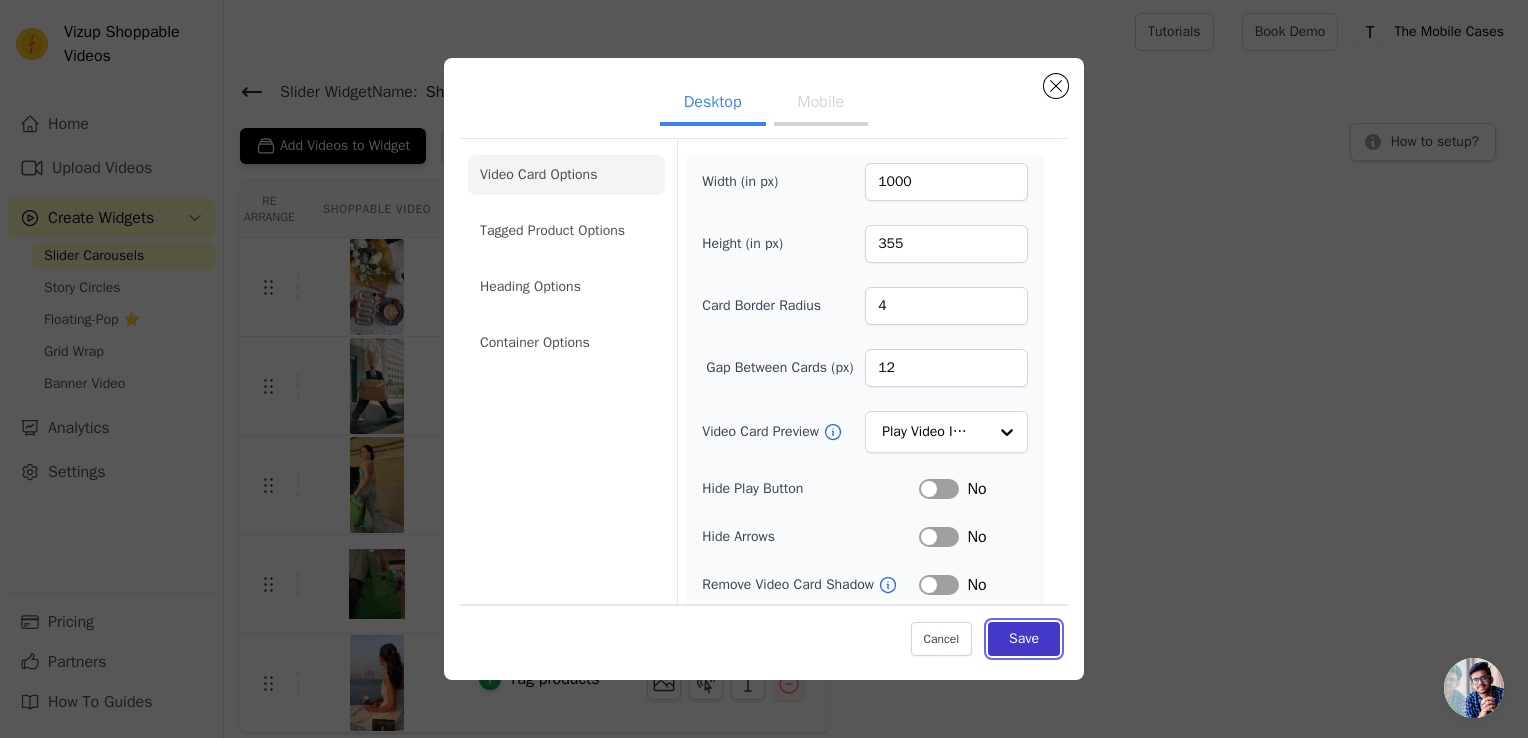 click on "Save" at bounding box center (1024, 639) 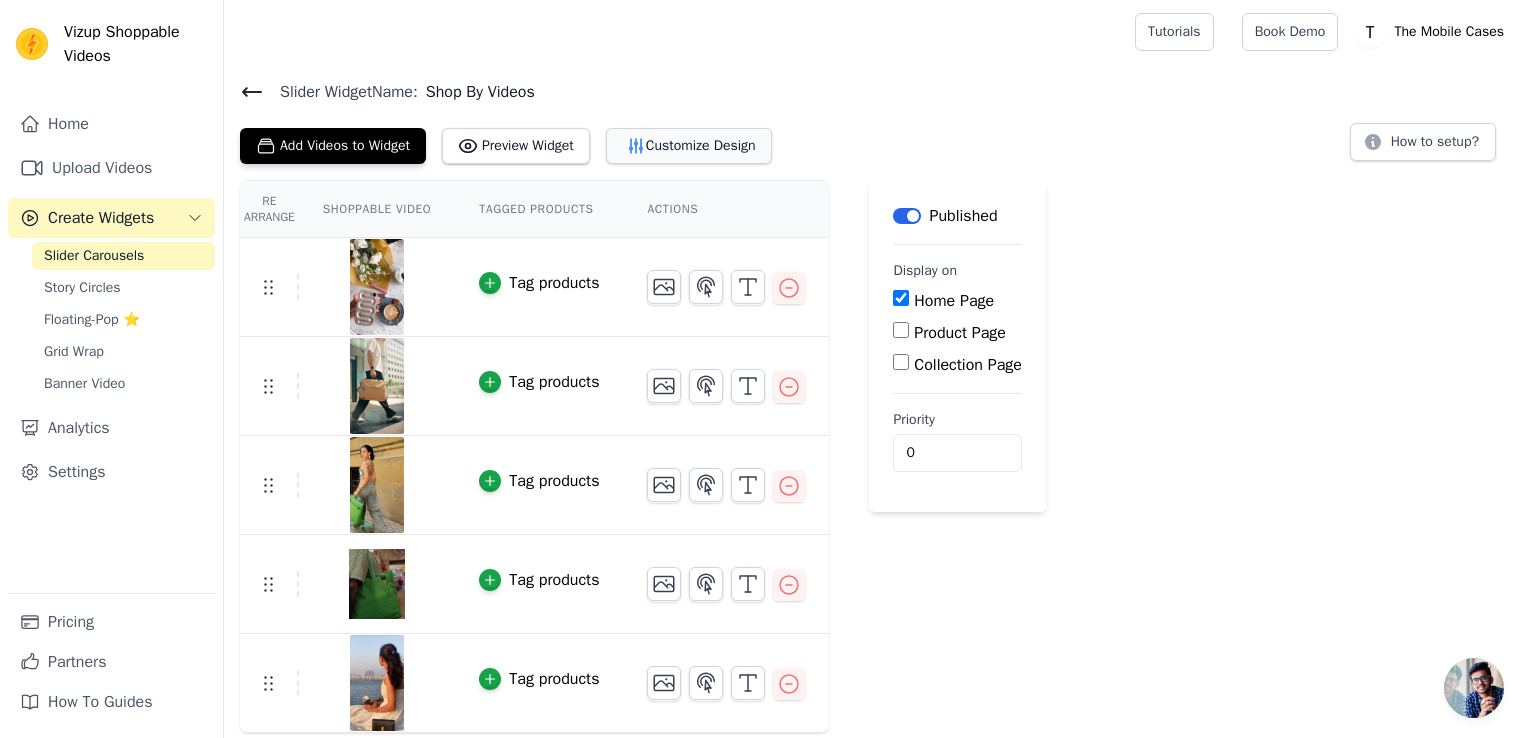 click on "Customize Design" at bounding box center (689, 146) 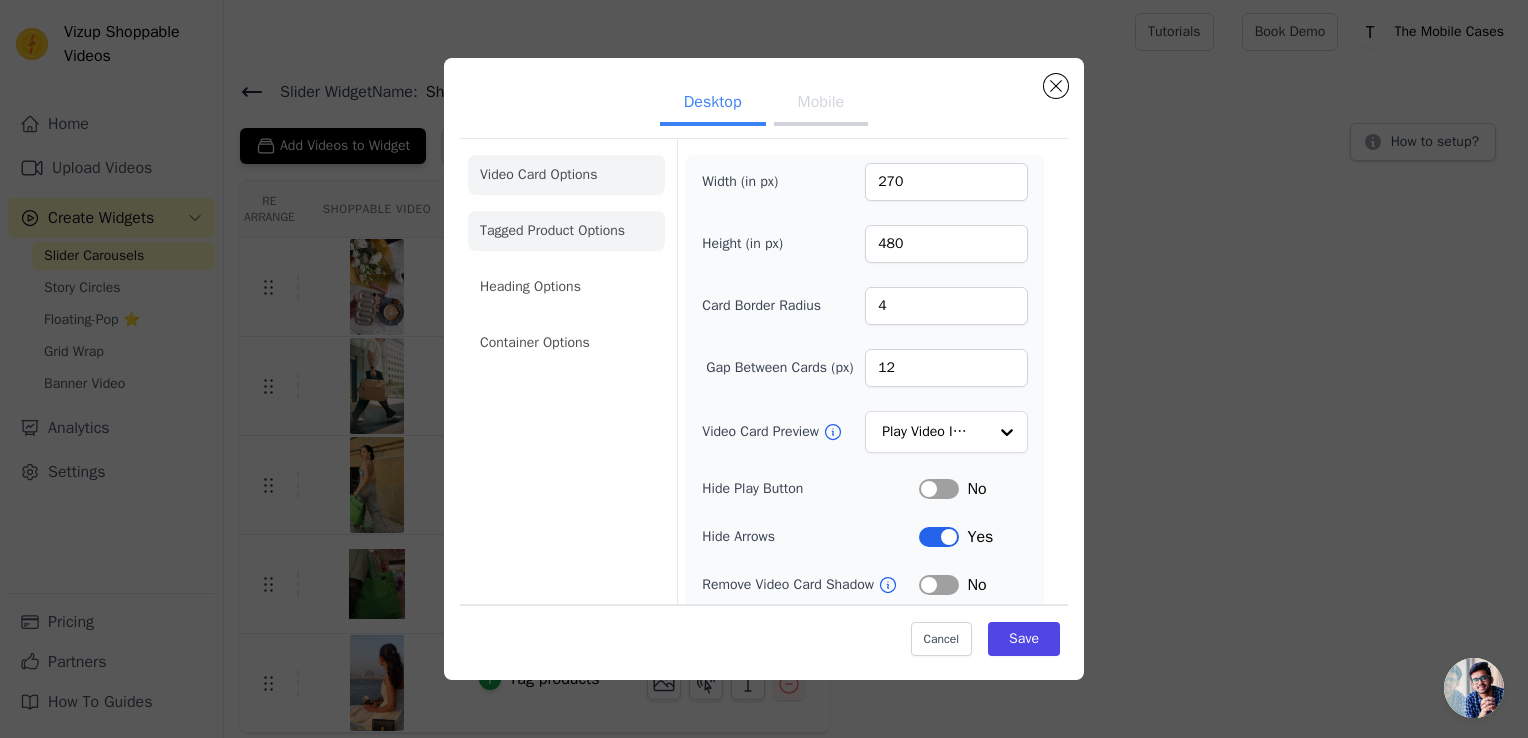 click on "Tagged Product Options" 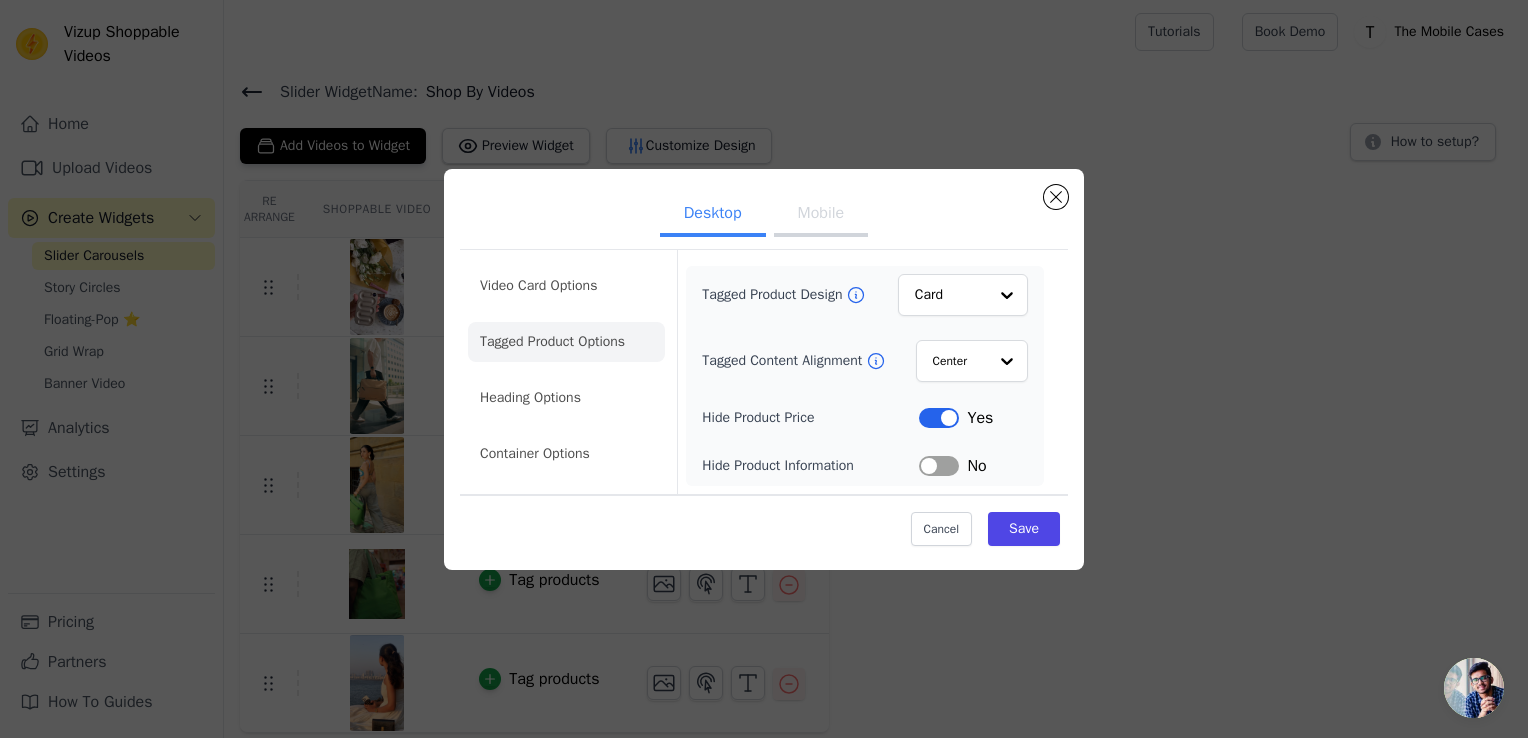 click on "Video Card Options Tagged Product Options Heading Options Container Options" at bounding box center [566, 372] 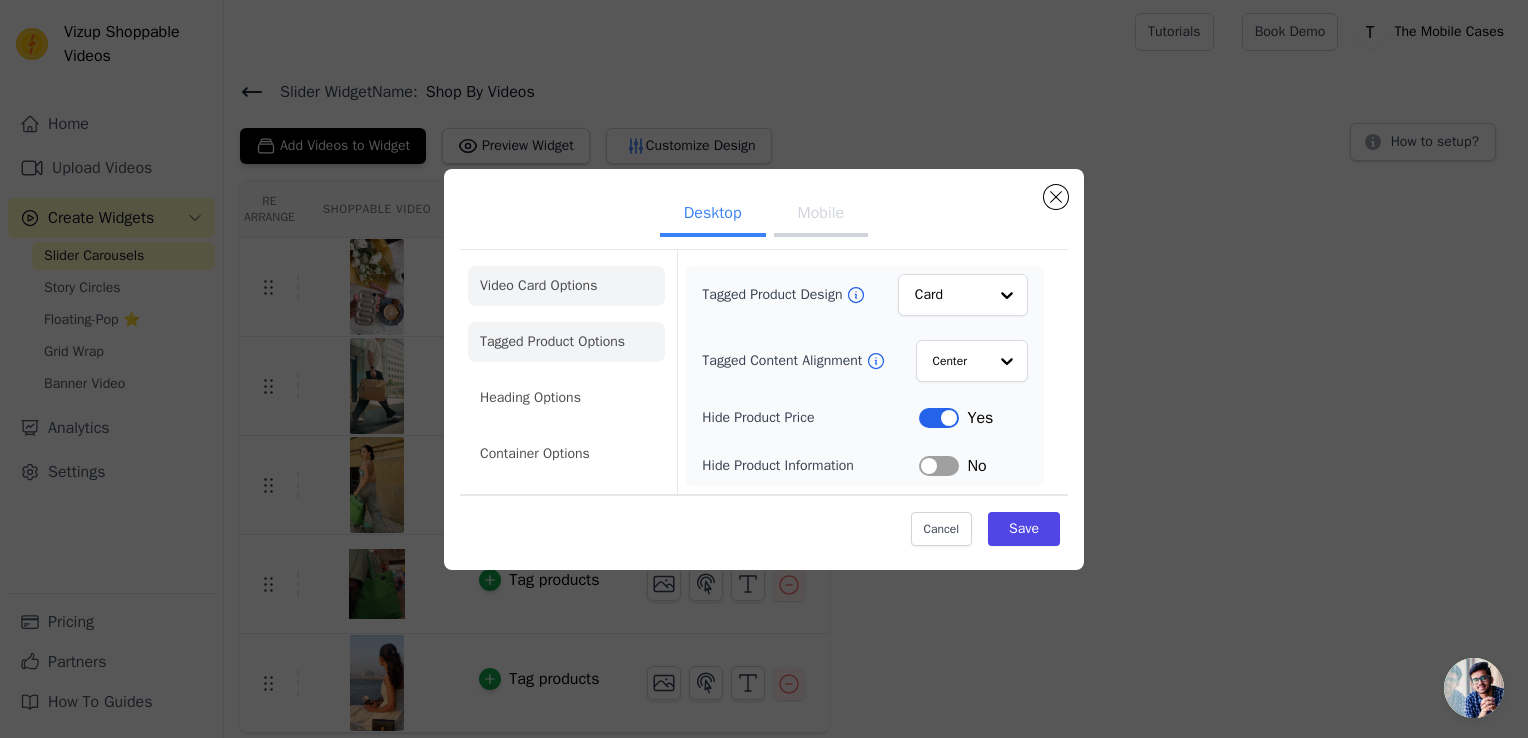 click on "Video Card Options" 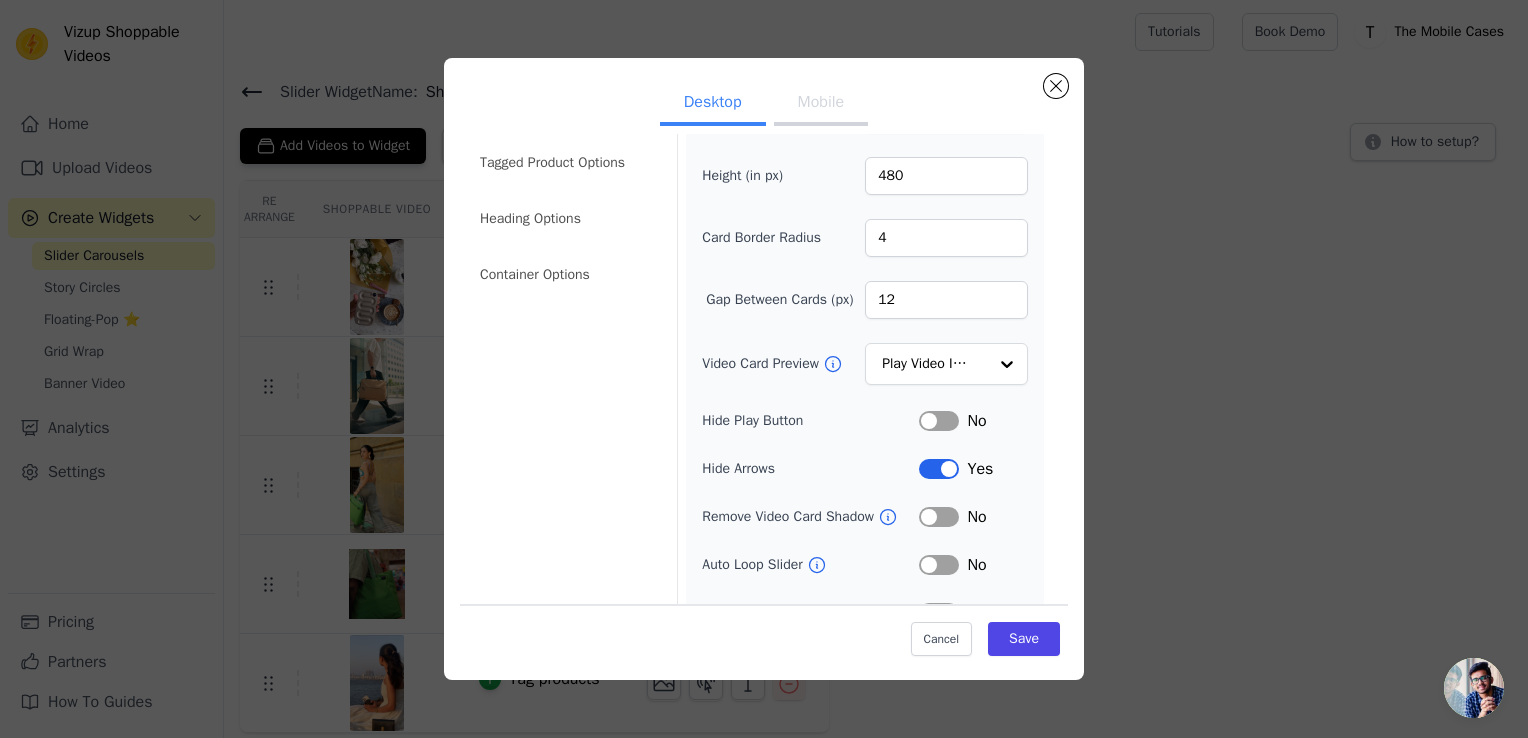 scroll, scrollTop: 0, scrollLeft: 0, axis: both 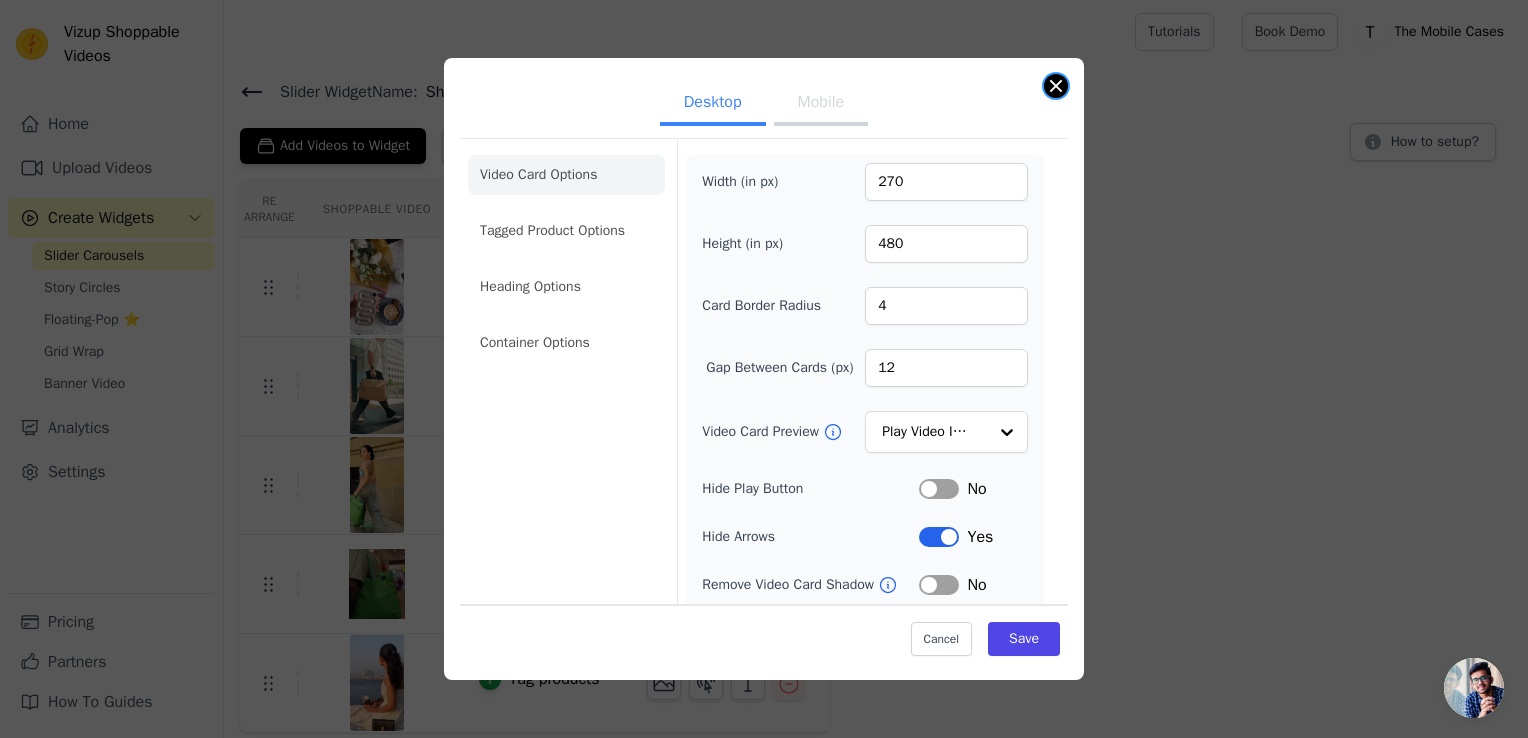 click at bounding box center (1056, 86) 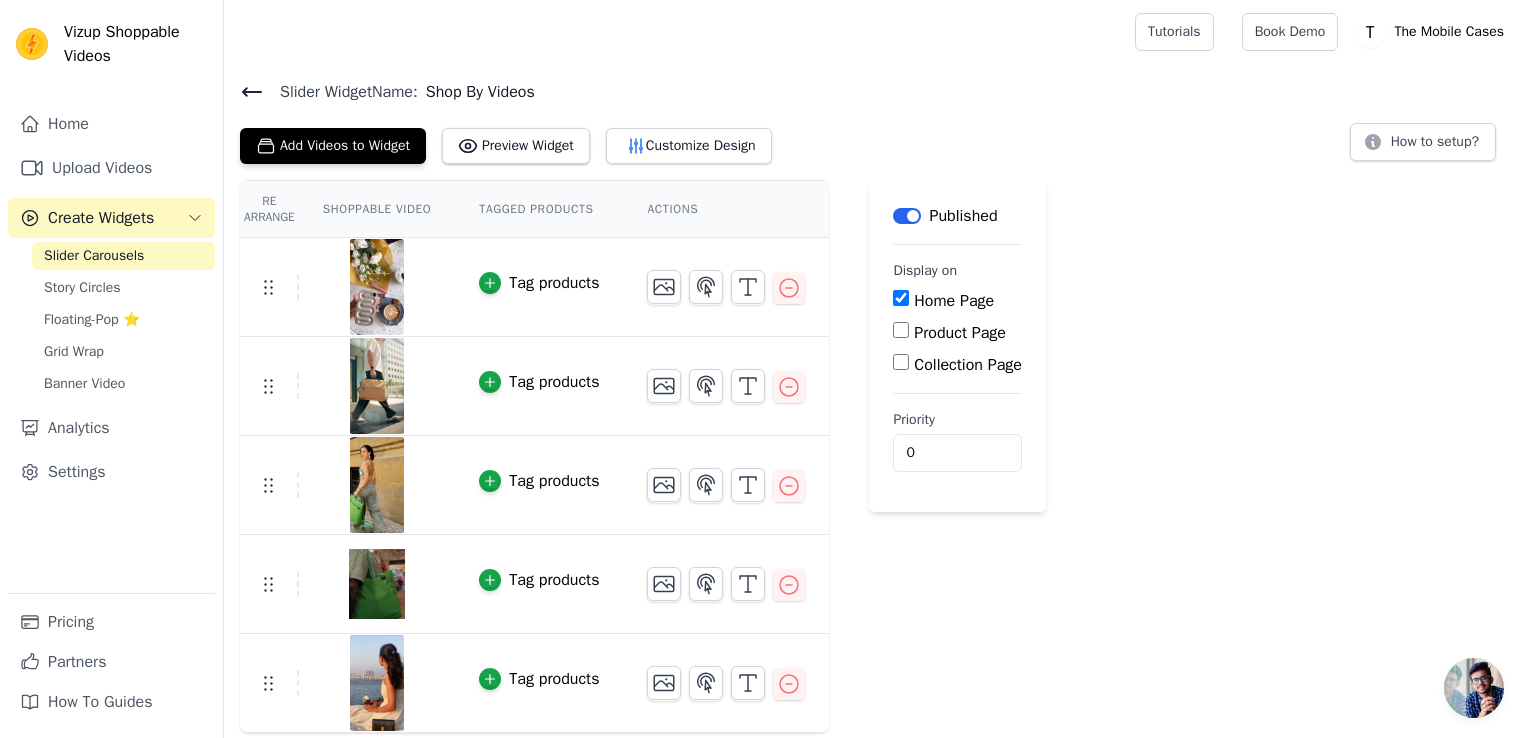 click 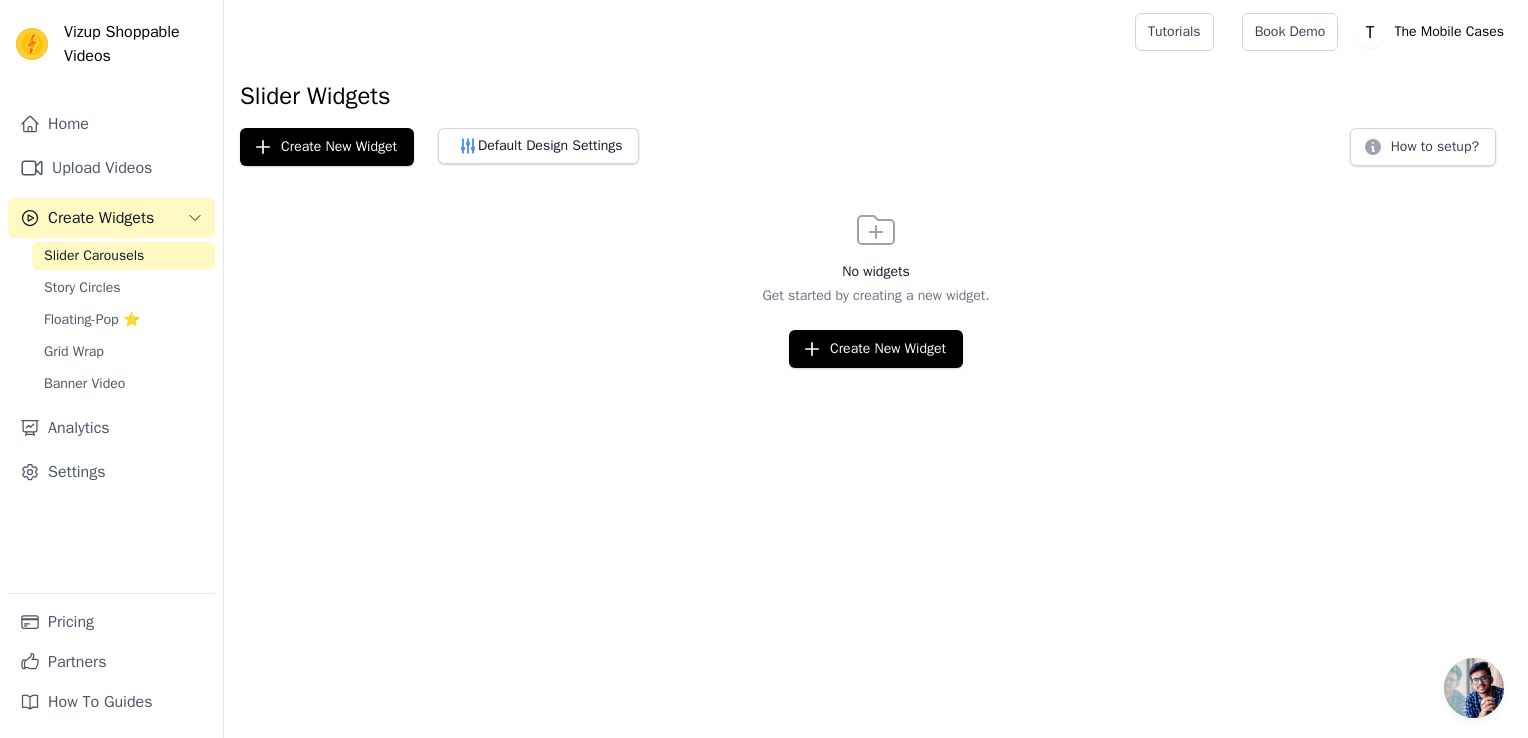 click on "Create Widgets" at bounding box center [101, 218] 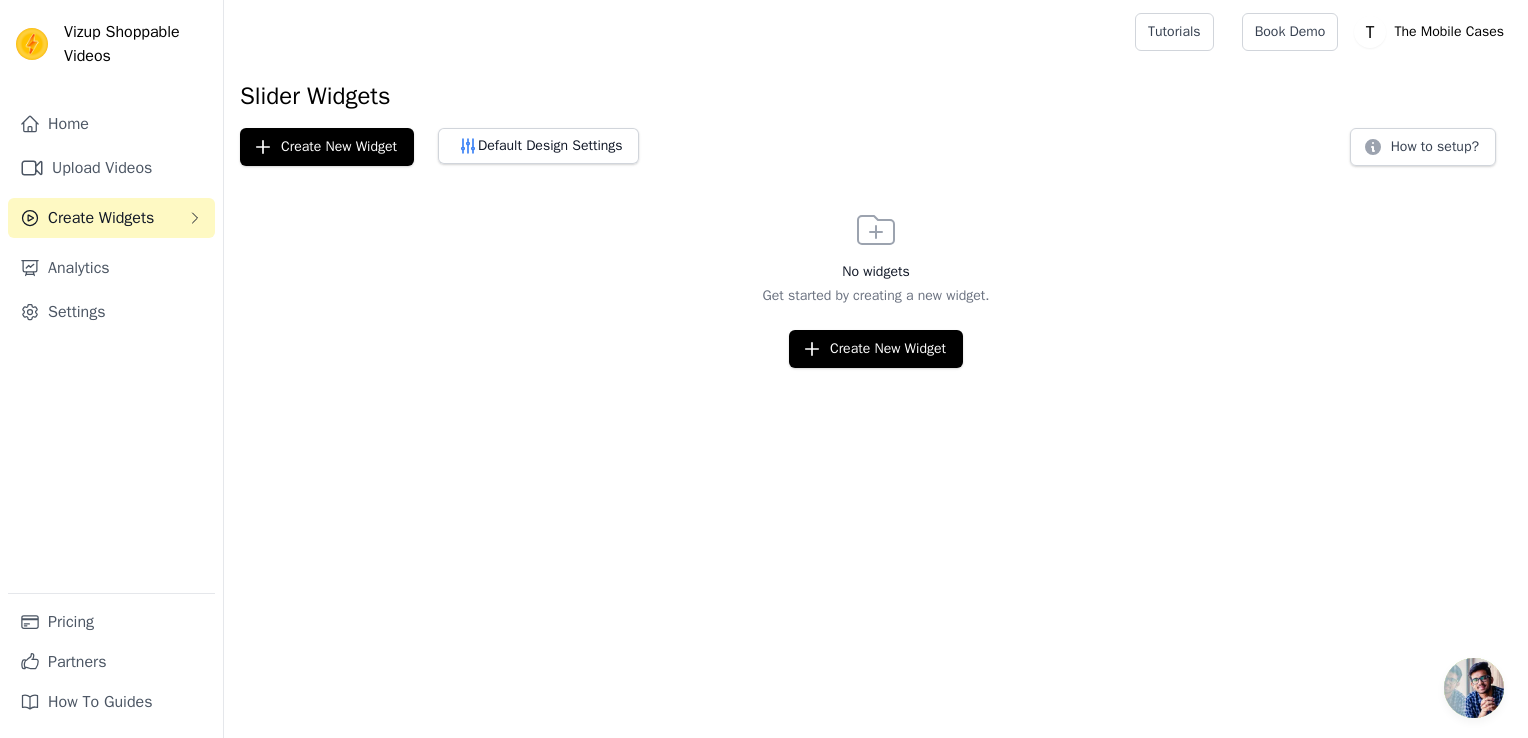 click on "Create Widgets" at bounding box center [101, 218] 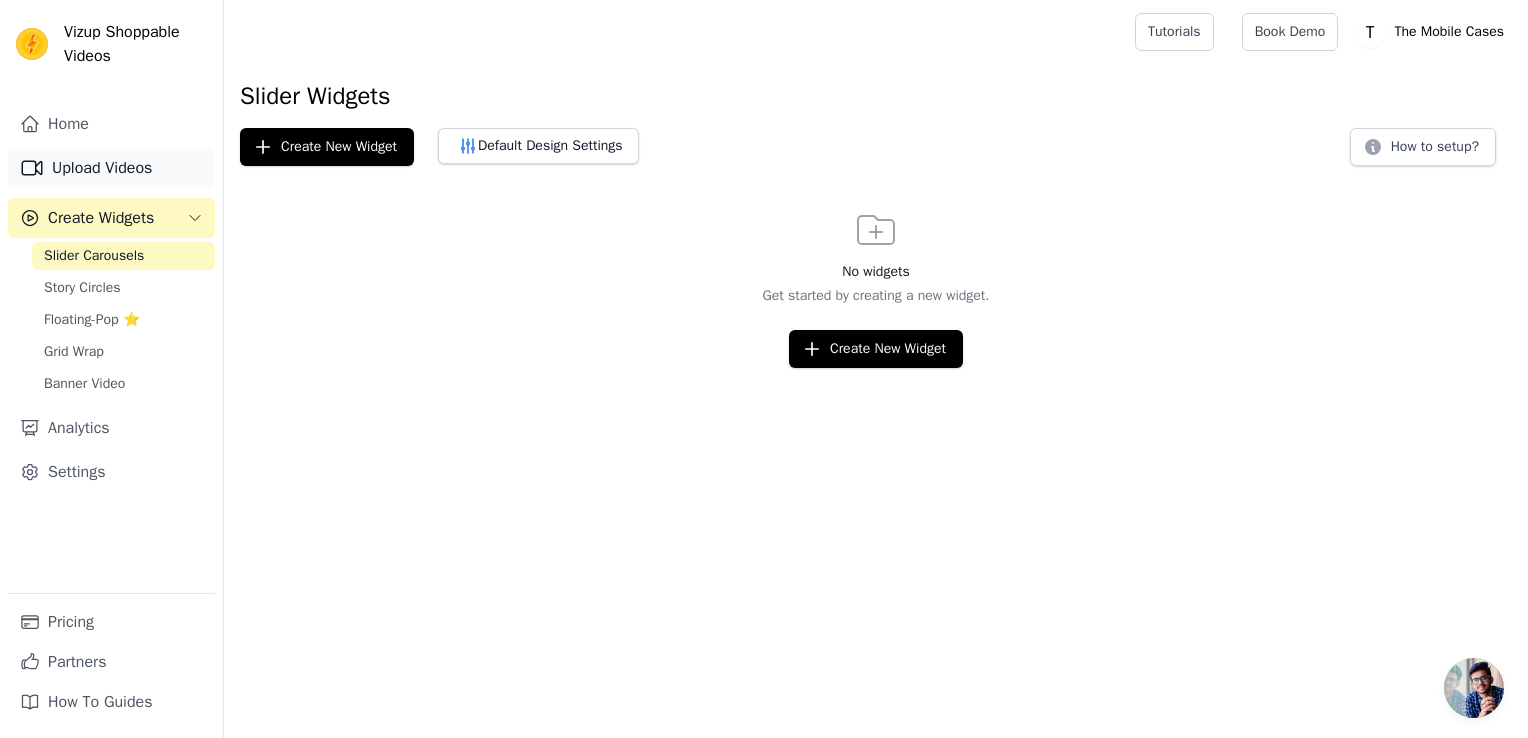 click on "Upload Videos" at bounding box center [111, 168] 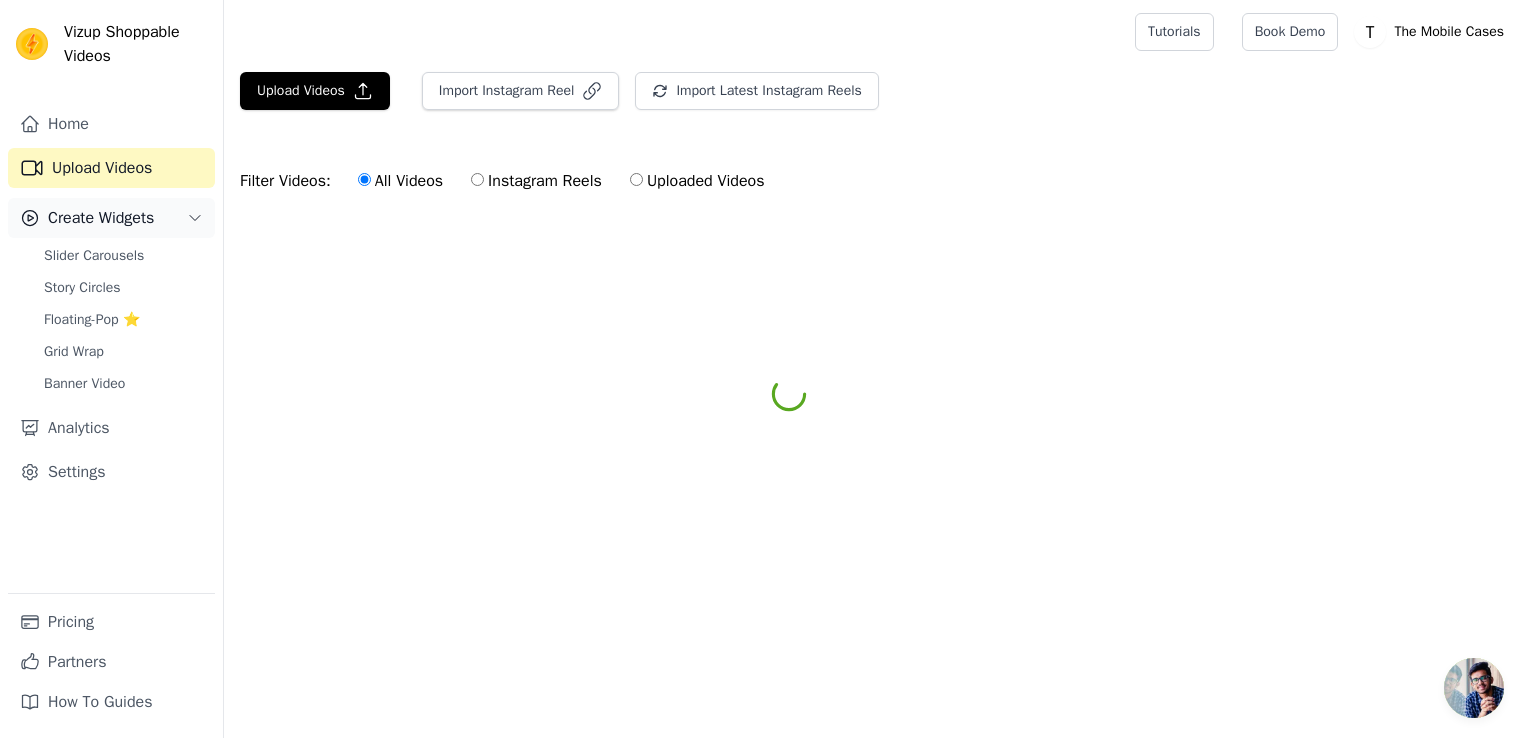 click on "Create Widgets" at bounding box center [101, 218] 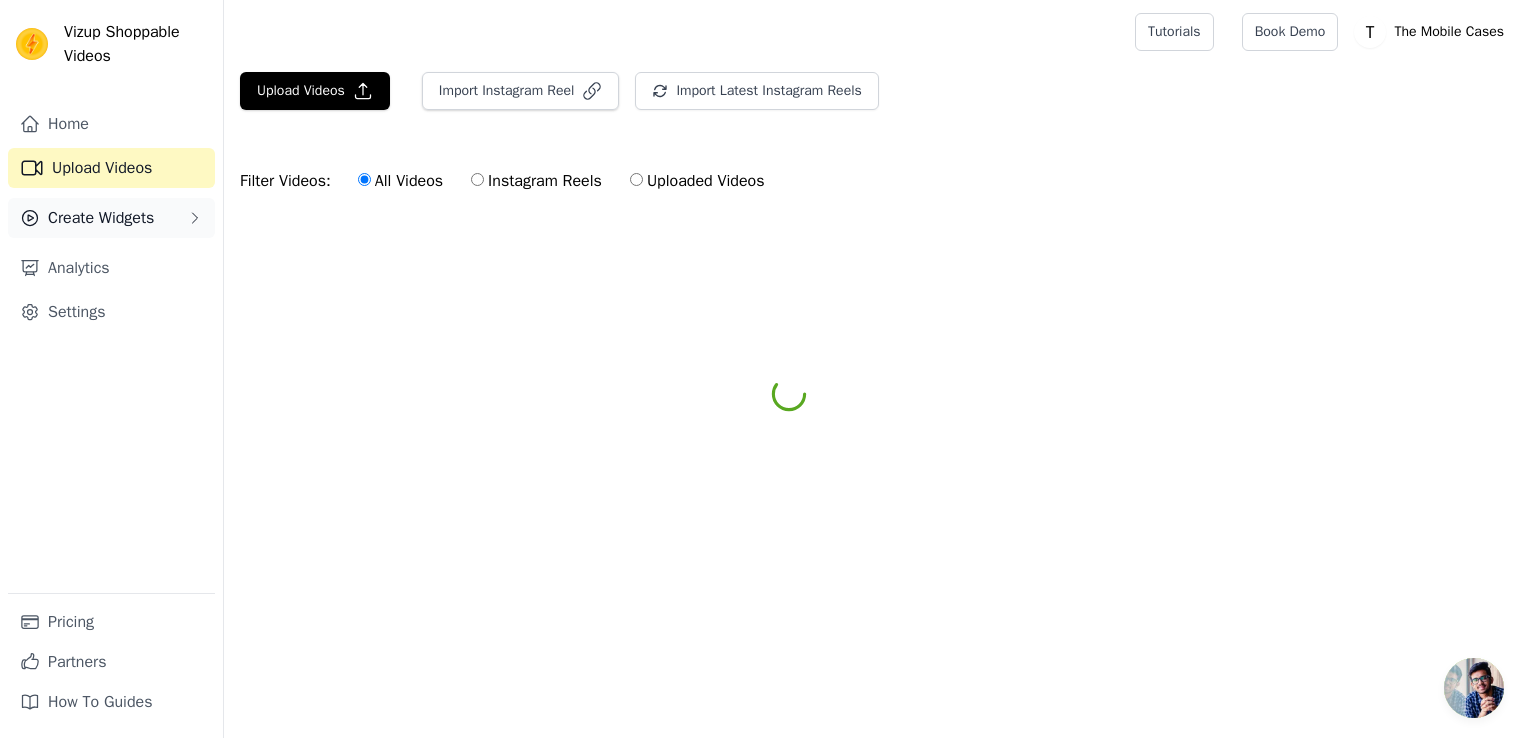 click on "Create Widgets" at bounding box center (101, 218) 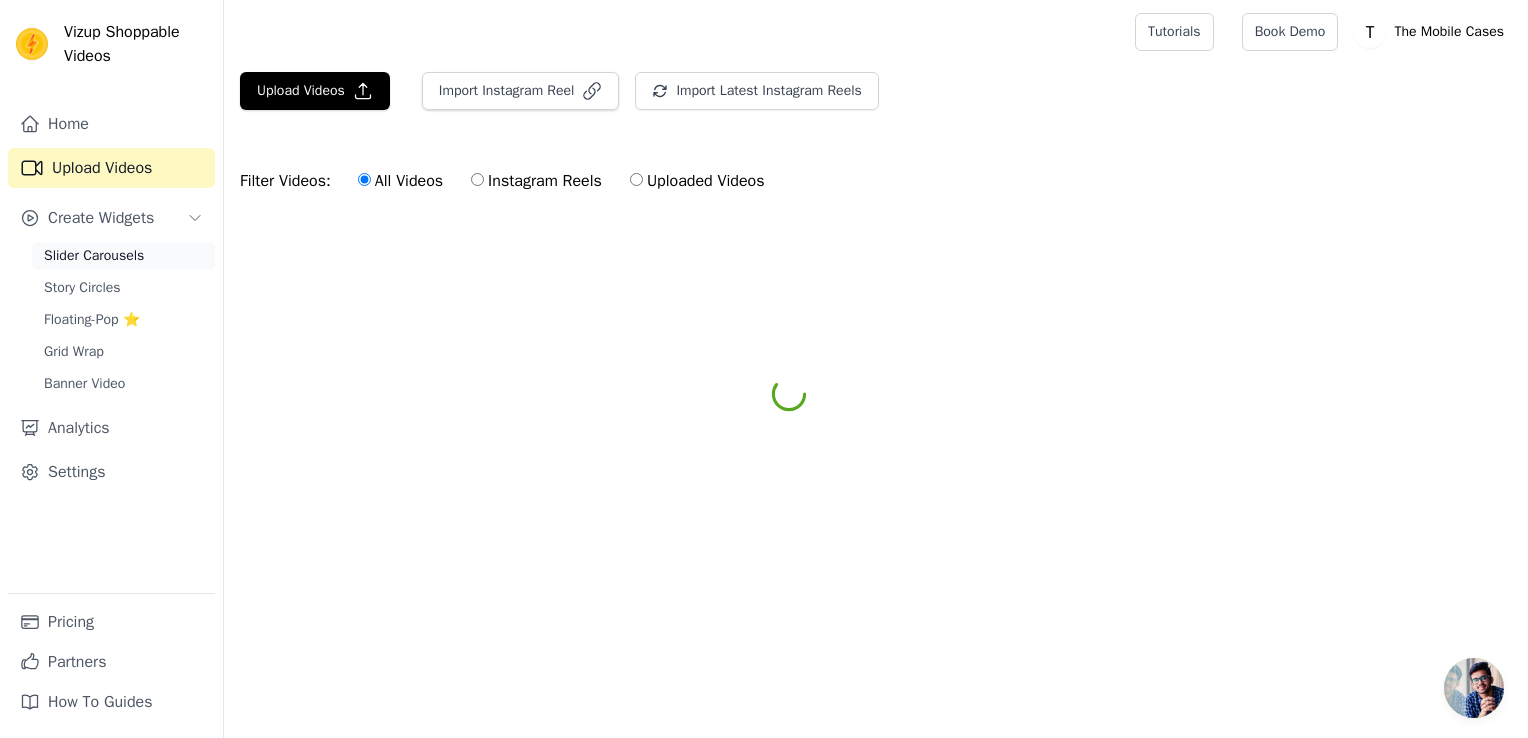 click on "Slider Carousels" at bounding box center [94, 256] 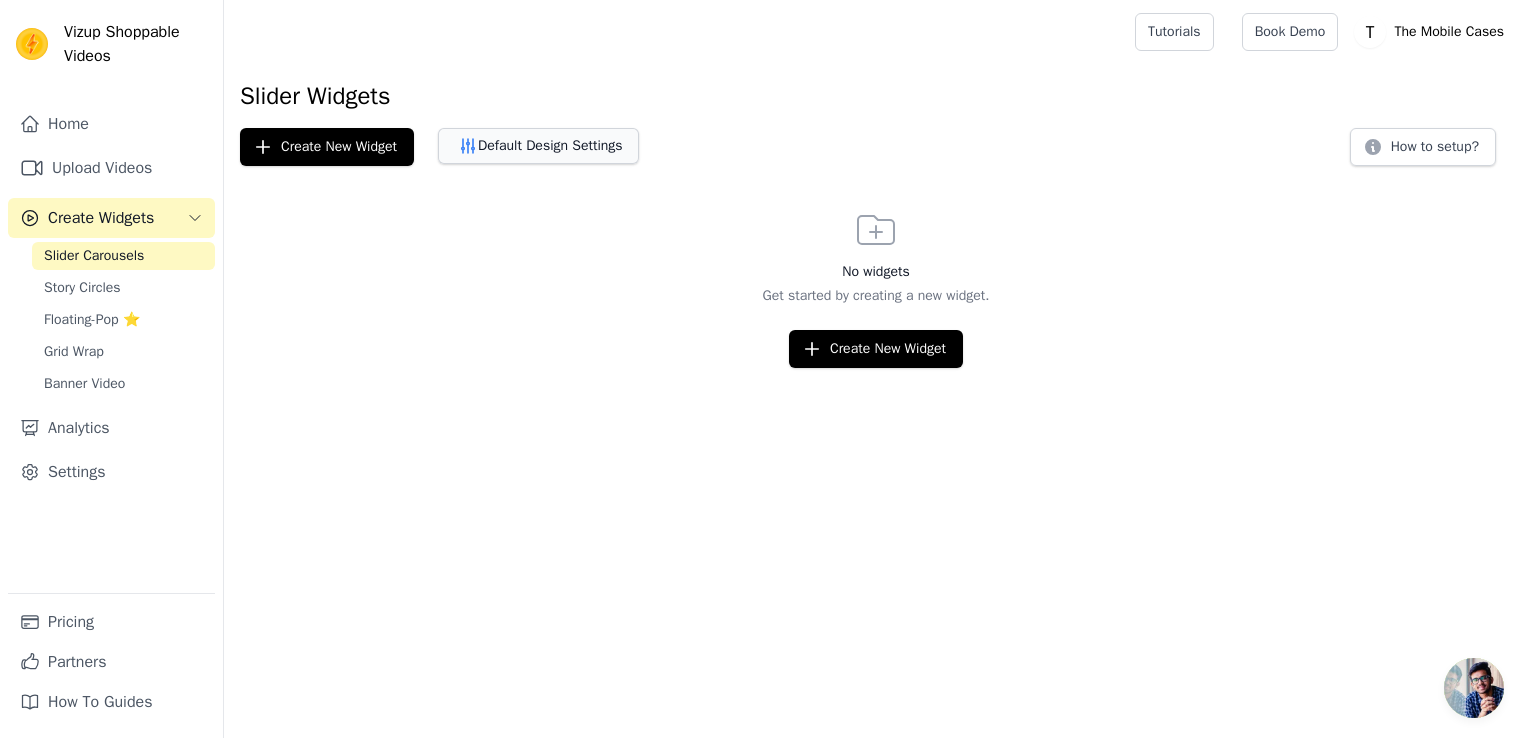 click on "Default Design Settings" at bounding box center (538, 146) 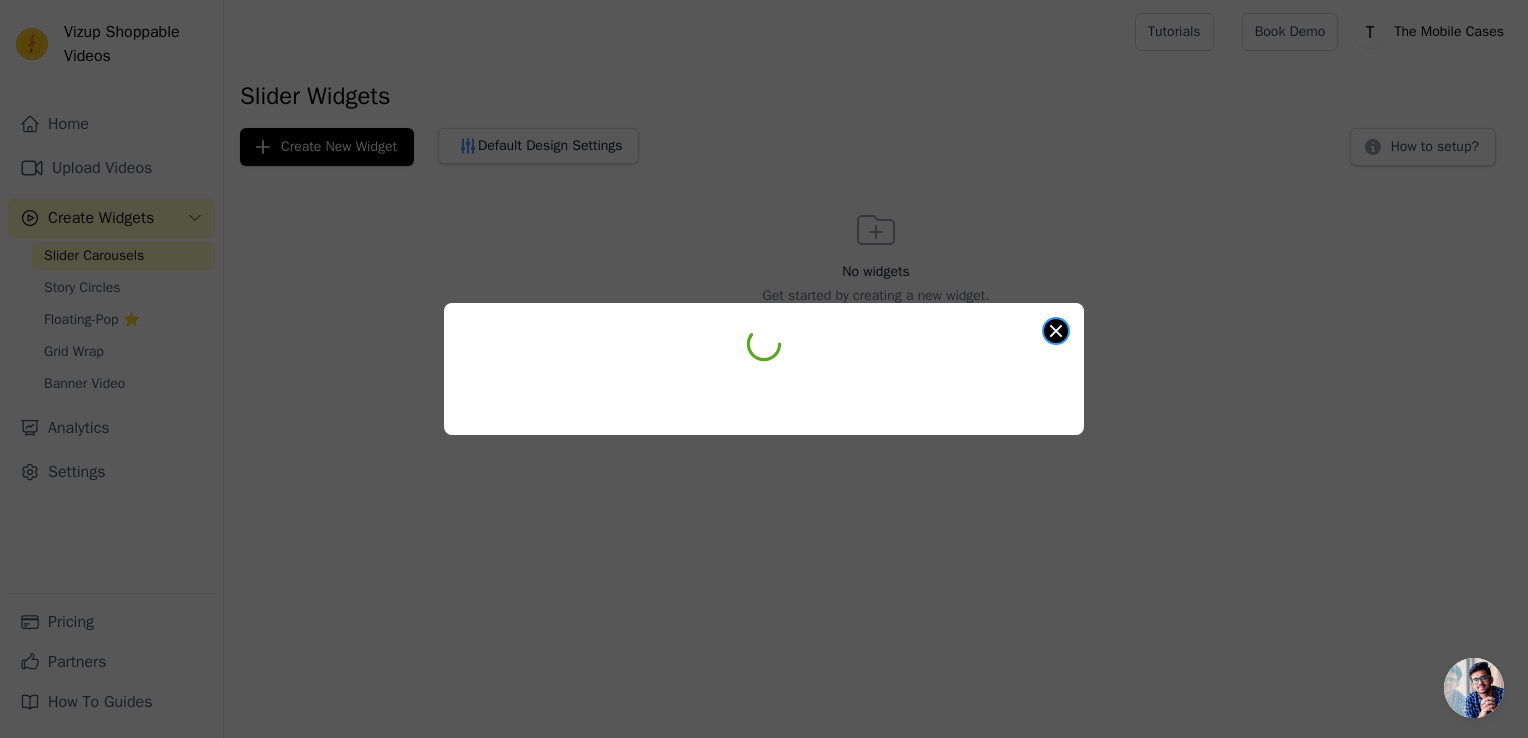 click at bounding box center [1056, 331] 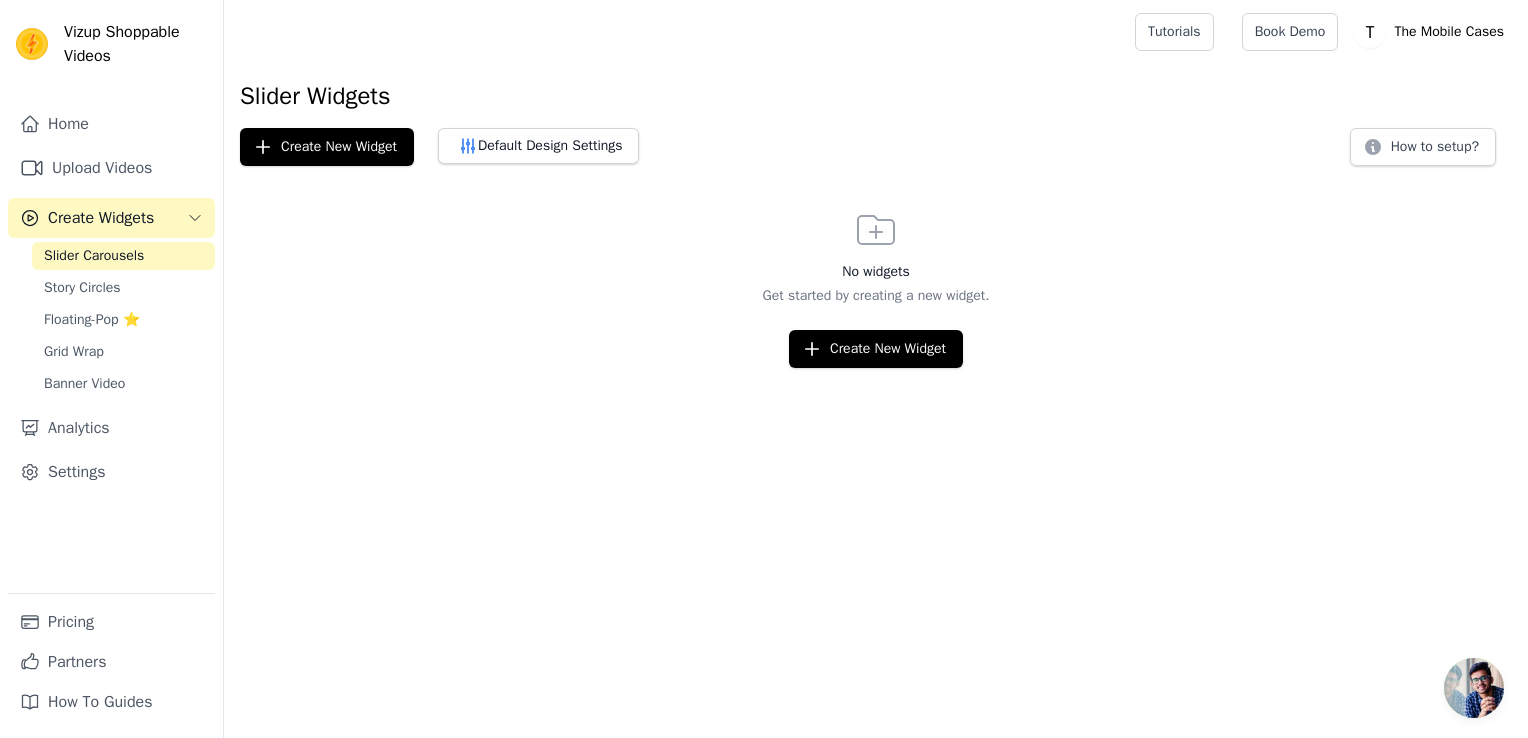 click on "Slider Carousels" at bounding box center (123, 256) 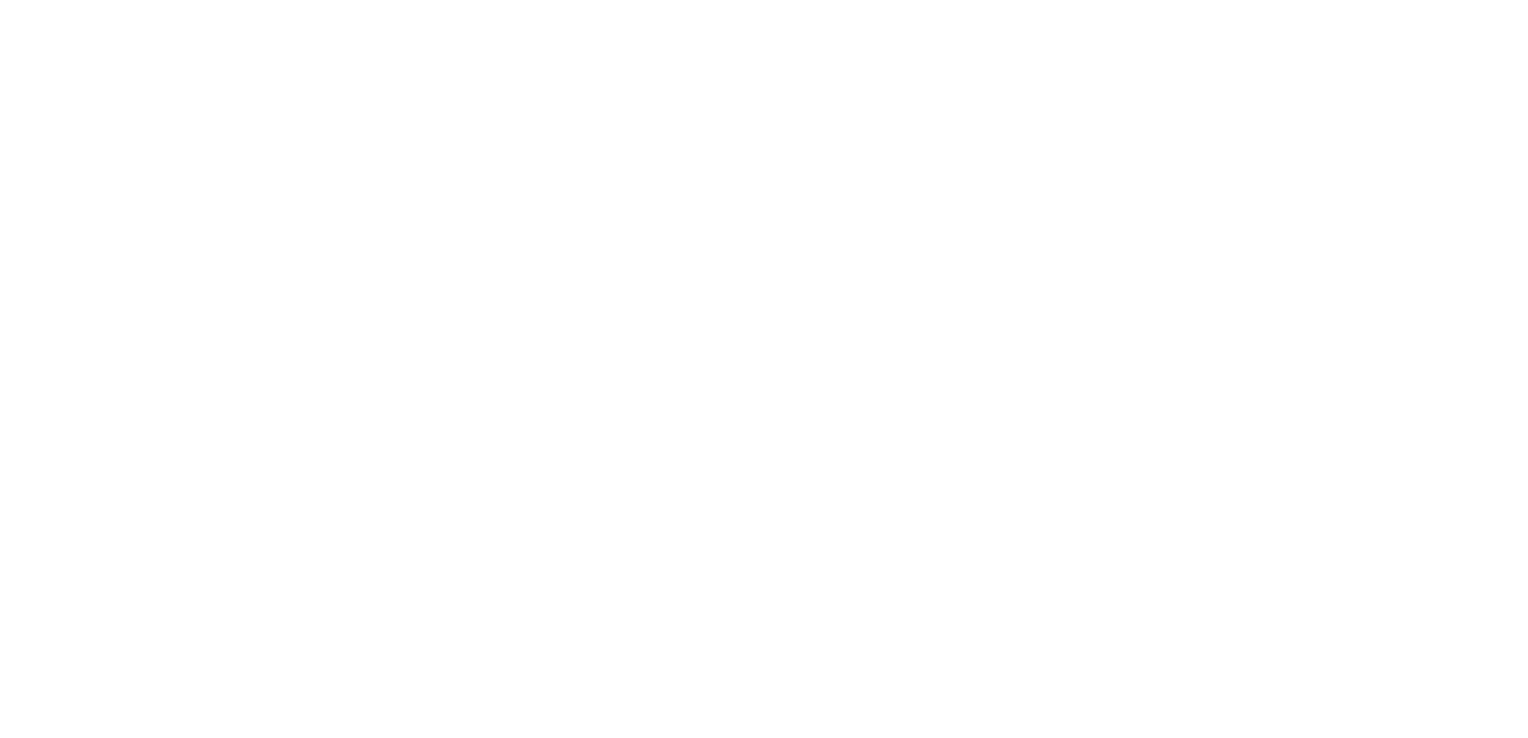 scroll, scrollTop: 0, scrollLeft: 0, axis: both 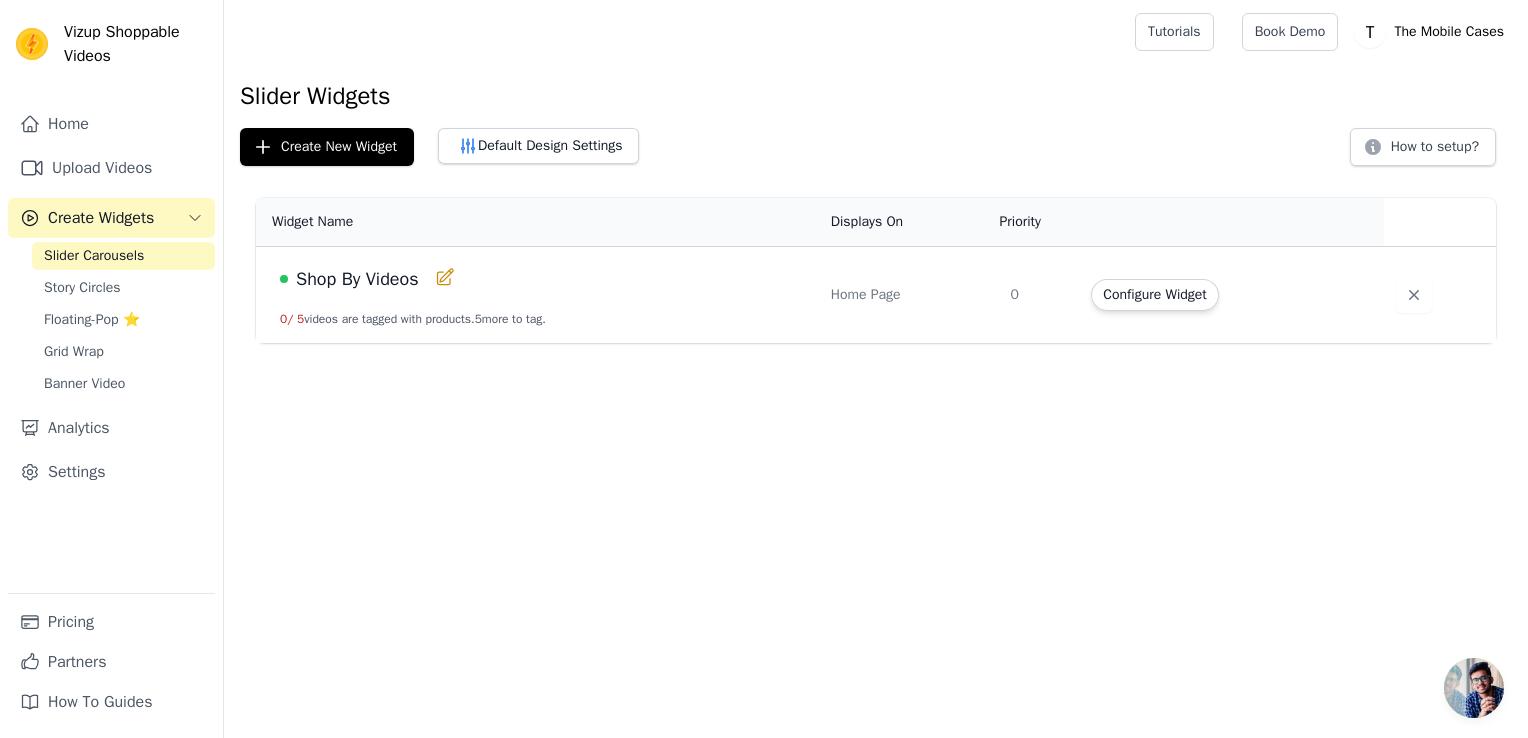 click on "Configure Widget" at bounding box center (1231, 295) 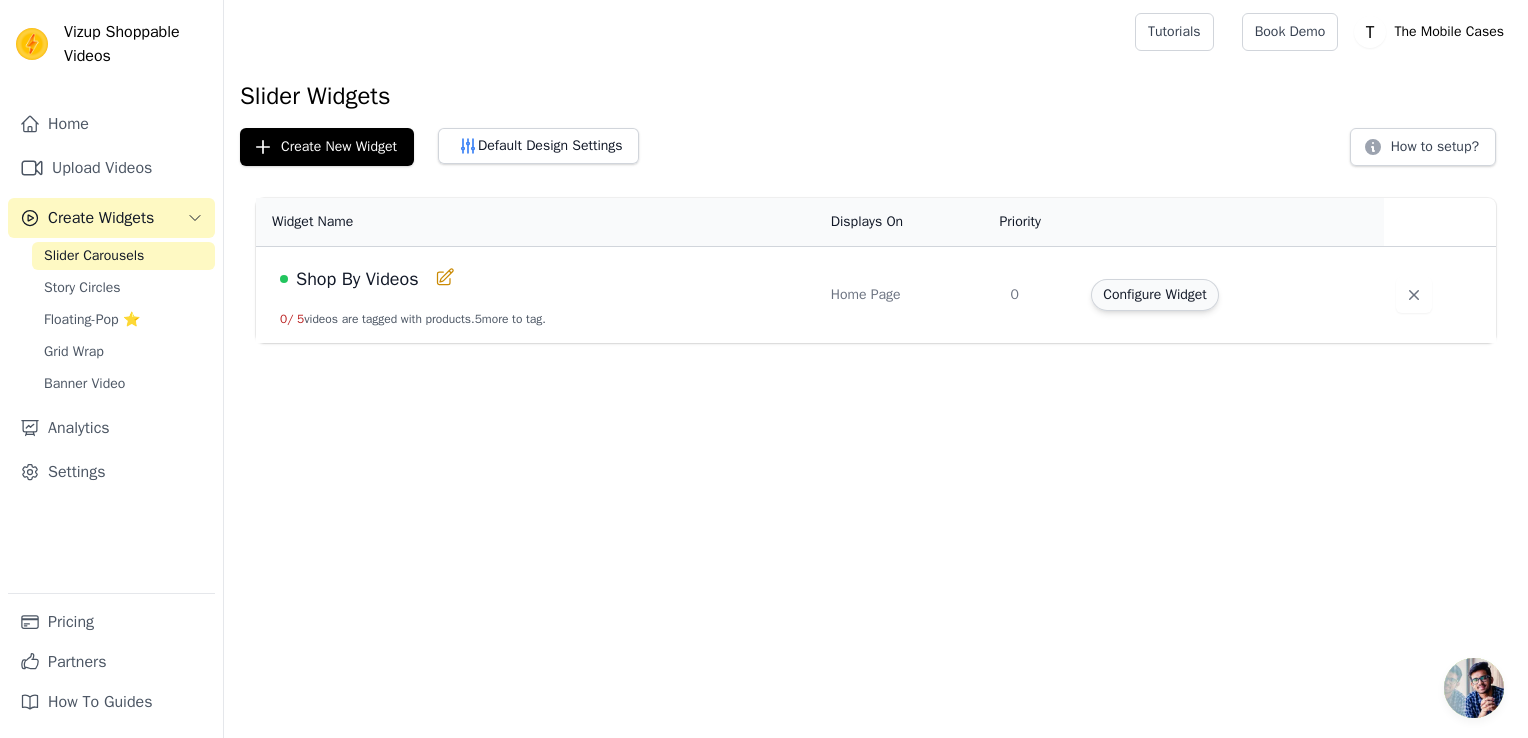 click on "Configure Widget" at bounding box center [1154, 295] 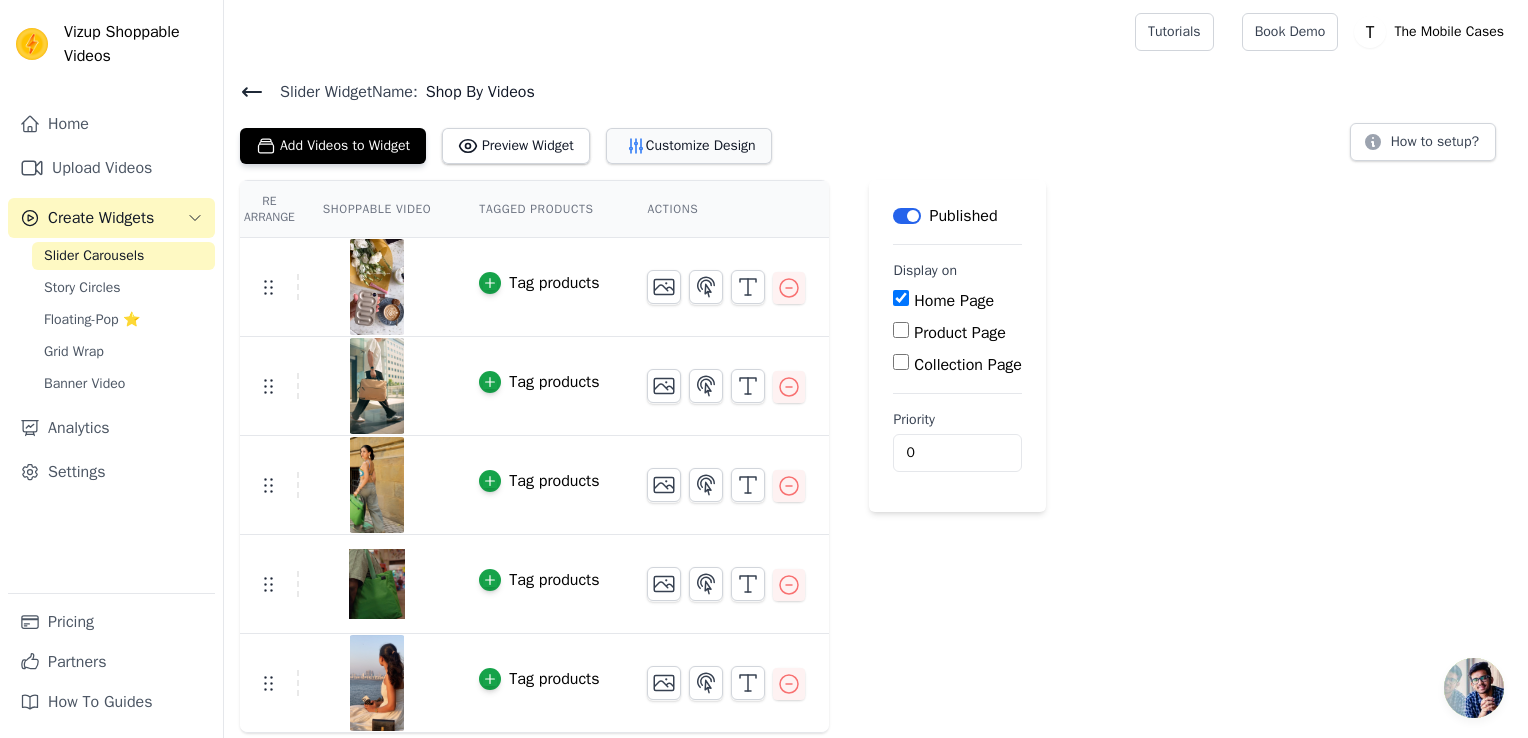click on "Customize Design" at bounding box center (689, 146) 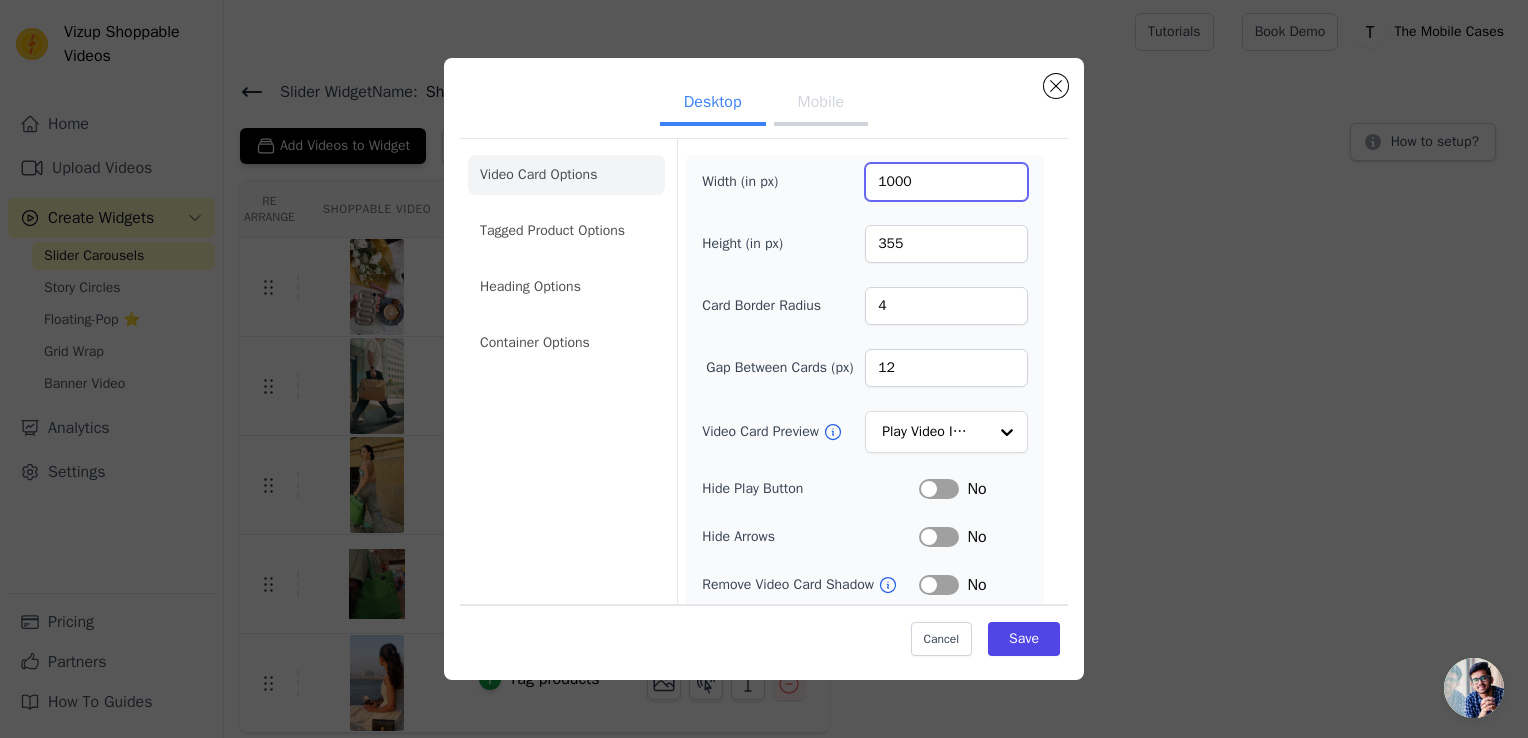 drag, startPoint x: 950, startPoint y: 177, endPoint x: 788, endPoint y: 186, distance: 162.2498 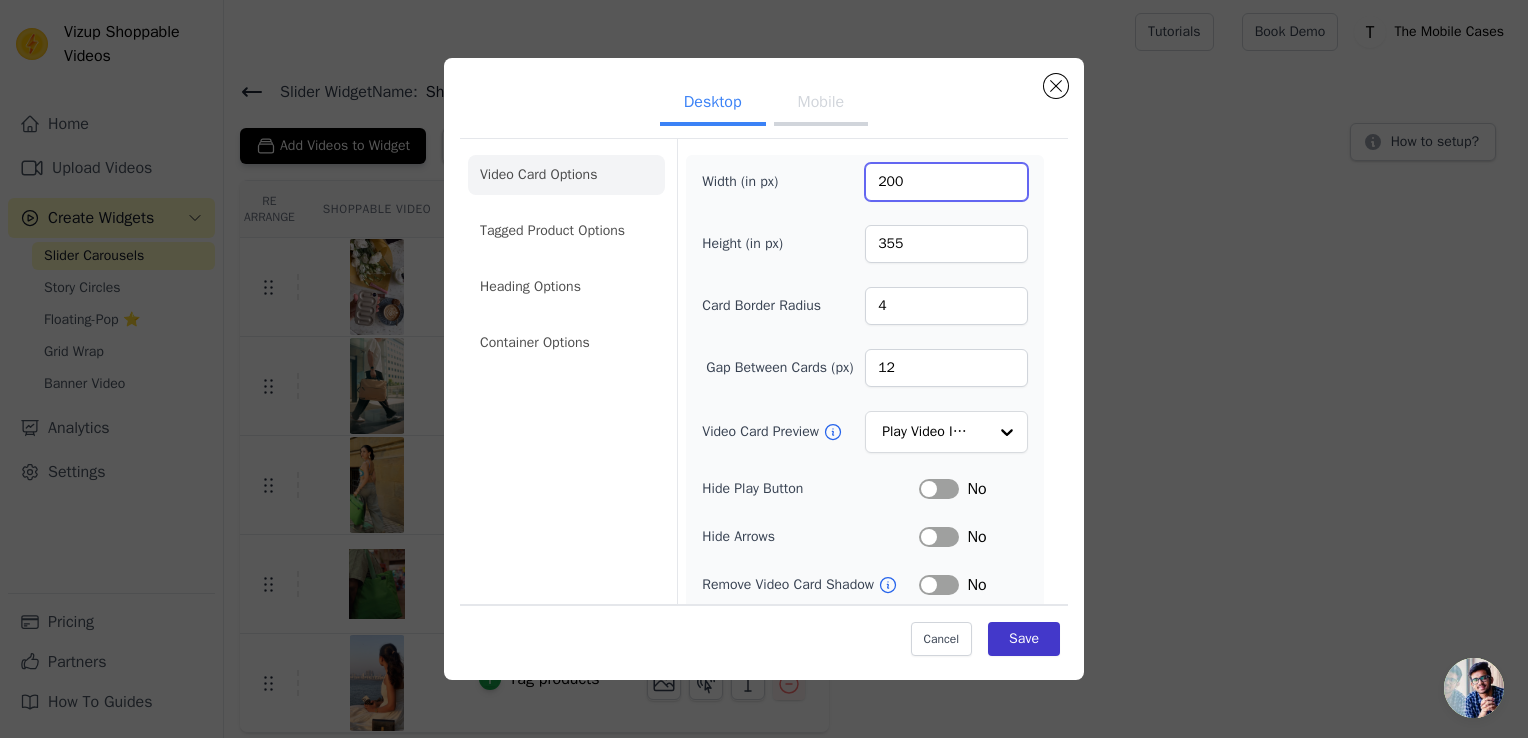 type on "200" 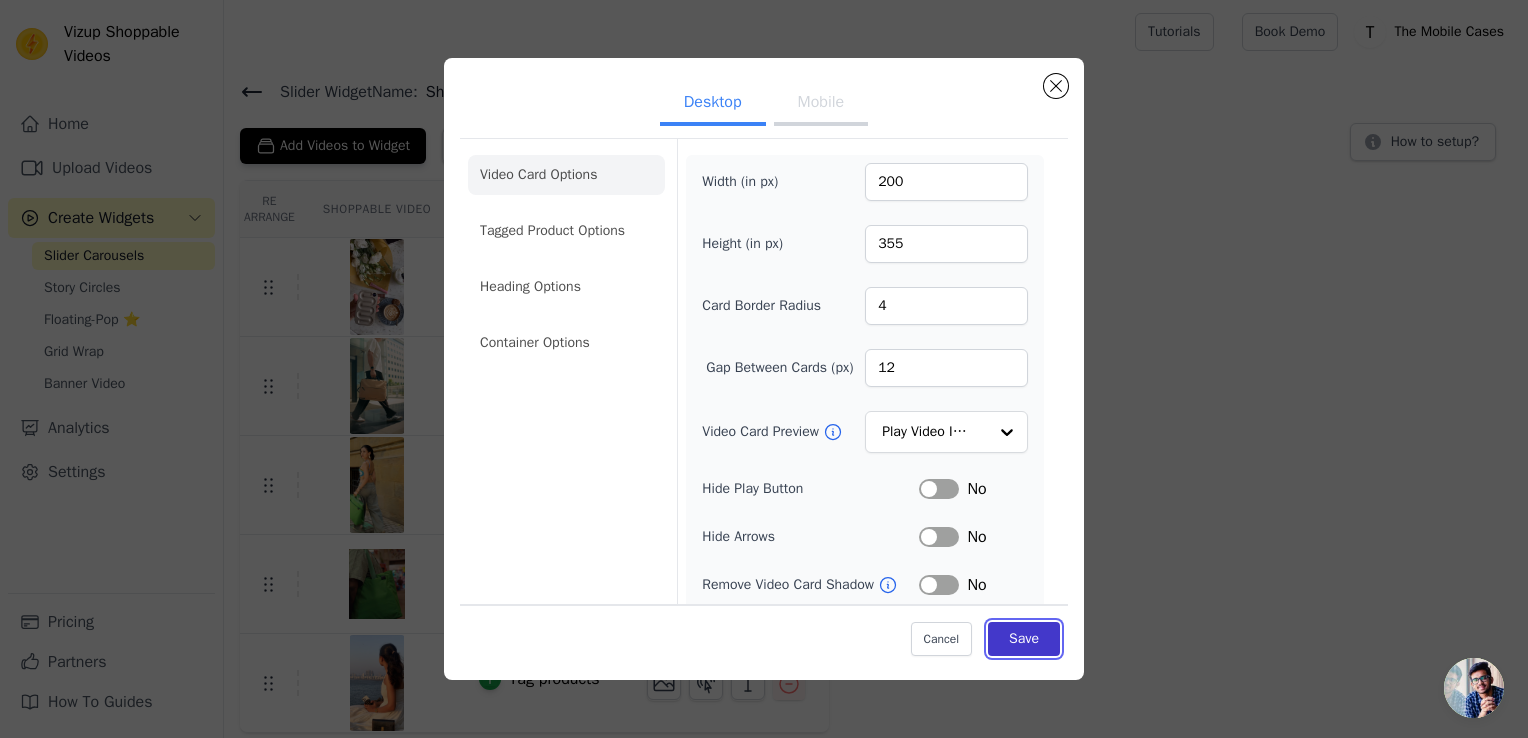 click on "Save" at bounding box center [1024, 639] 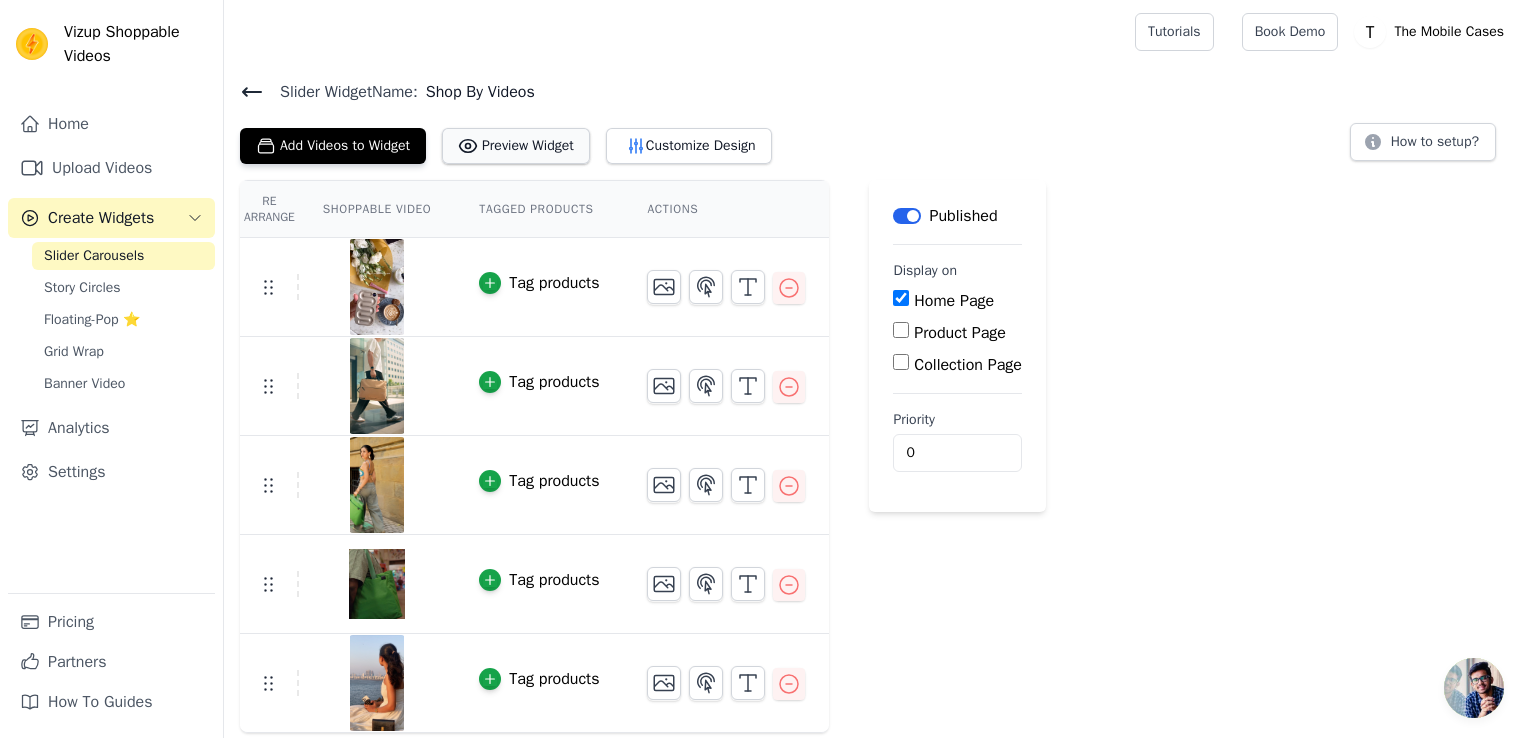 click on "Preview Widget" at bounding box center (516, 146) 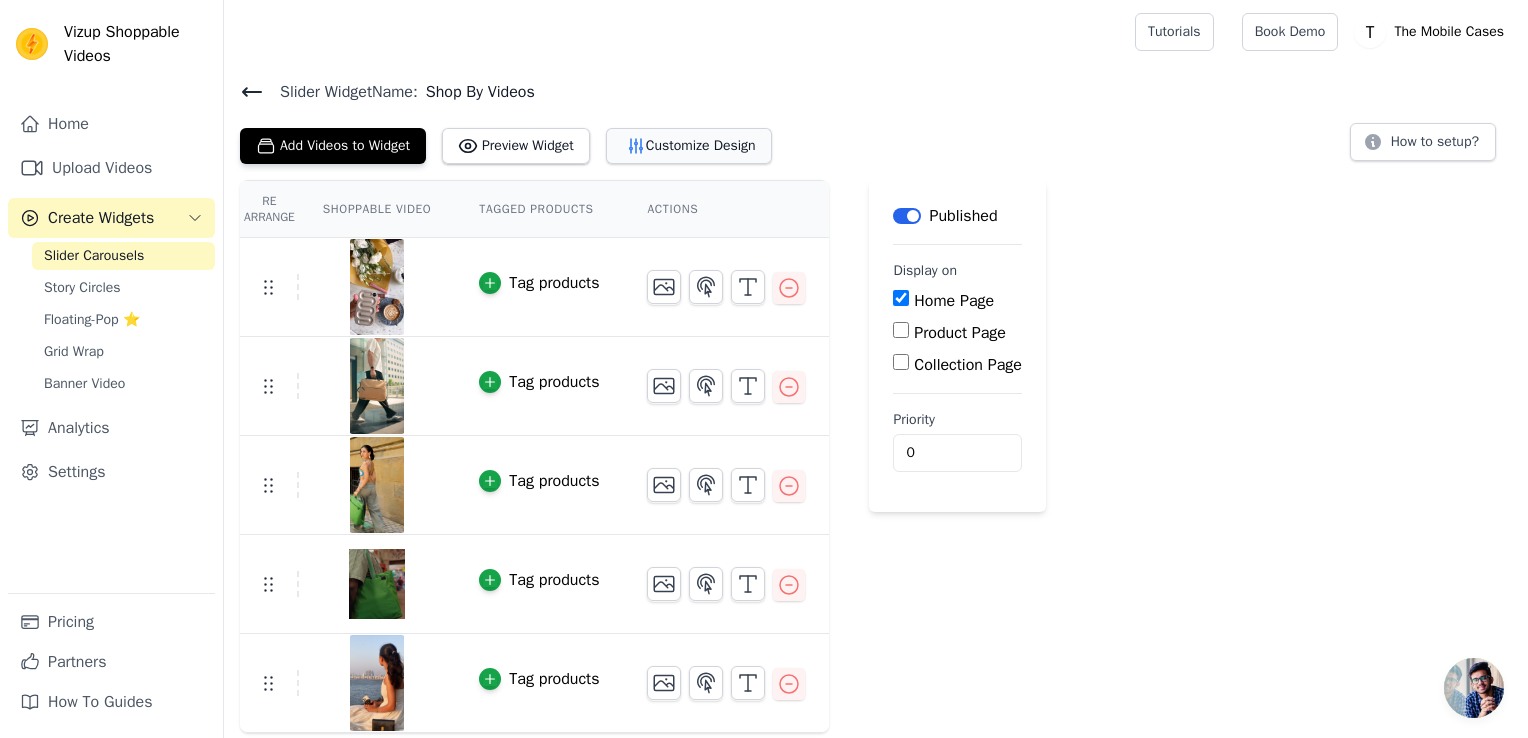 click on "Customize Design" at bounding box center [689, 146] 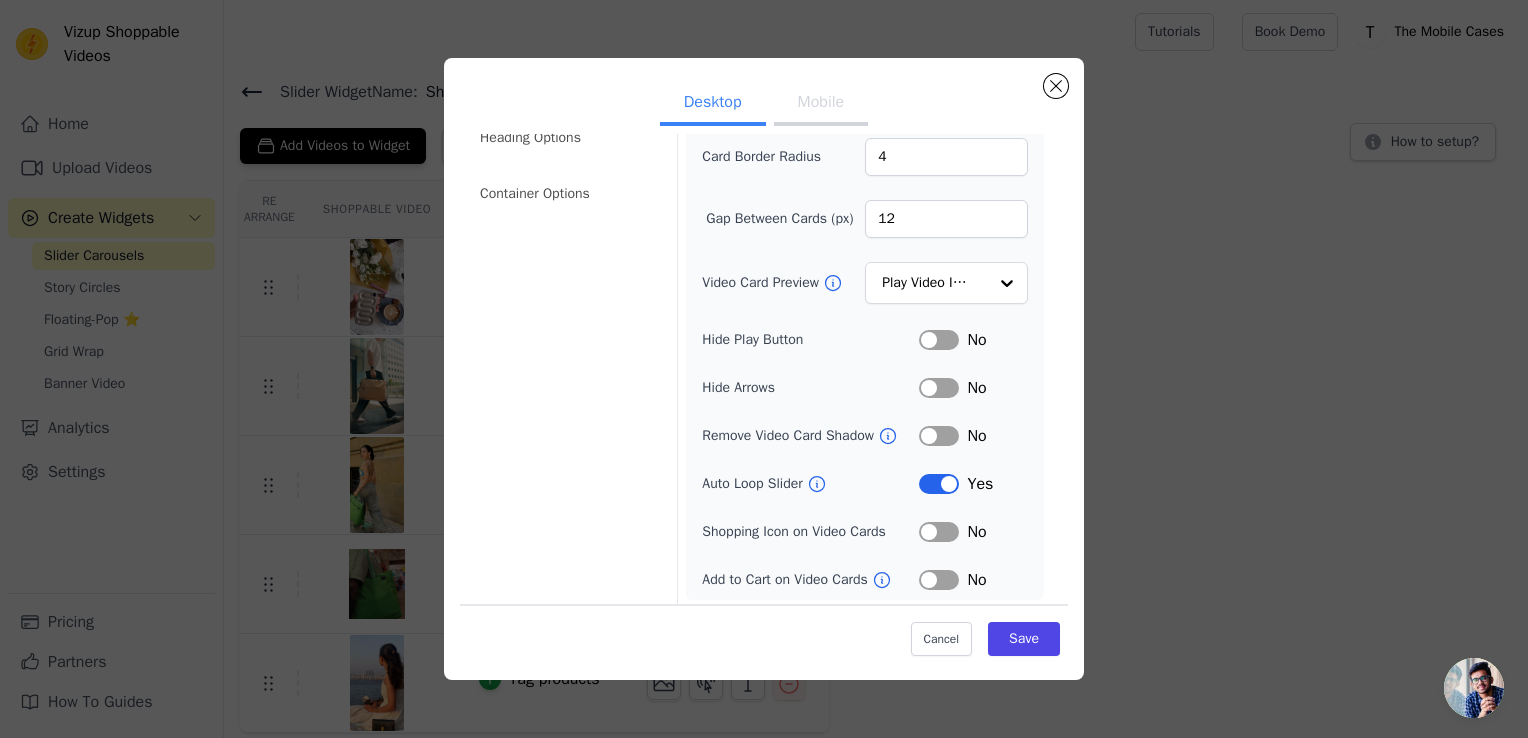 scroll, scrollTop: 0, scrollLeft: 0, axis: both 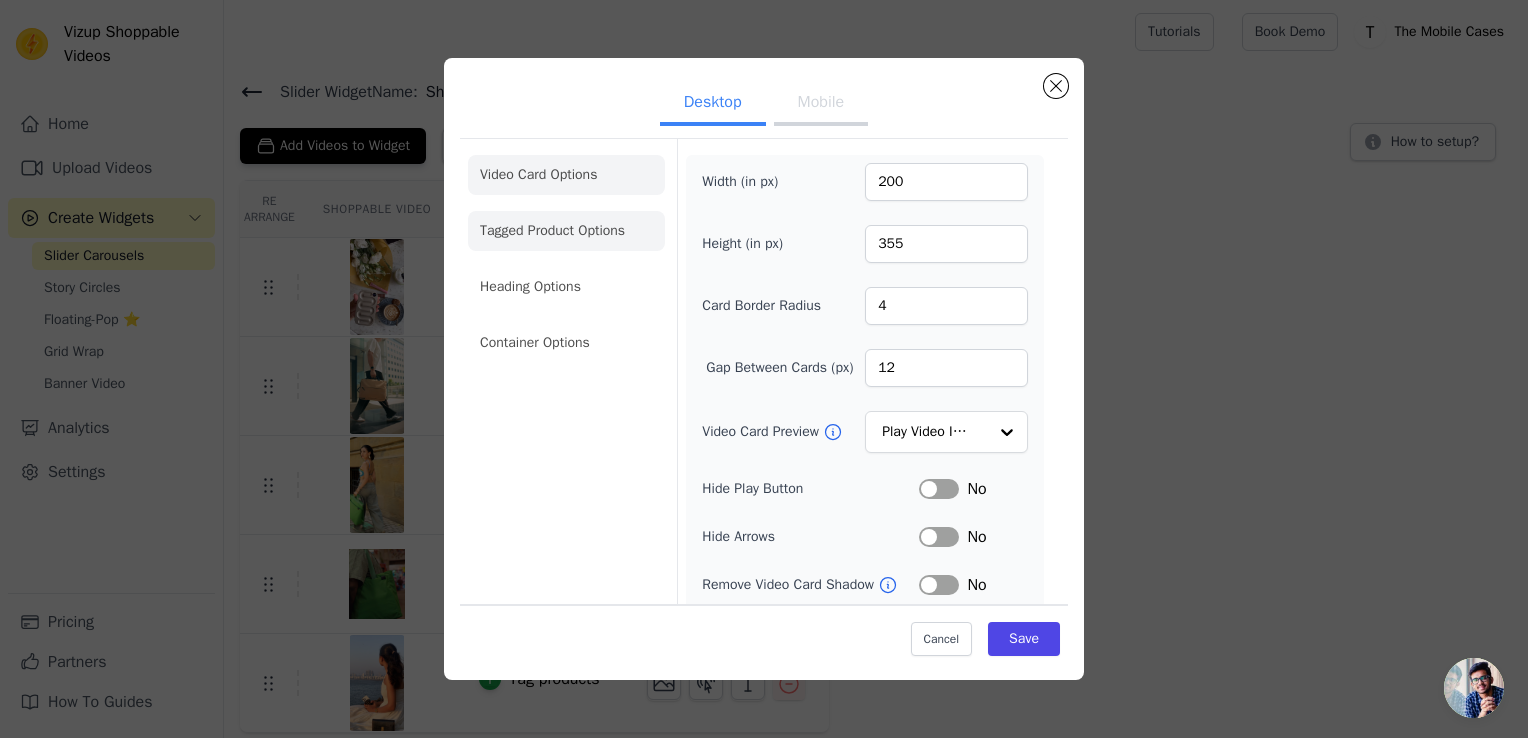 click on "Tagged Product Options" 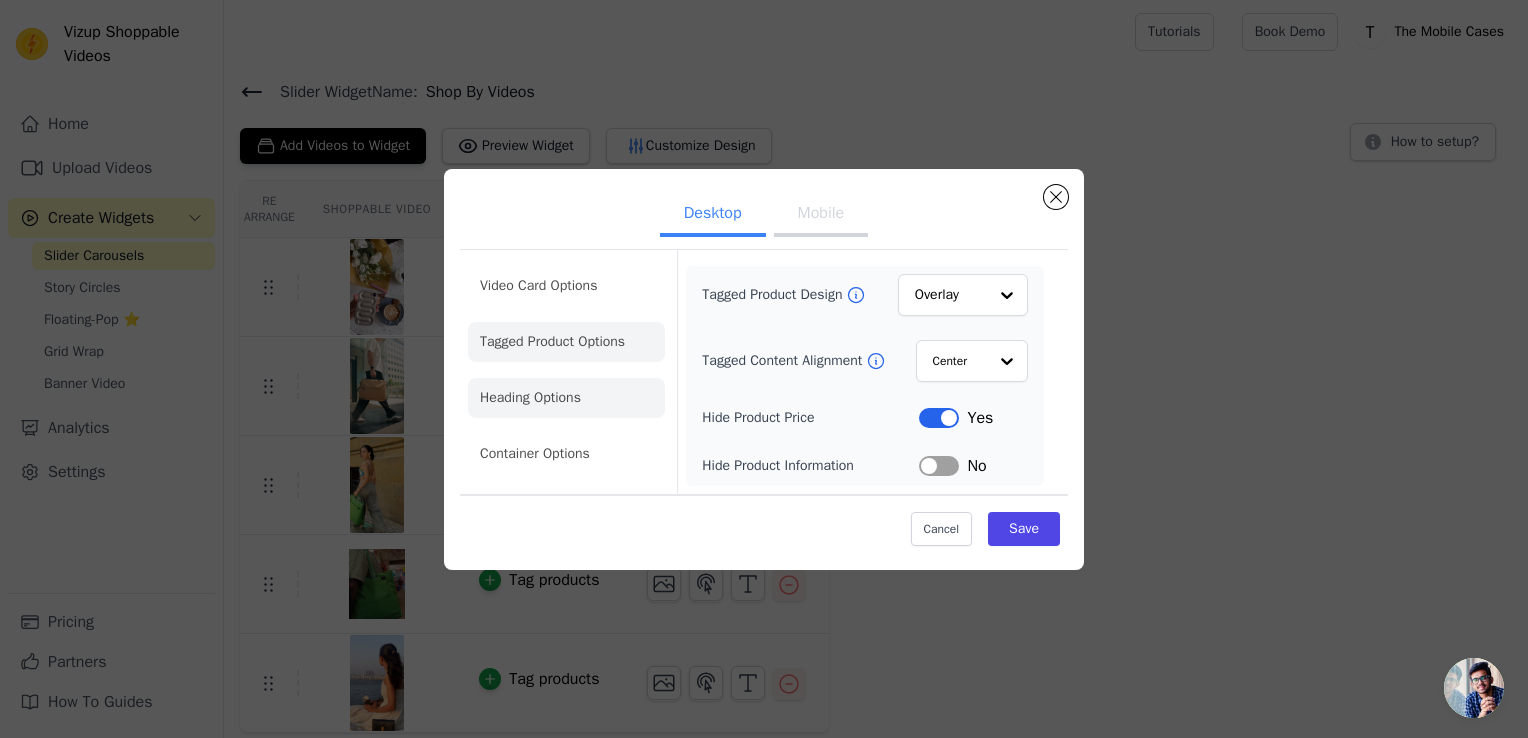 click on "Heading Options" 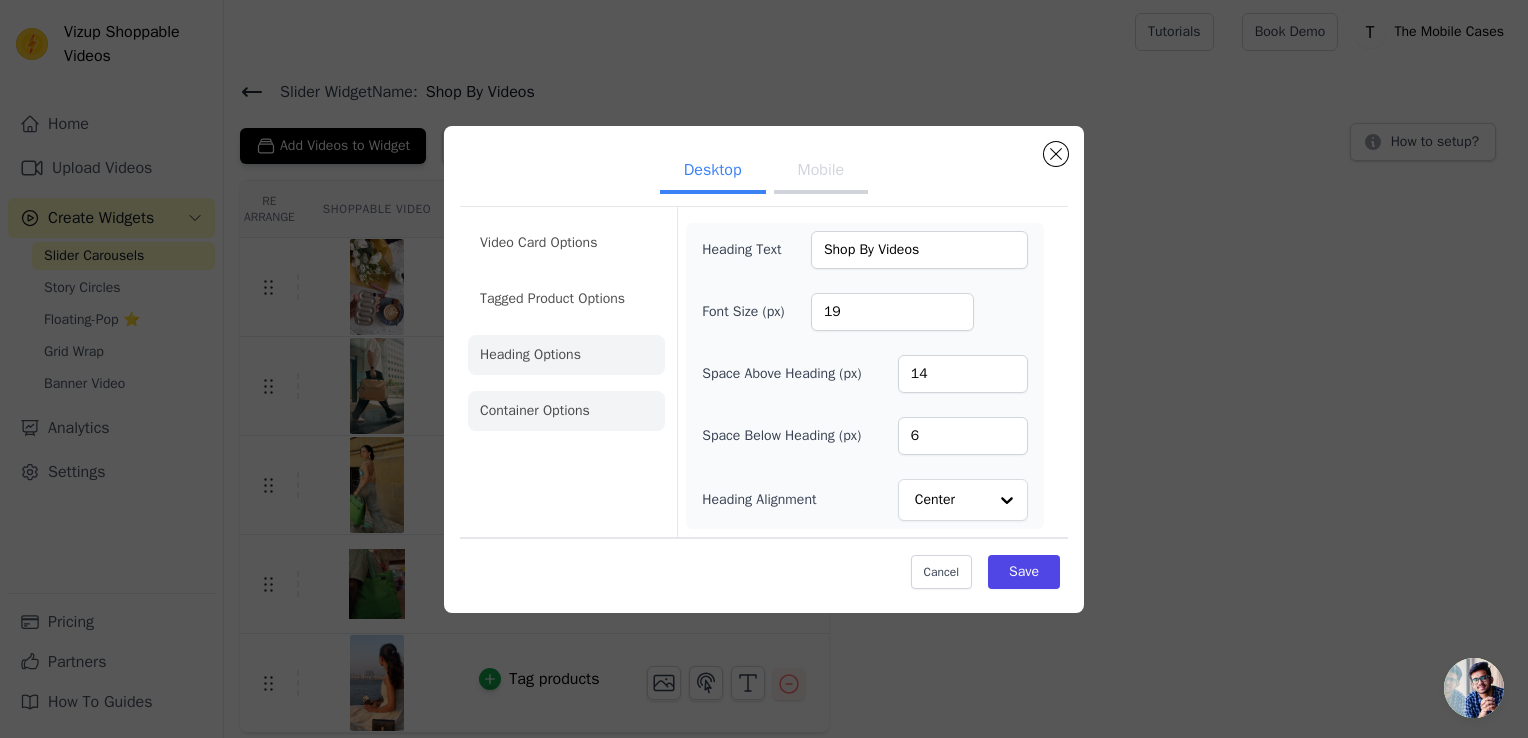 click on "Container Options" 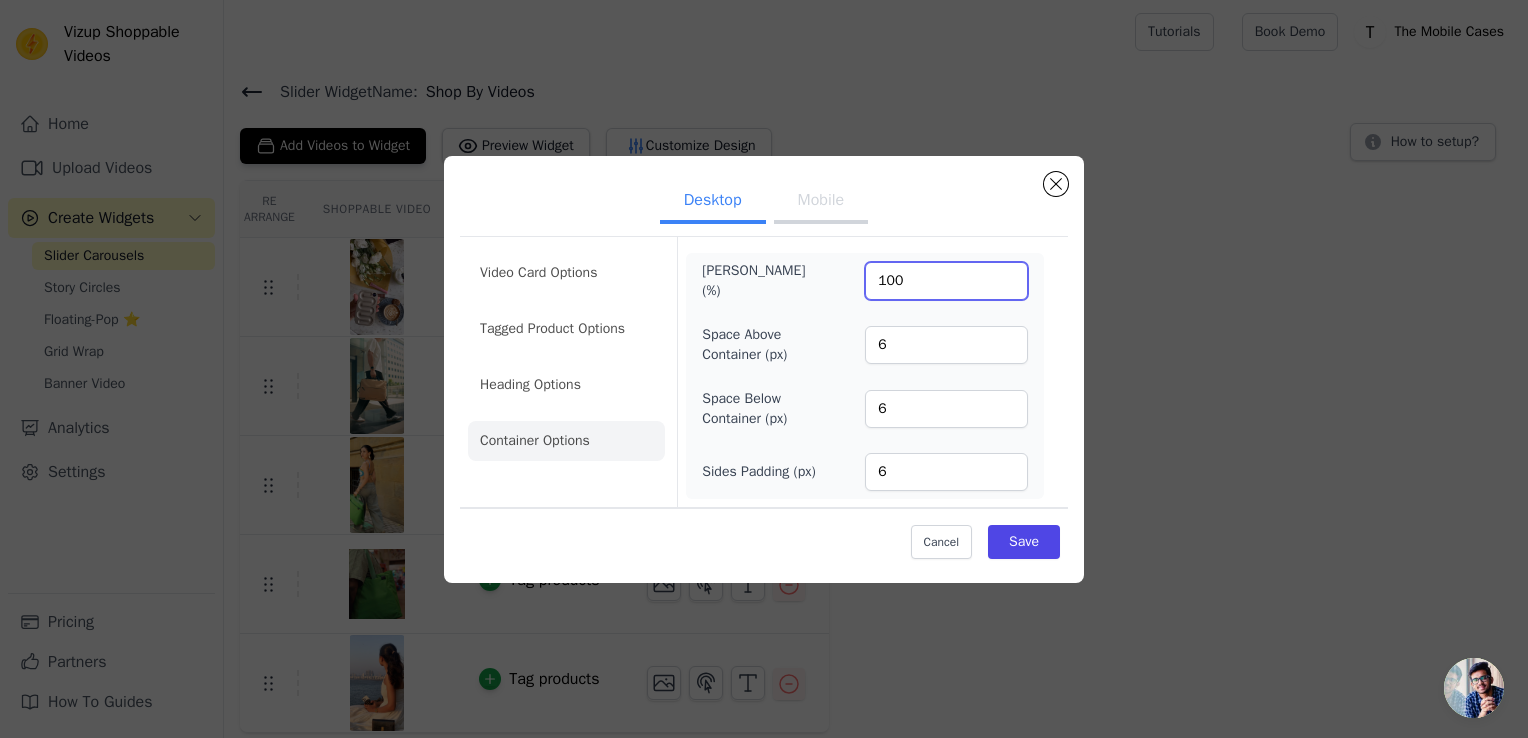 click on "100" at bounding box center [946, 281] 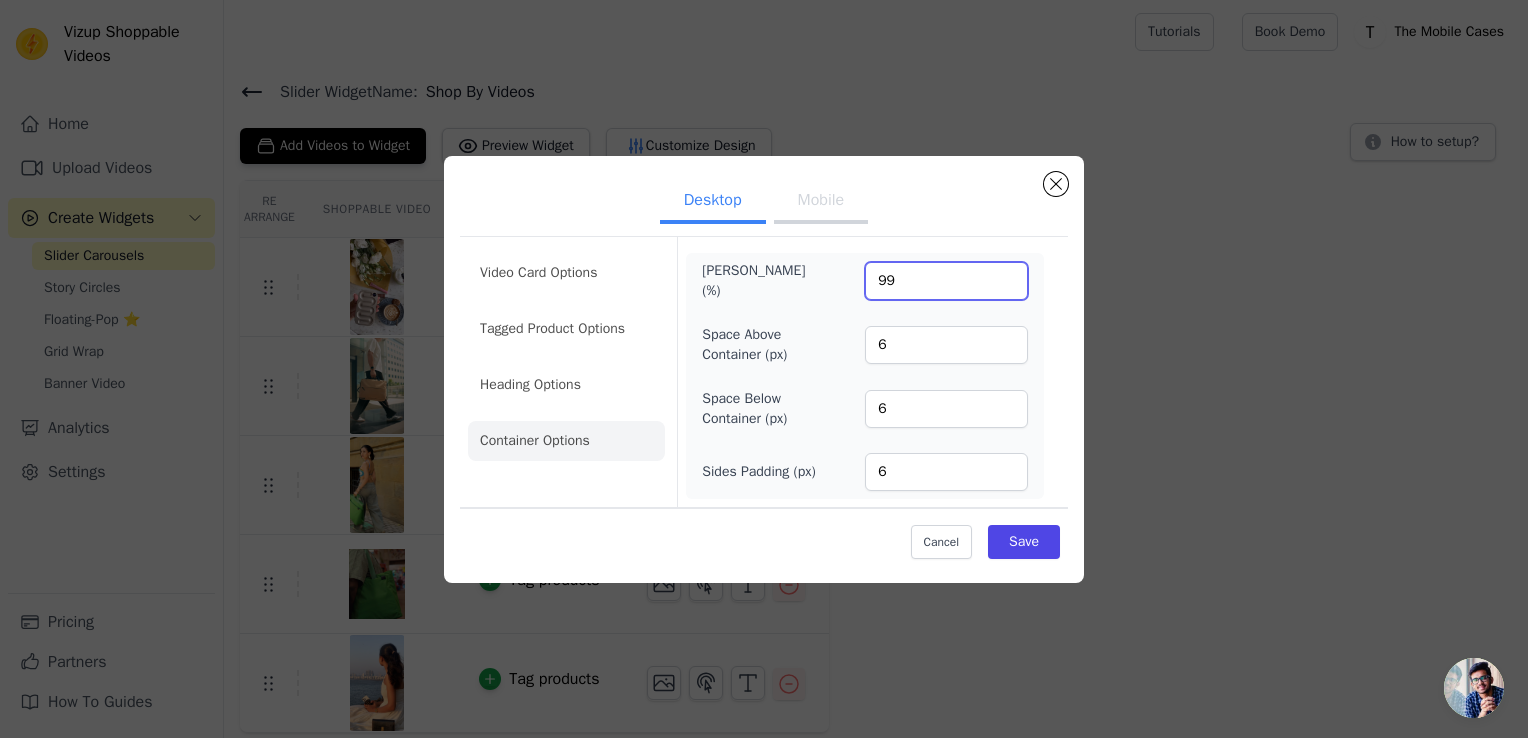 click on "99" at bounding box center (946, 281) 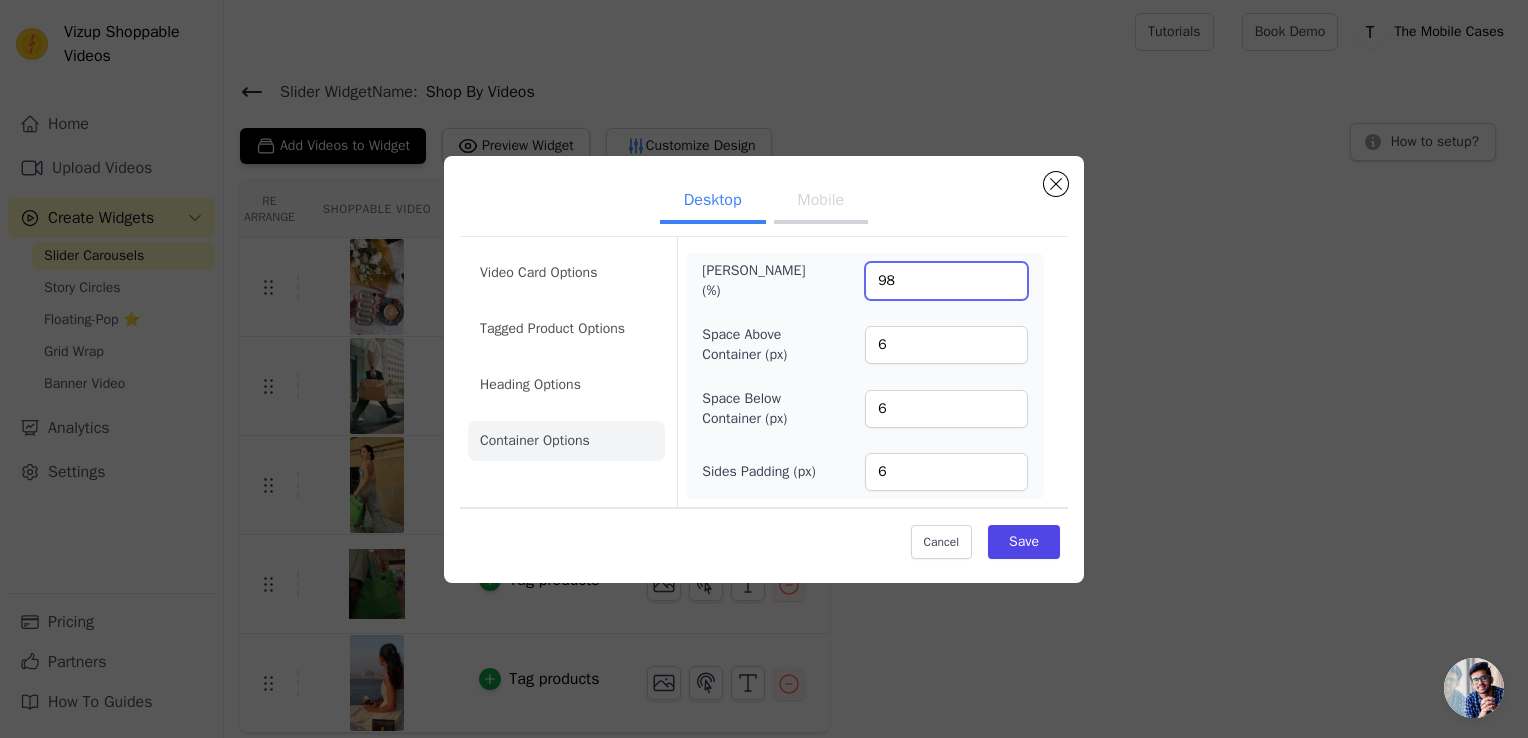 click on "98" at bounding box center [946, 281] 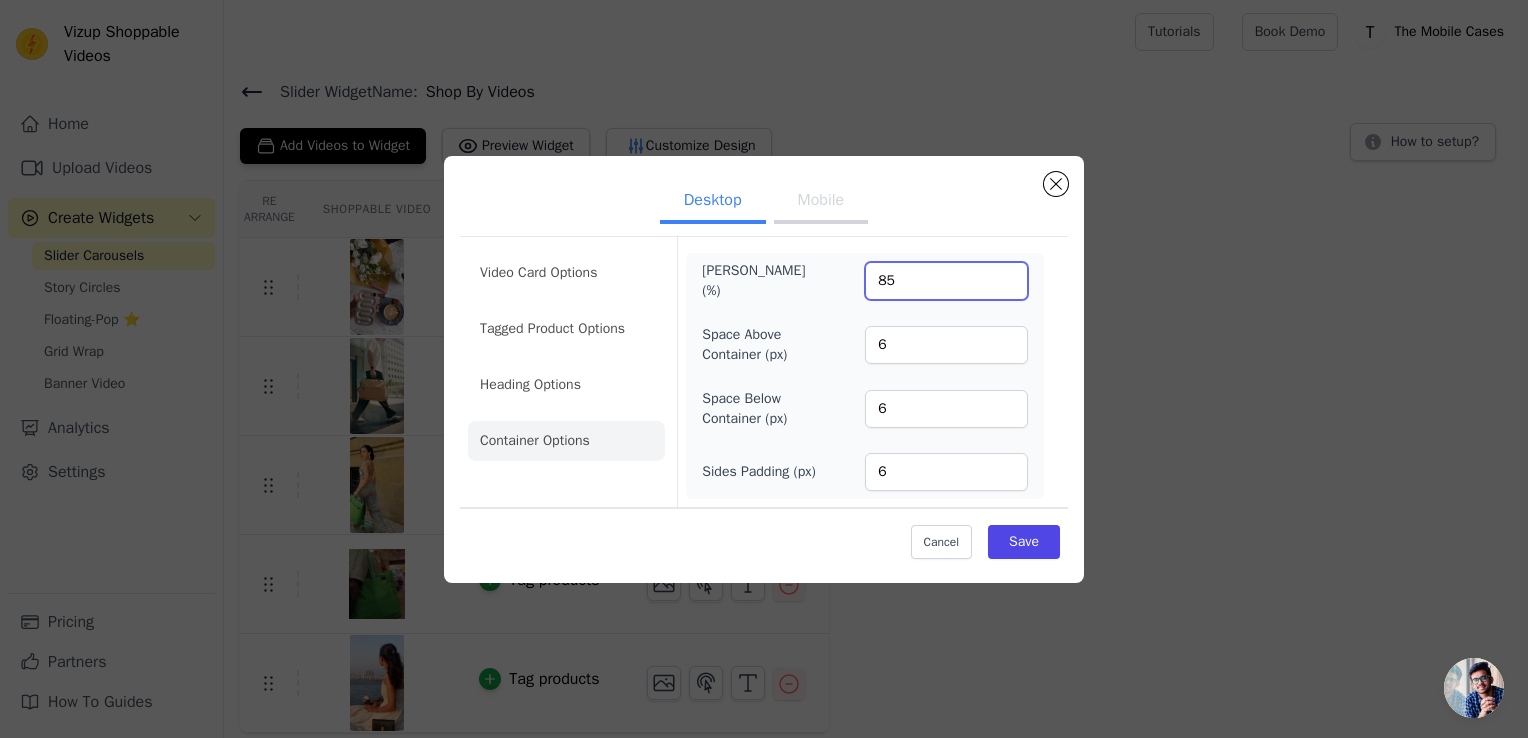 type on "85" 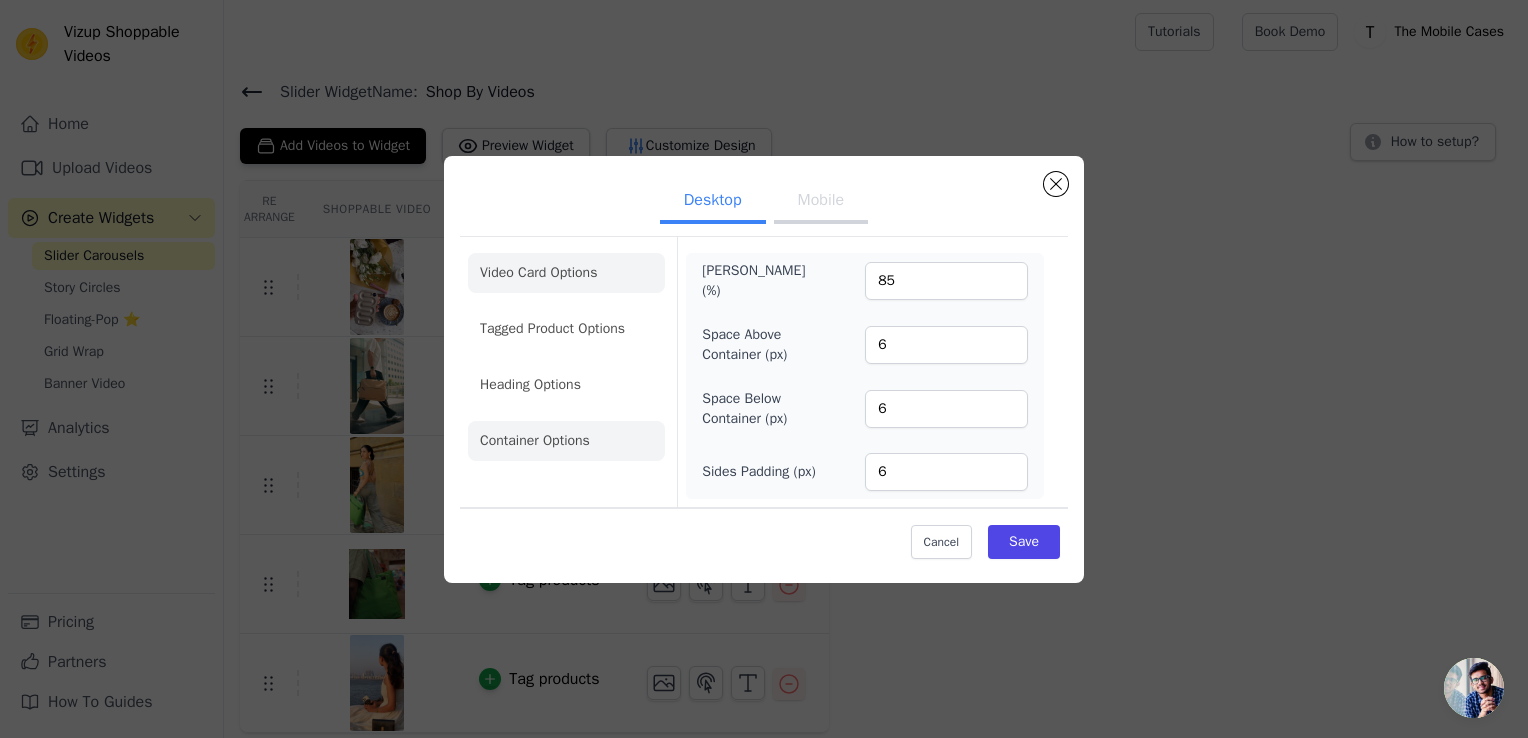 click on "Video Card Options" 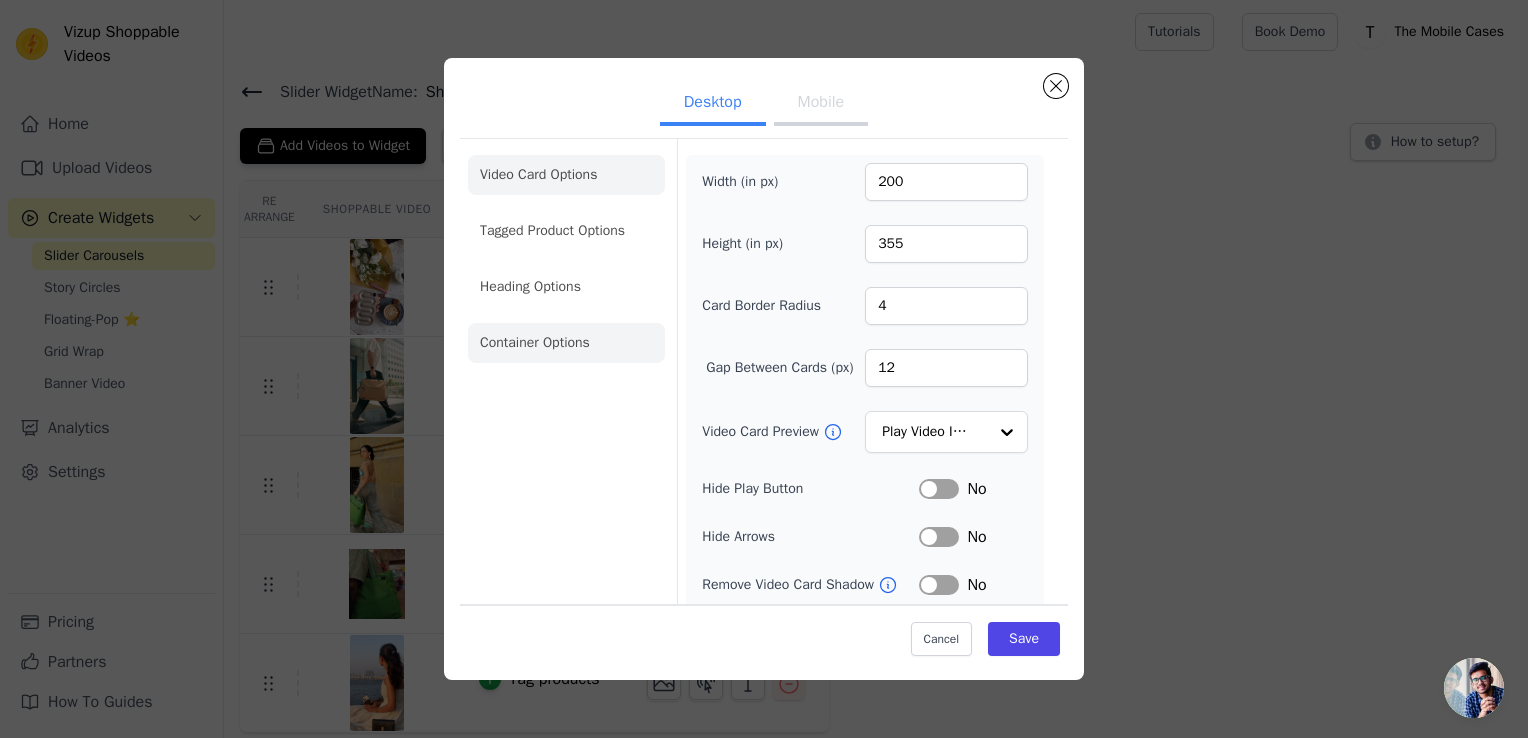 click on "Container Options" 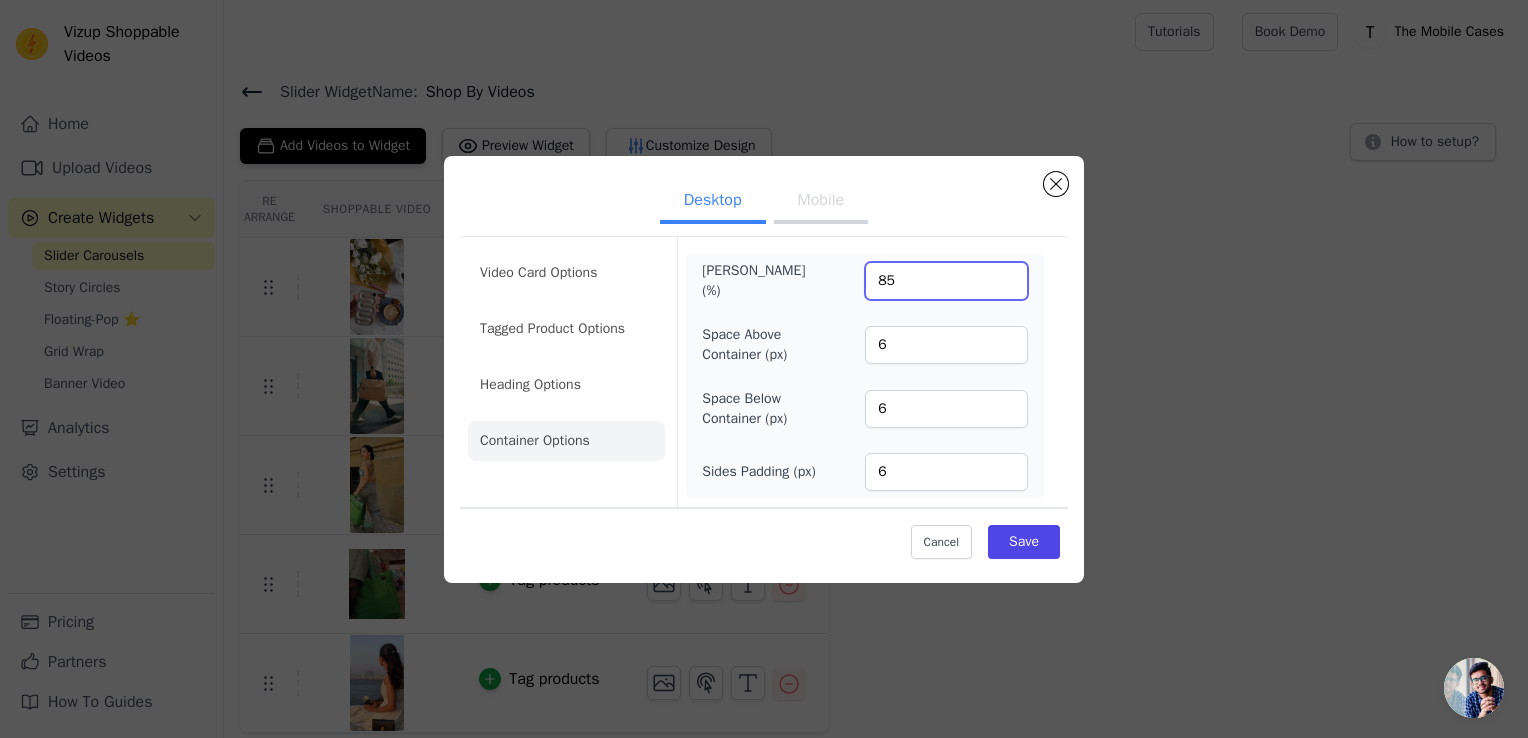 drag, startPoint x: 922, startPoint y: 287, endPoint x: 817, endPoint y: 294, distance: 105.23308 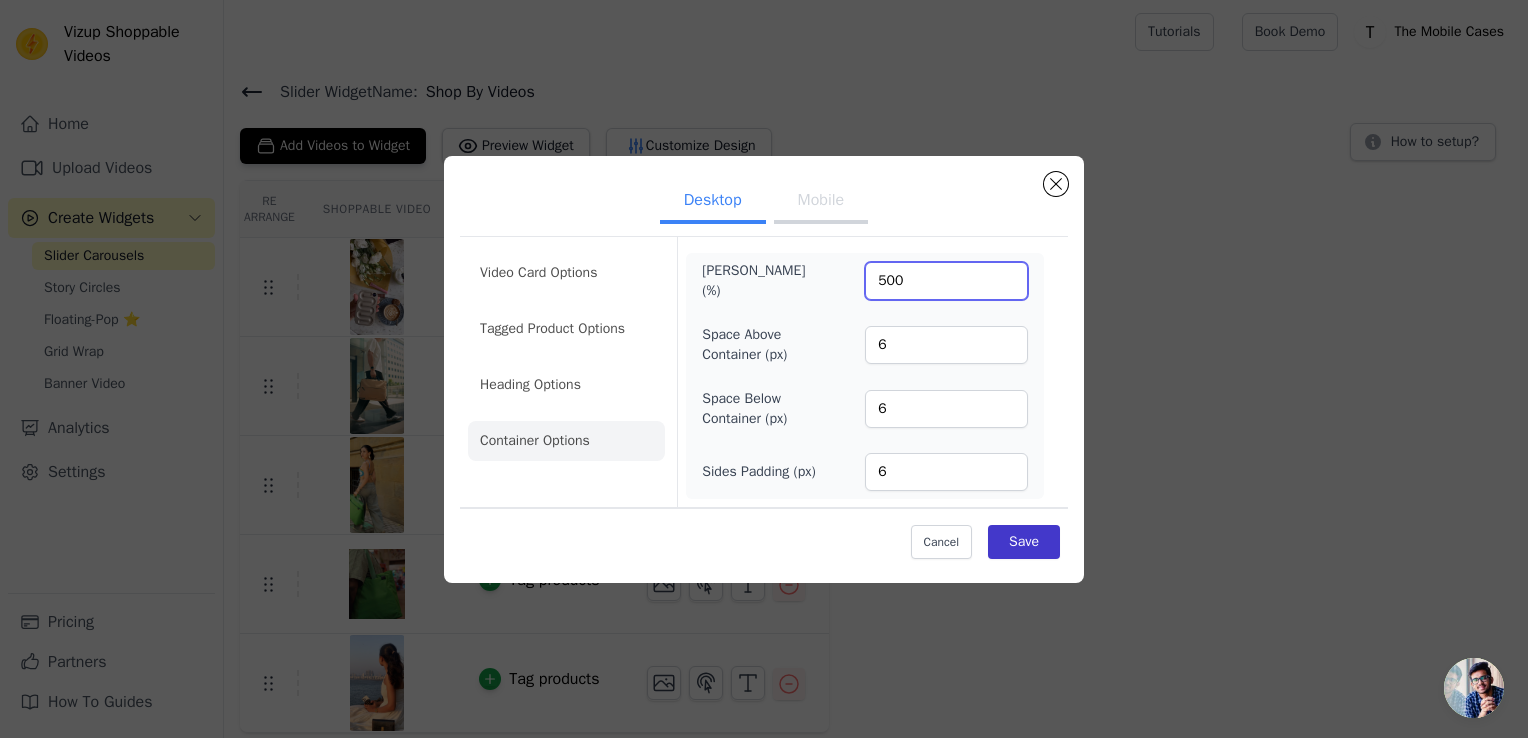 type on "500" 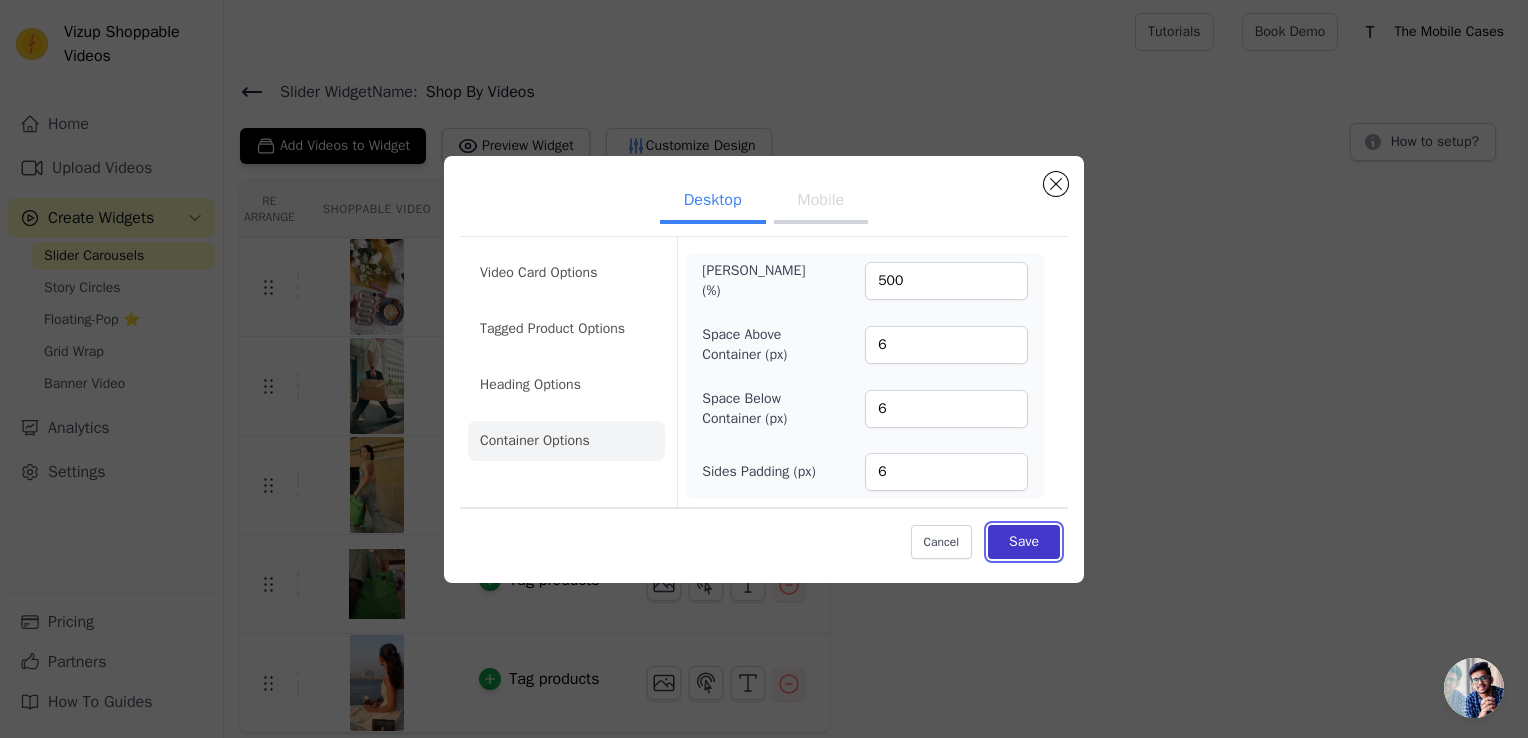 click on "Save" at bounding box center (1024, 542) 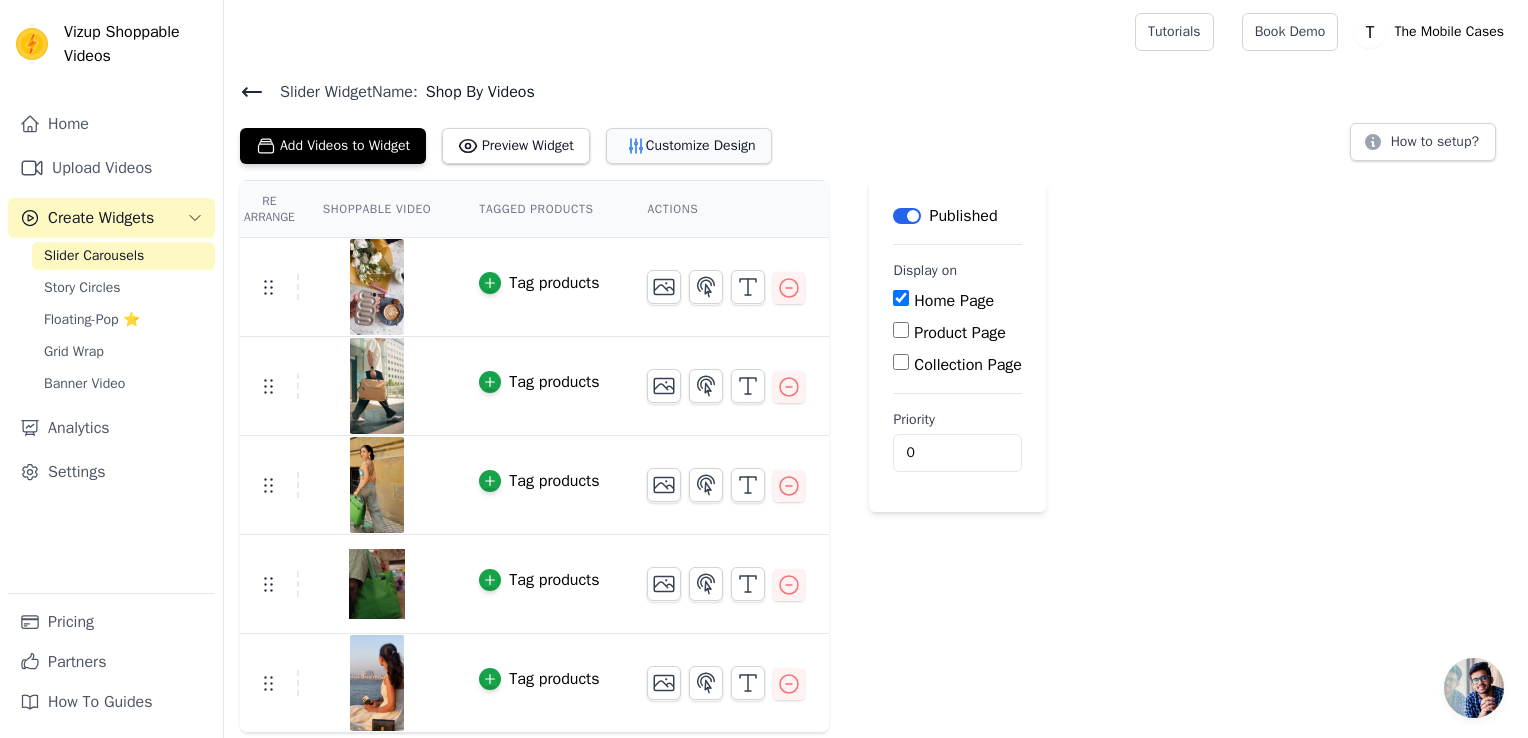 click on "Customize Design" at bounding box center (689, 146) 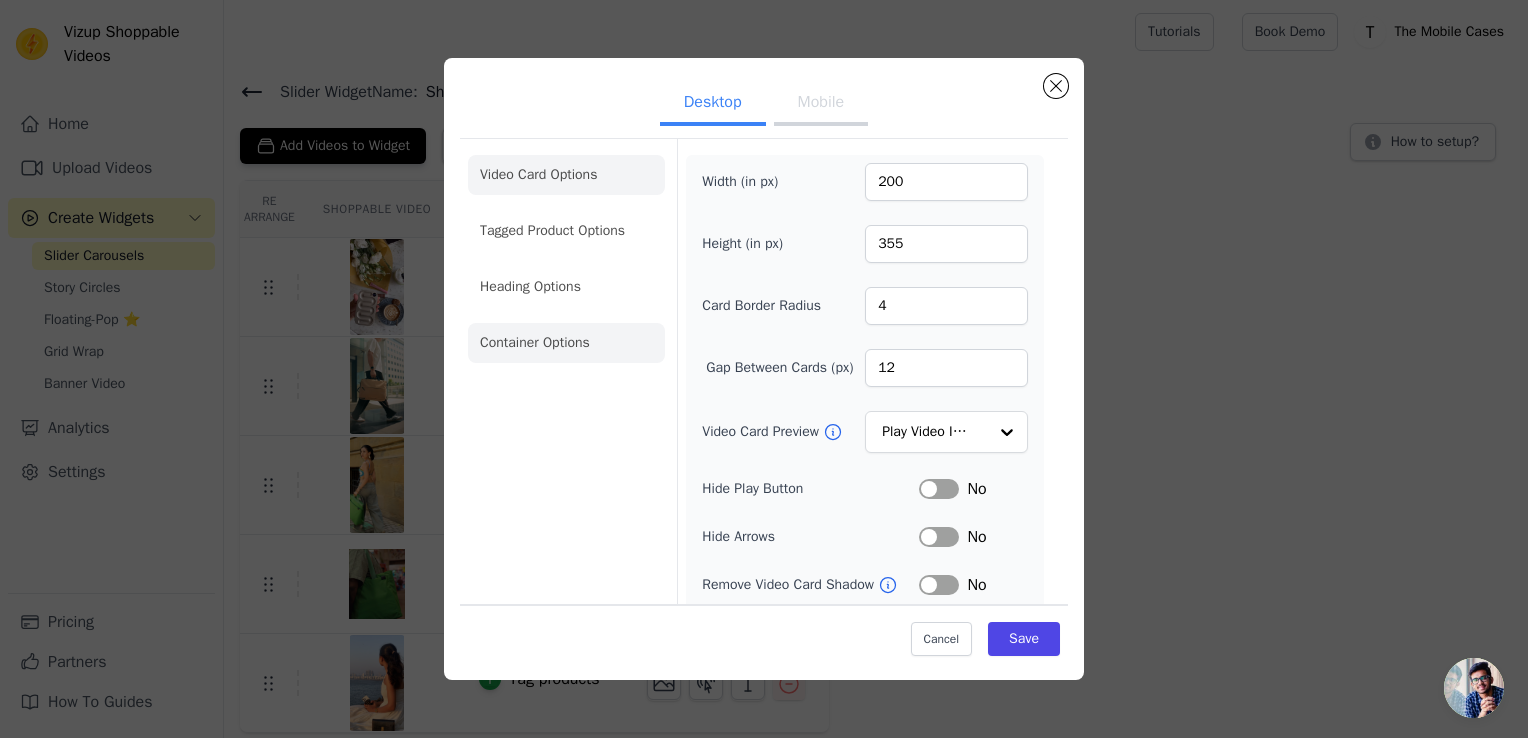 click on "Container Options" 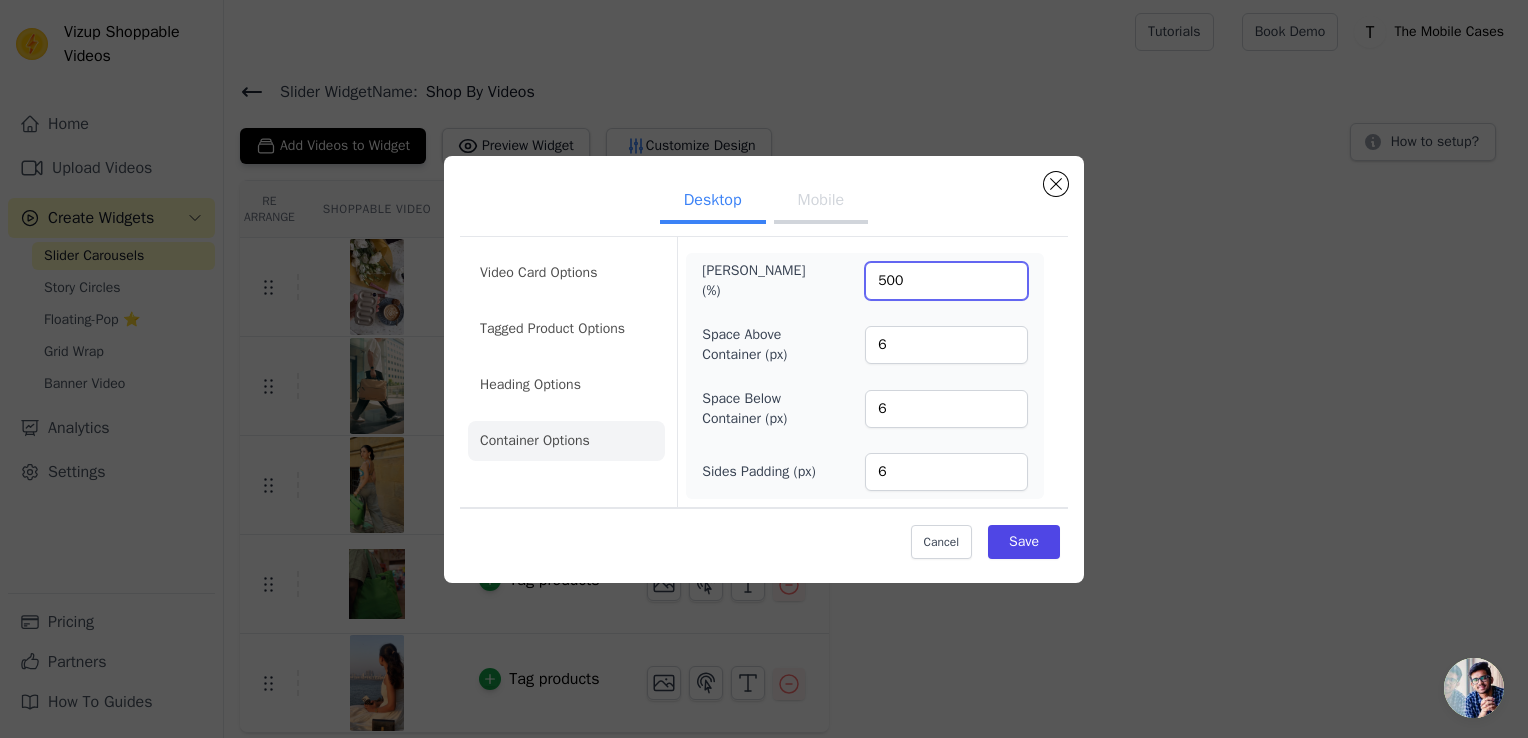 drag, startPoint x: 916, startPoint y: 281, endPoint x: 701, endPoint y: 286, distance: 215.05814 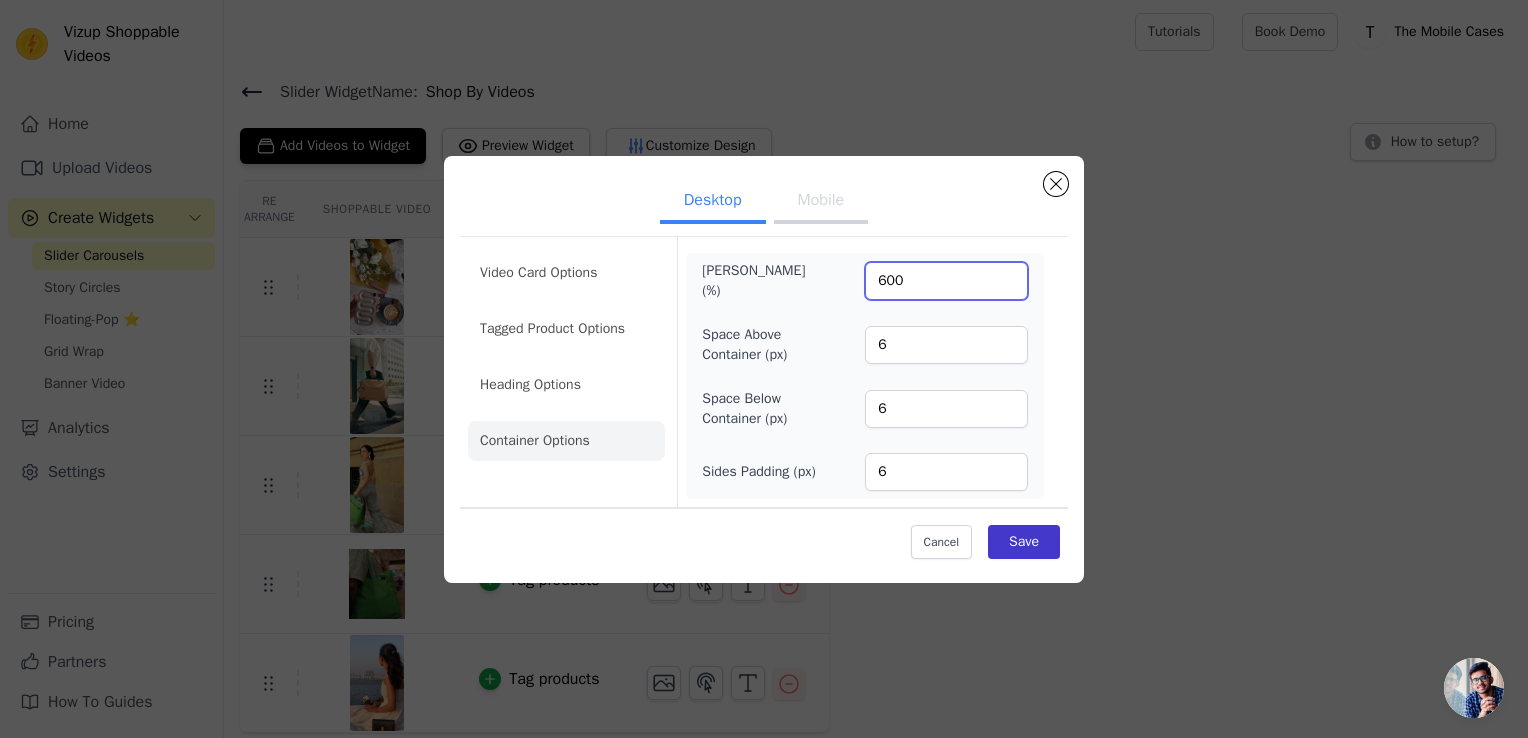 type on "600" 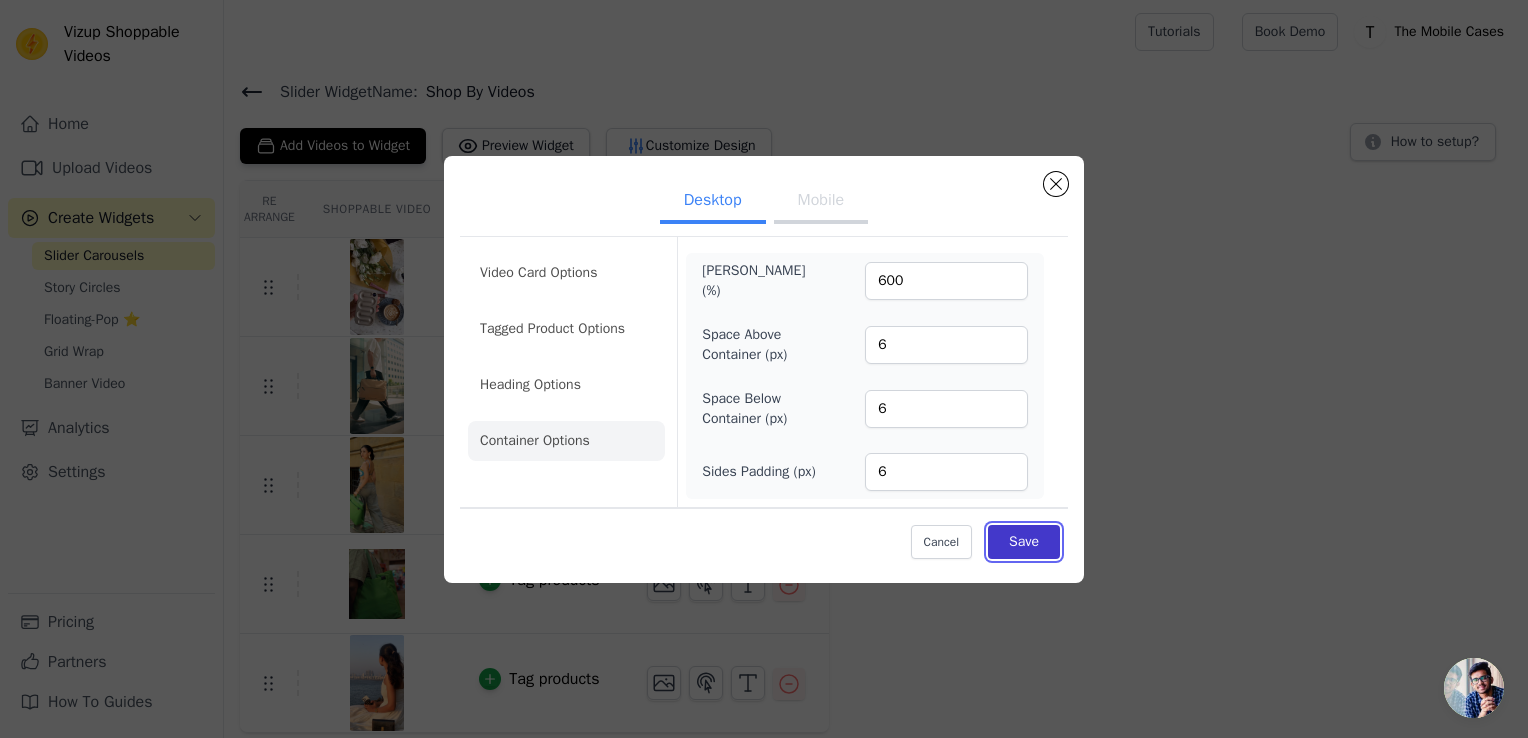 click on "Save" at bounding box center [1024, 542] 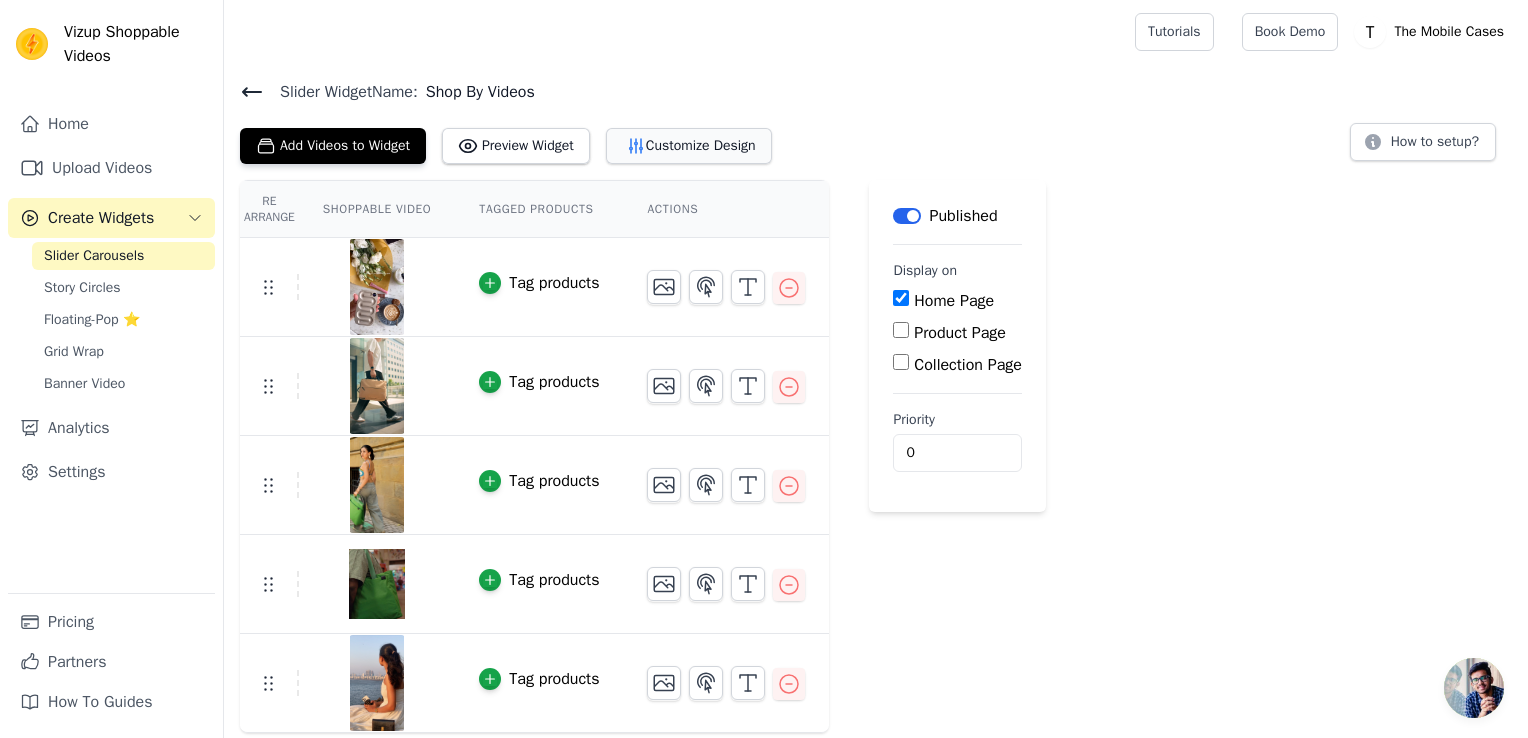 click on "Customize Design" at bounding box center (689, 146) 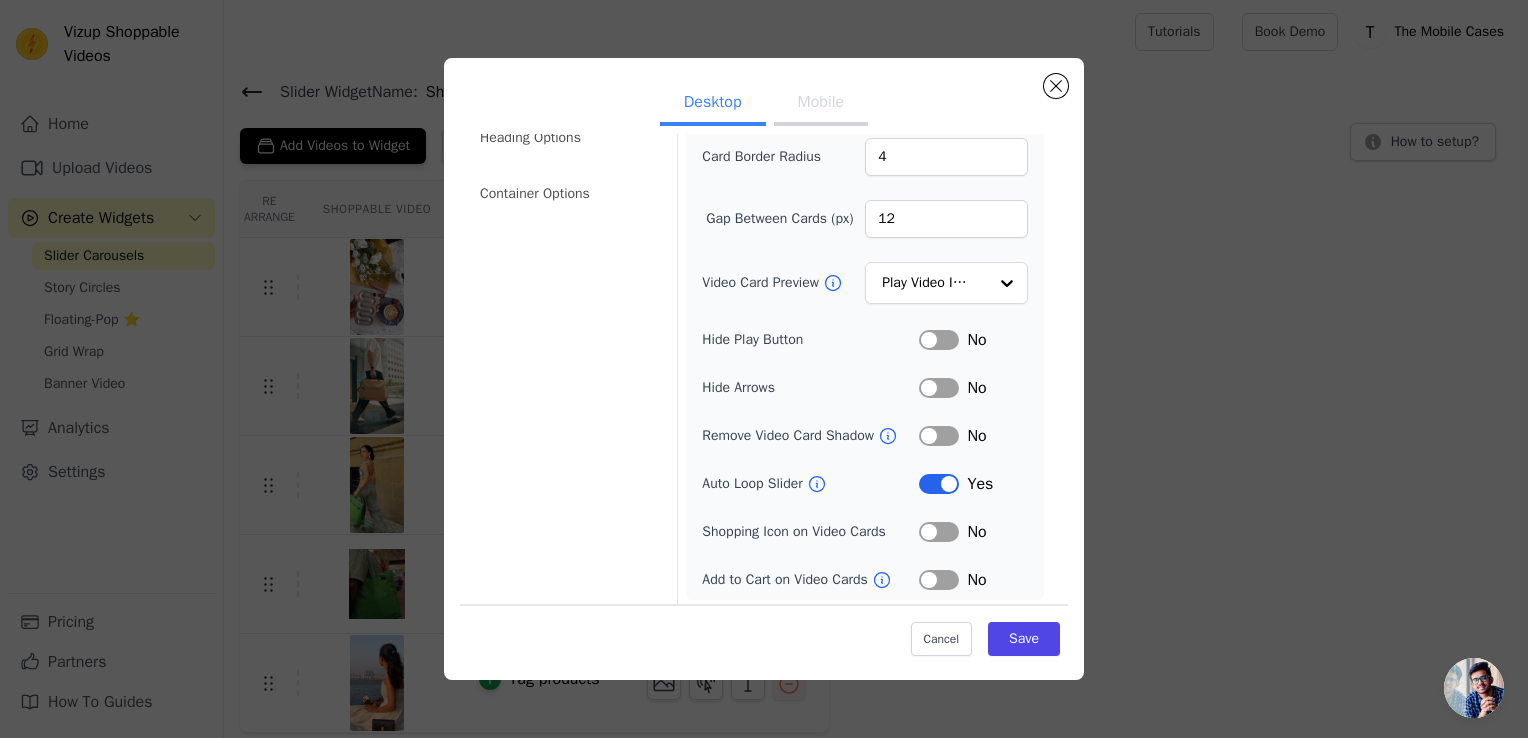 scroll, scrollTop: 0, scrollLeft: 0, axis: both 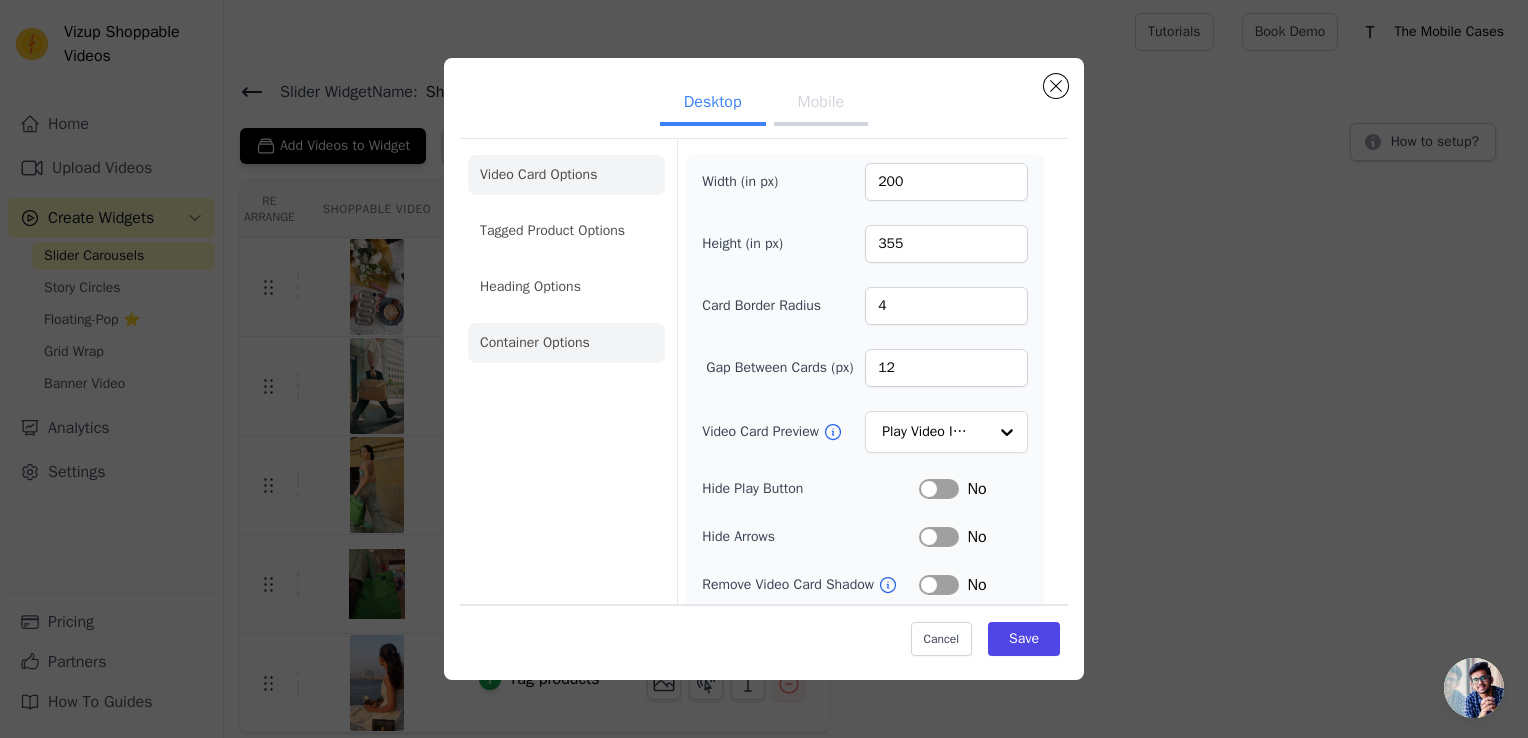 click on "Container Options" 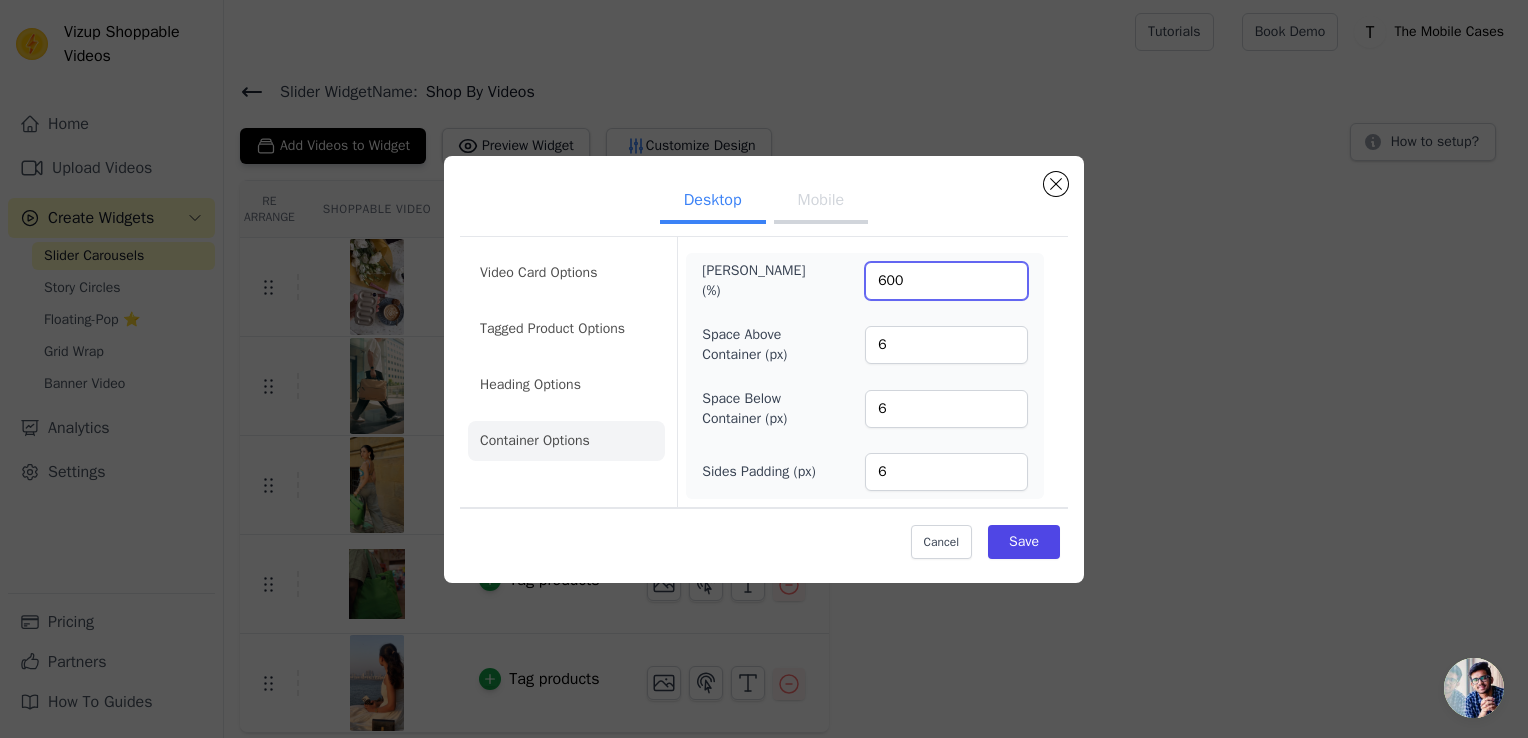 drag, startPoint x: 936, startPoint y: 275, endPoint x: 738, endPoint y: 285, distance: 198.25237 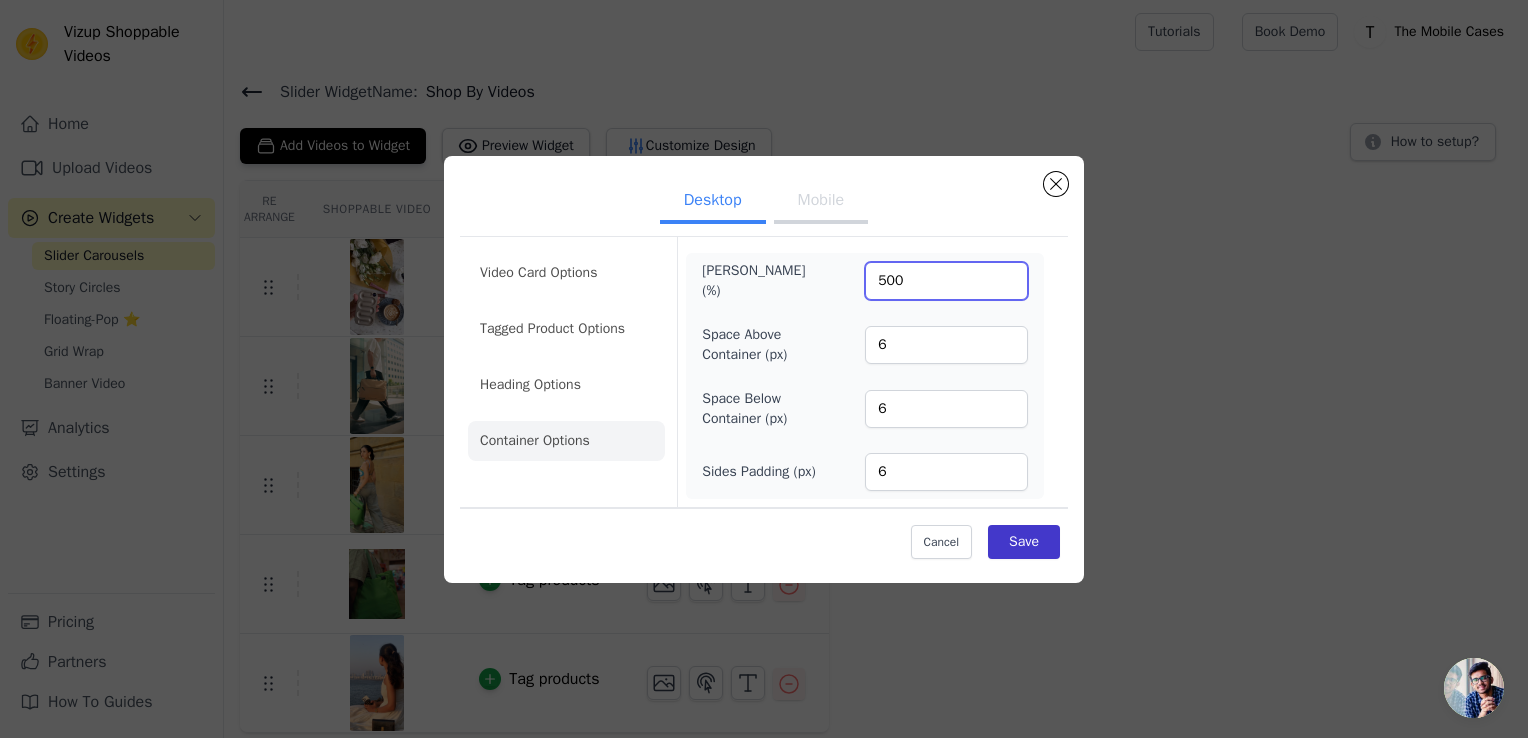 type on "500" 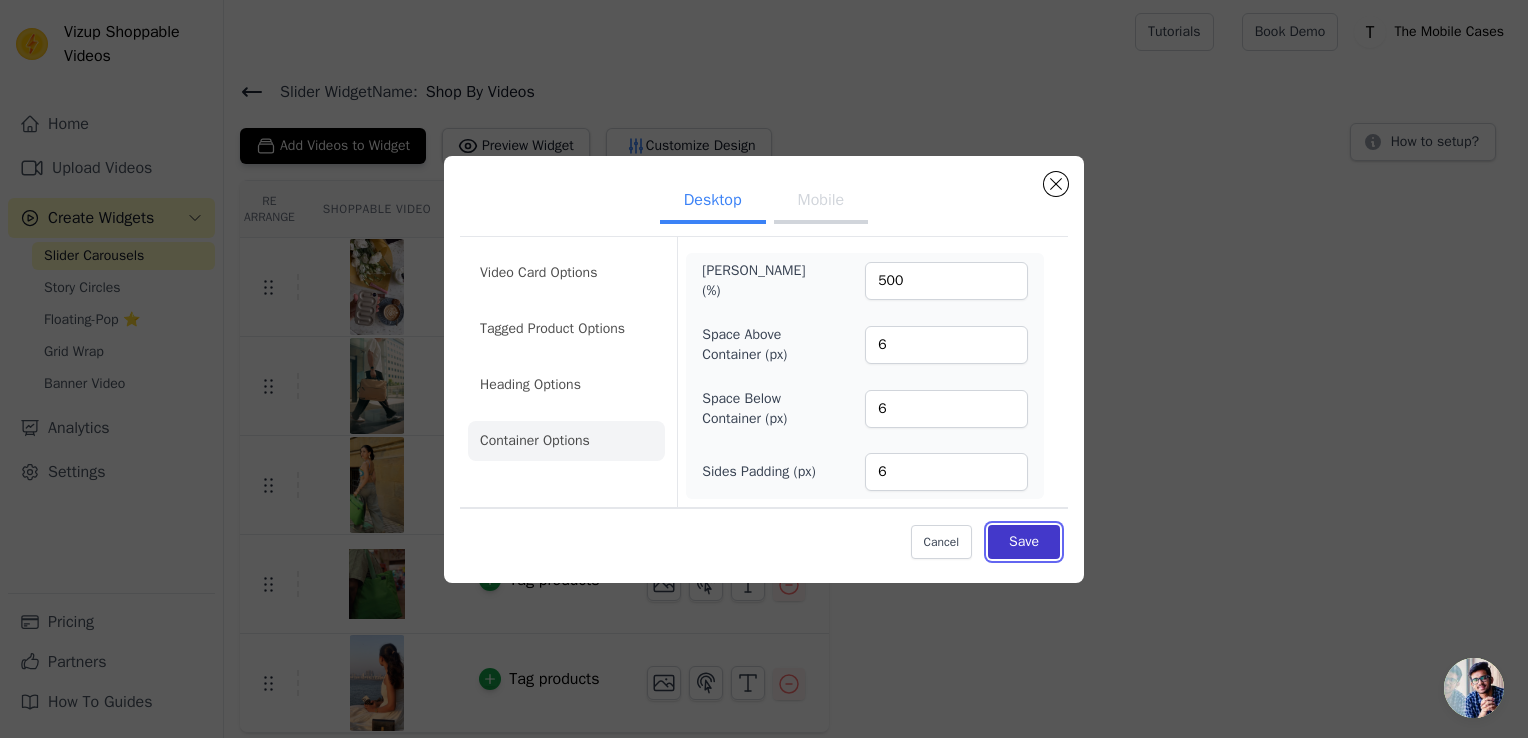 click on "Save" at bounding box center (1024, 542) 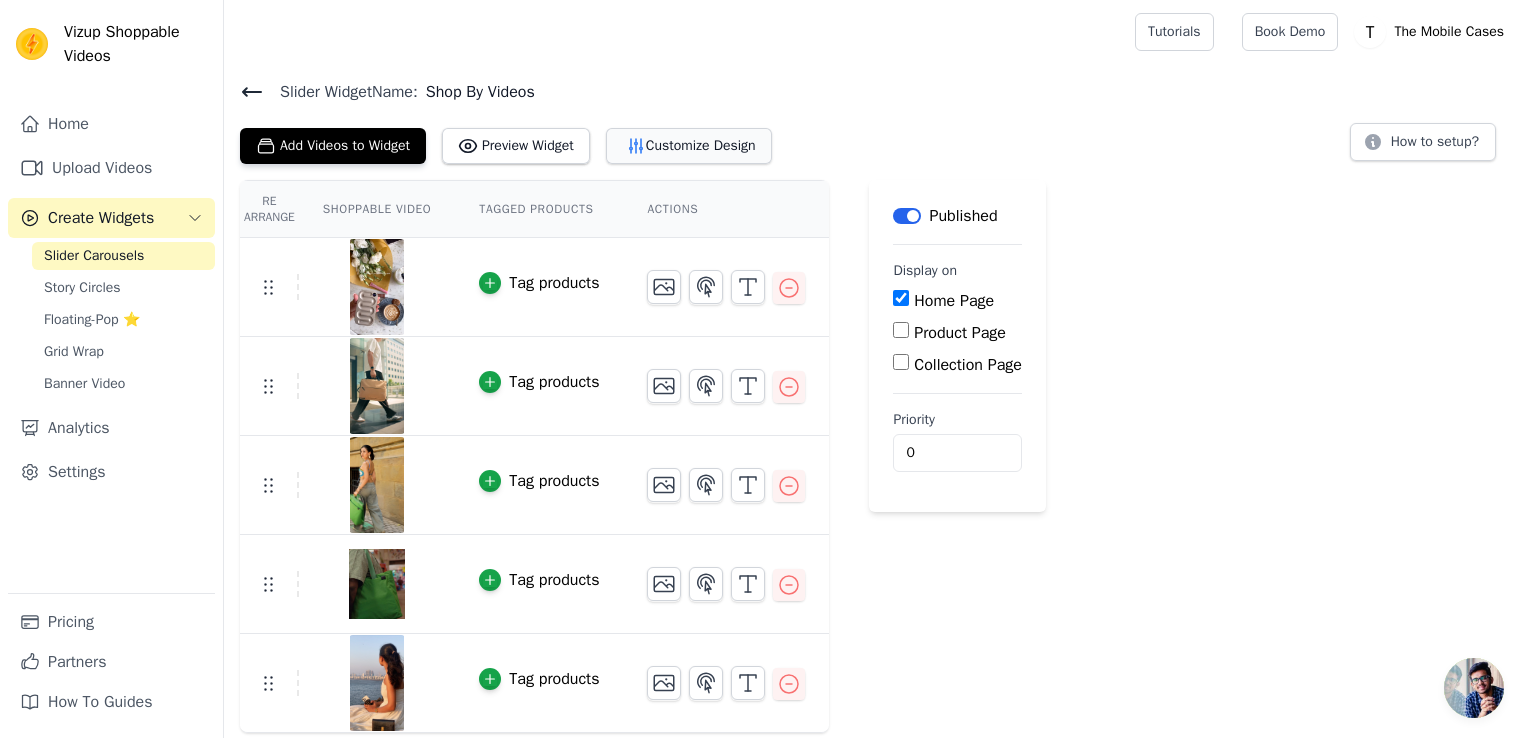 click on "Customize Design" at bounding box center (689, 146) 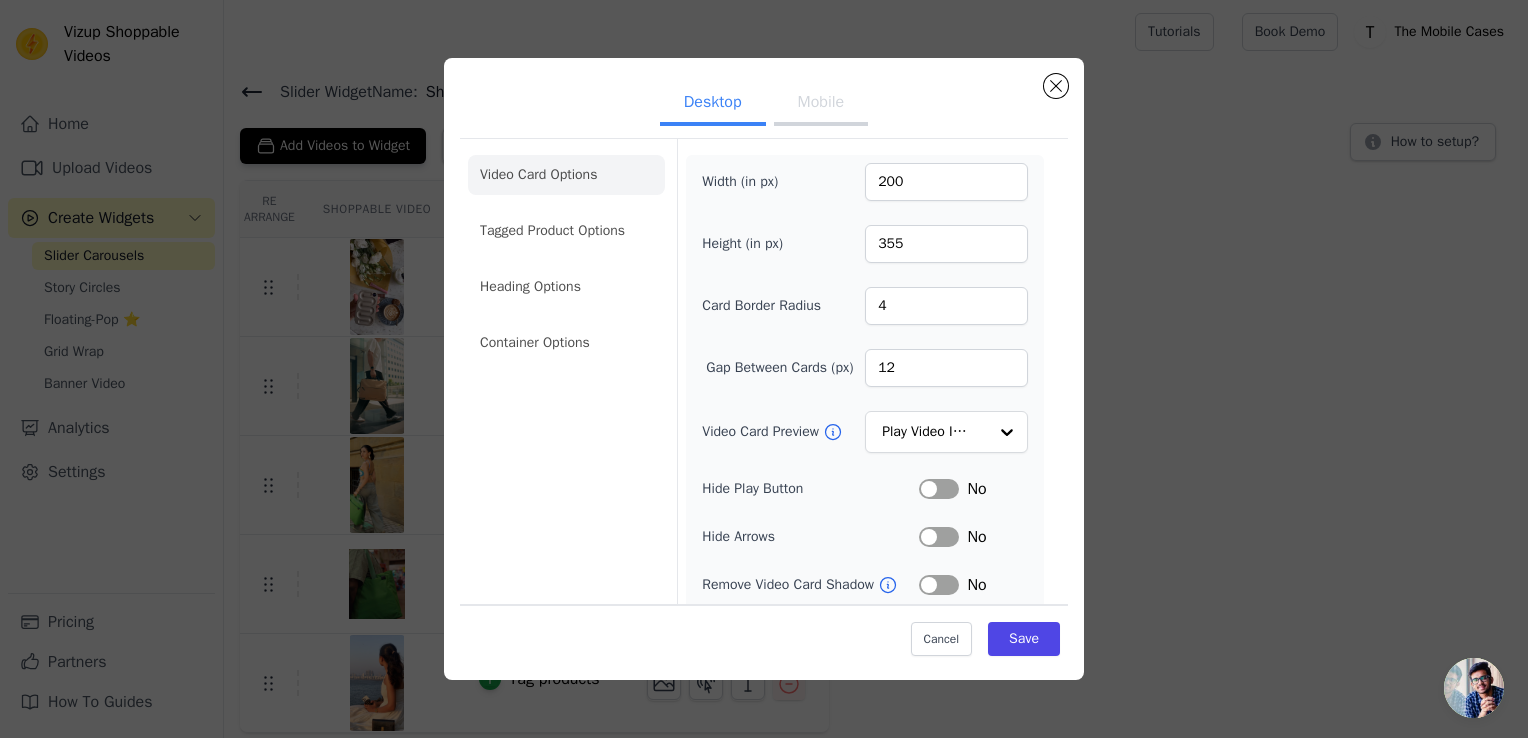 click on "Container Options" 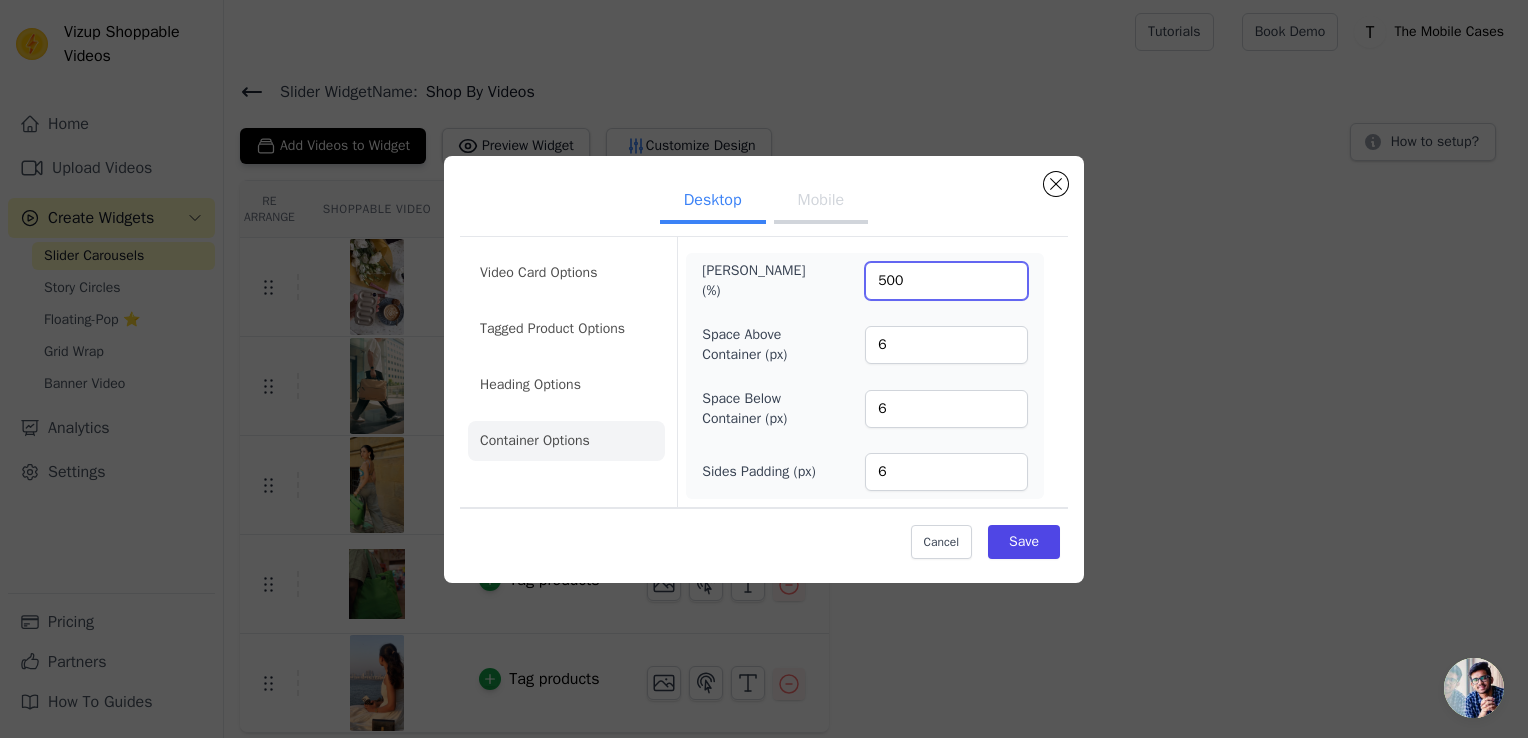 drag, startPoint x: 926, startPoint y: 279, endPoint x: 767, endPoint y: 287, distance: 159.20113 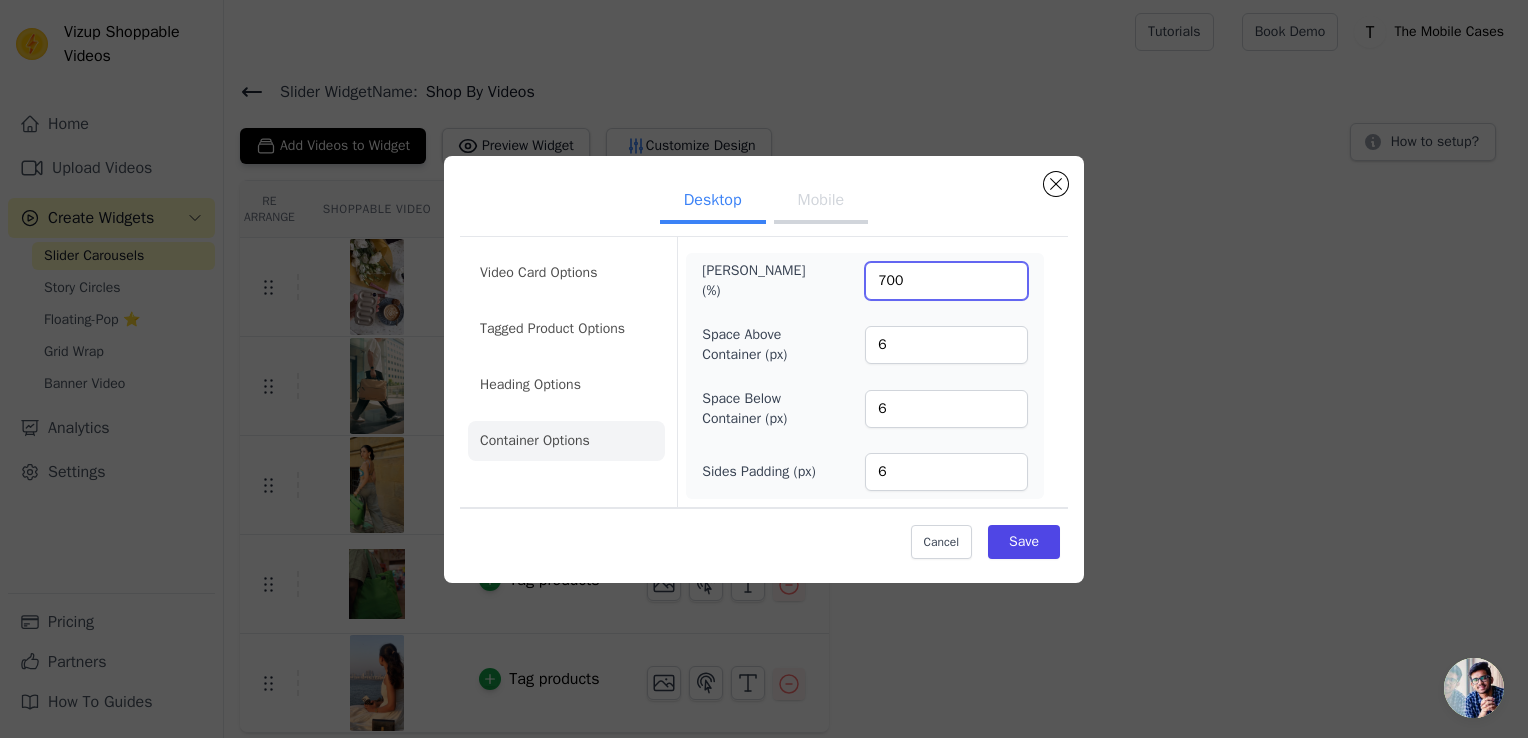 type on "700" 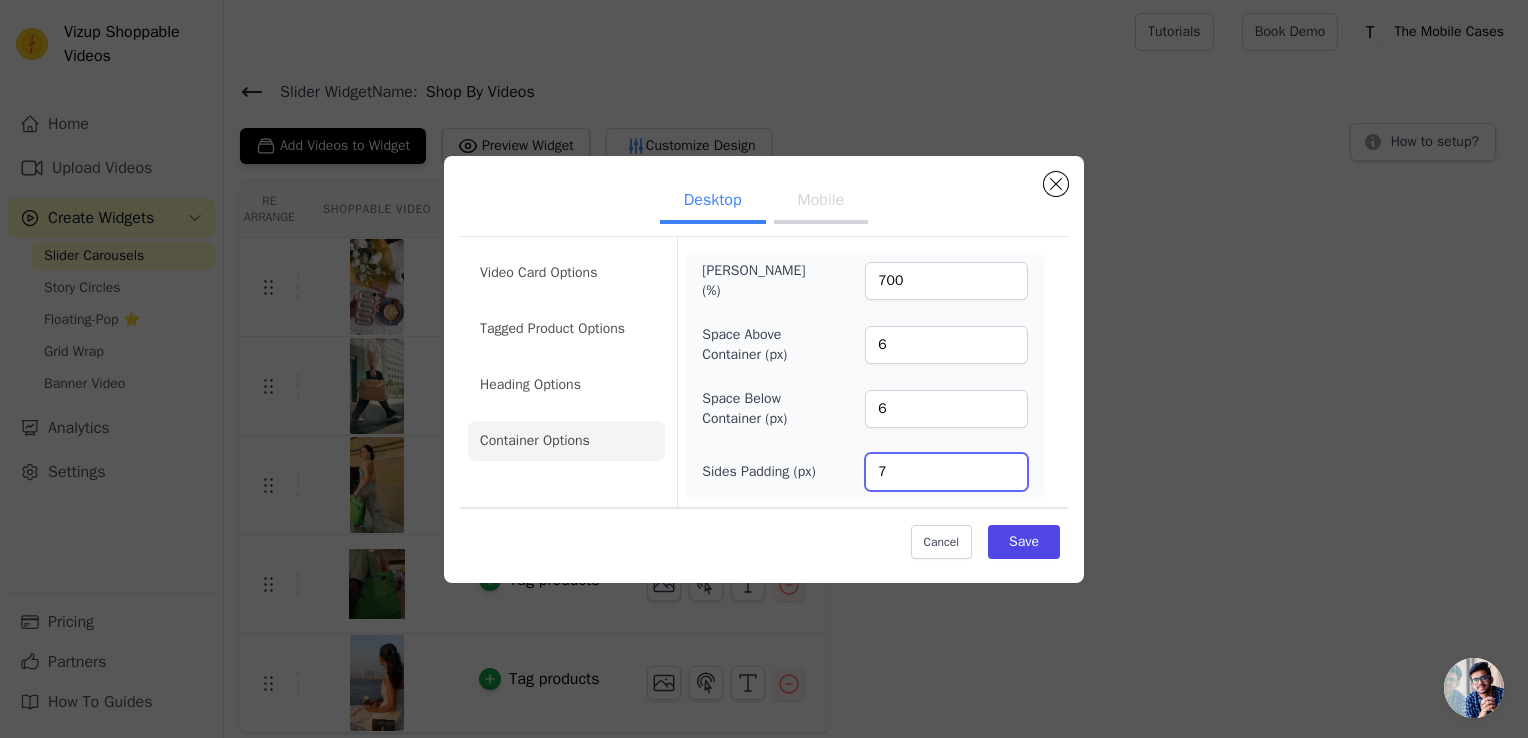 click on "7" at bounding box center [946, 472] 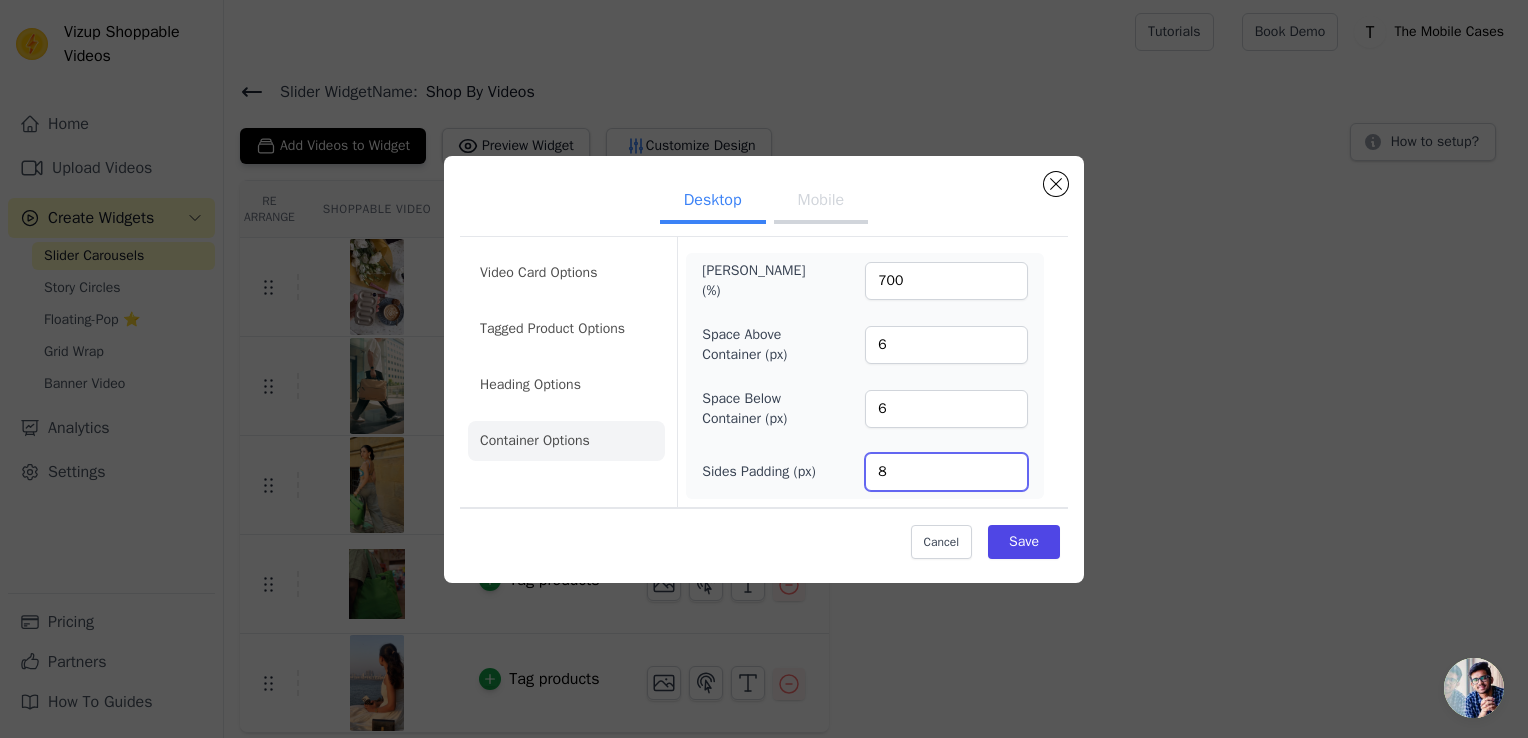 click on "8" at bounding box center [946, 472] 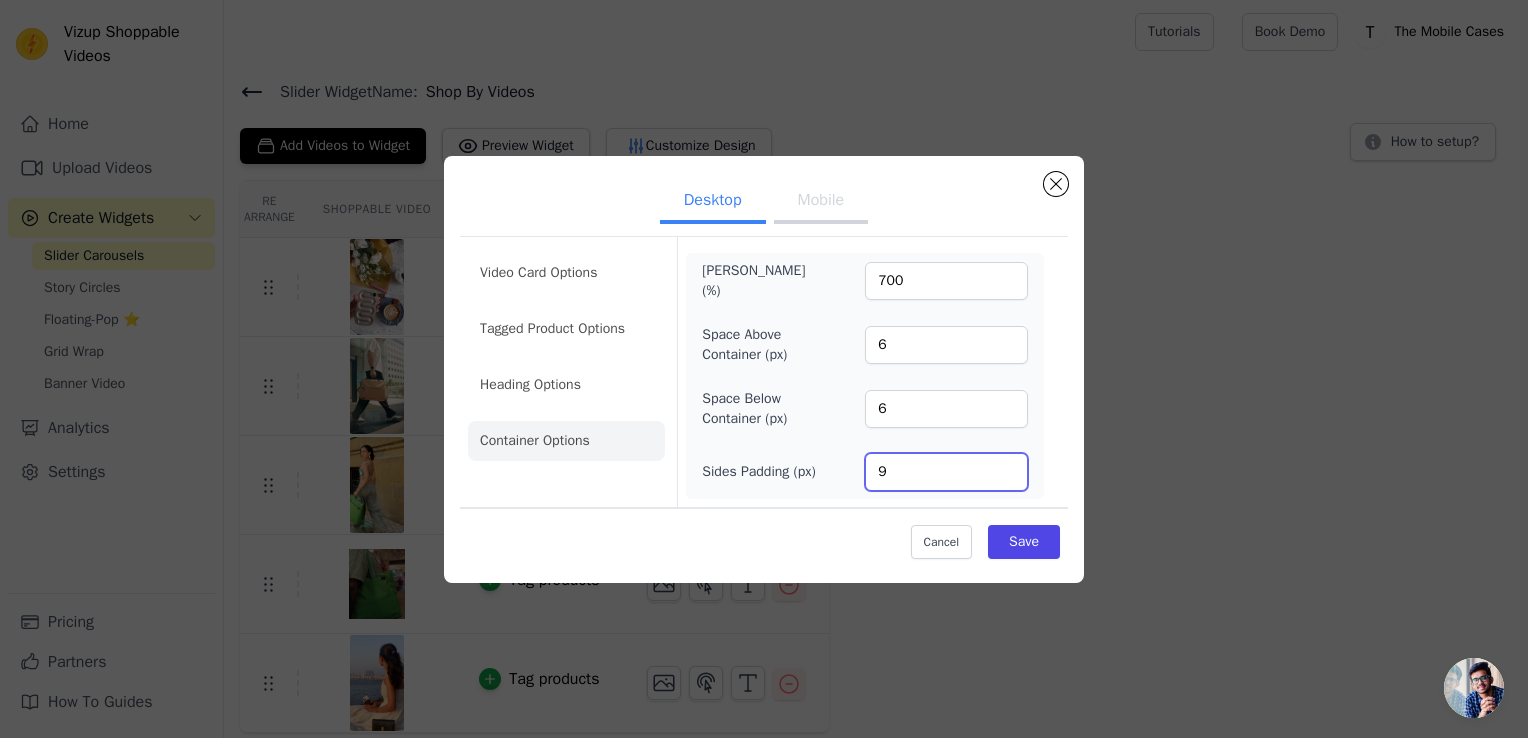 click on "9" at bounding box center [946, 472] 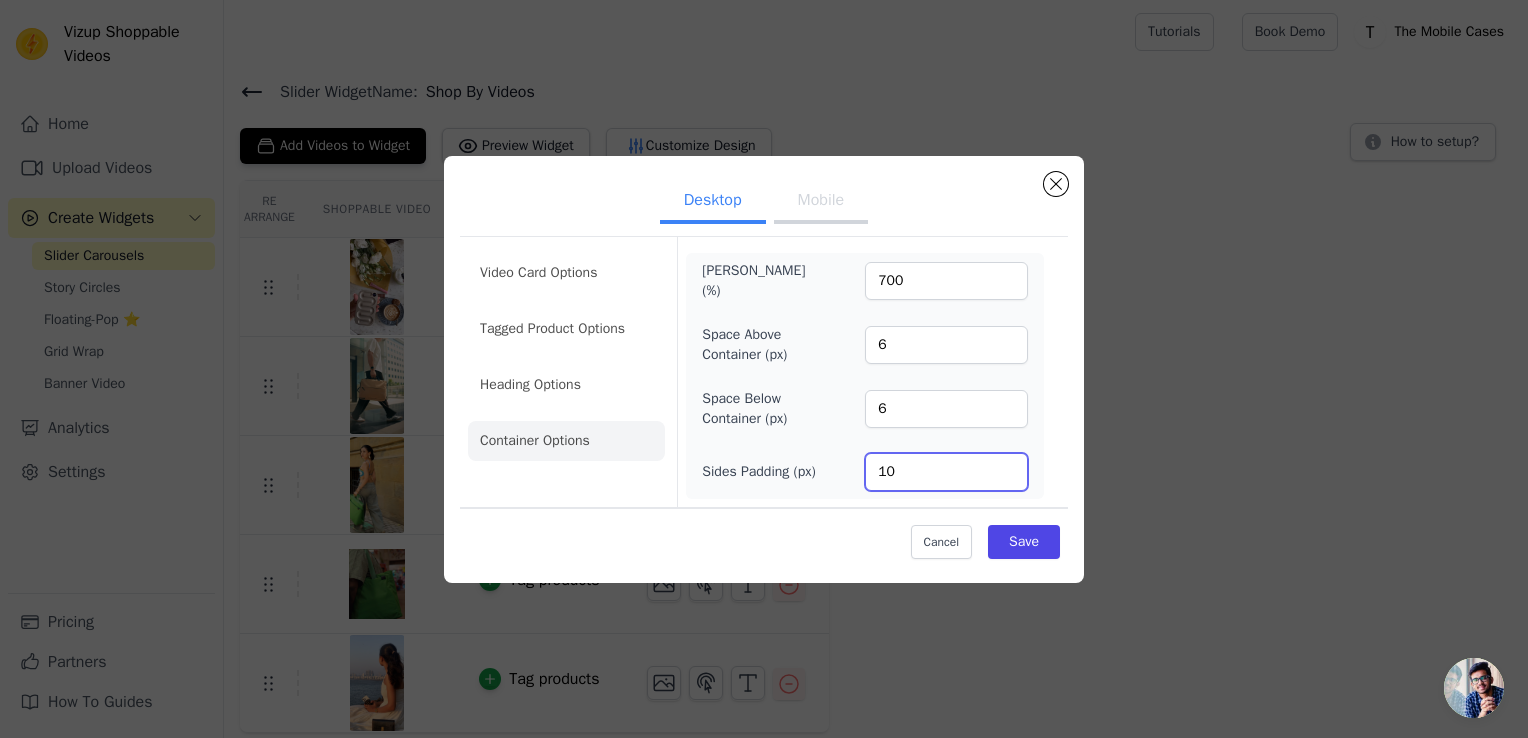 type on "10" 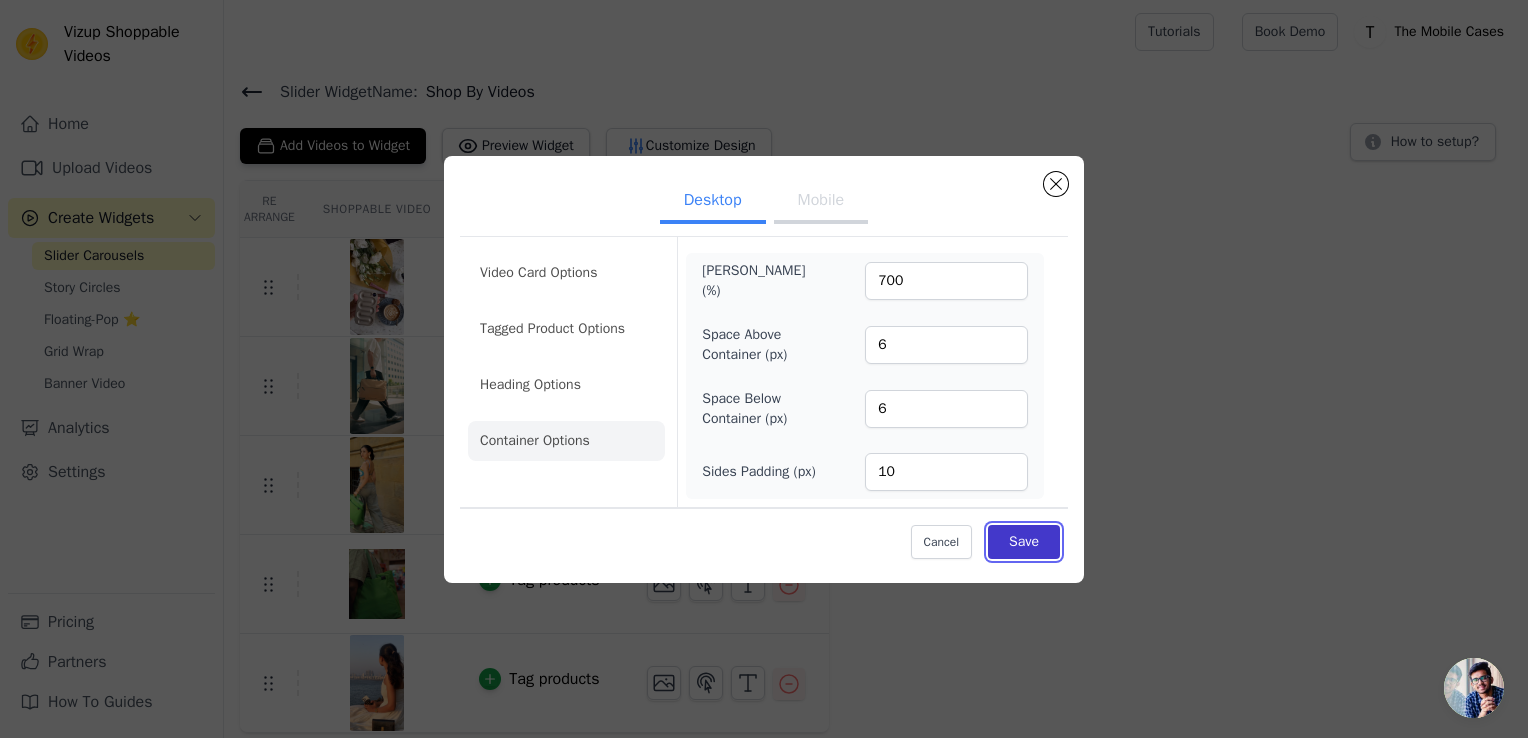 click on "Save" at bounding box center (1024, 542) 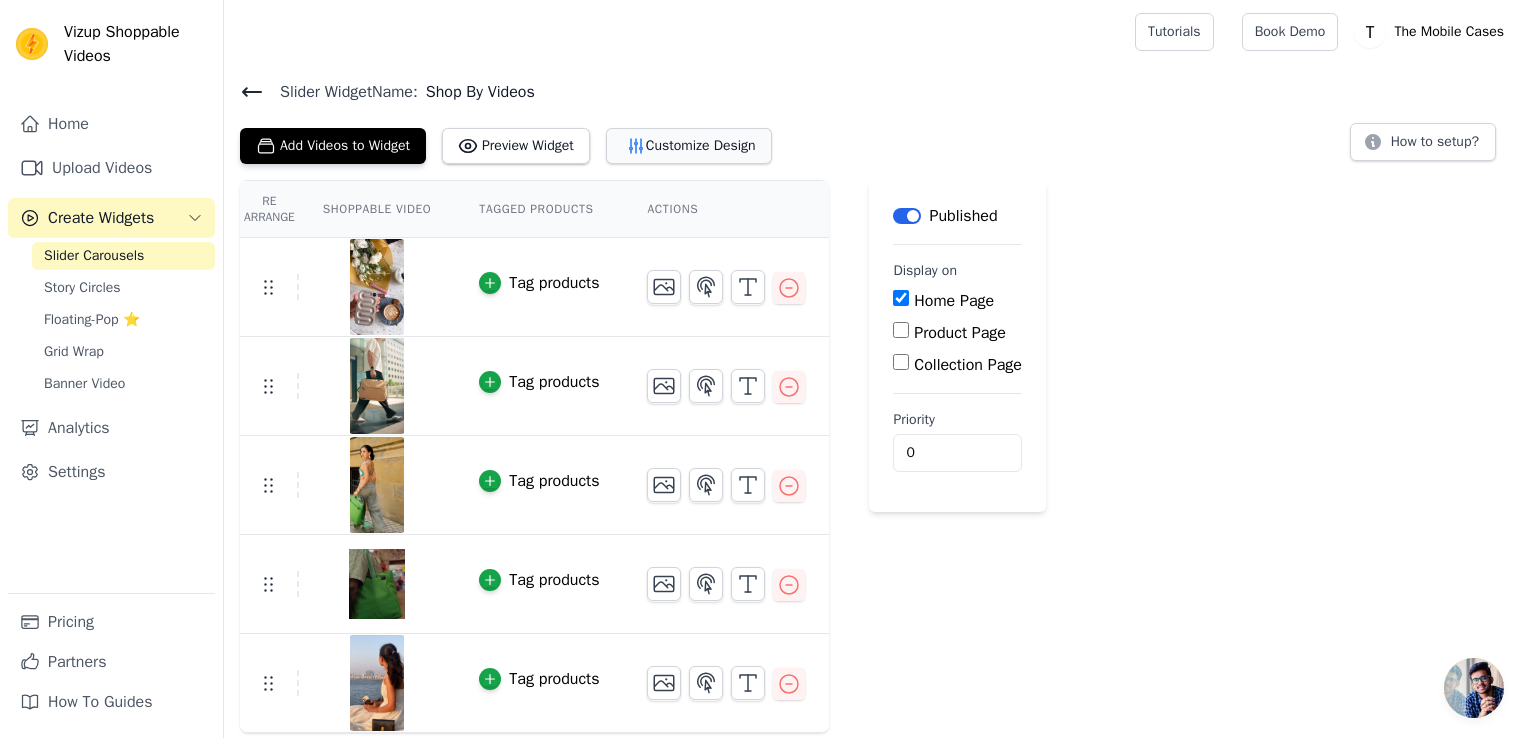 click on "Customize Design" at bounding box center (689, 146) 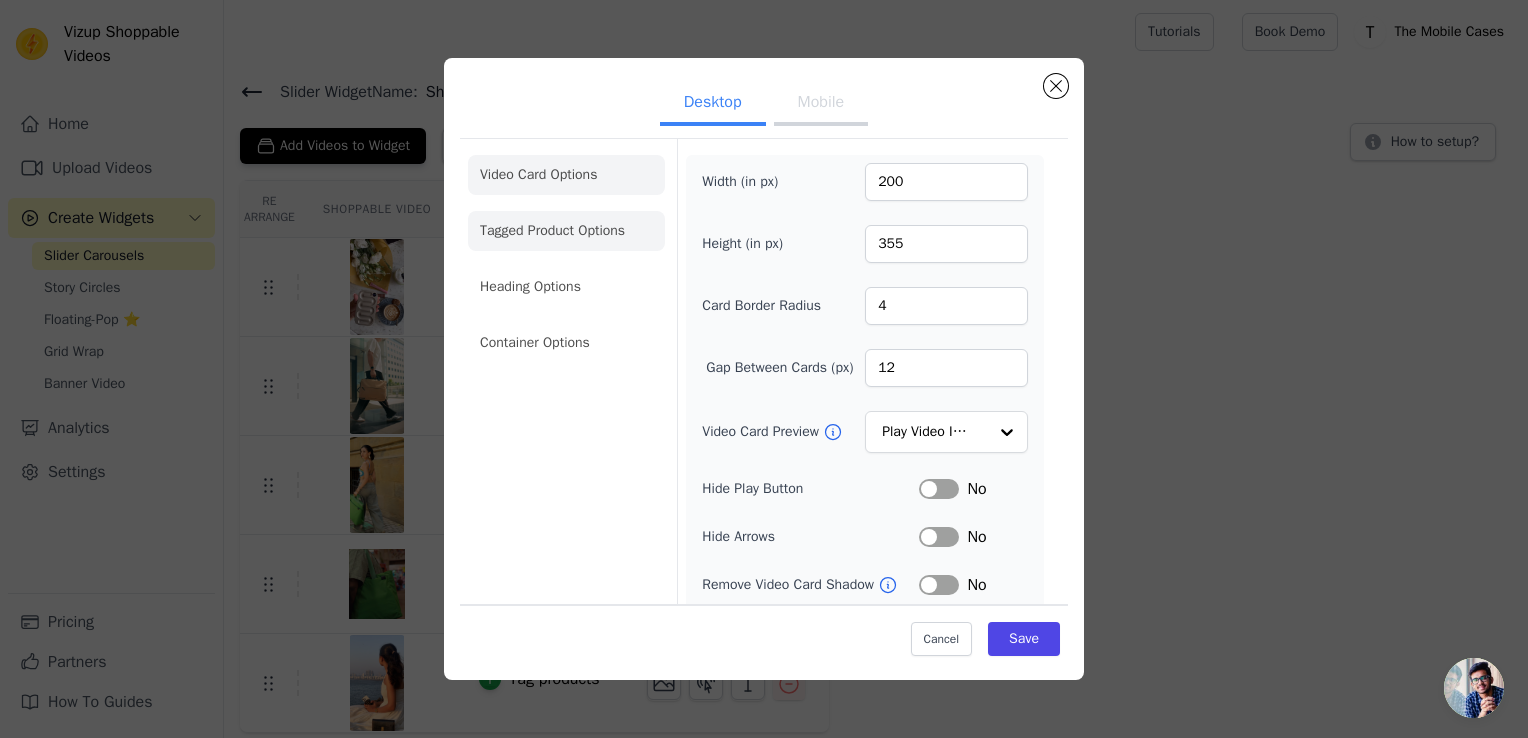 click on "Tagged Product Options" 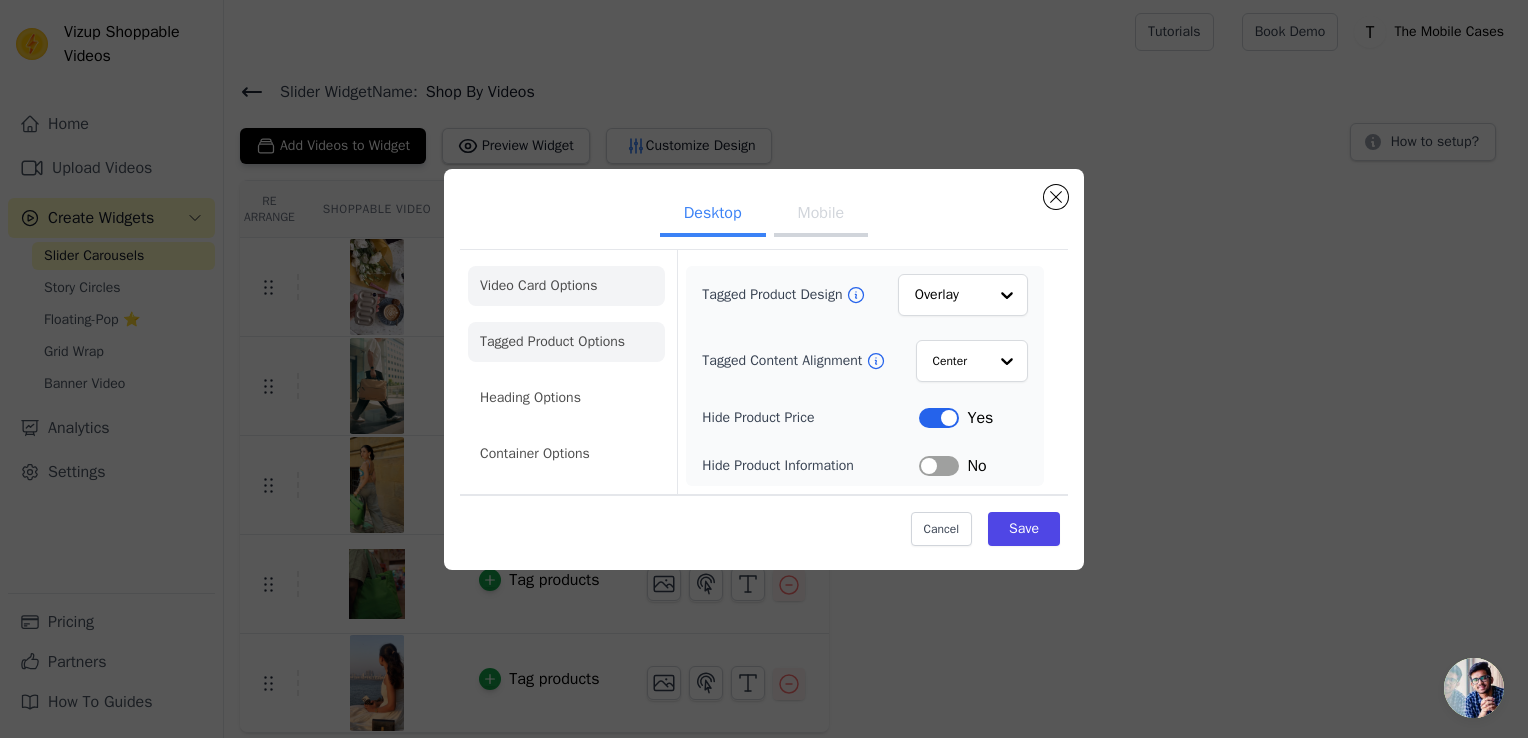 click on "Video Card Options" 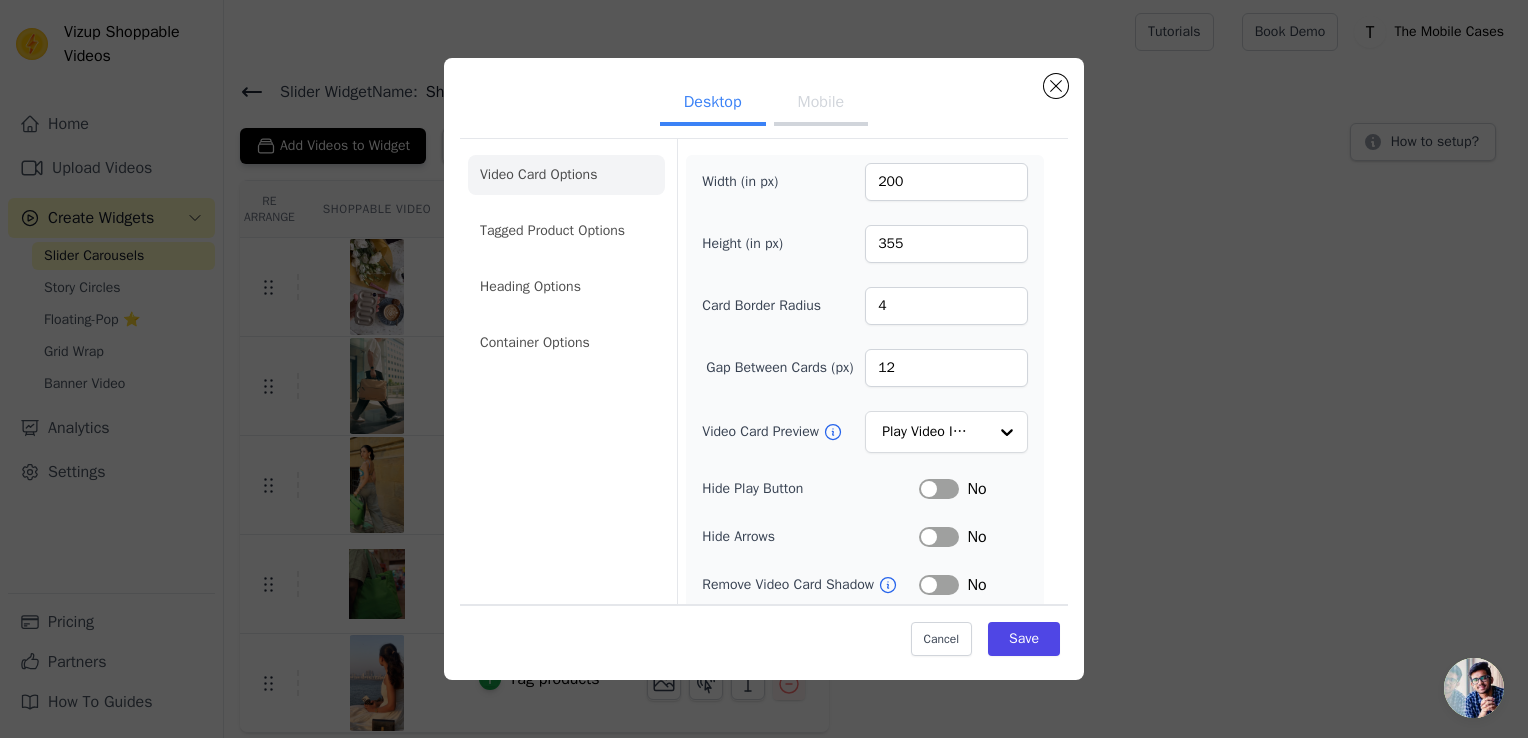 click on "Mobile" at bounding box center [821, 104] 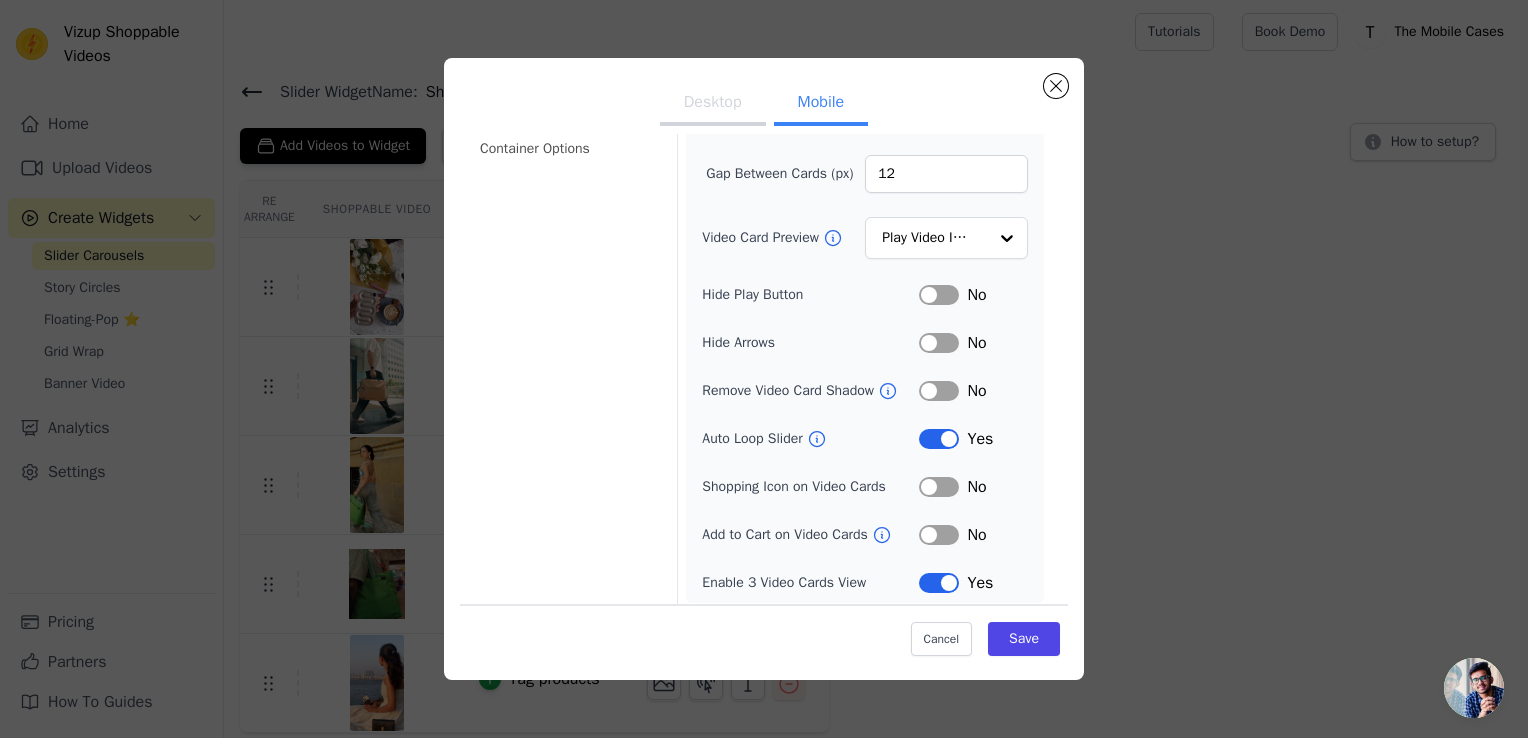 scroll, scrollTop: 197, scrollLeft: 0, axis: vertical 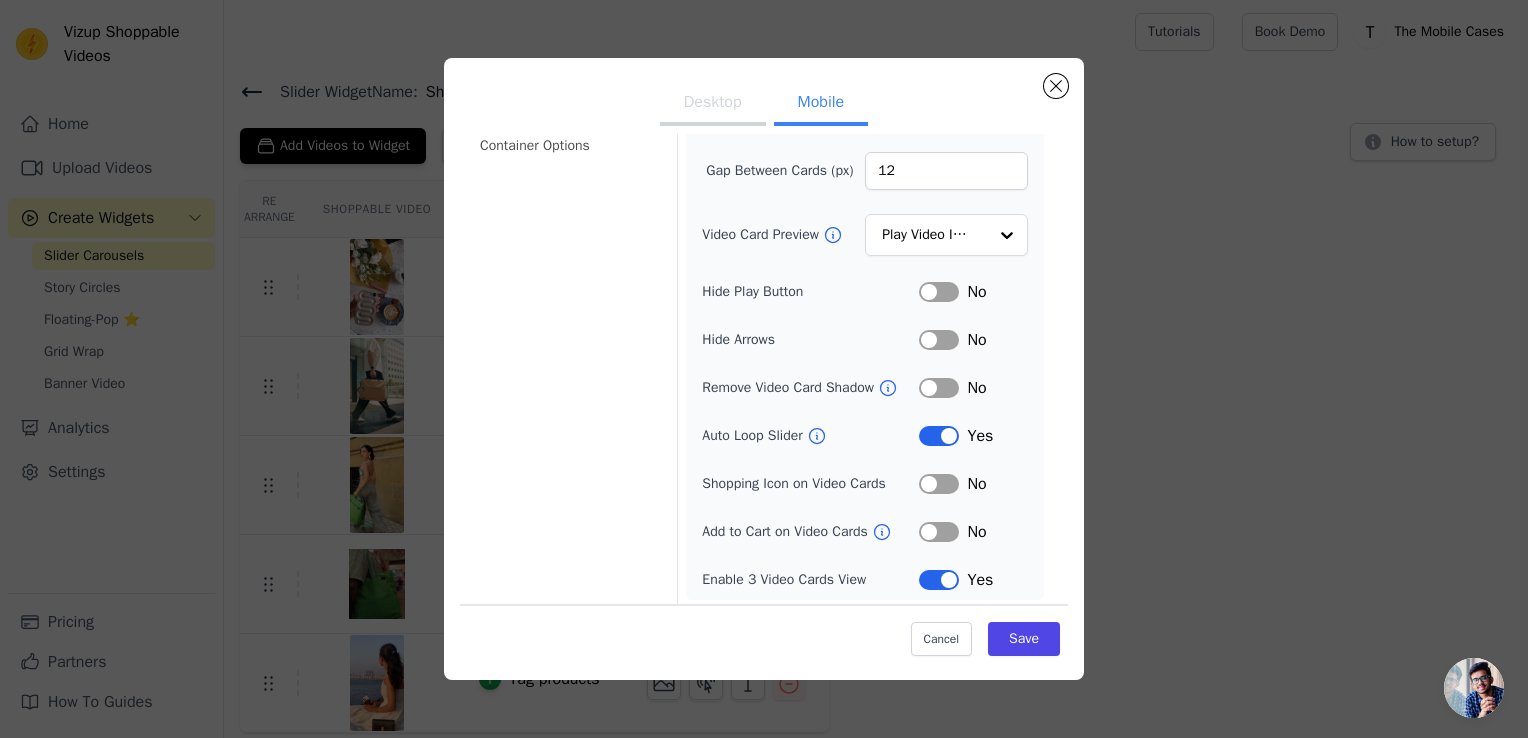 click on "Label" at bounding box center [939, 436] 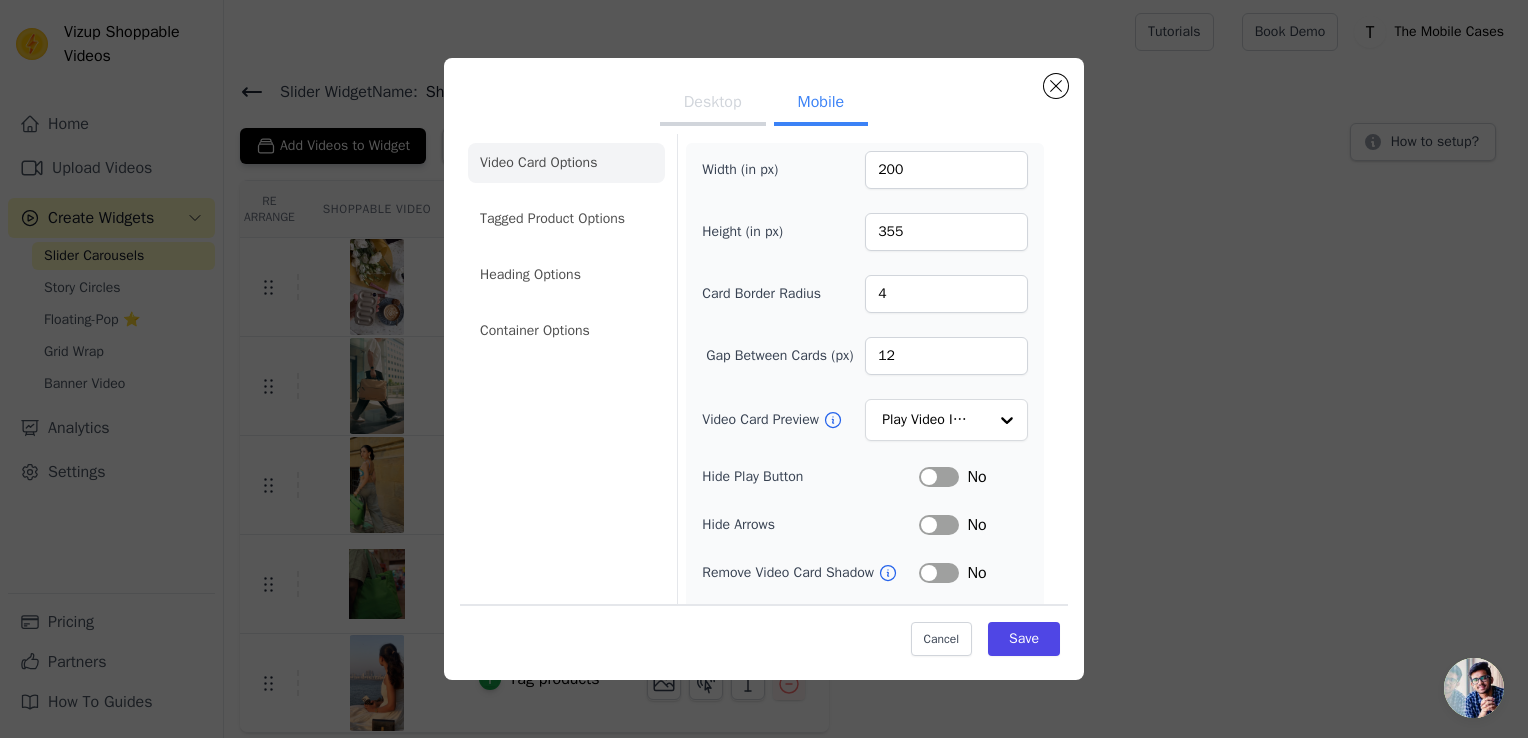 scroll, scrollTop: 0, scrollLeft: 0, axis: both 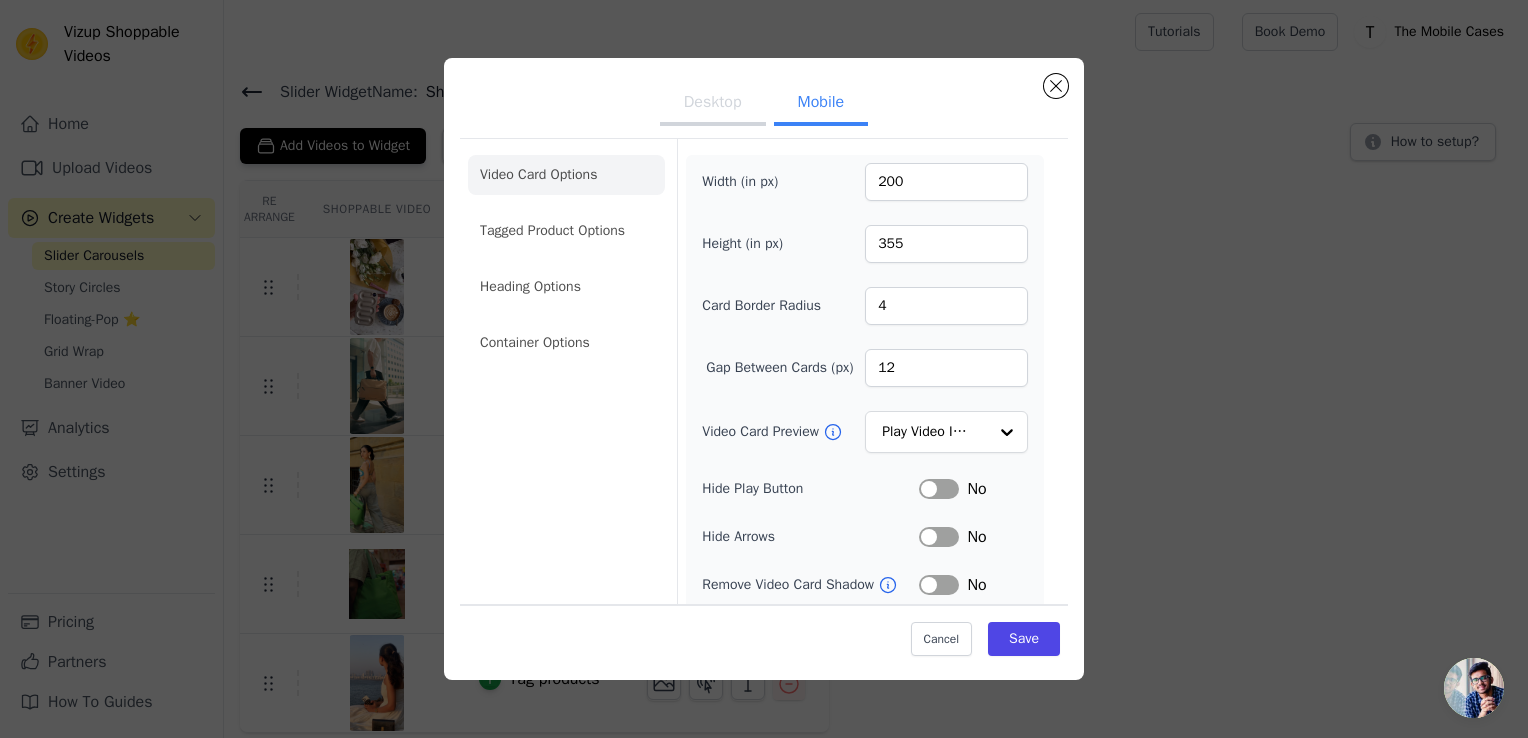 click on "Desktop" at bounding box center [713, 104] 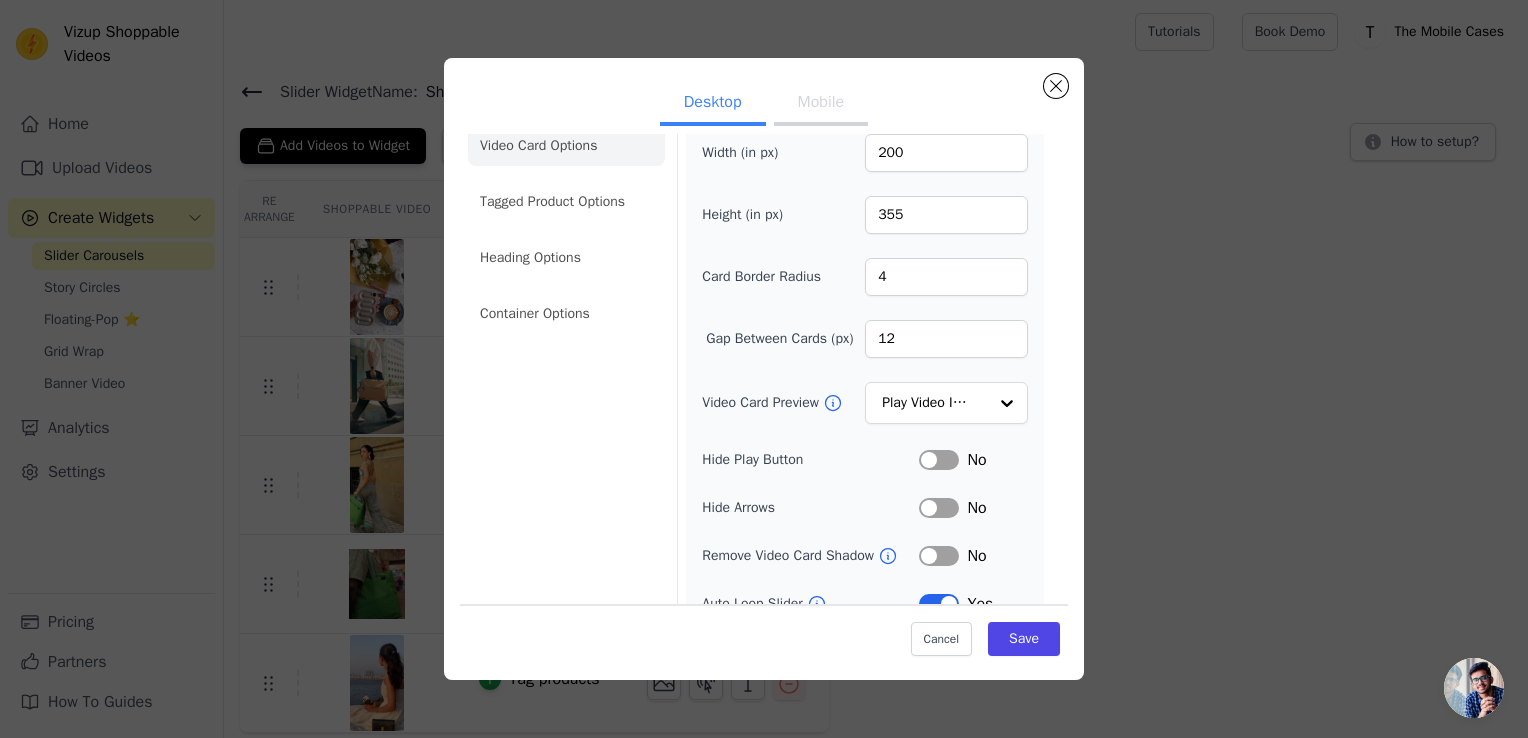 scroll, scrollTop: 0, scrollLeft: 0, axis: both 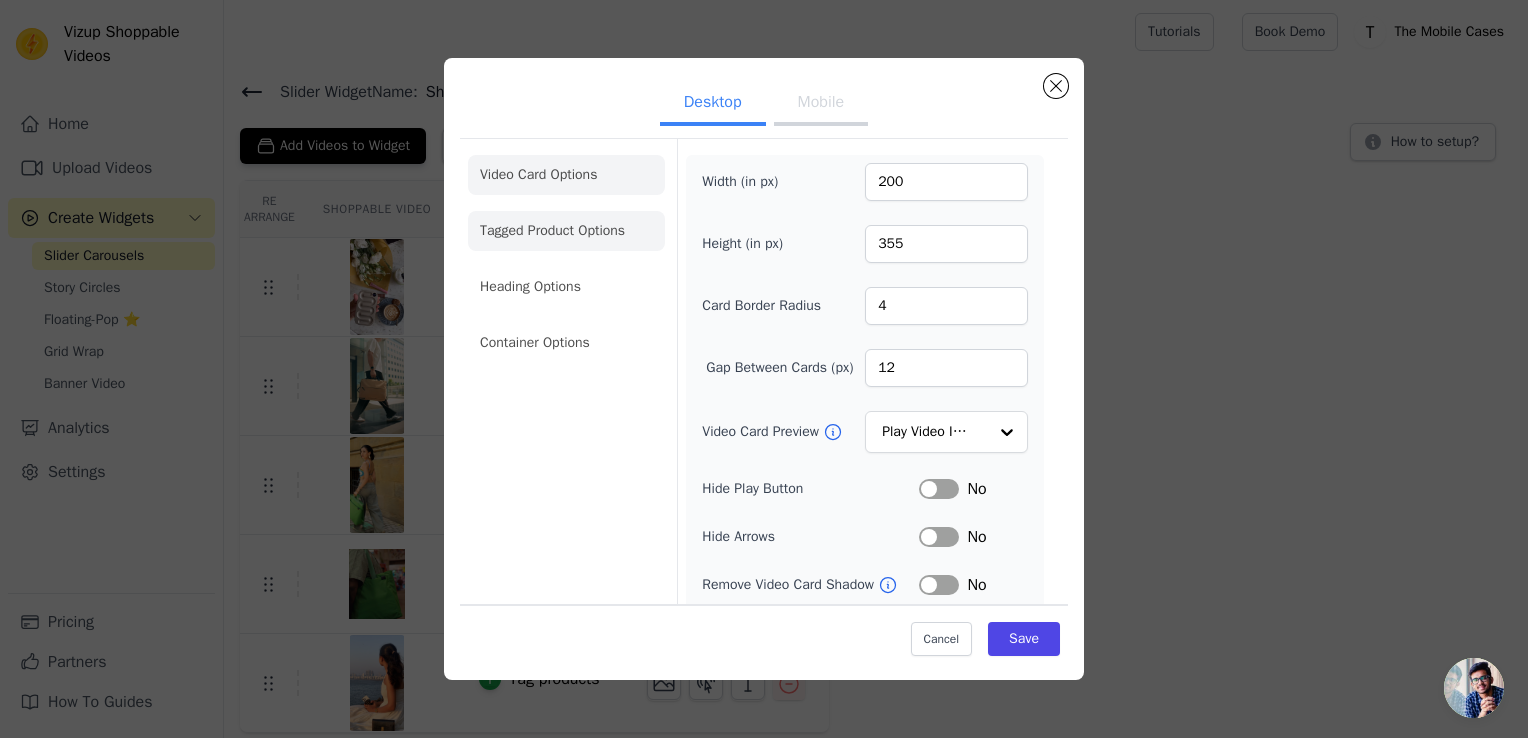 click on "Tagged Product Options" 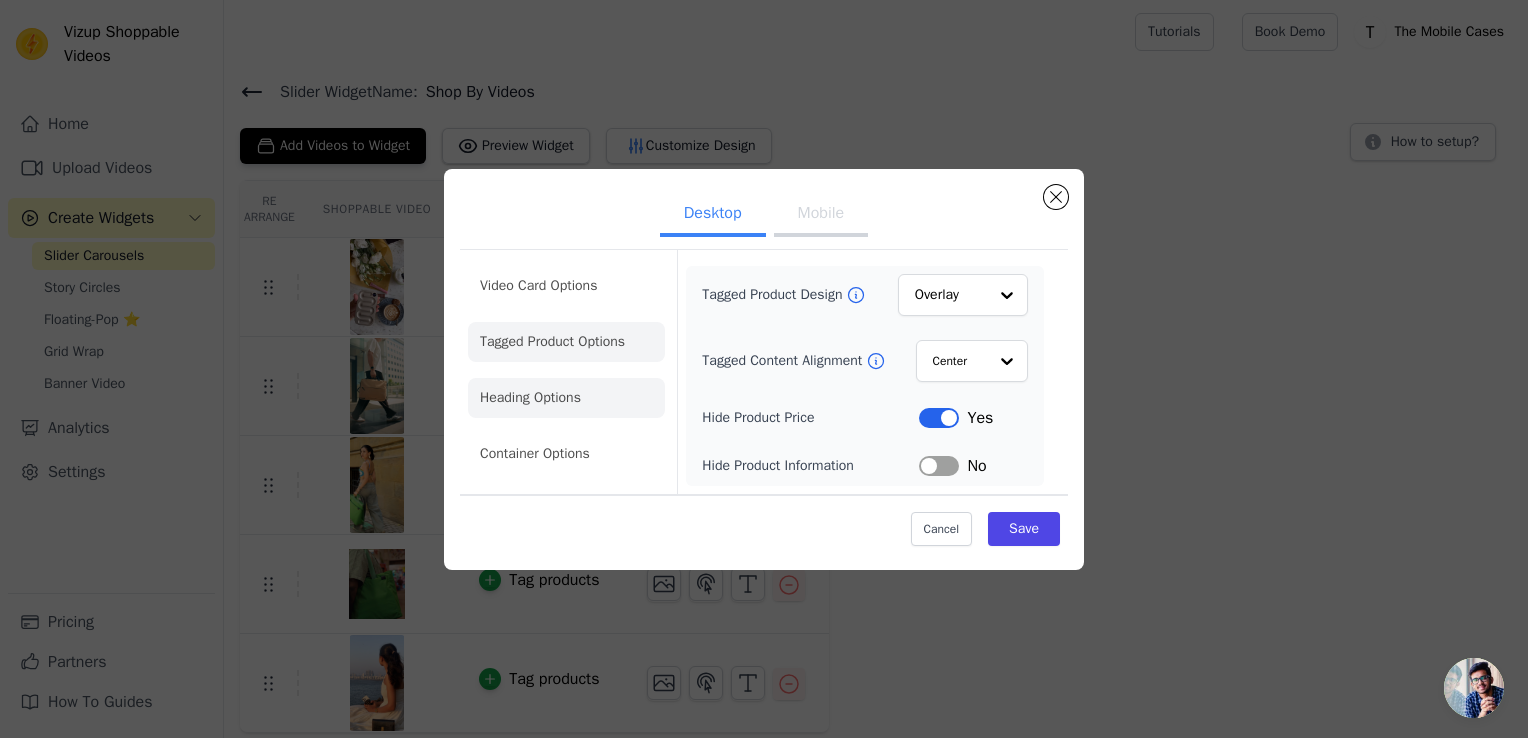 click on "Heading Options" 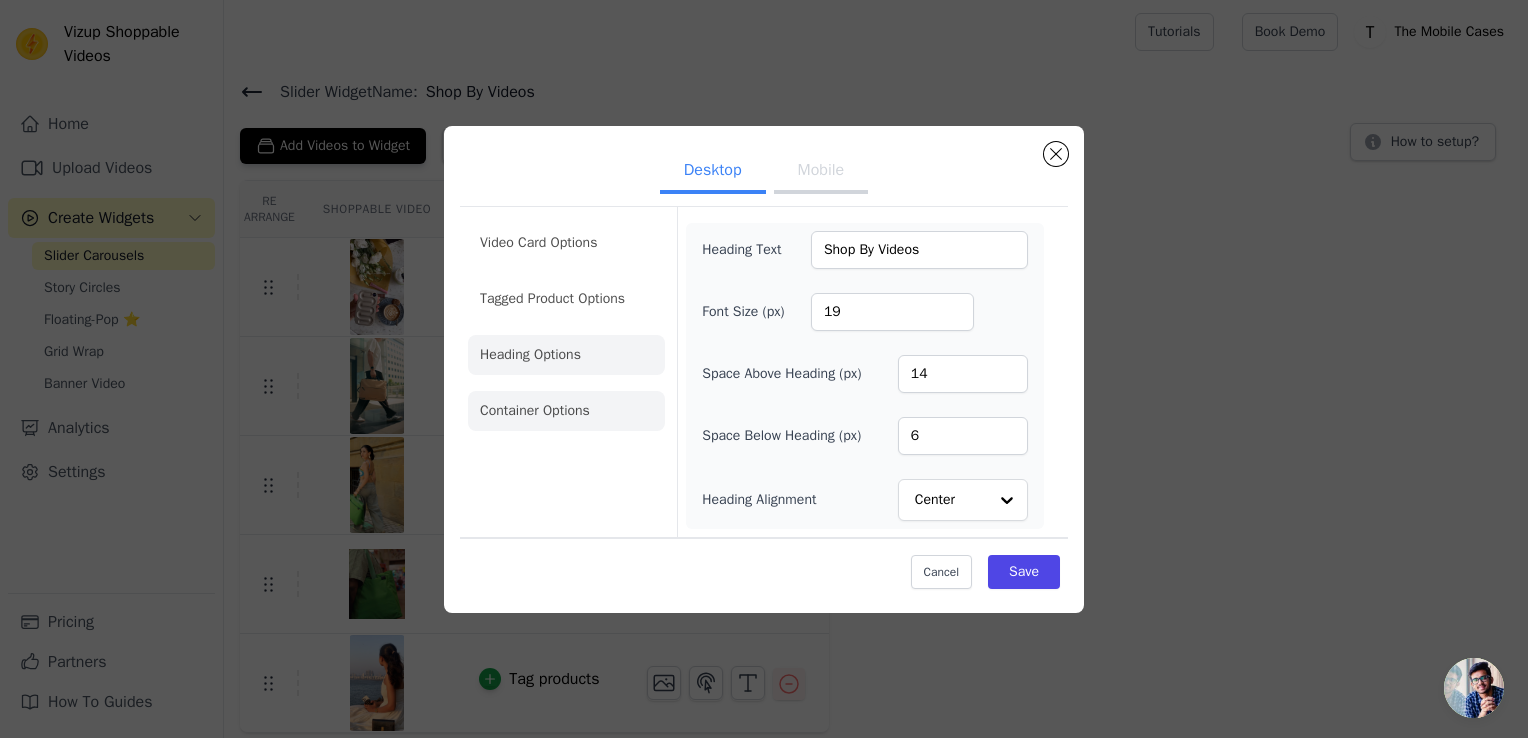 click on "Container Options" 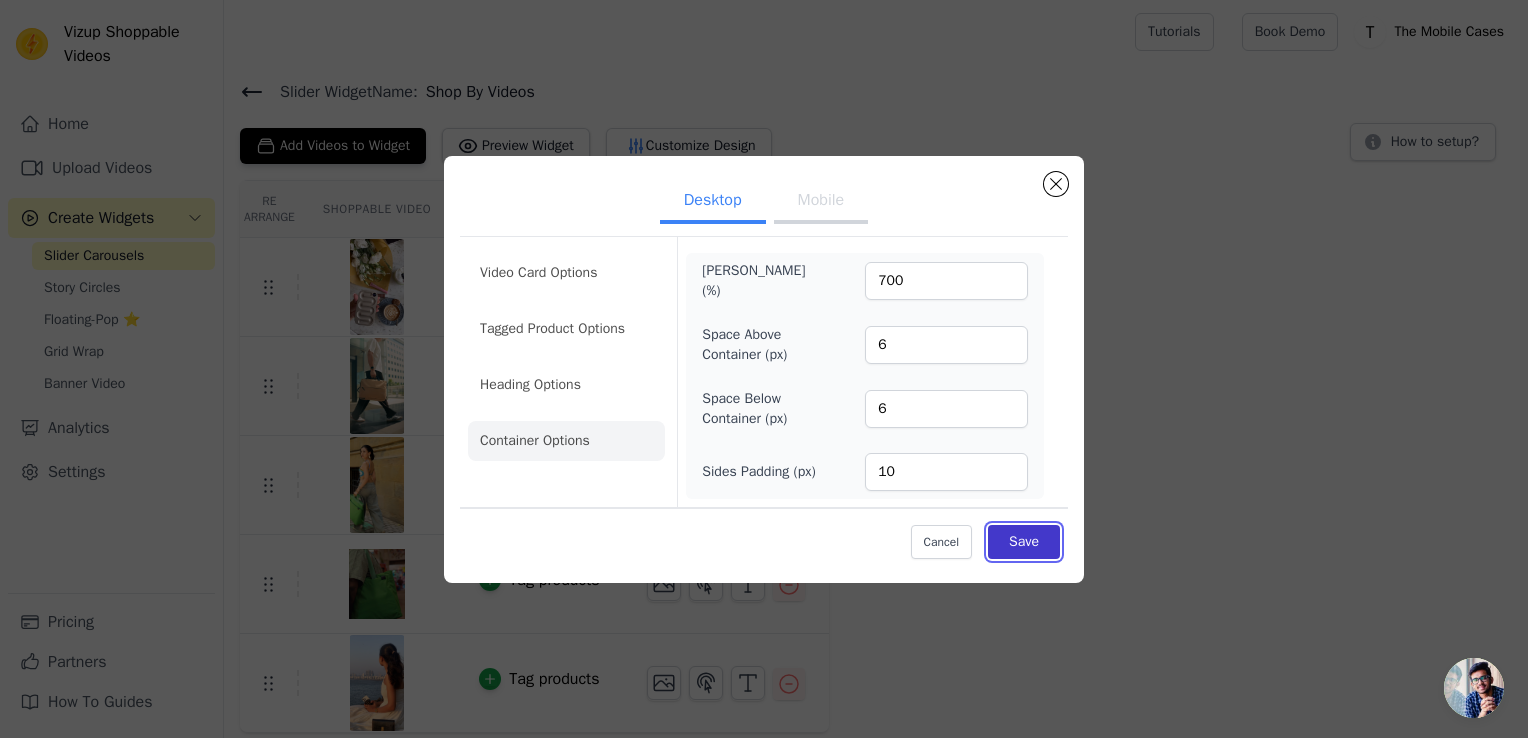 click on "Save" at bounding box center (1024, 542) 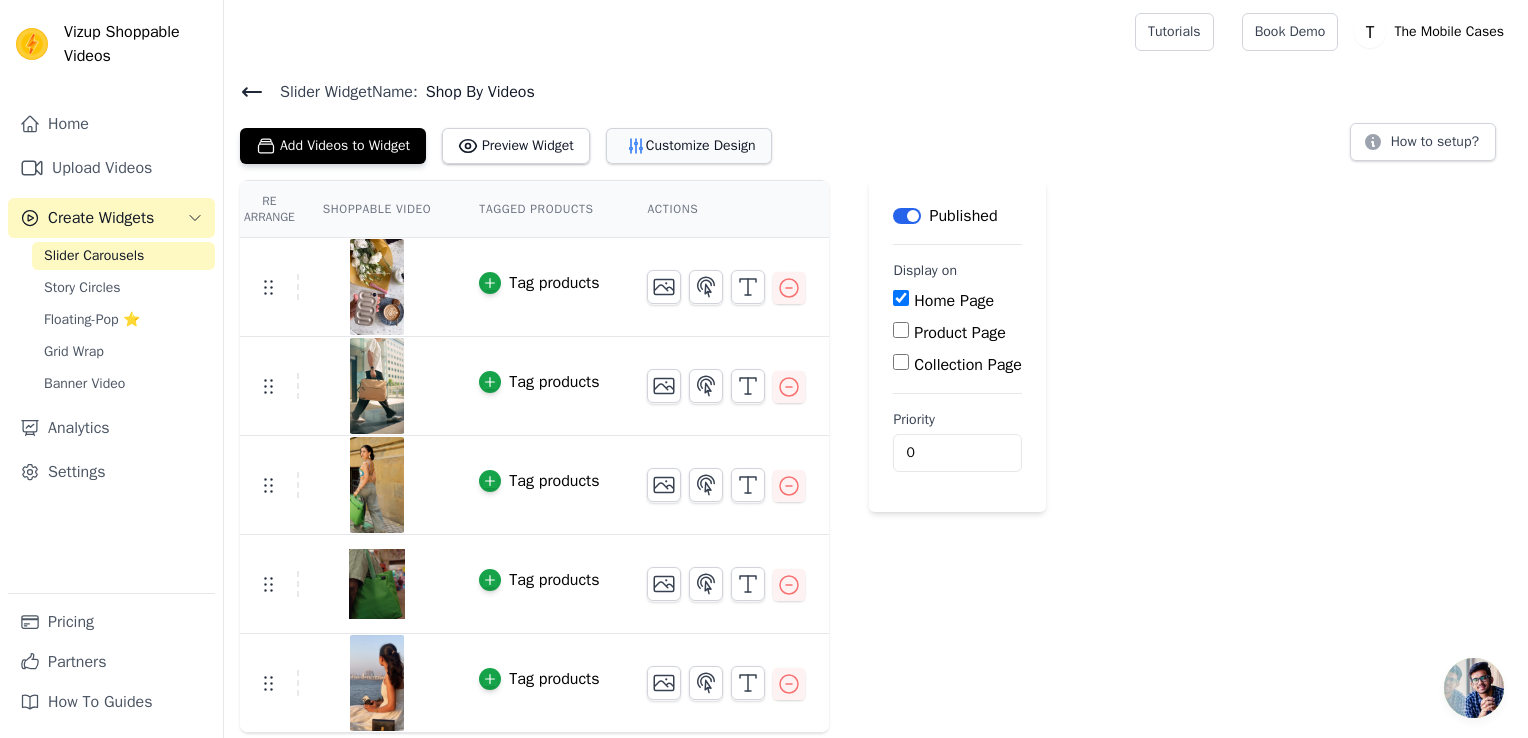 click on "Customize Design" at bounding box center (689, 146) 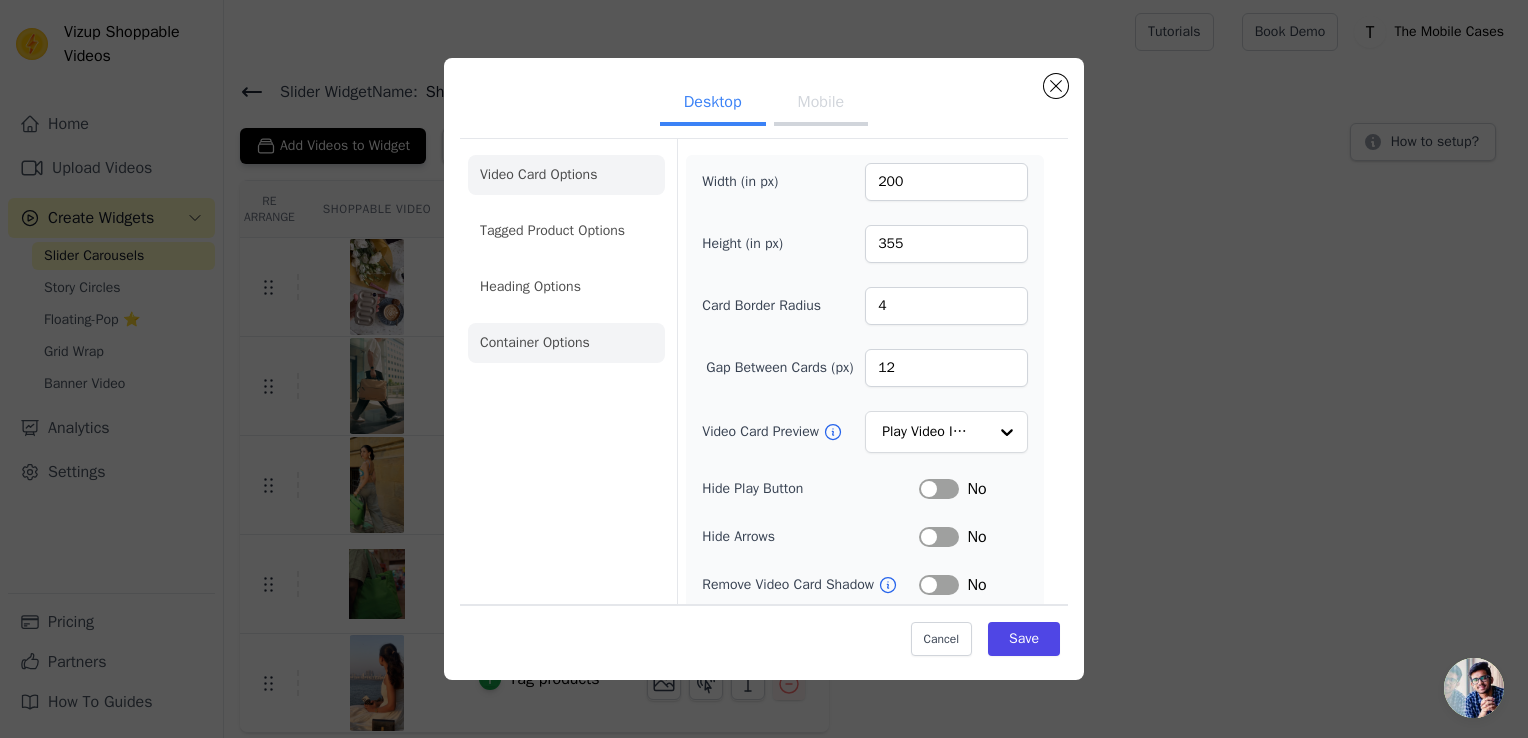 click on "Container Options" 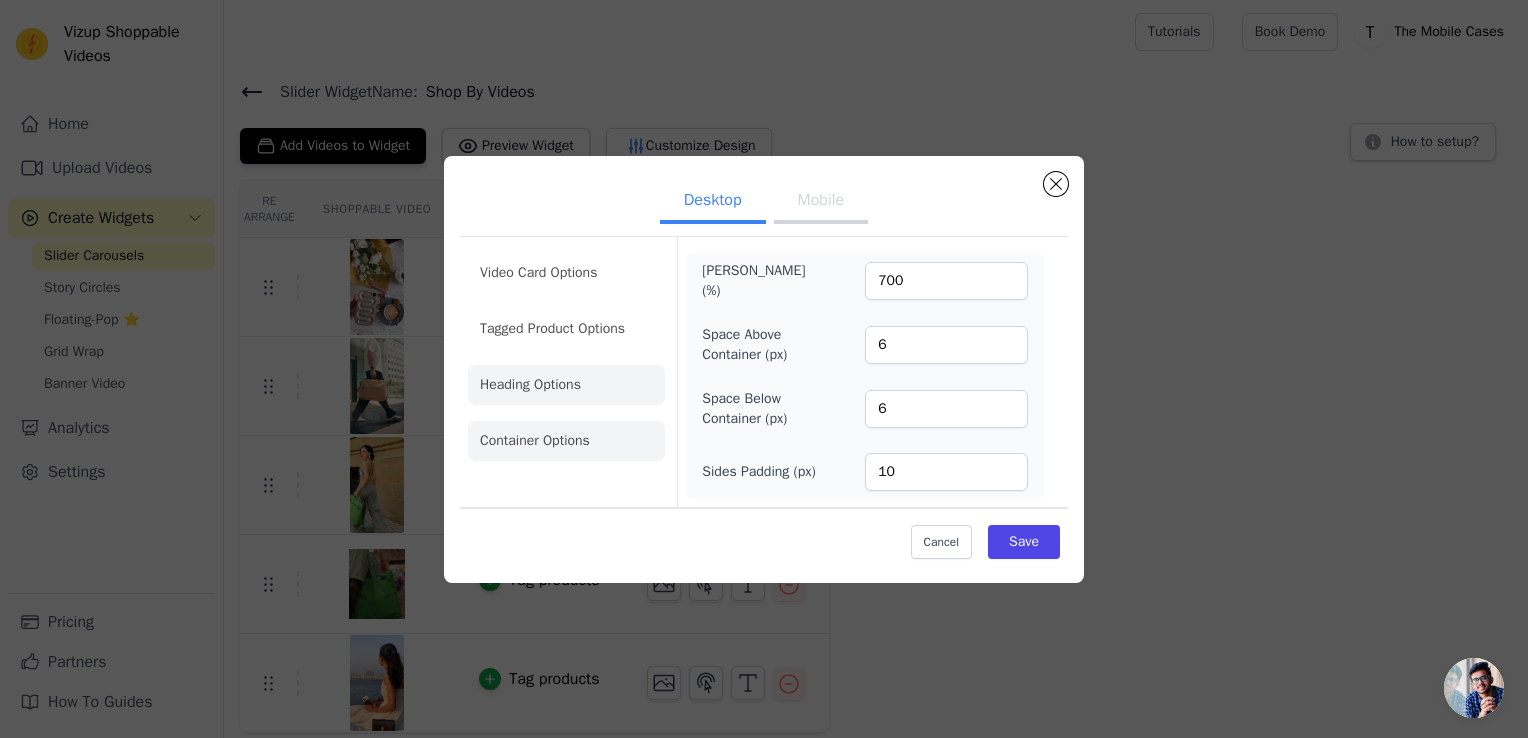 click on "Heading Options" 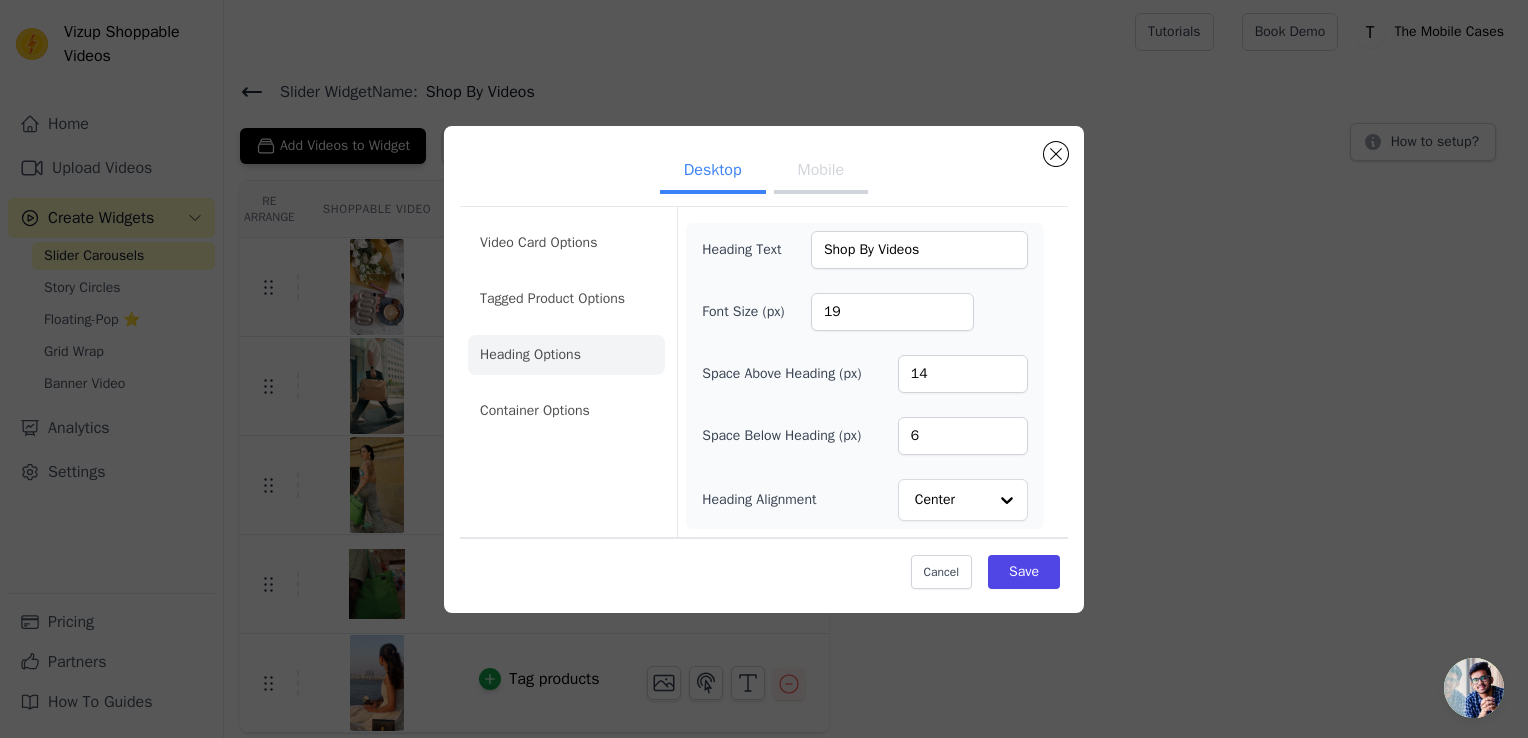 click on "Video Card Options Tagged Product Options Heading Options Container Options" at bounding box center (566, 327) 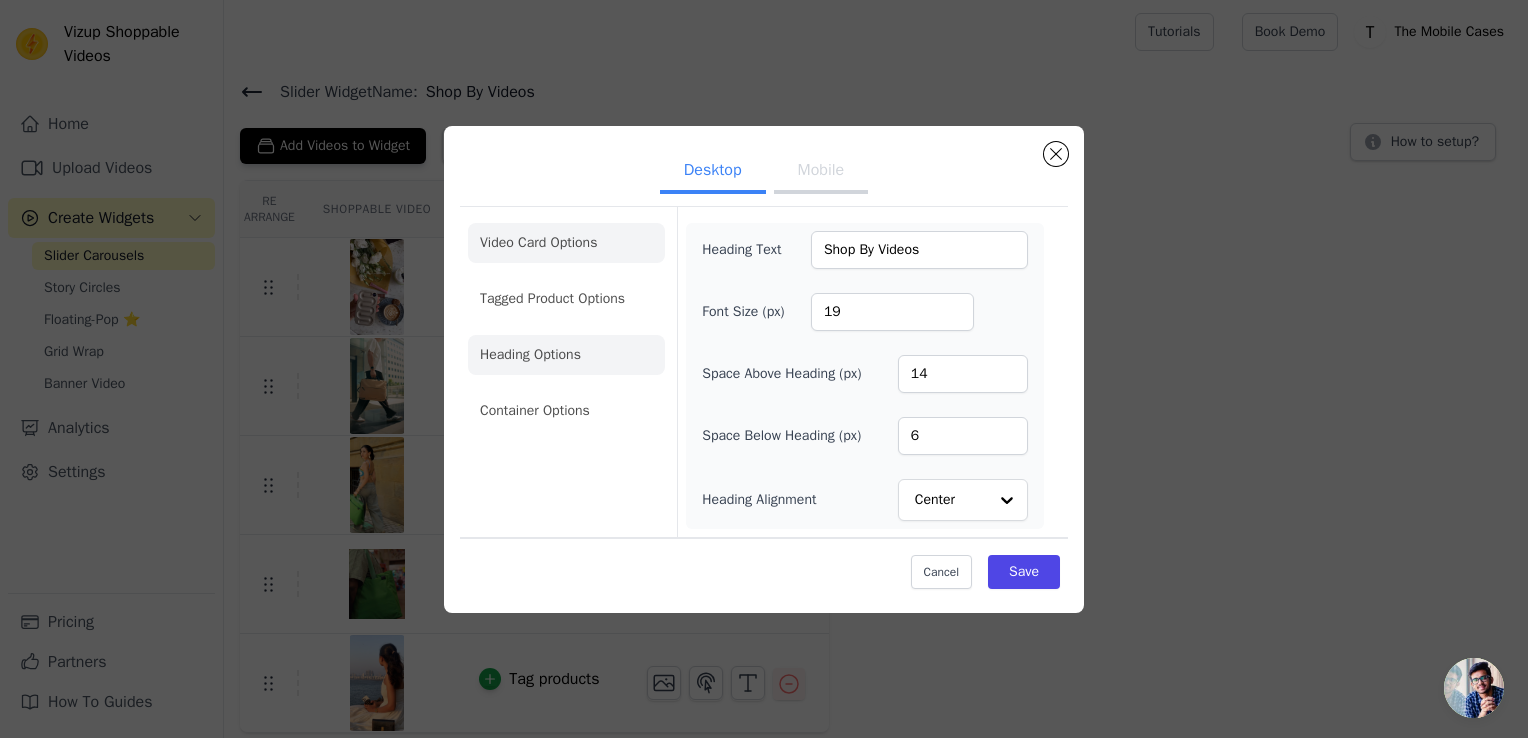 click on "Video Card Options" 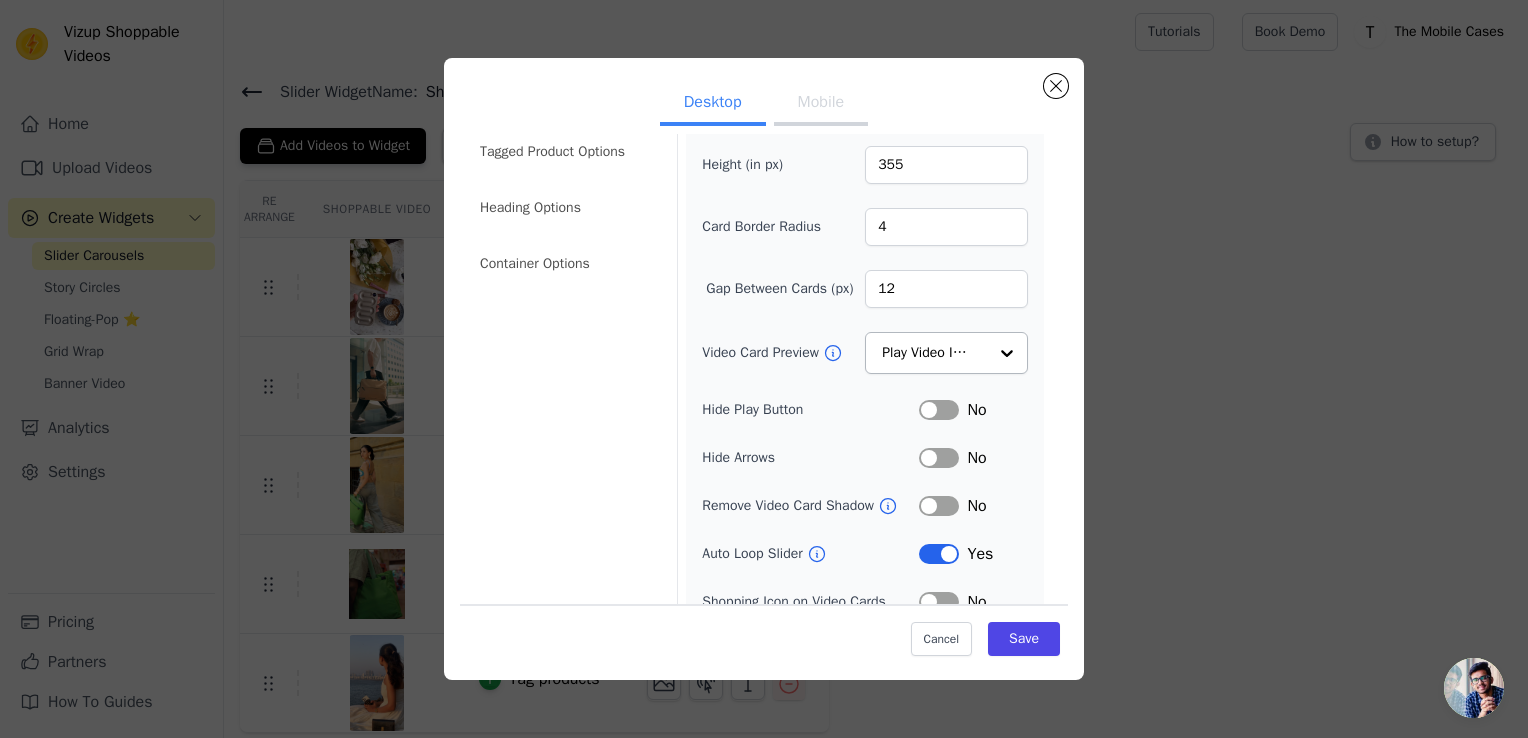 scroll, scrollTop: 149, scrollLeft: 0, axis: vertical 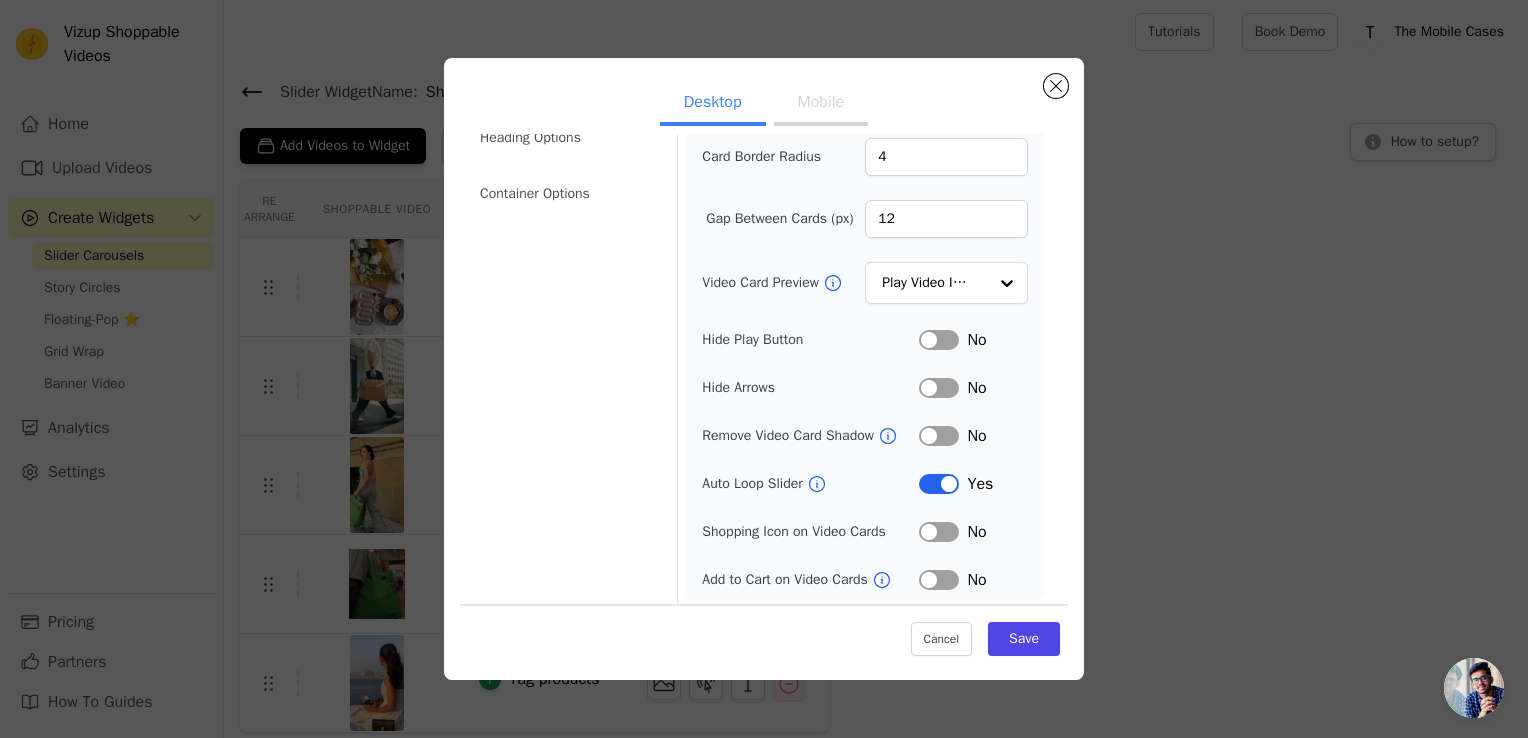 click on "Label" at bounding box center [939, 484] 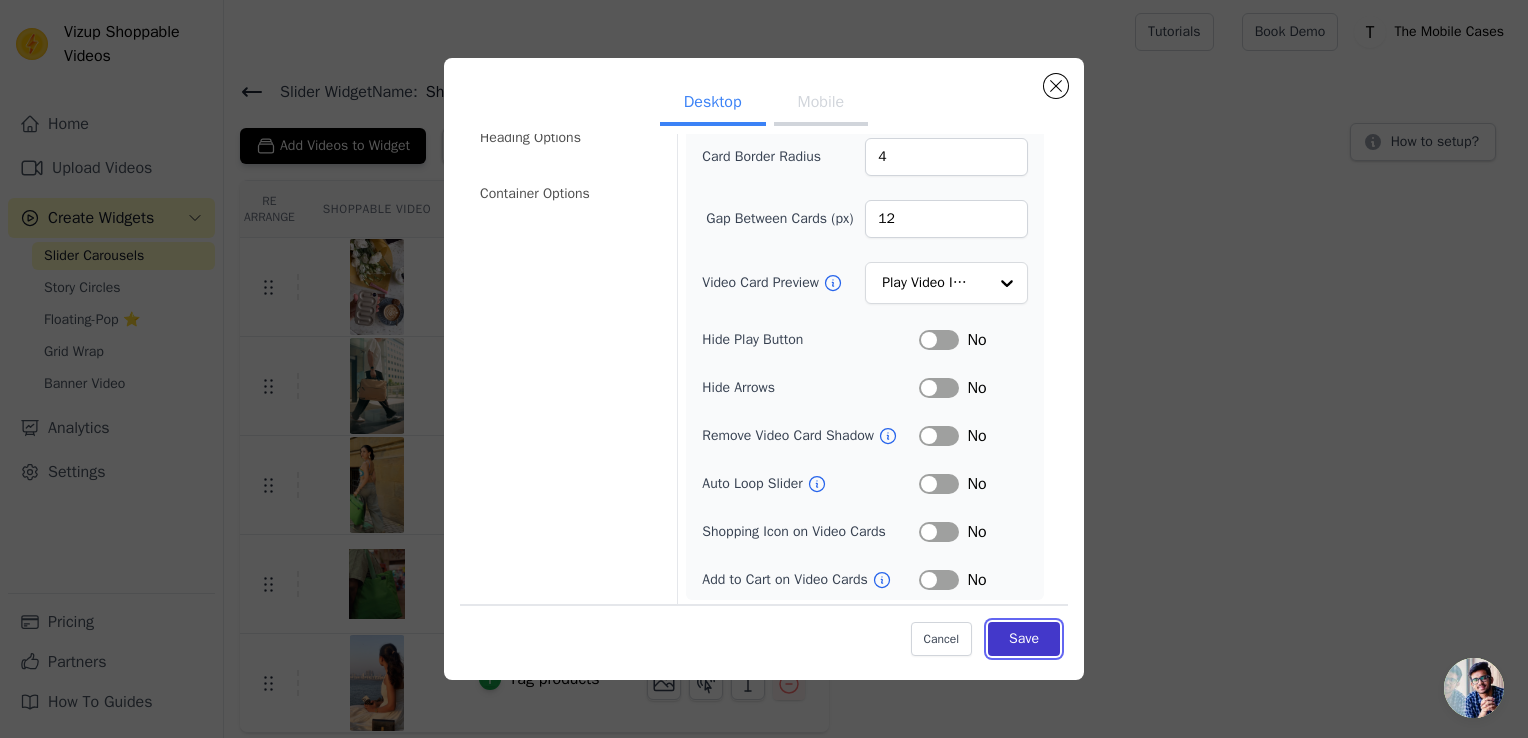 click on "Save" at bounding box center [1024, 639] 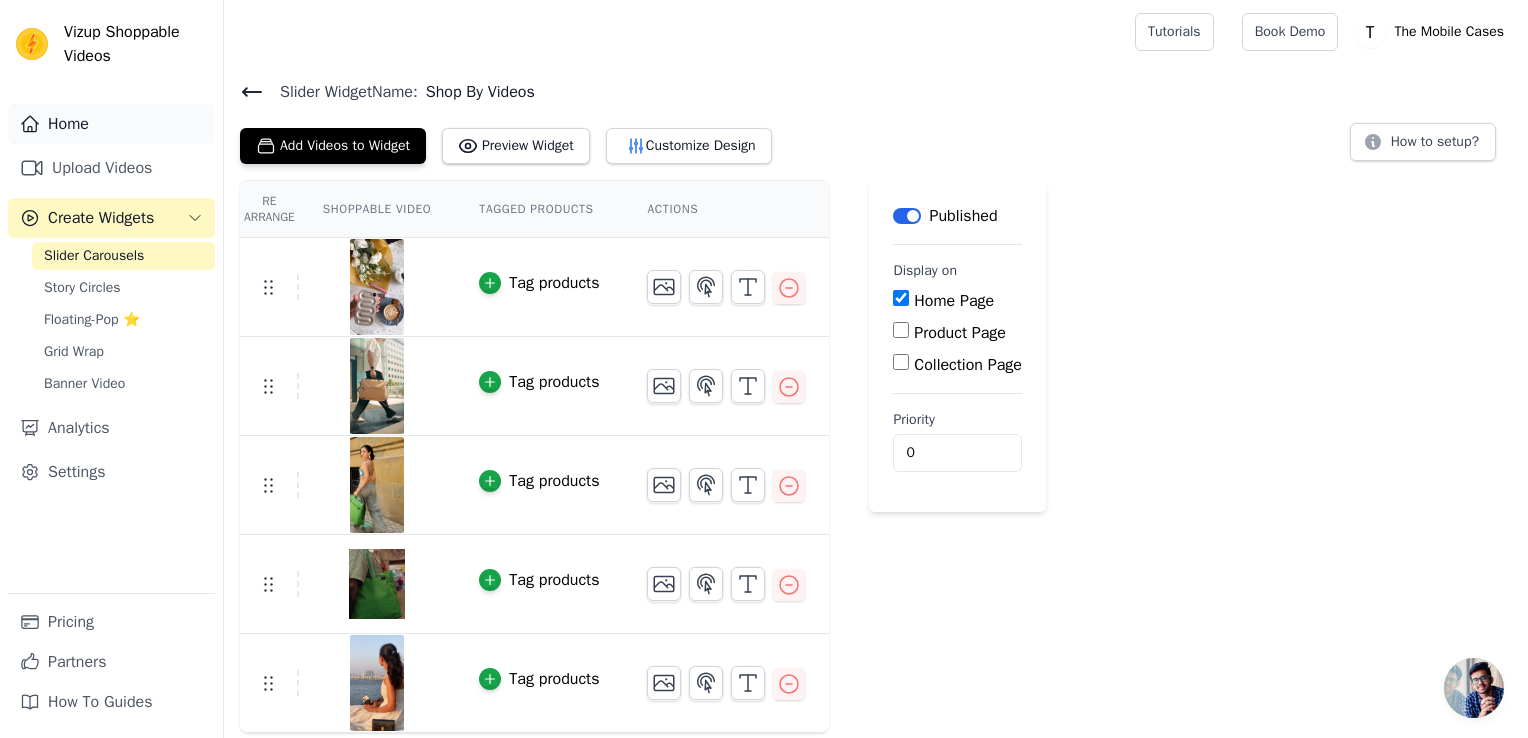 click on "Home" at bounding box center (111, 124) 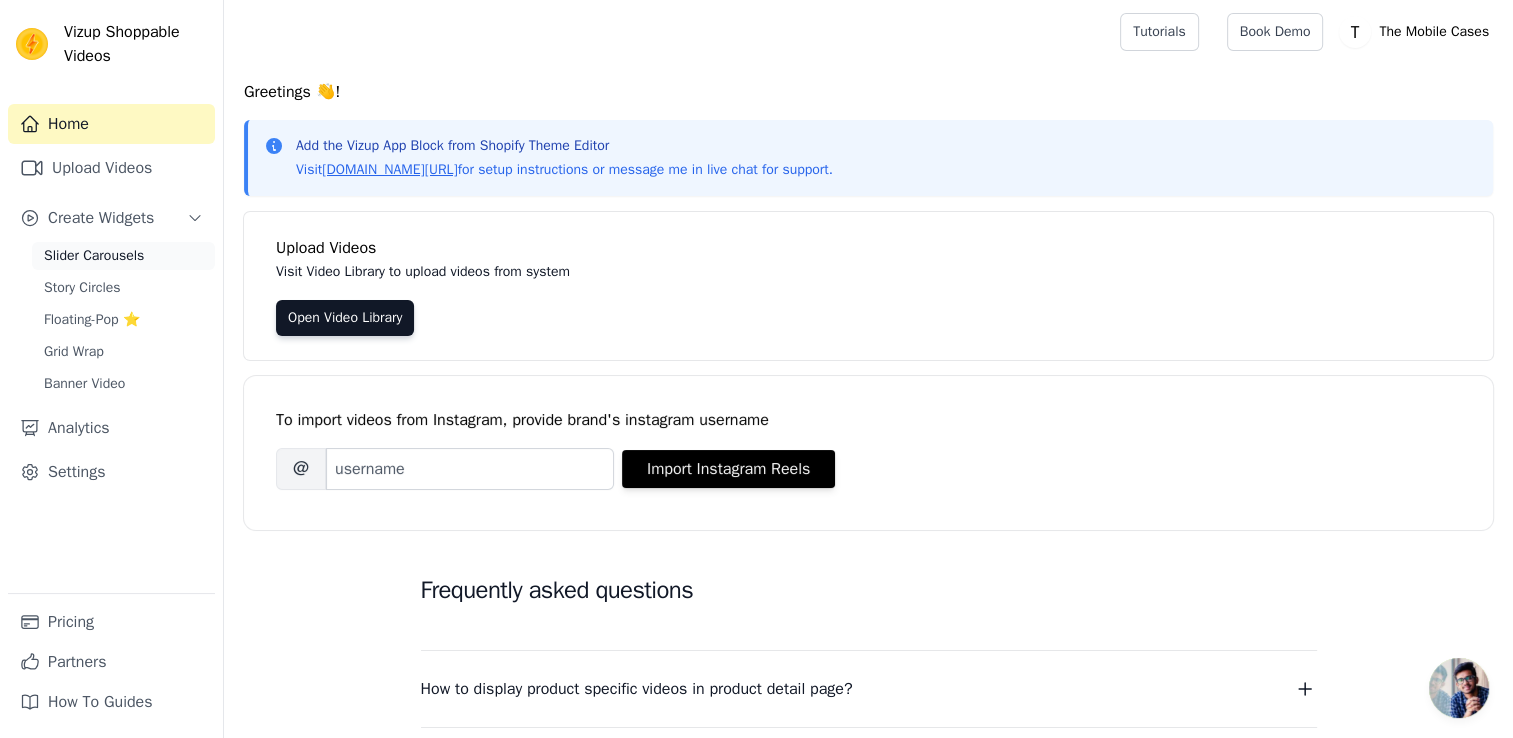 click on "Slider Carousels" at bounding box center [94, 256] 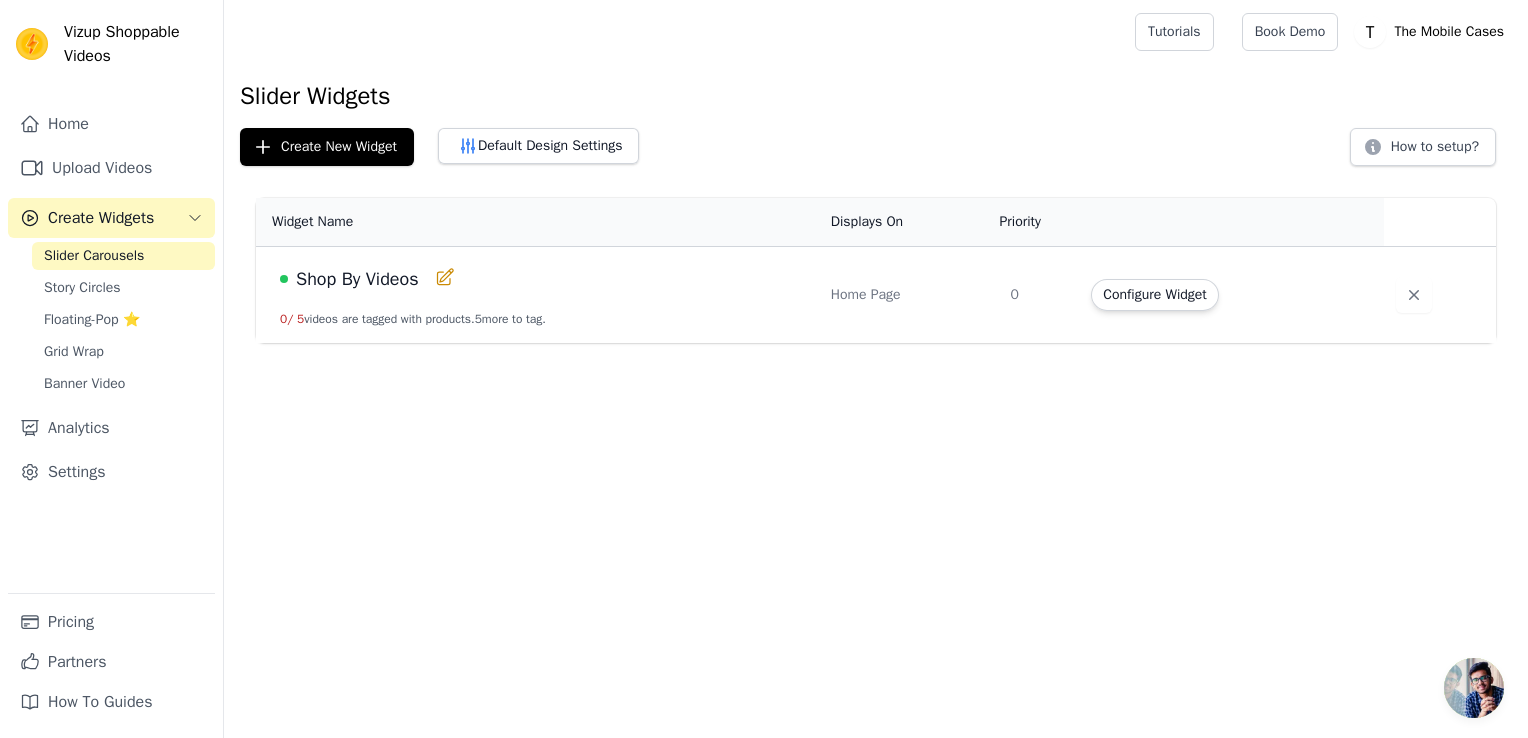 click on "Widget Name" at bounding box center [537, 222] 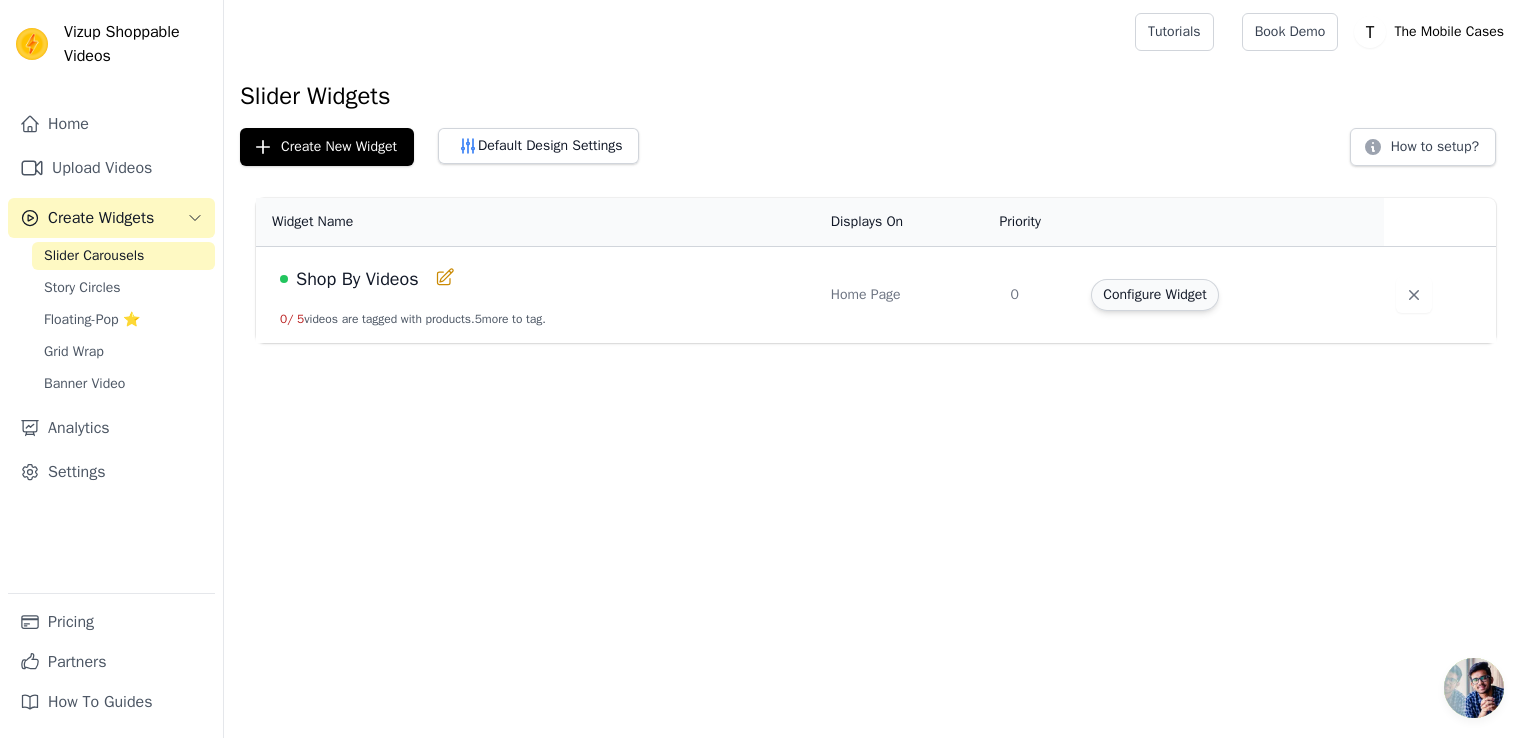 click on "Configure Widget" at bounding box center [1154, 295] 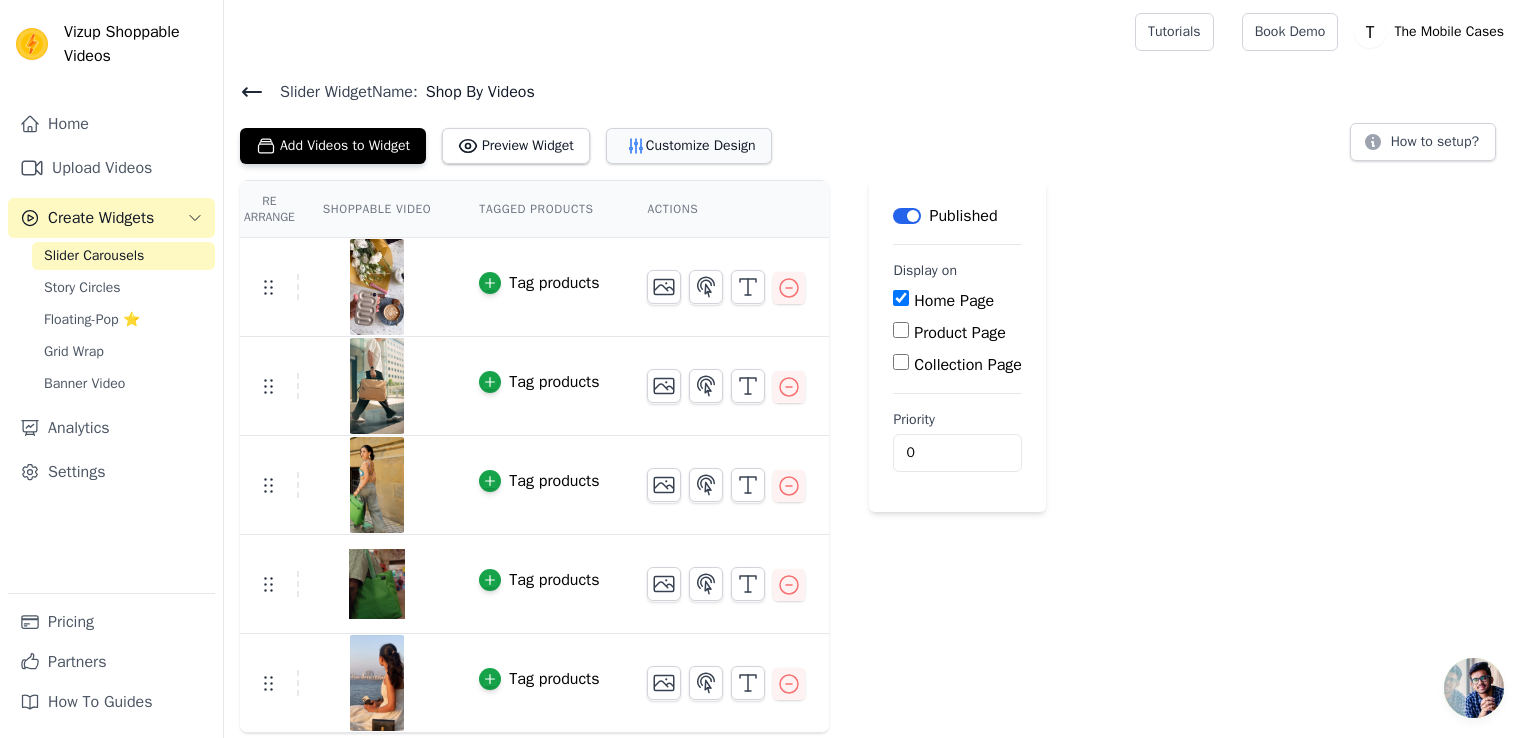 click on "Customize Design" at bounding box center (689, 146) 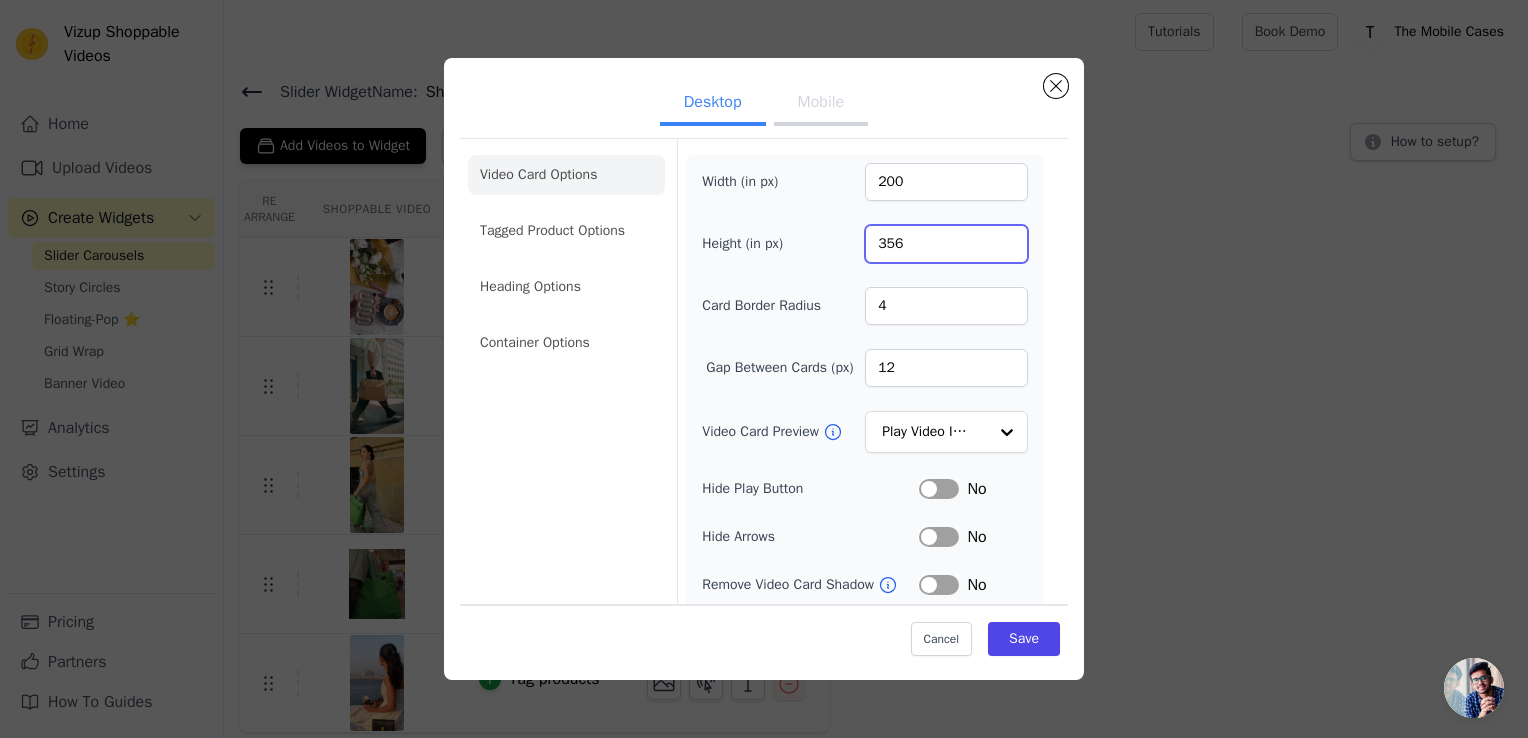 click on "356" at bounding box center [946, 244] 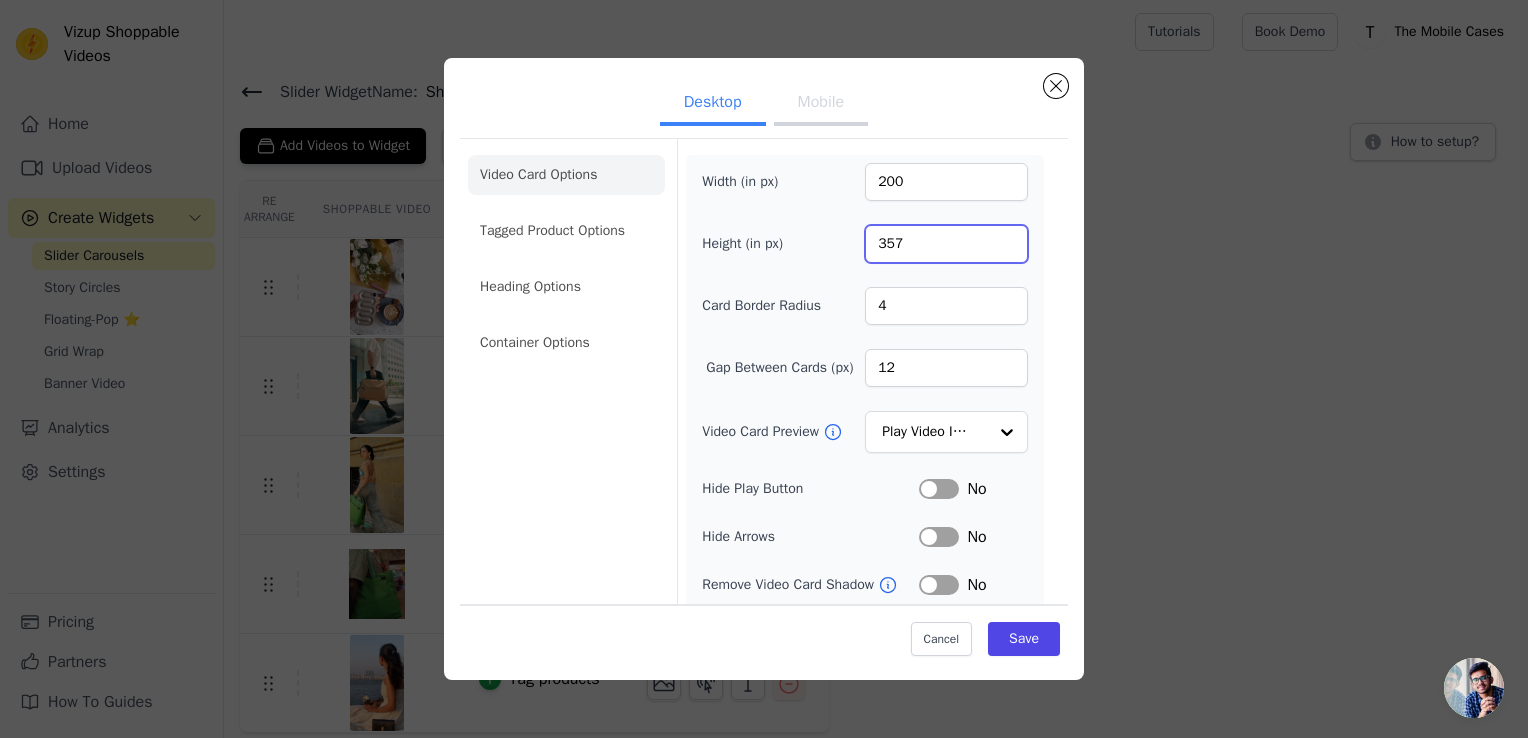 click on "357" at bounding box center (946, 244) 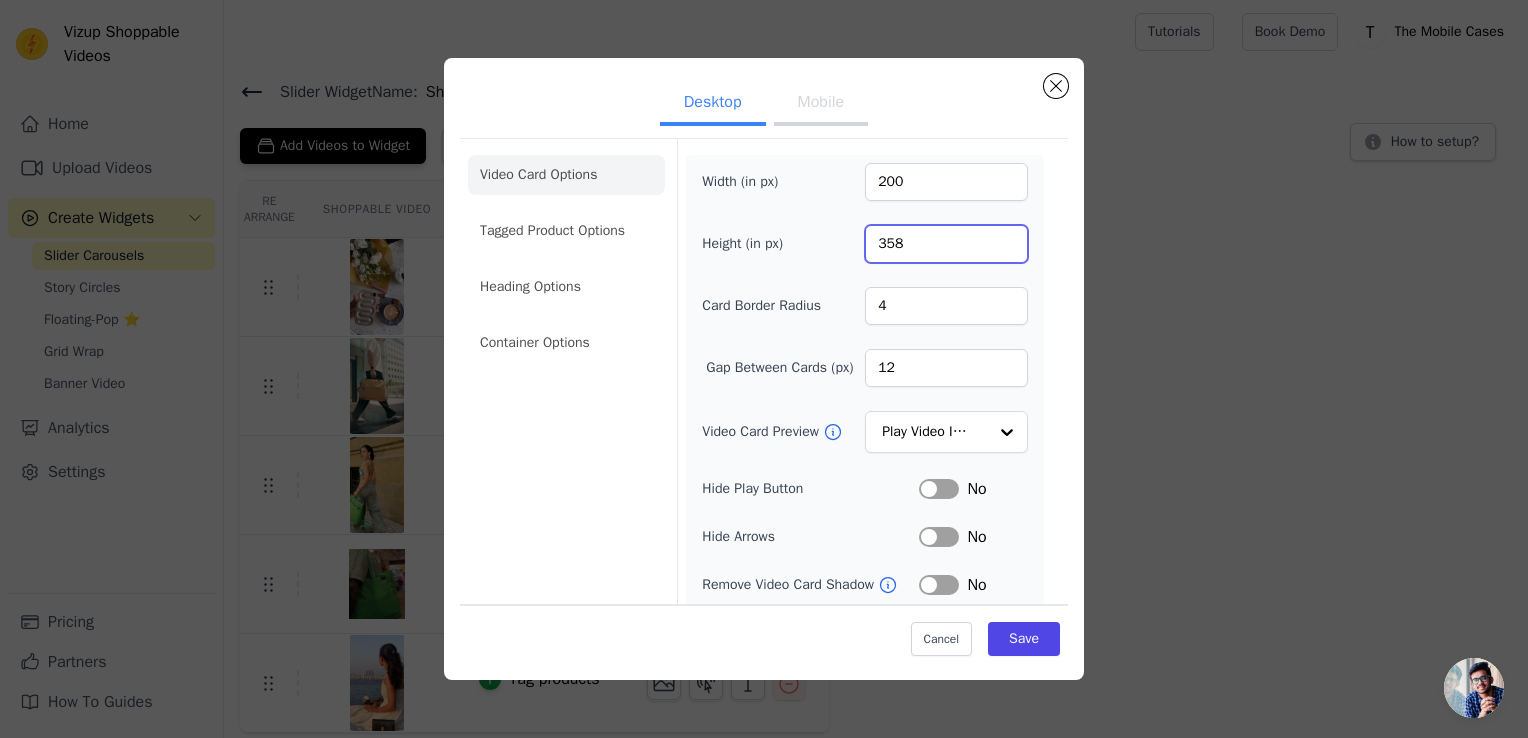click on "358" at bounding box center [946, 244] 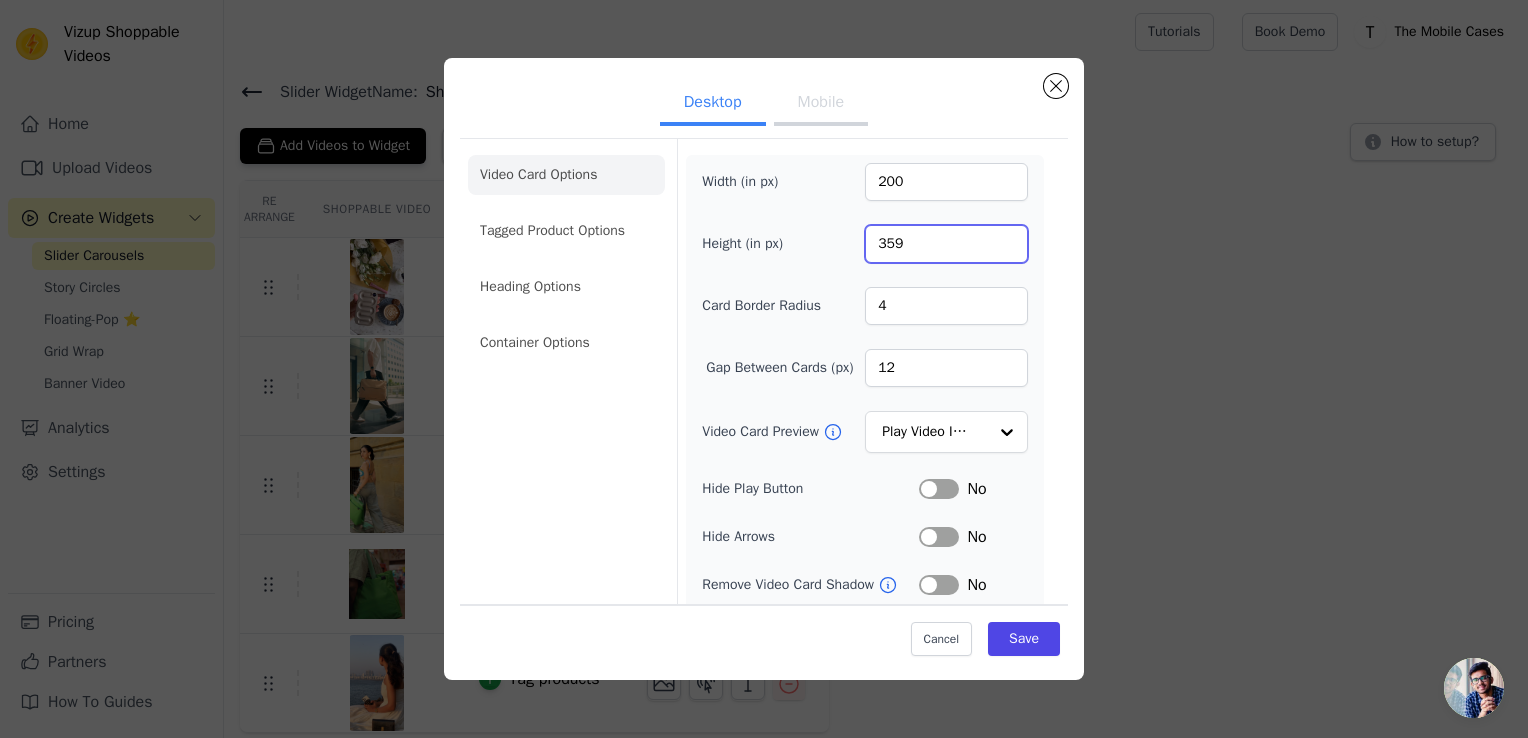 click on "359" at bounding box center (946, 244) 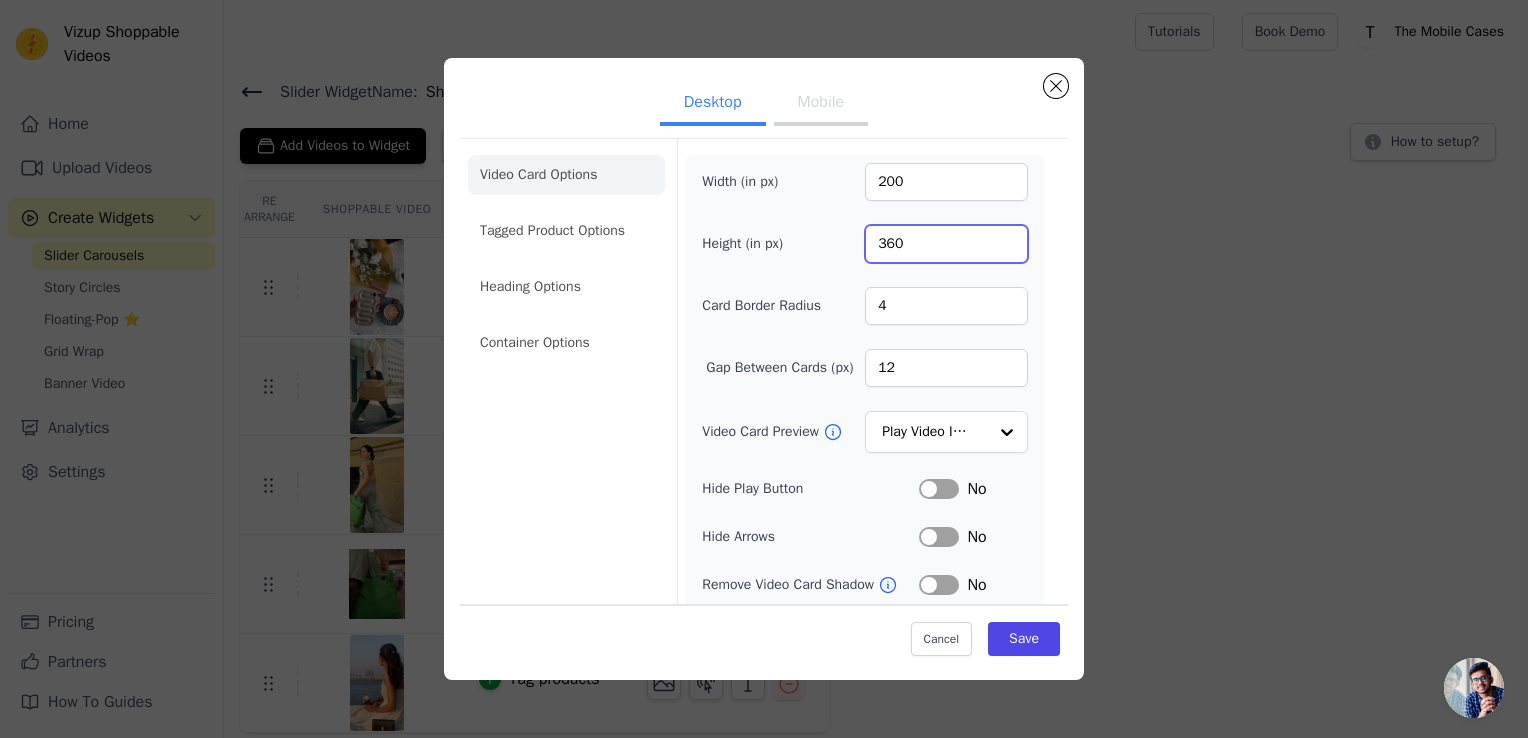 click on "360" at bounding box center (946, 244) 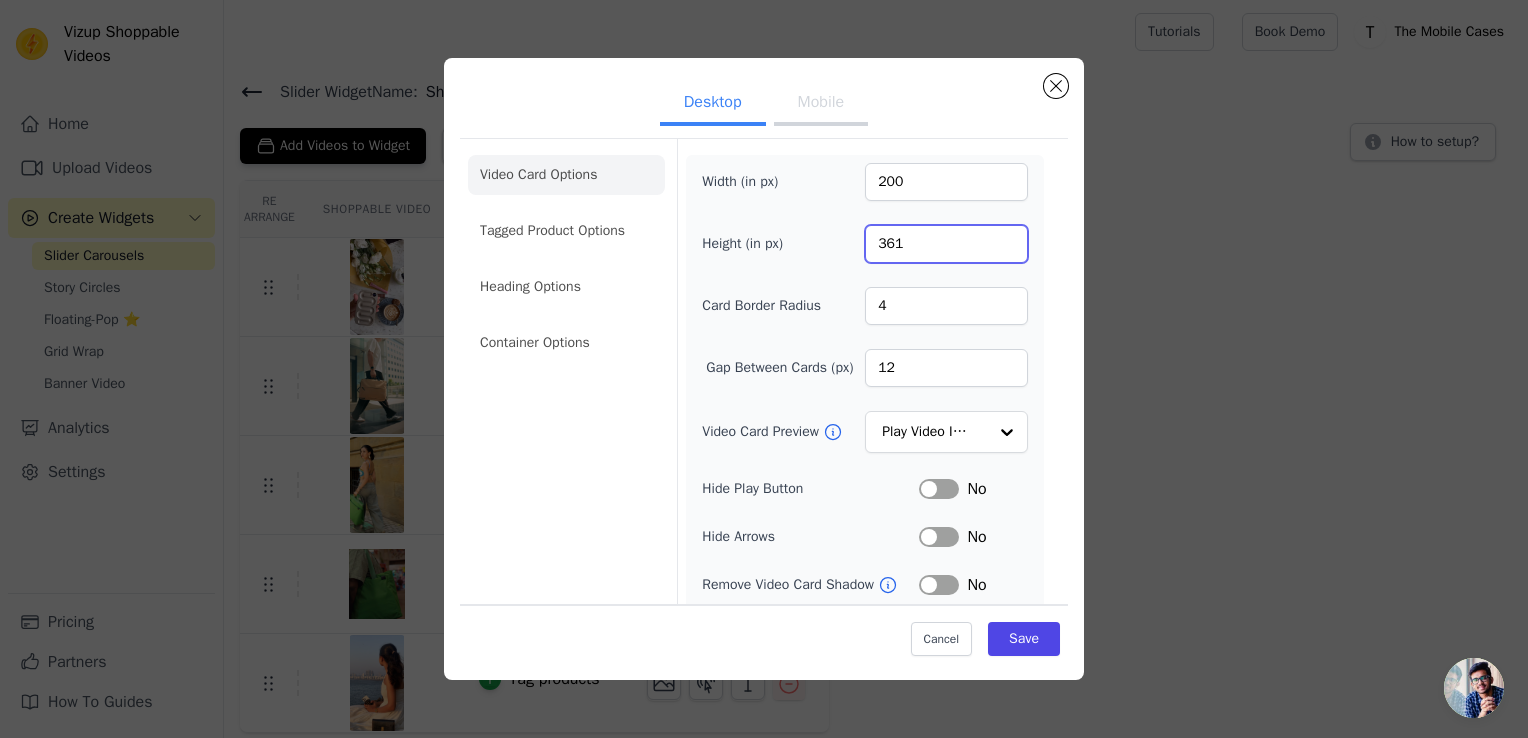 click on "361" at bounding box center [946, 244] 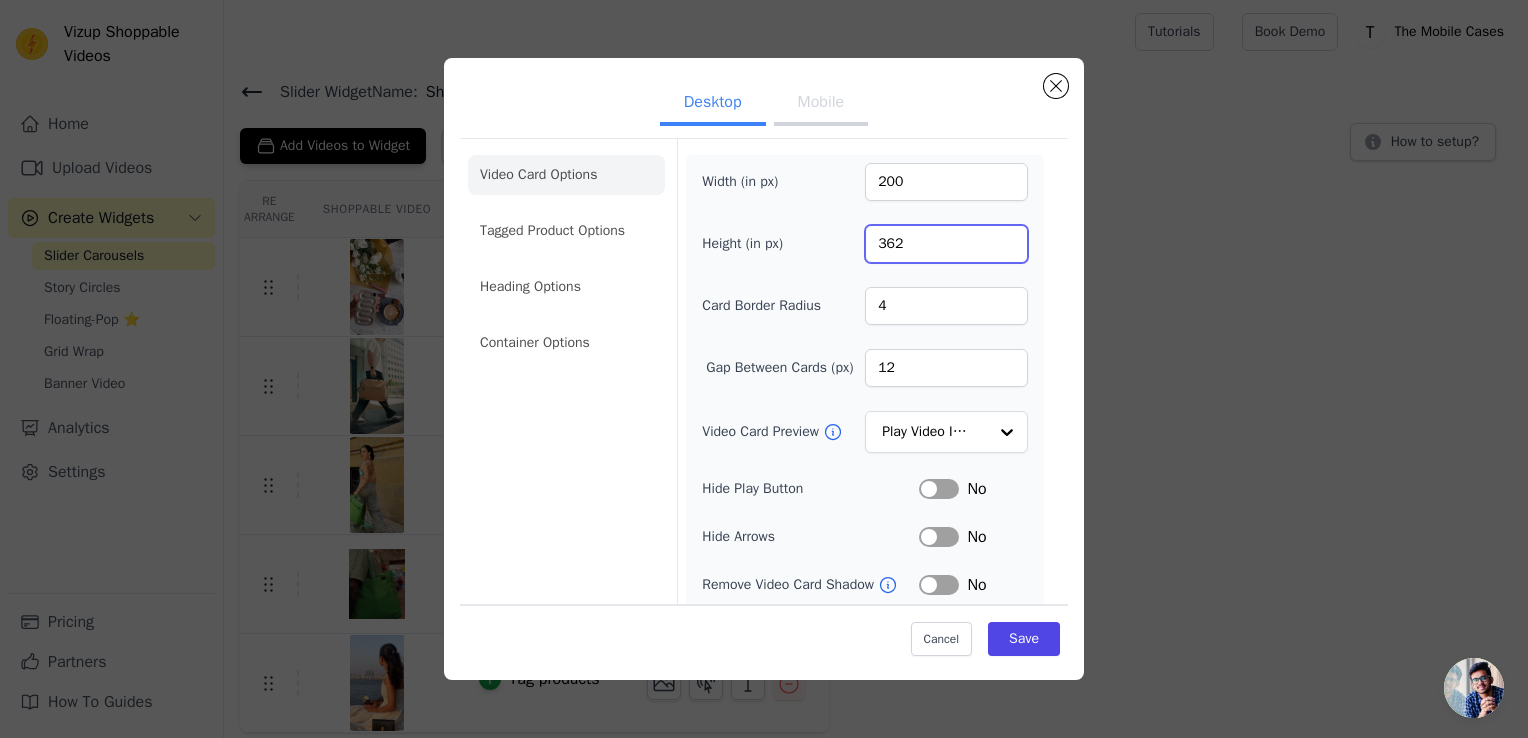 click on "362" at bounding box center [946, 244] 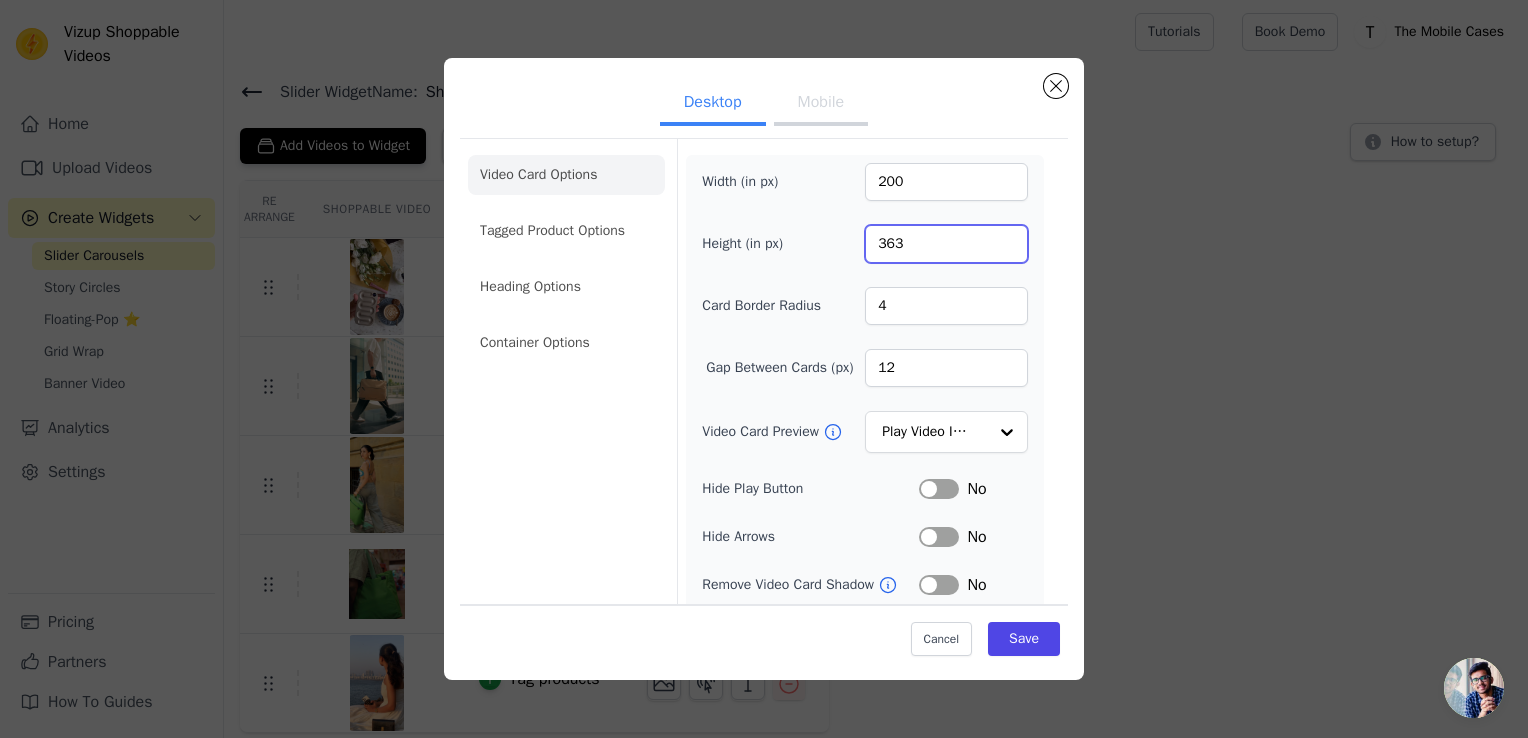 click on "363" at bounding box center (946, 244) 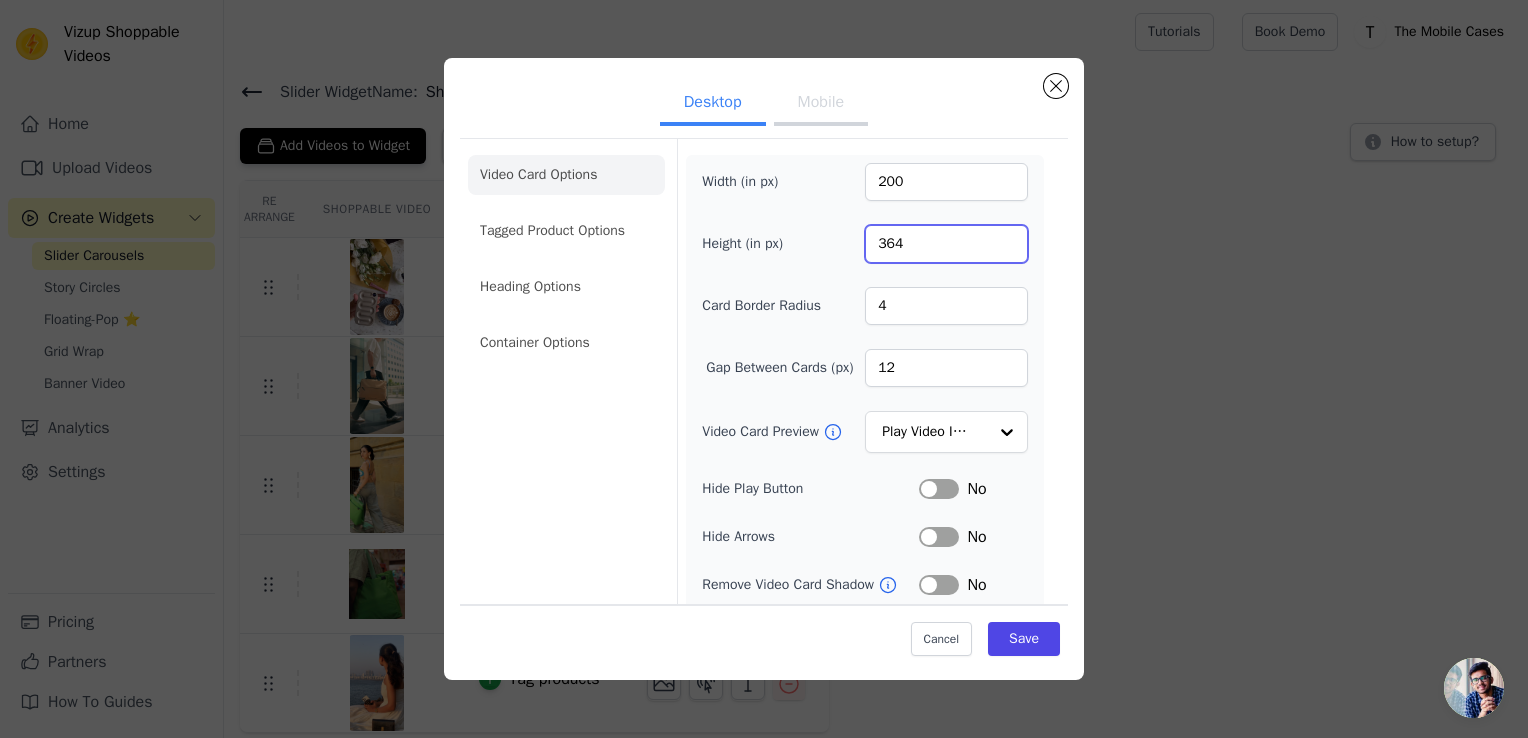 click on "364" at bounding box center (946, 244) 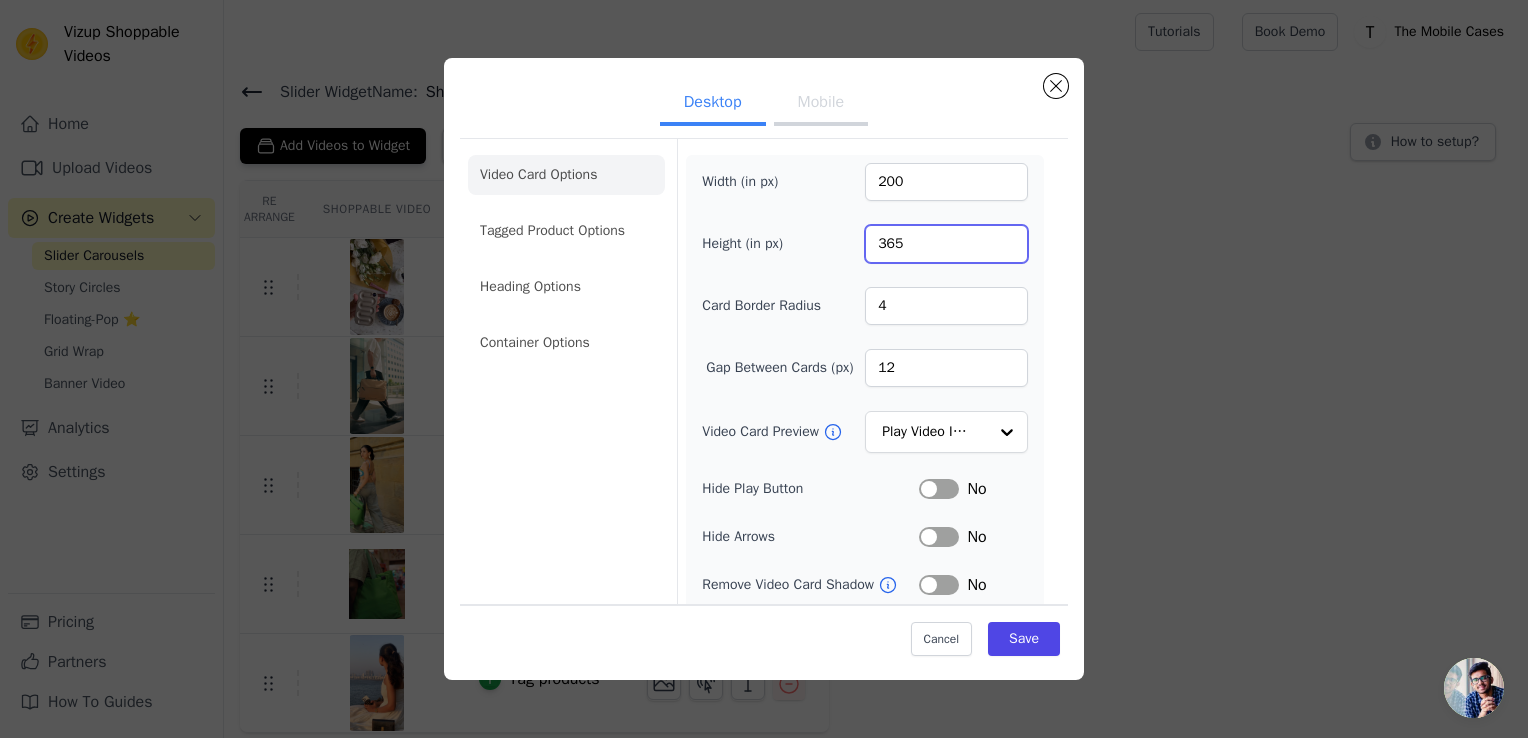 click on "365" at bounding box center [946, 244] 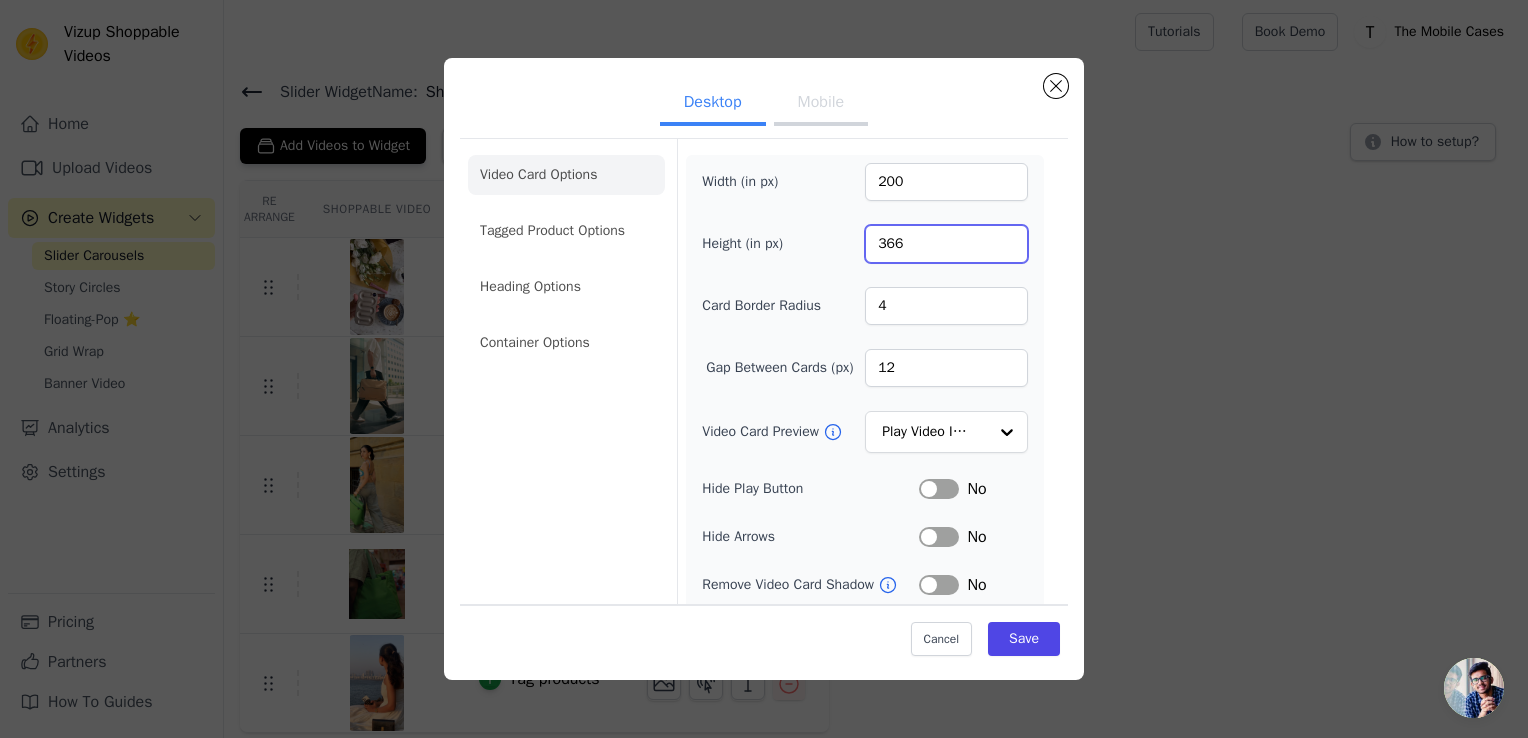 click on "366" at bounding box center (946, 244) 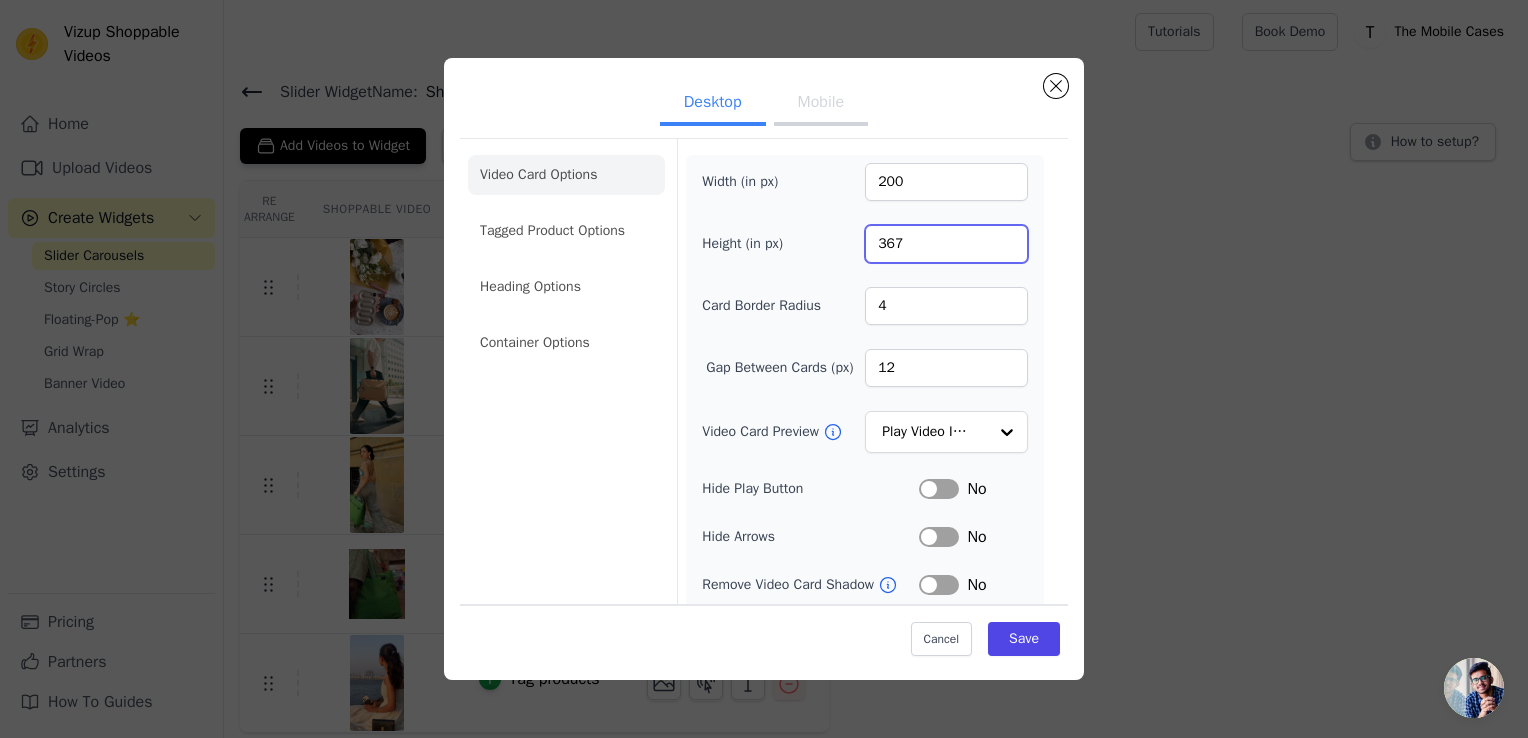 click on "367" at bounding box center [946, 244] 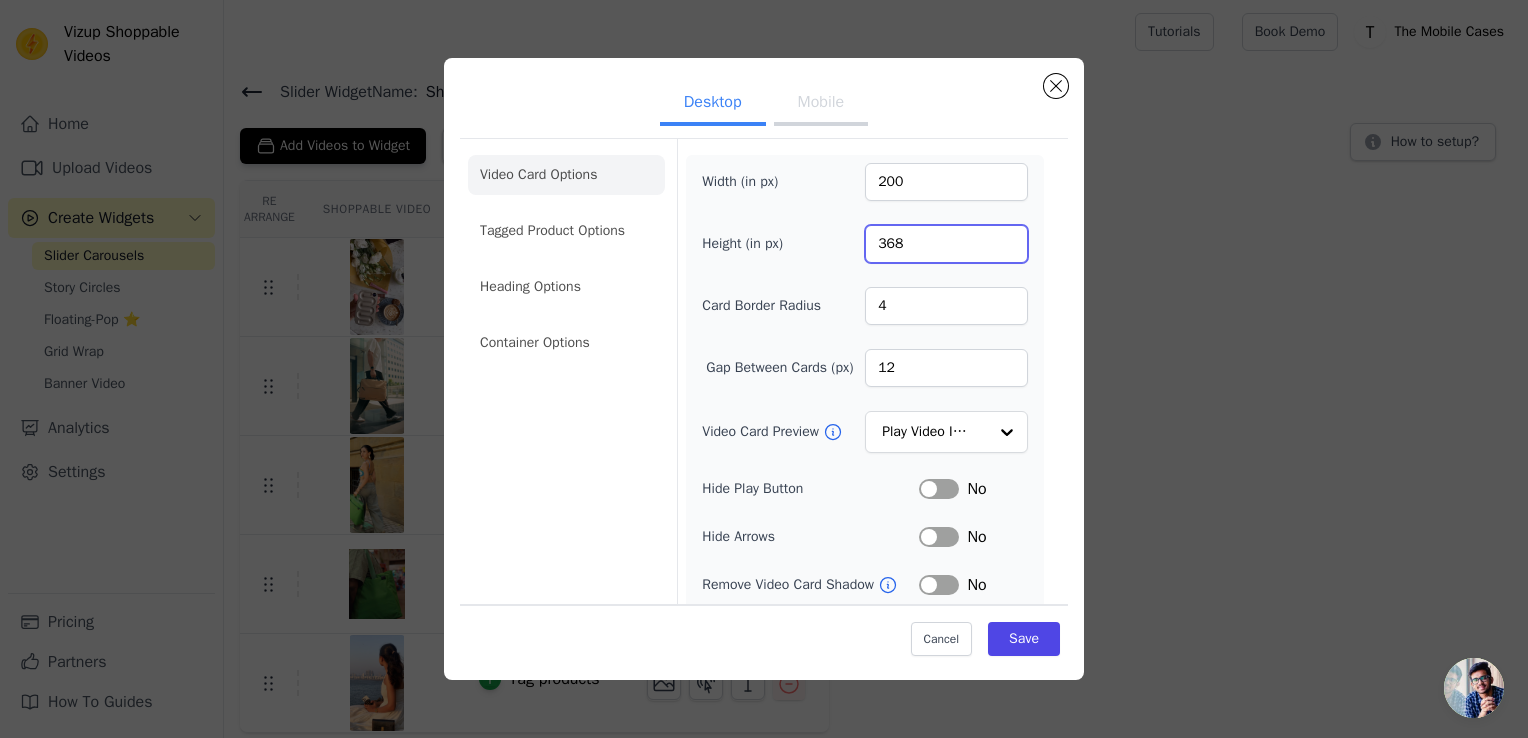 click on "368" at bounding box center (946, 244) 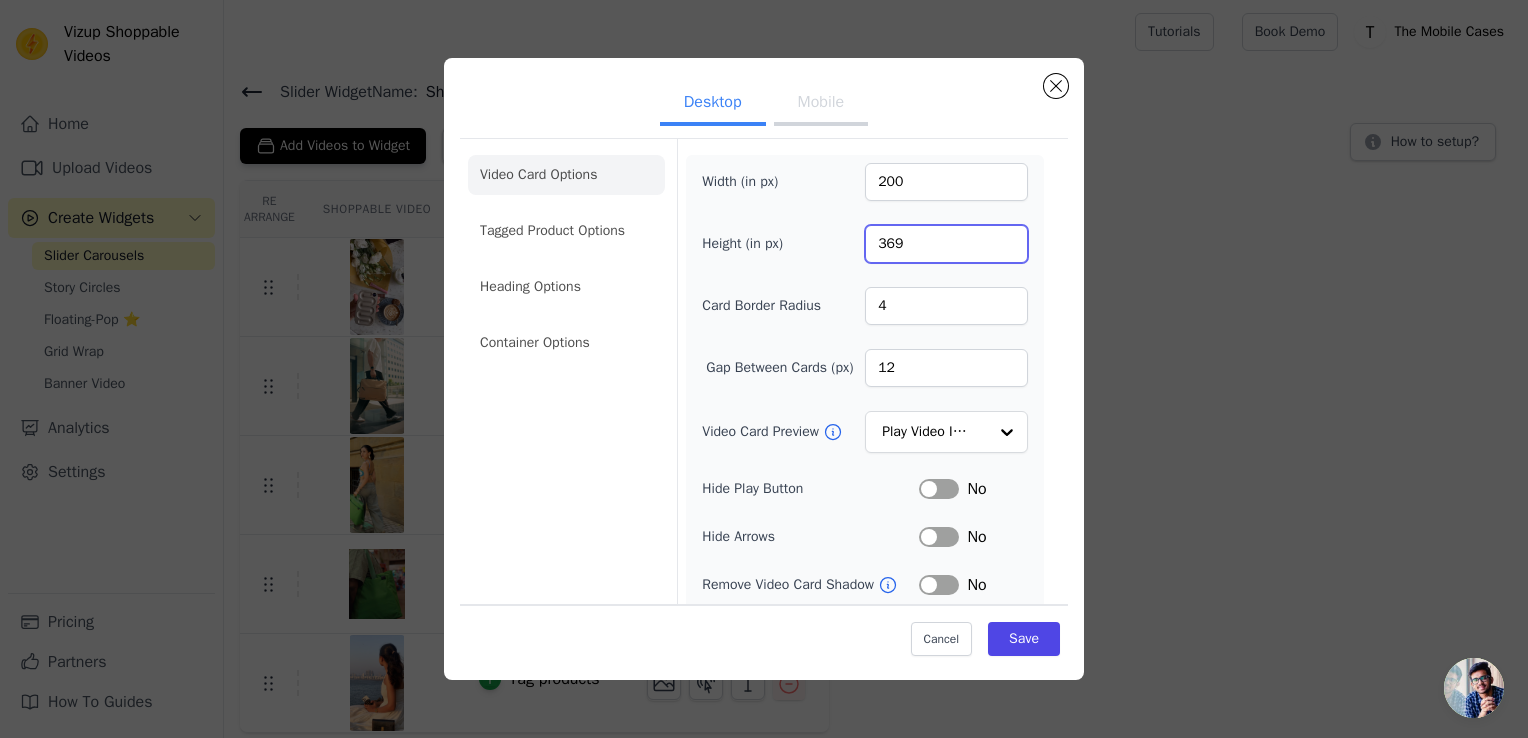 click on "369" at bounding box center (946, 244) 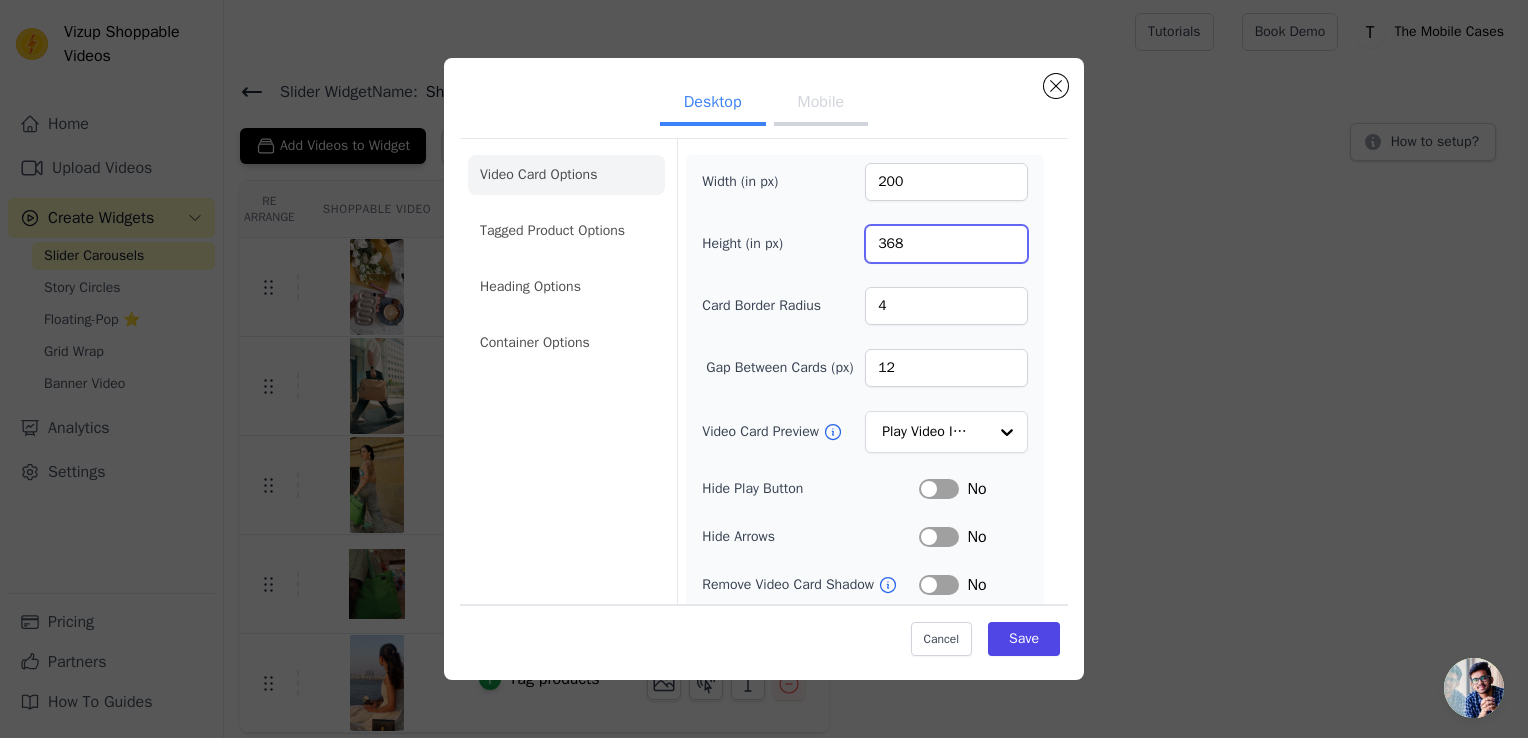 click on "368" at bounding box center (946, 244) 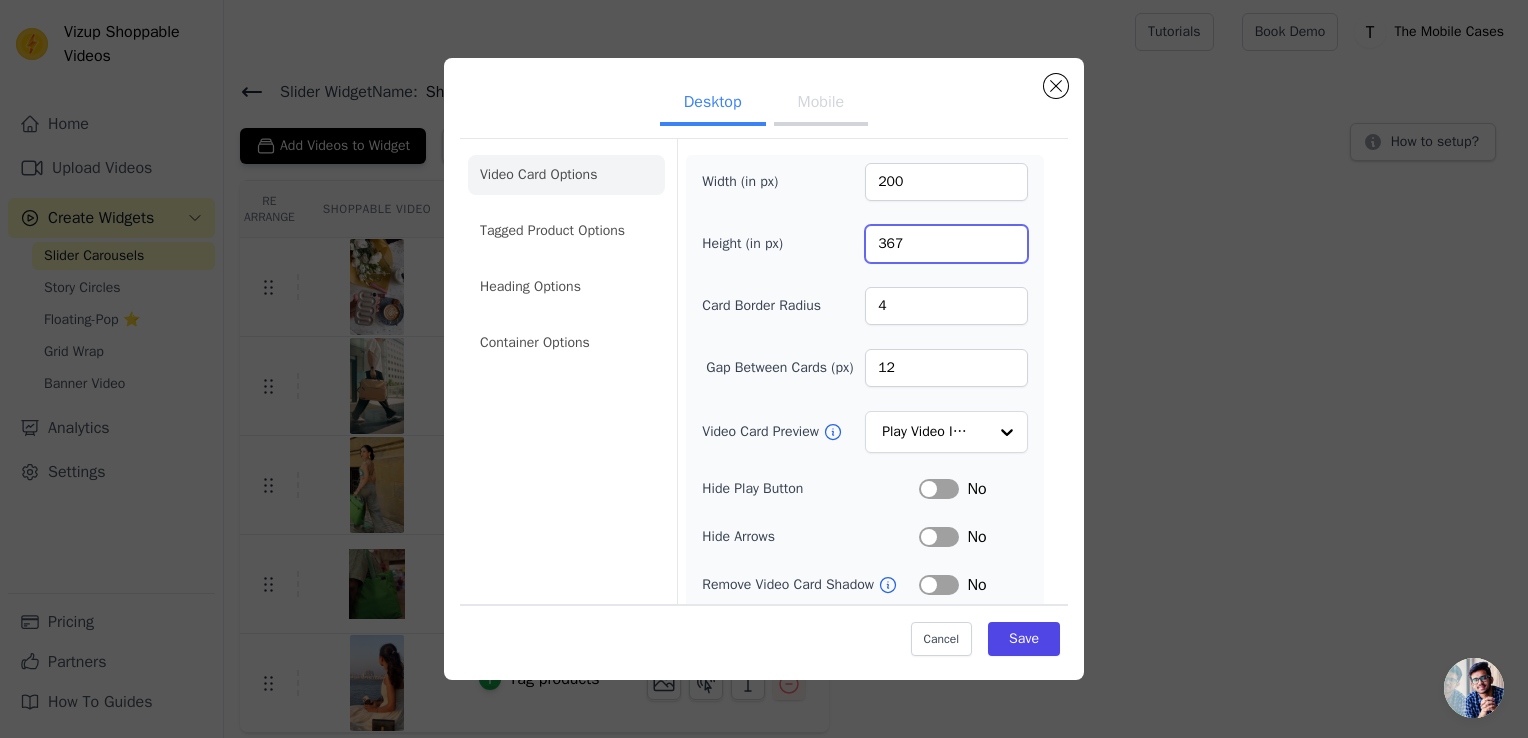 click on "367" at bounding box center [946, 244] 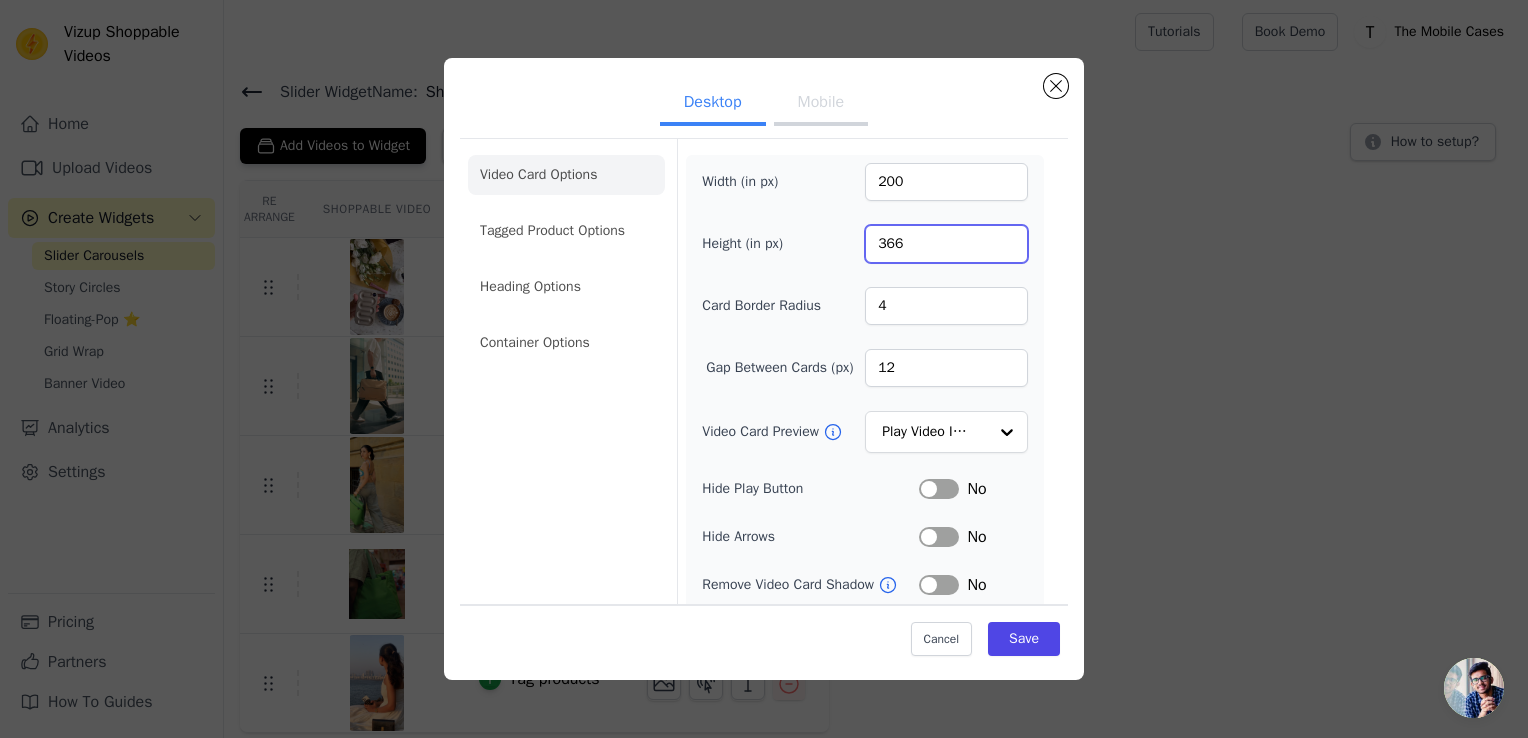 click on "366" at bounding box center [946, 244] 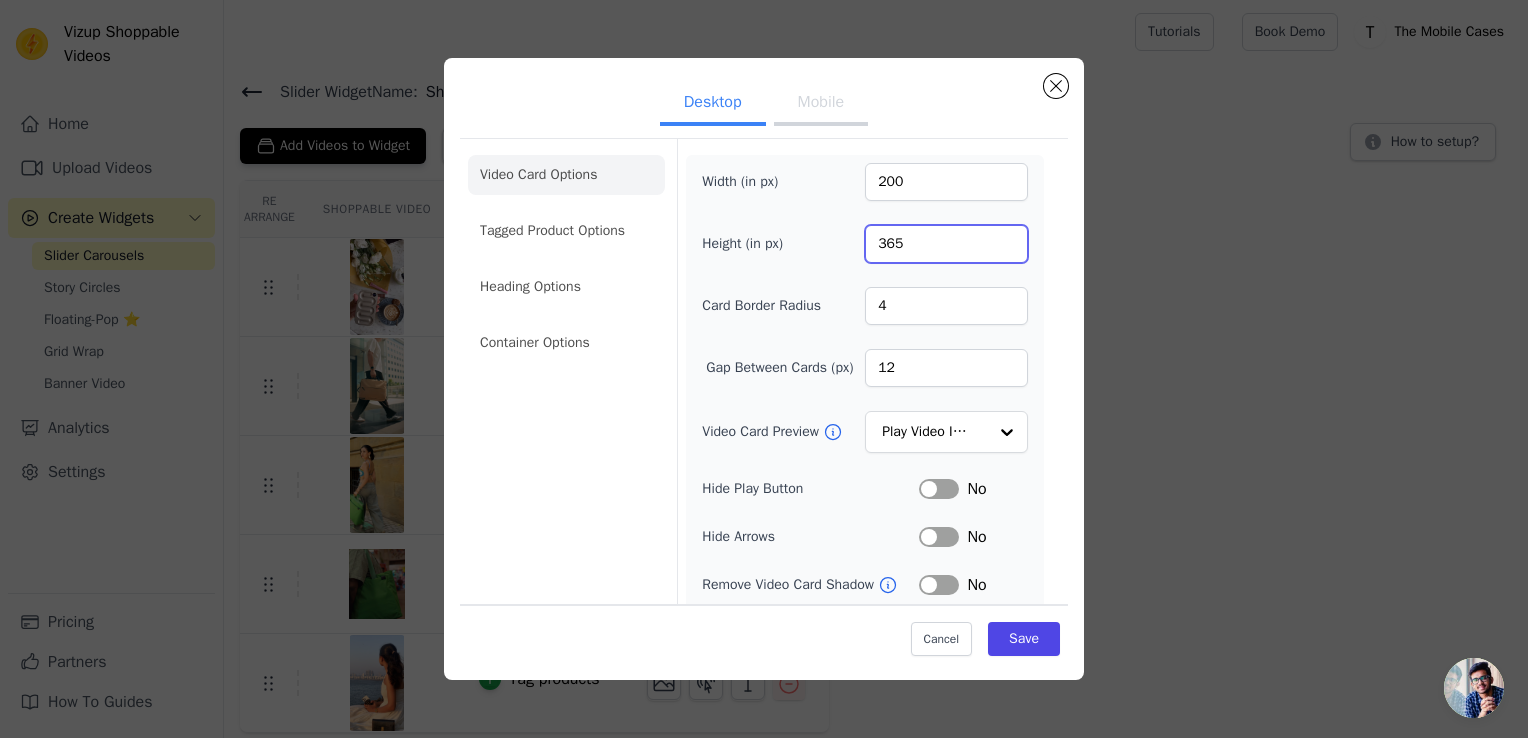 type on "365" 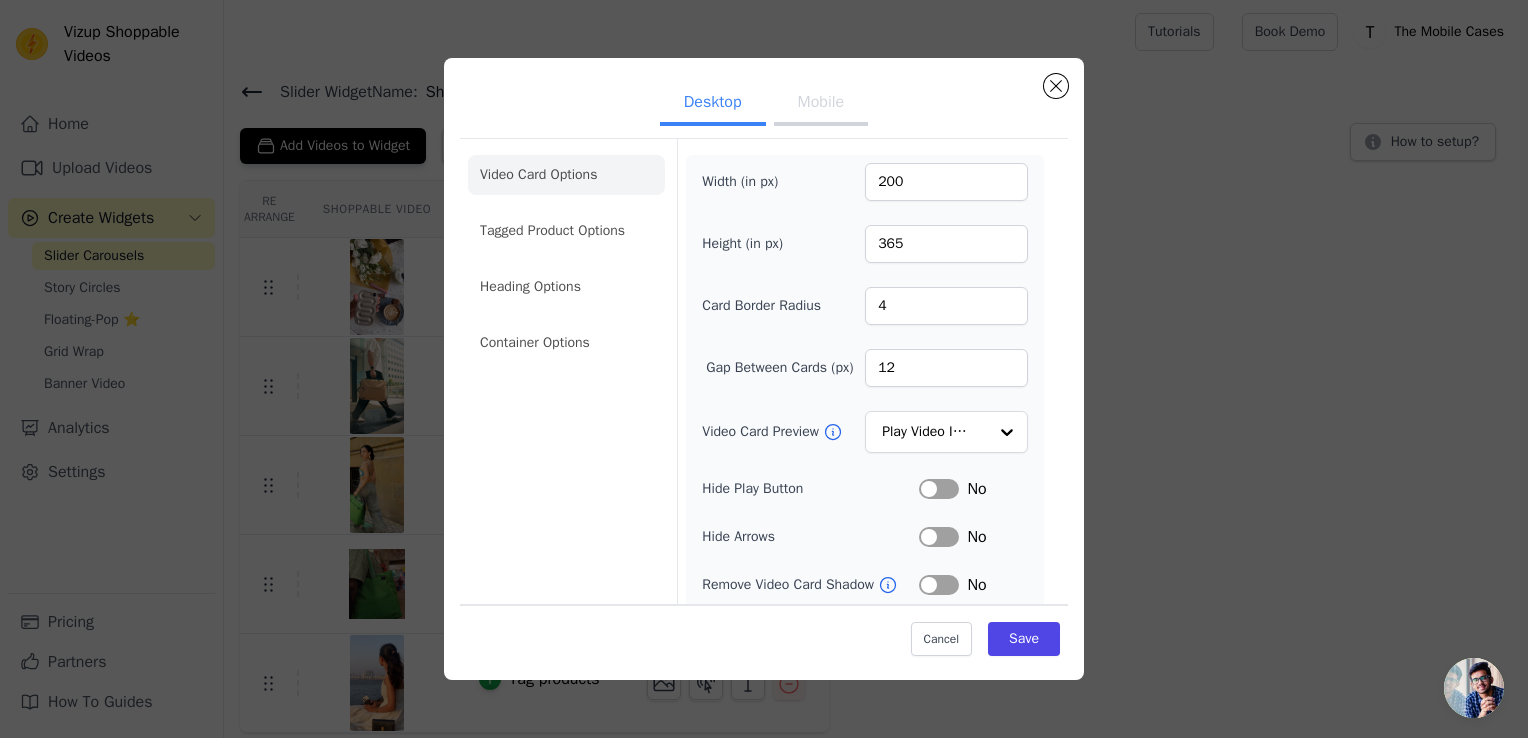 click on "Mobile" at bounding box center [821, 104] 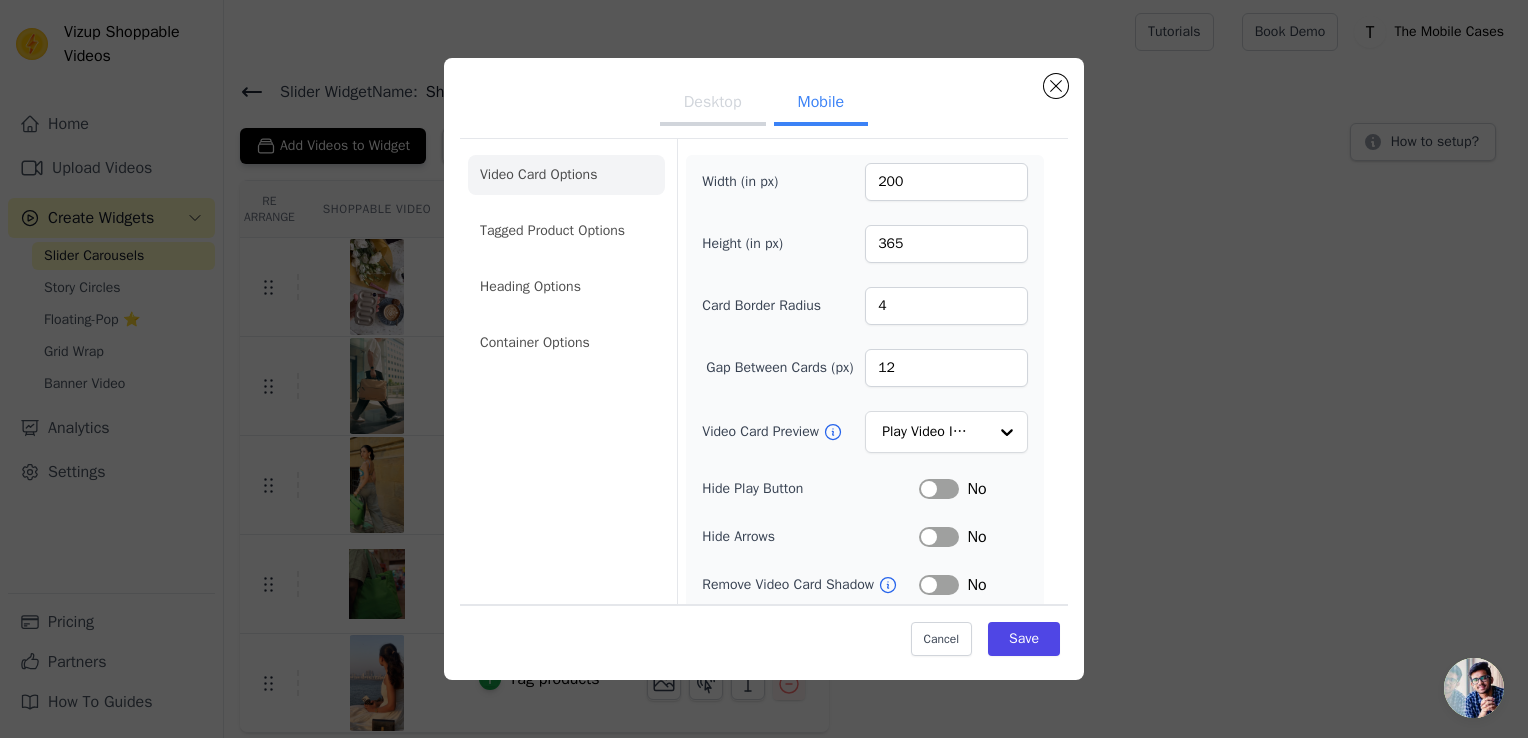 click on "Desktop" at bounding box center (713, 104) 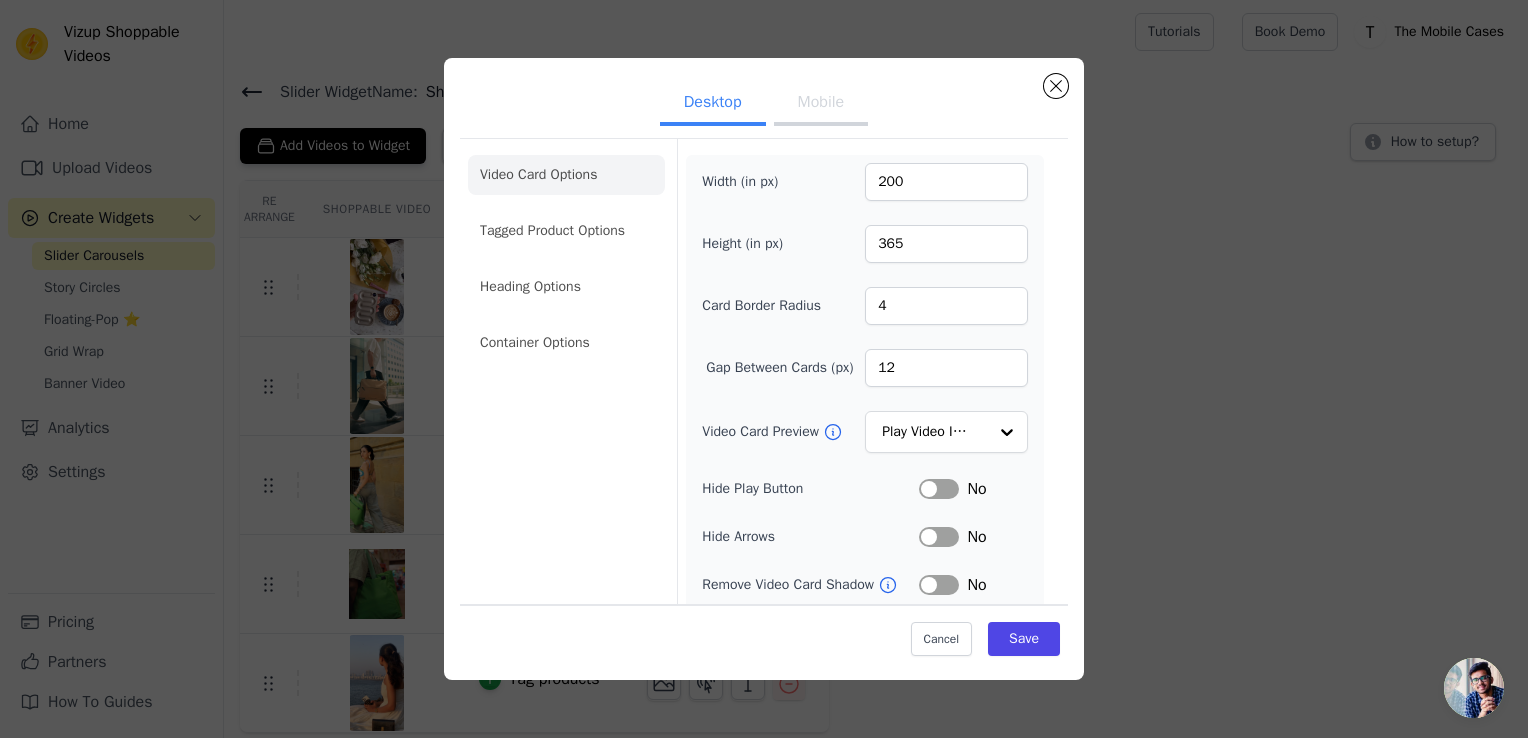 click on "Mobile" at bounding box center [821, 104] 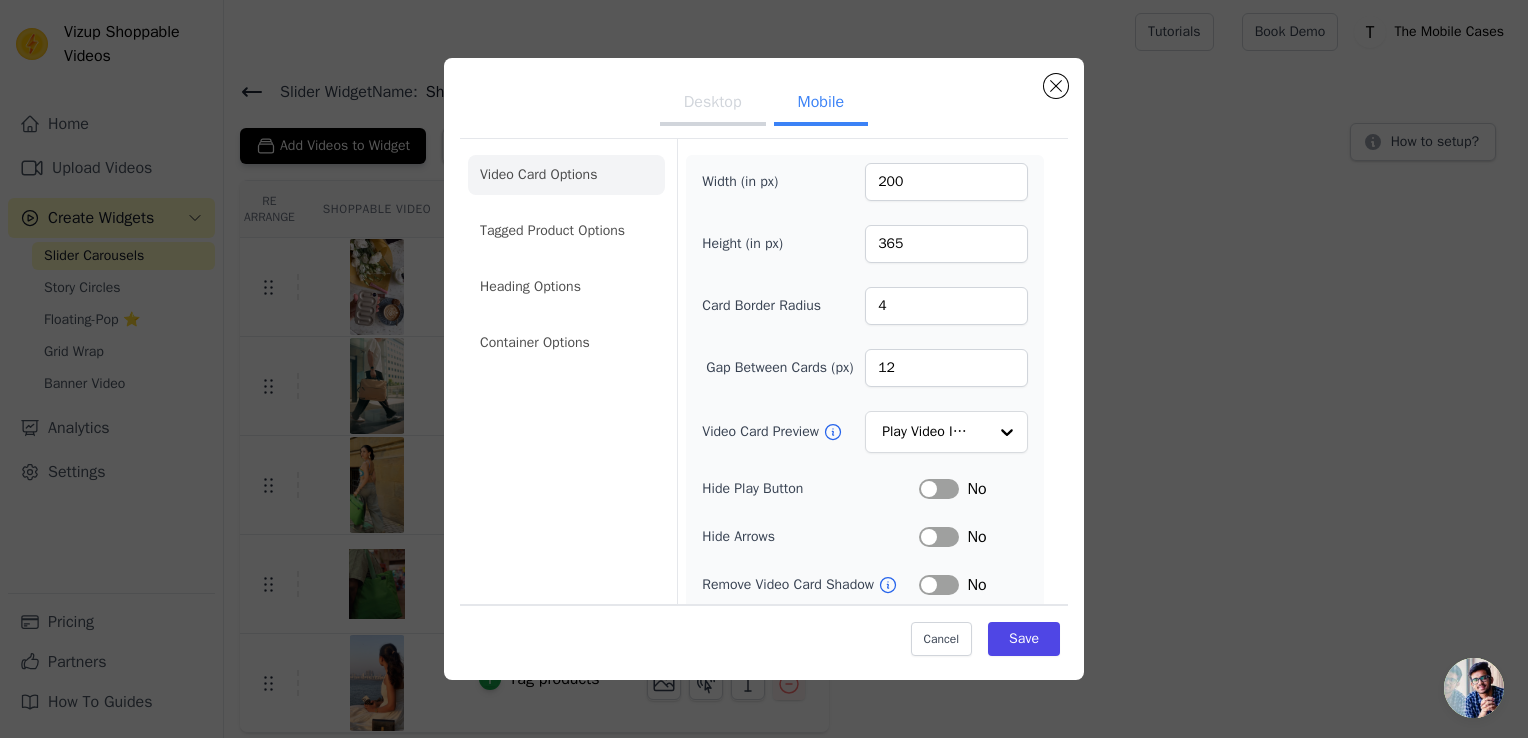 click on "Desktop" at bounding box center [713, 104] 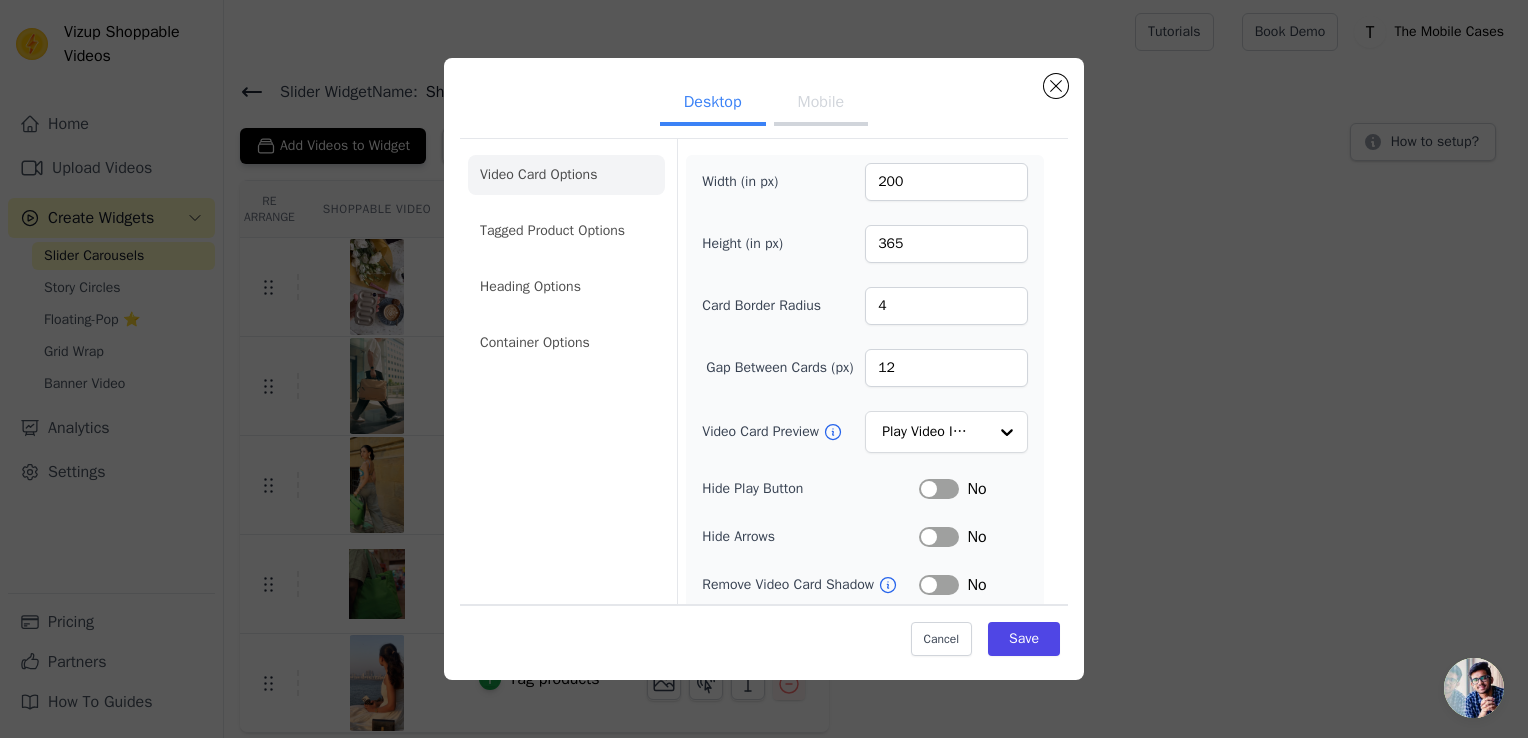 click on "Mobile" at bounding box center (821, 104) 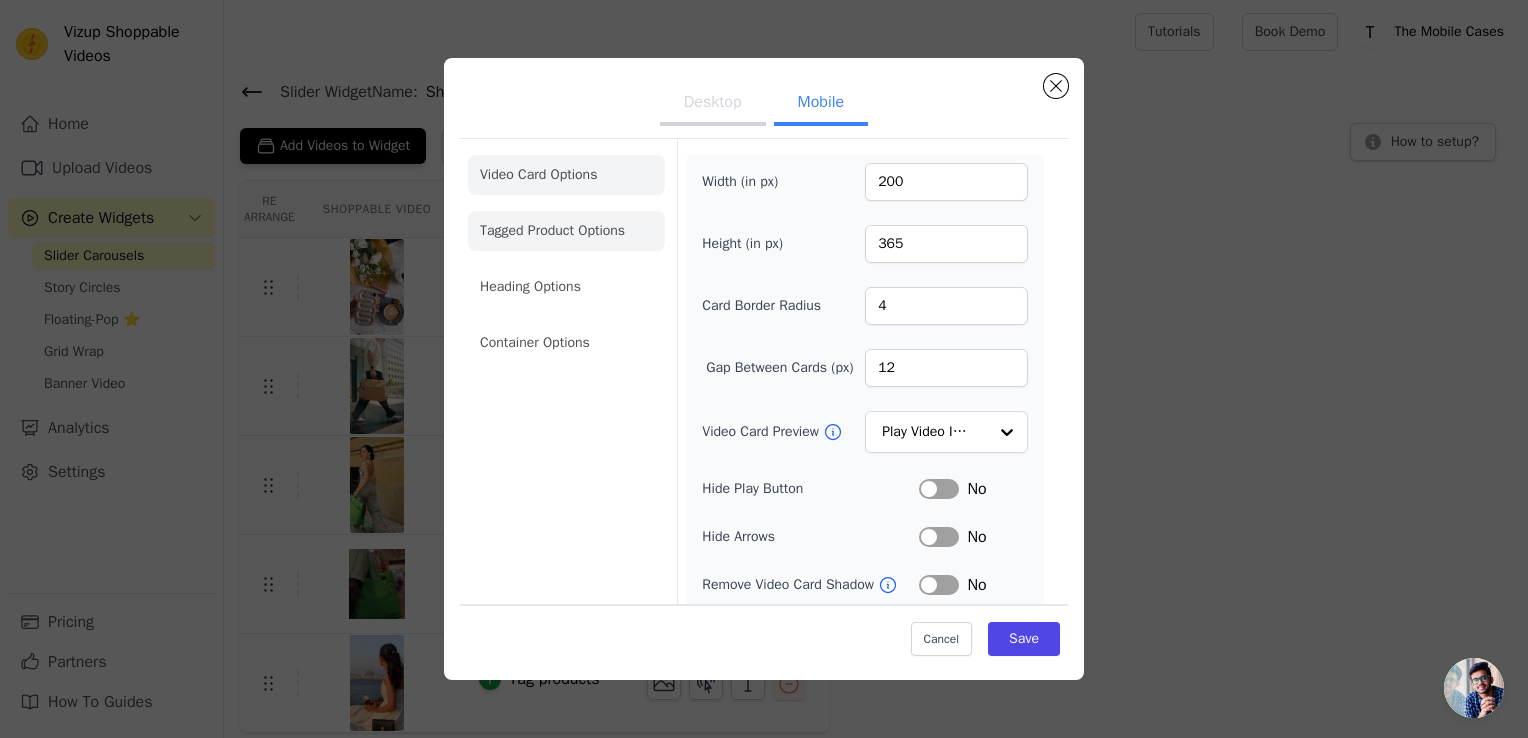 click on "Tagged Product Options" 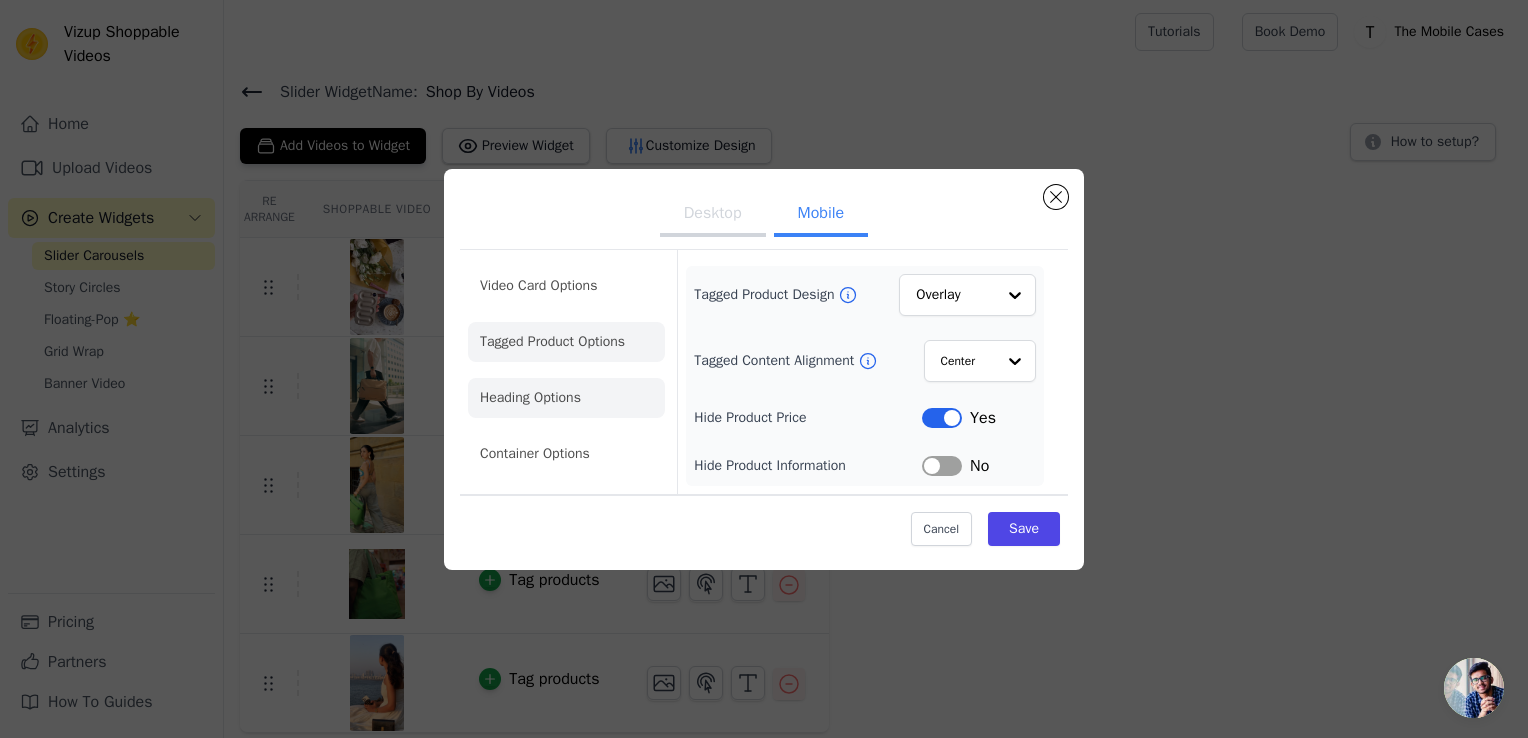 click on "Heading Options" 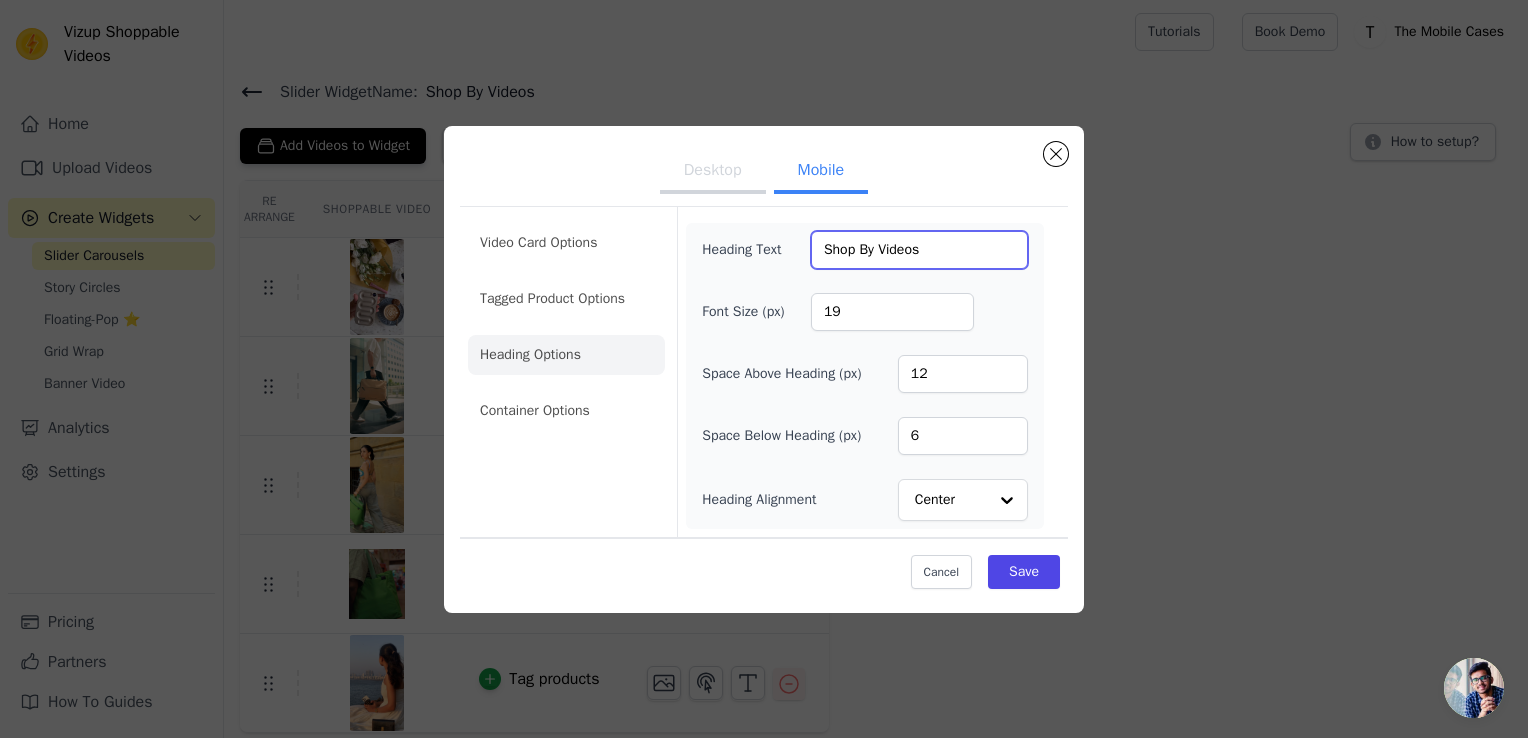 drag, startPoint x: 886, startPoint y: 250, endPoint x: 757, endPoint y: 253, distance: 129.03488 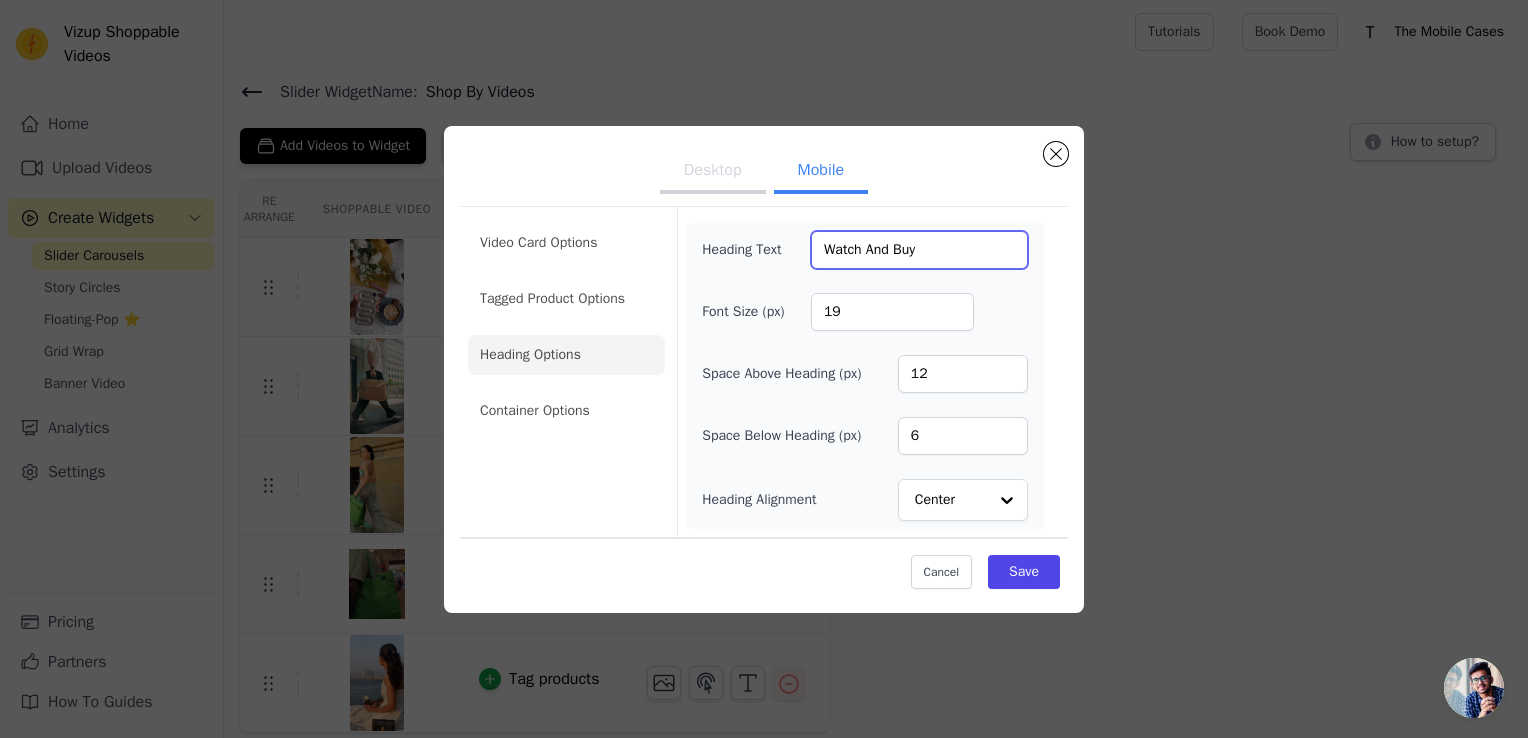 type on "Watch And Buy" 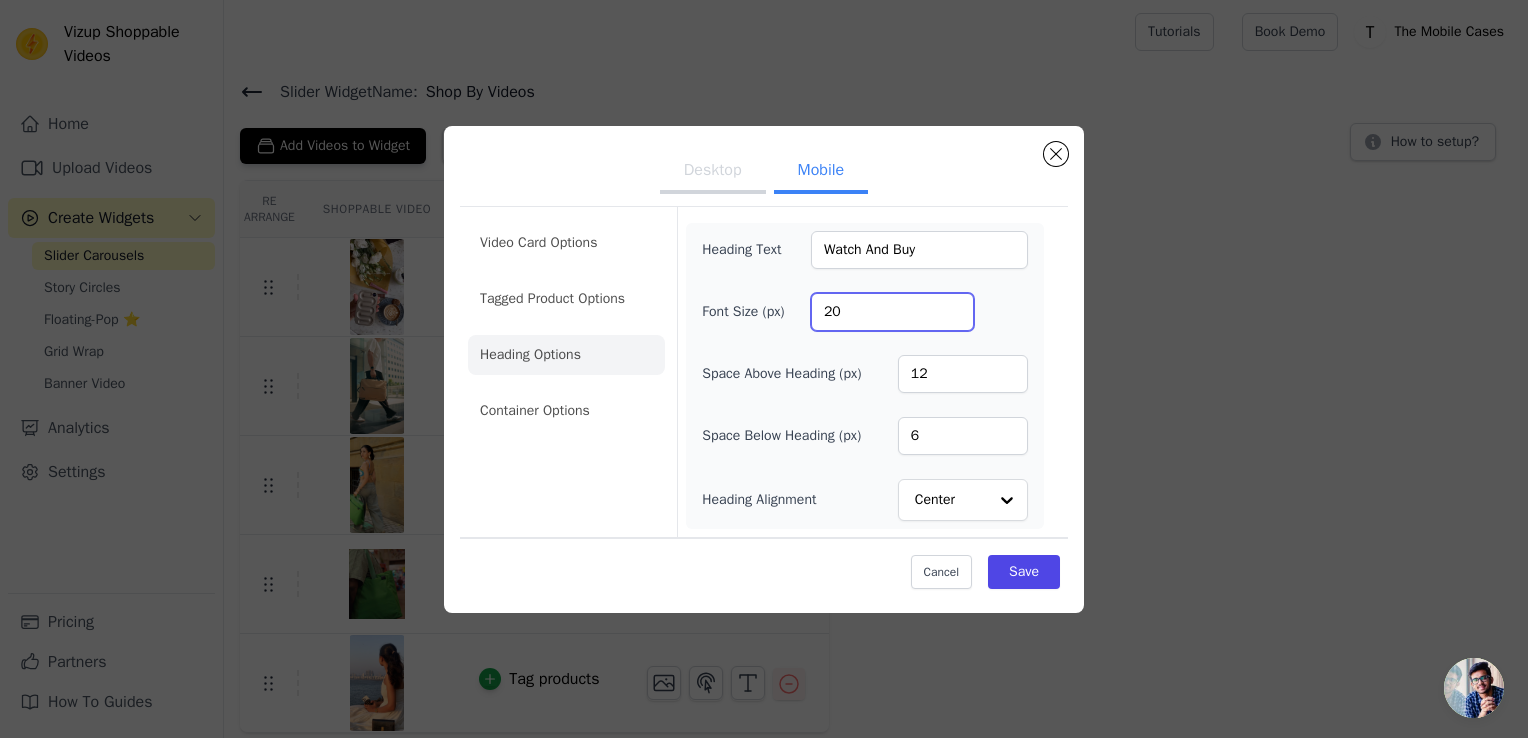 click on "20" at bounding box center (892, 312) 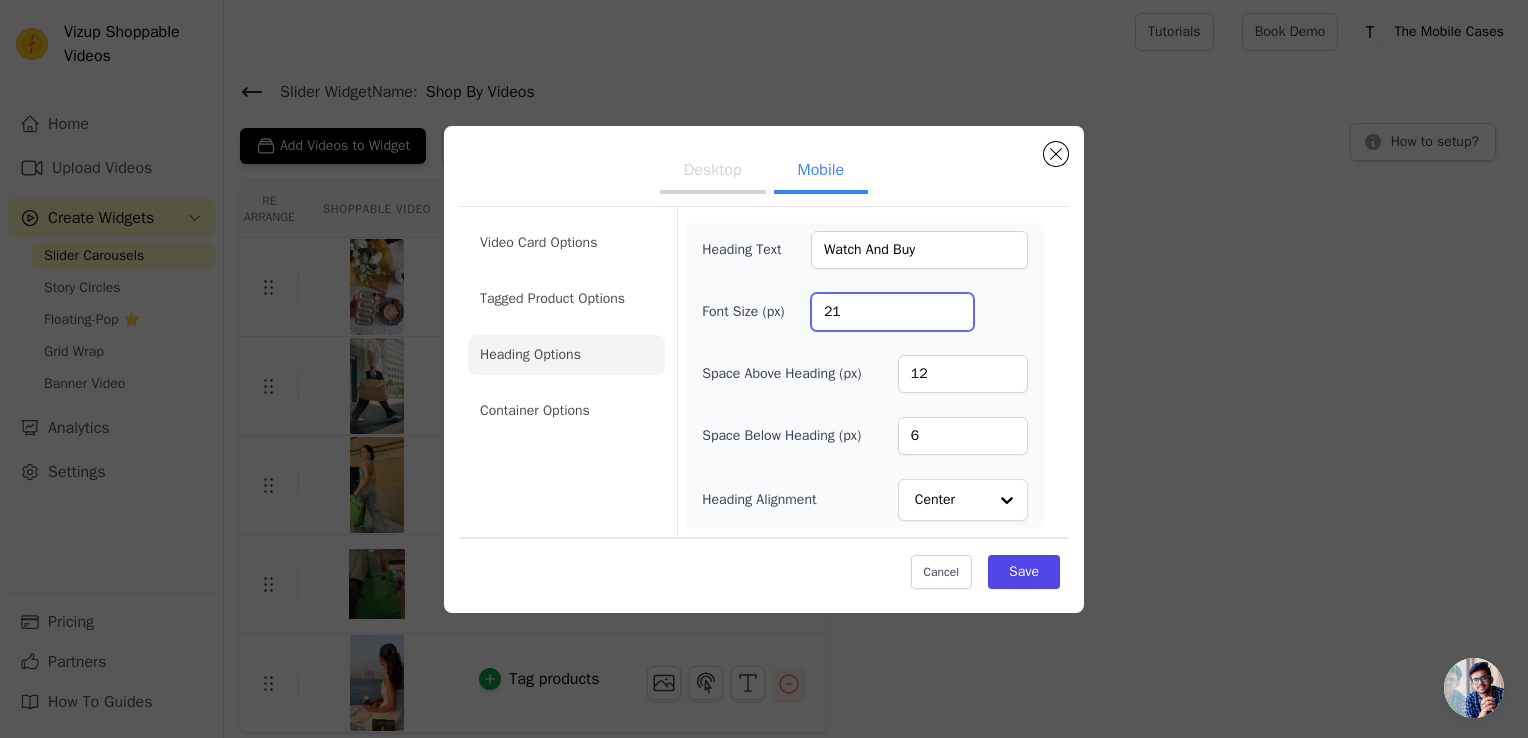 type on "21" 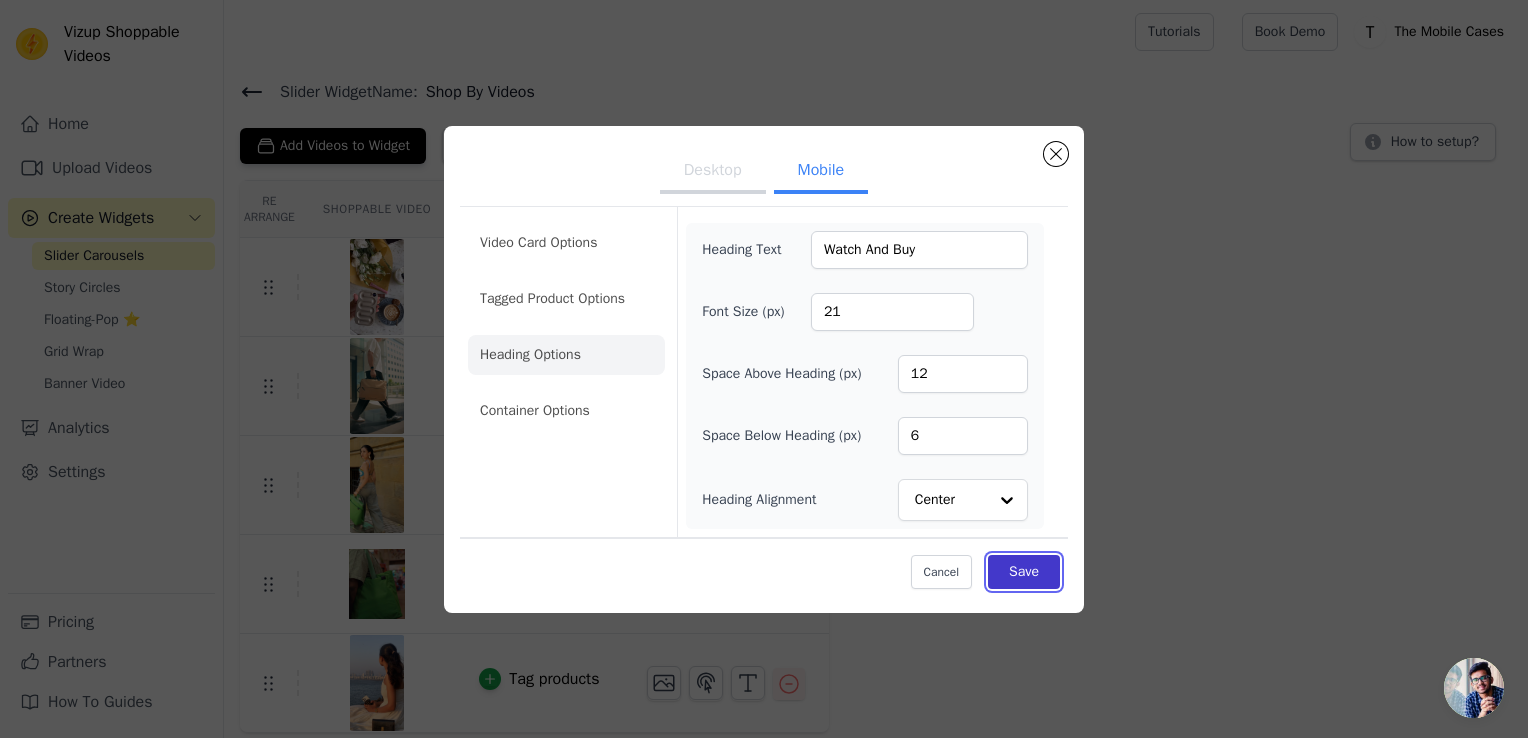 click on "Save" at bounding box center (1024, 572) 